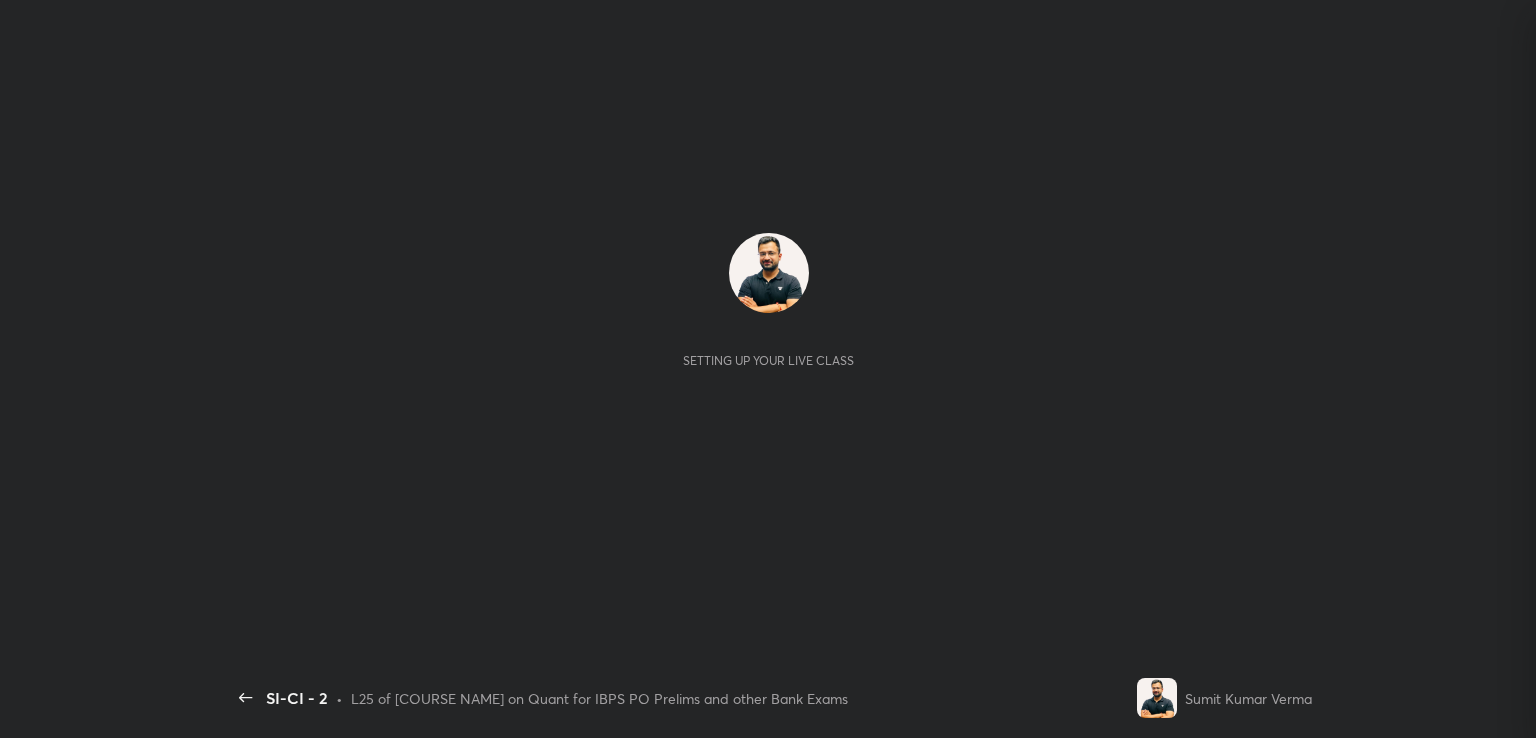 scroll, scrollTop: 0, scrollLeft: 0, axis: both 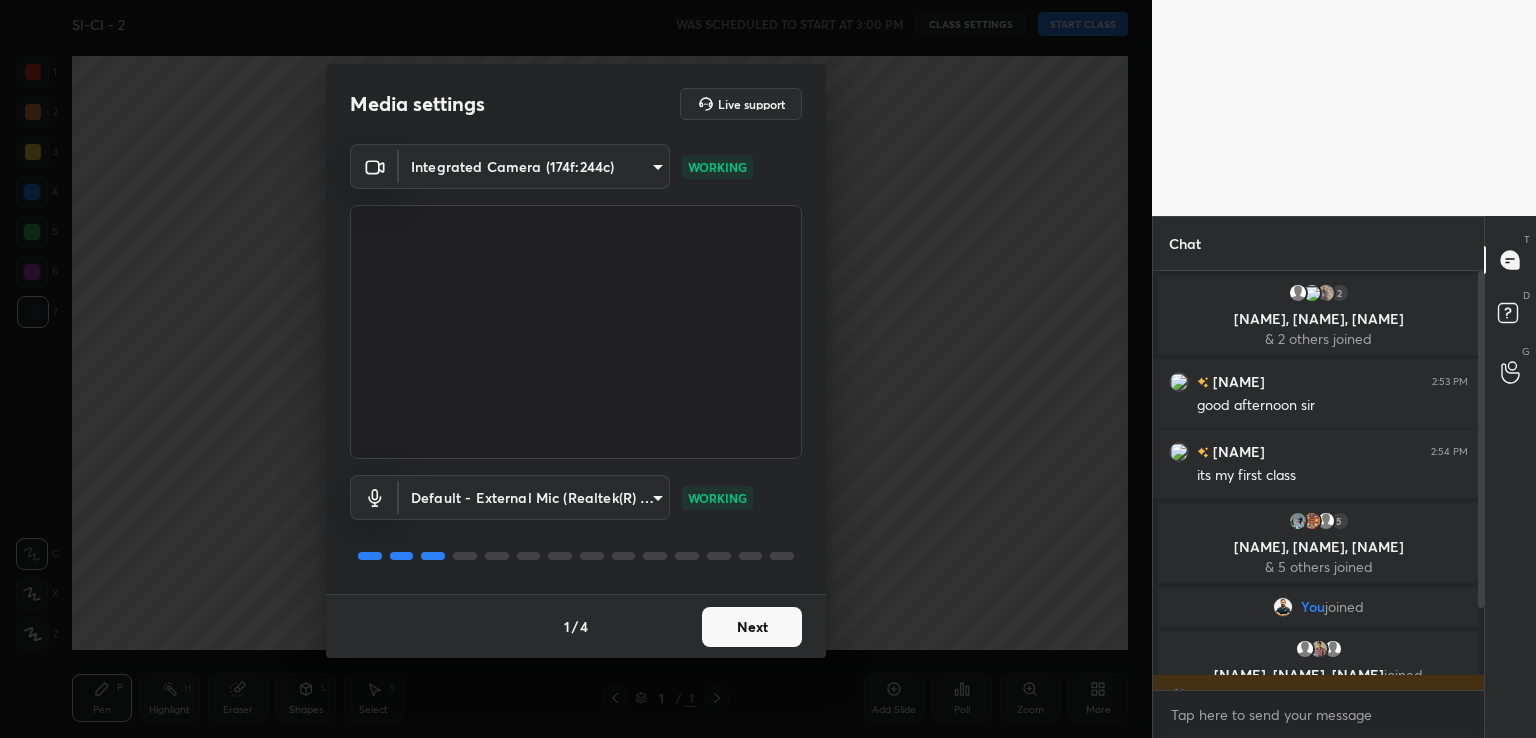 click on "Next" at bounding box center [752, 627] 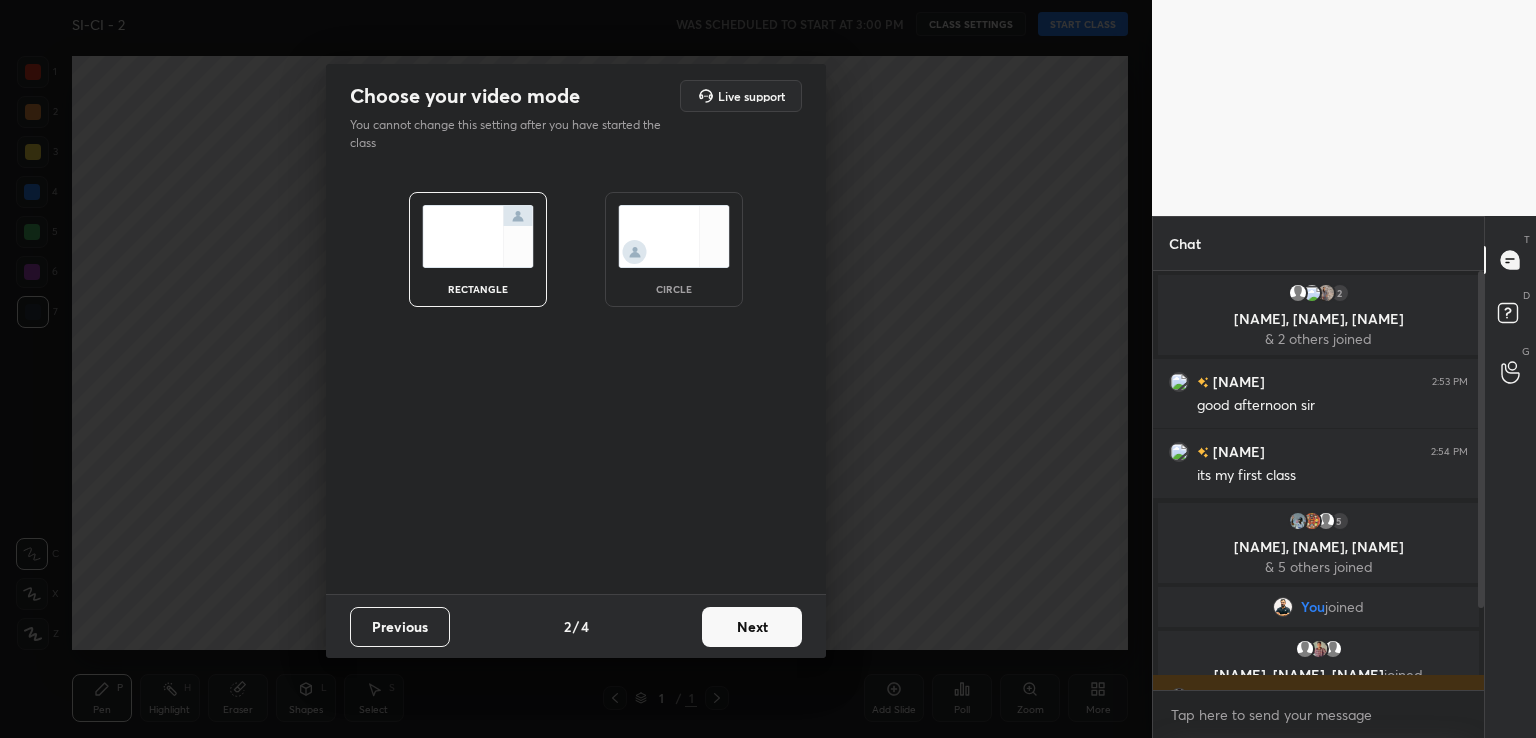 click on "Next" at bounding box center (752, 627) 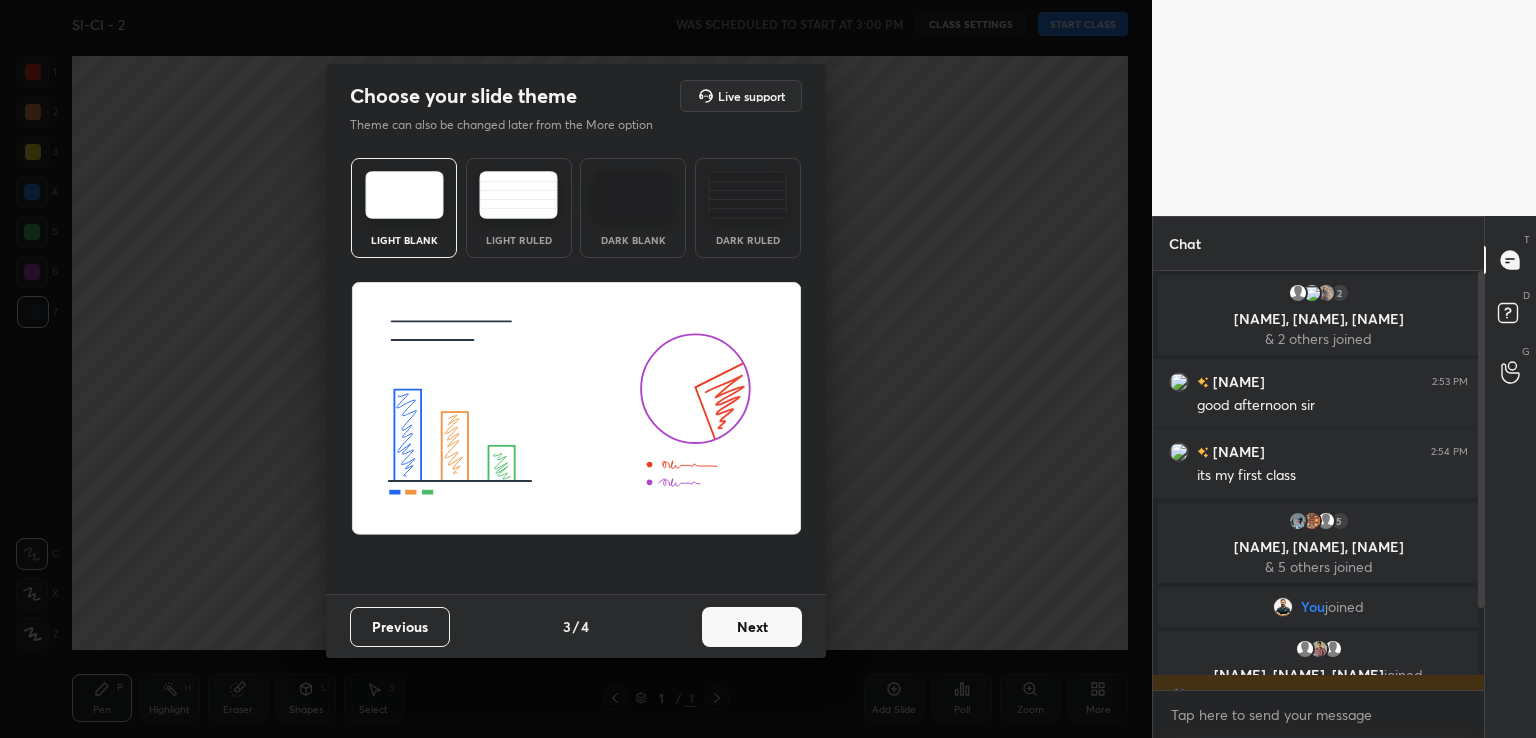 click on "Next" at bounding box center (752, 627) 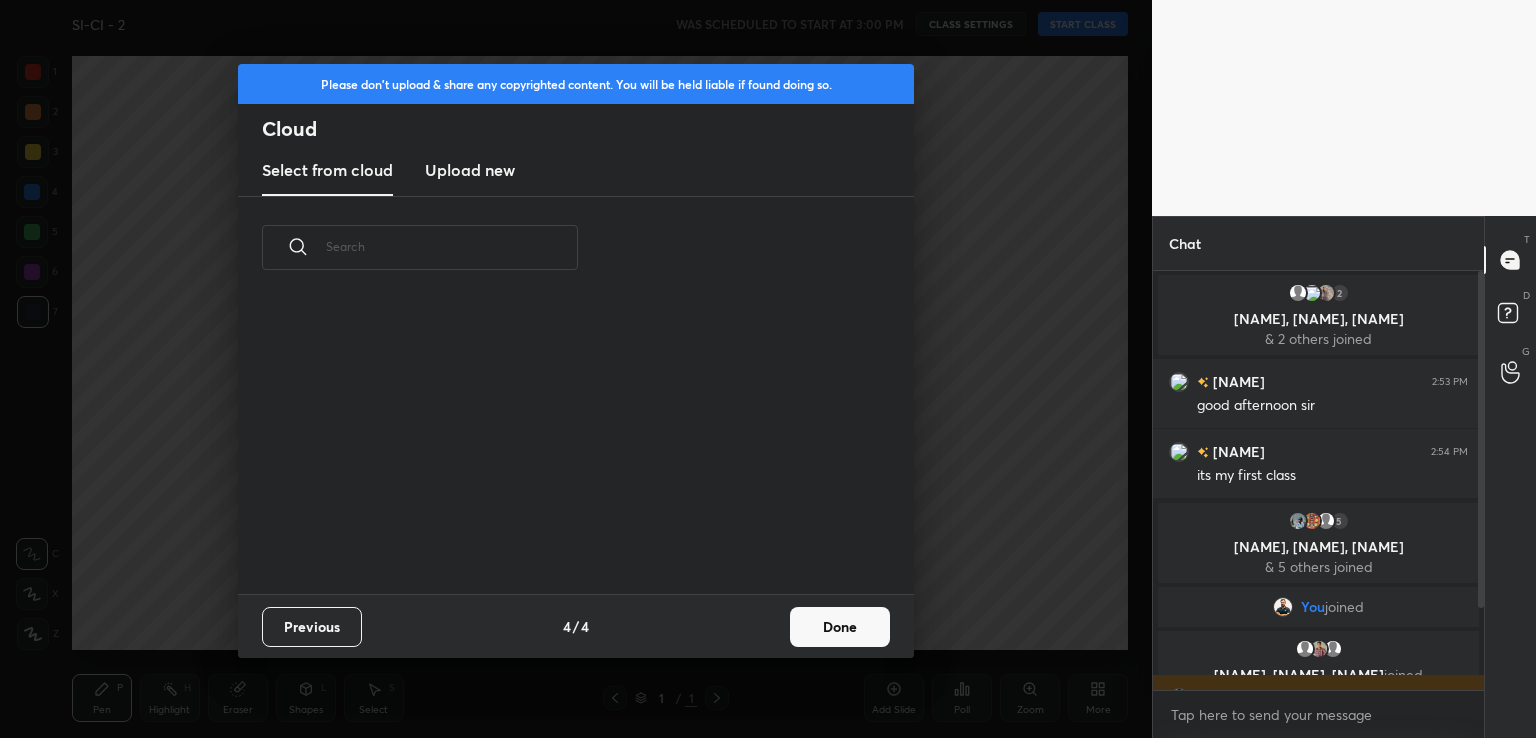scroll, scrollTop: 6, scrollLeft: 10, axis: both 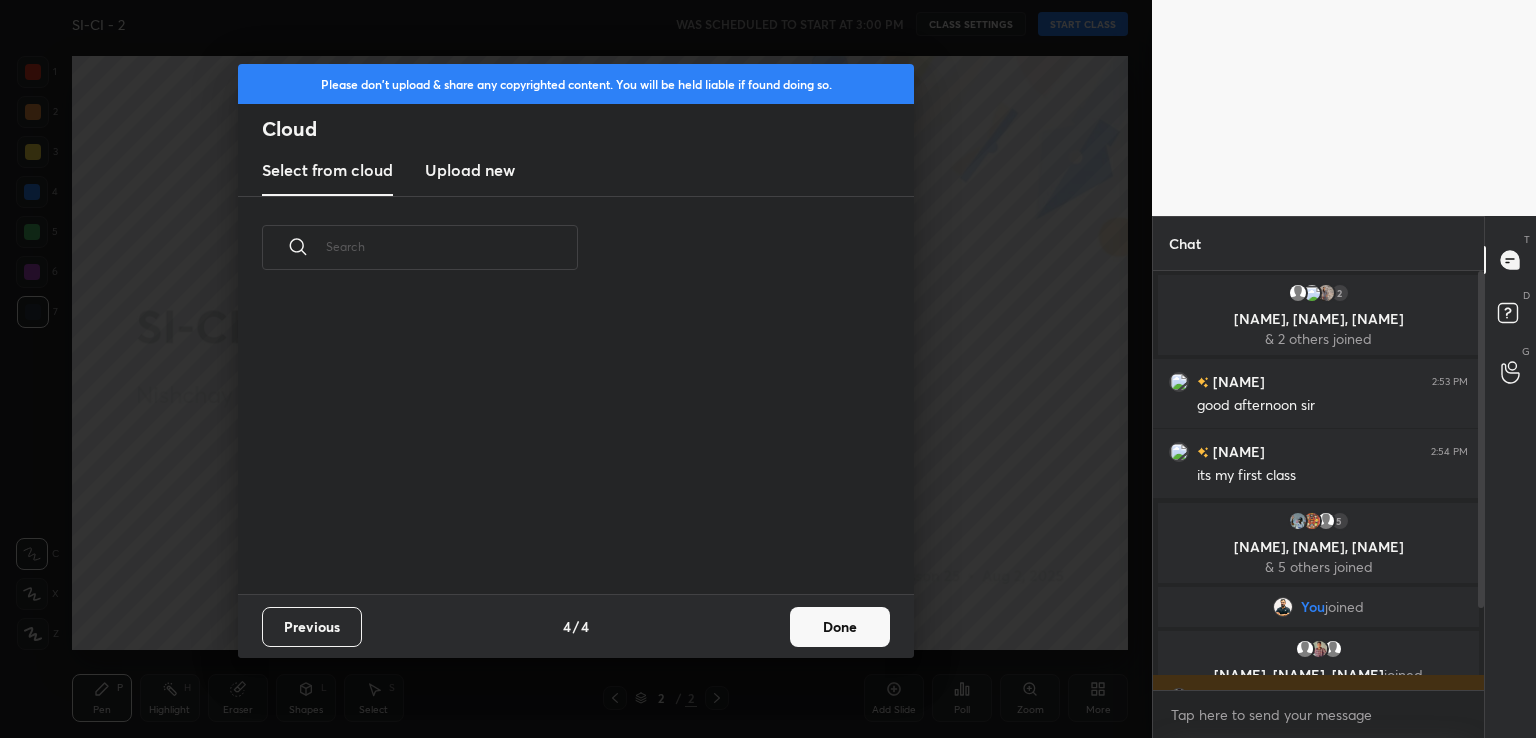 click on "Upload new" at bounding box center (470, 171) 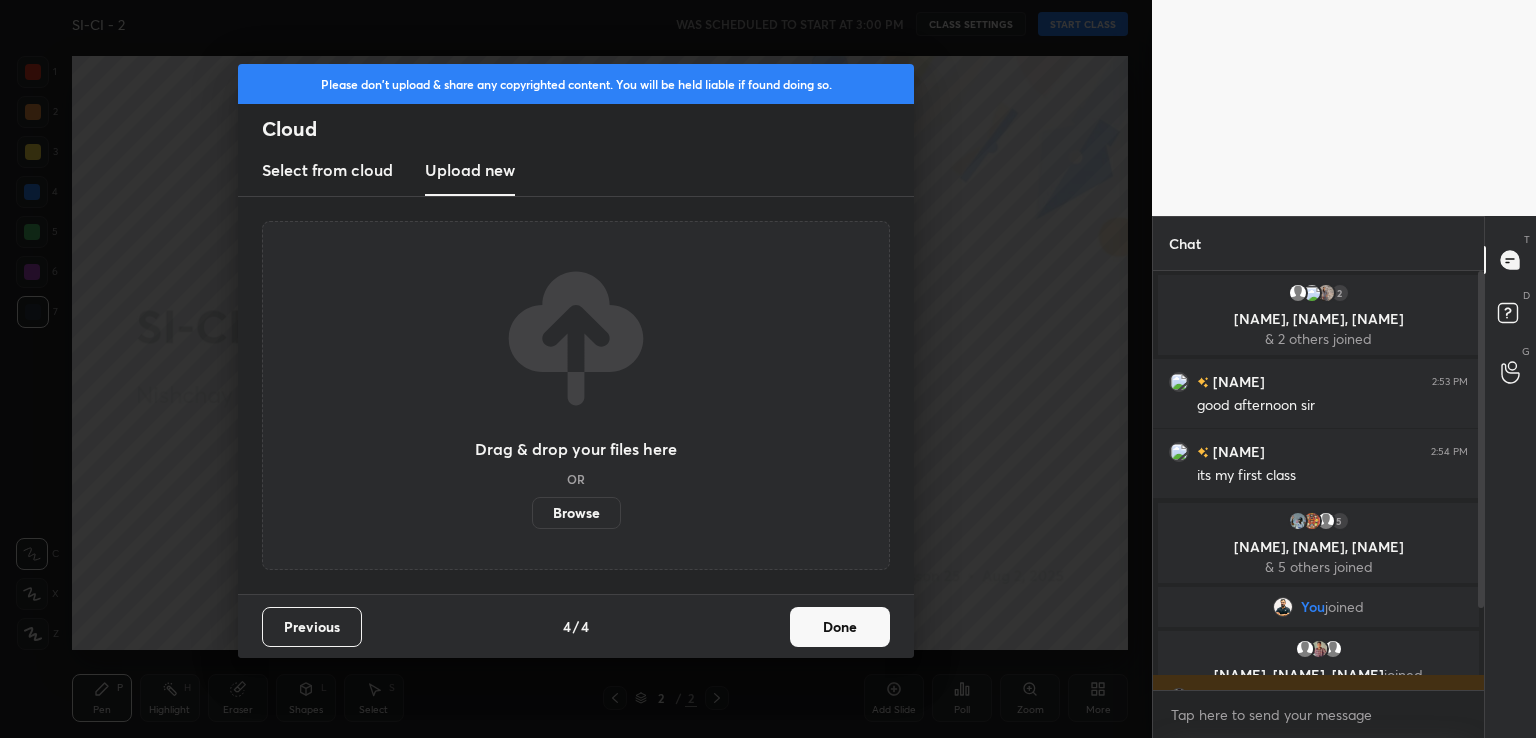 click on "Browse" at bounding box center [576, 513] 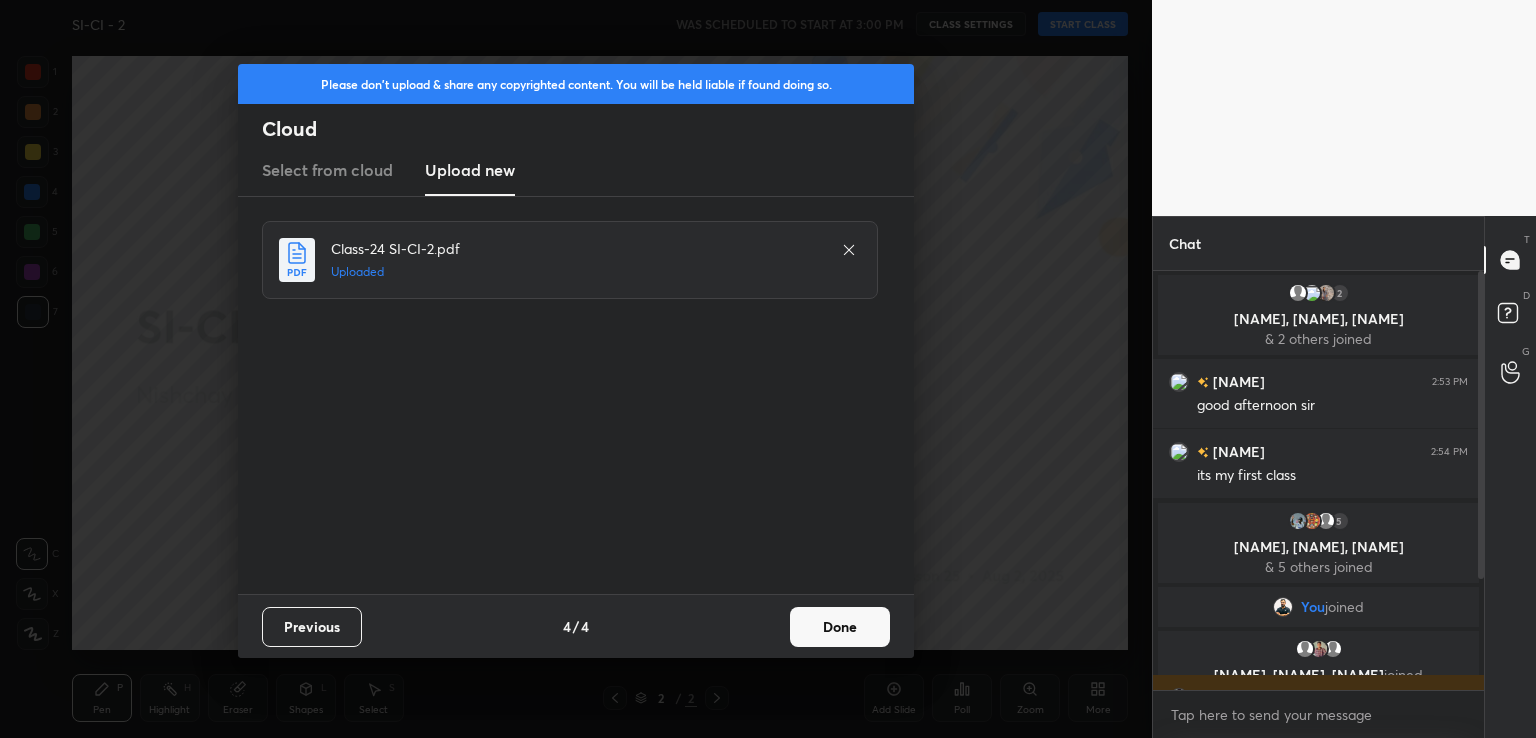 click on "Done" at bounding box center (840, 627) 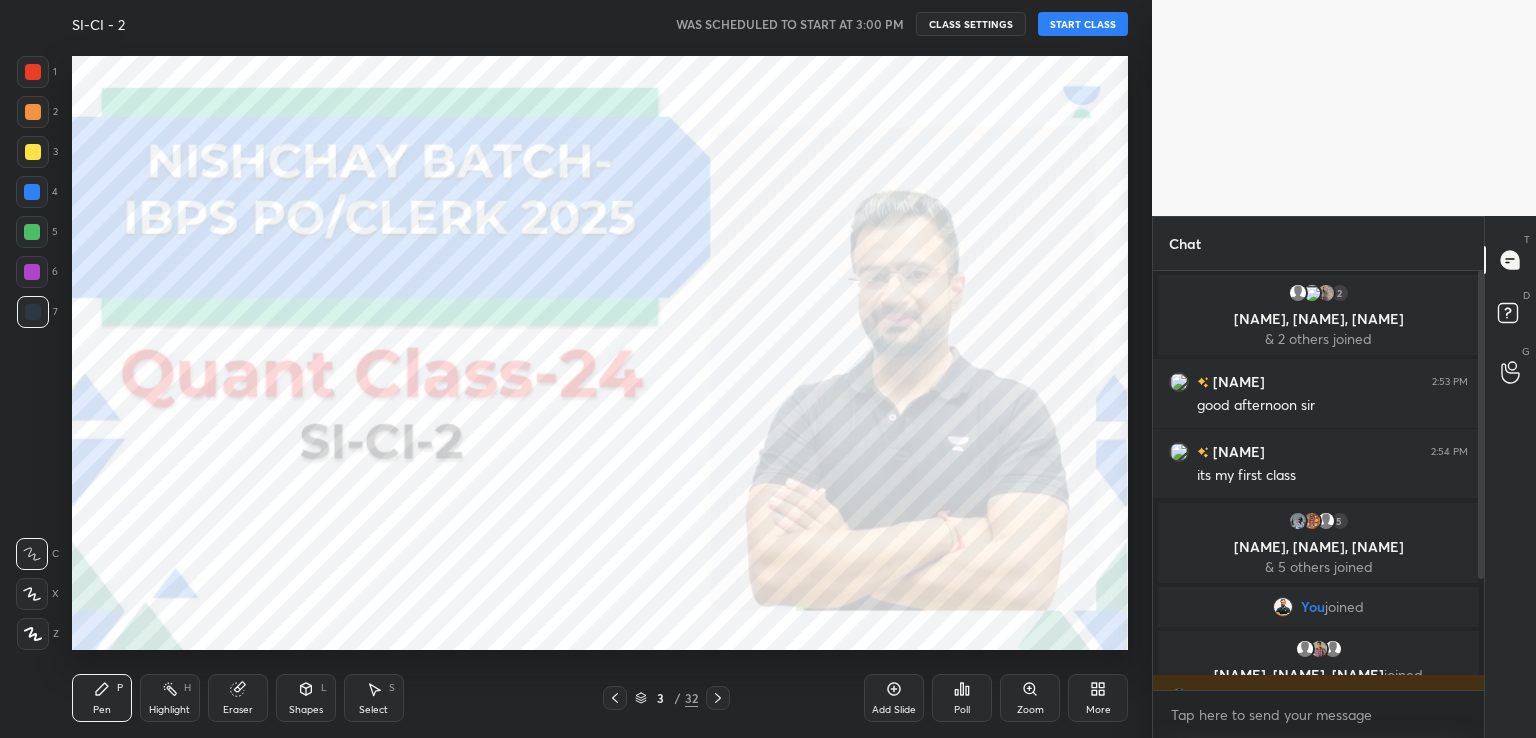 click on "START CLASS" at bounding box center [1083, 24] 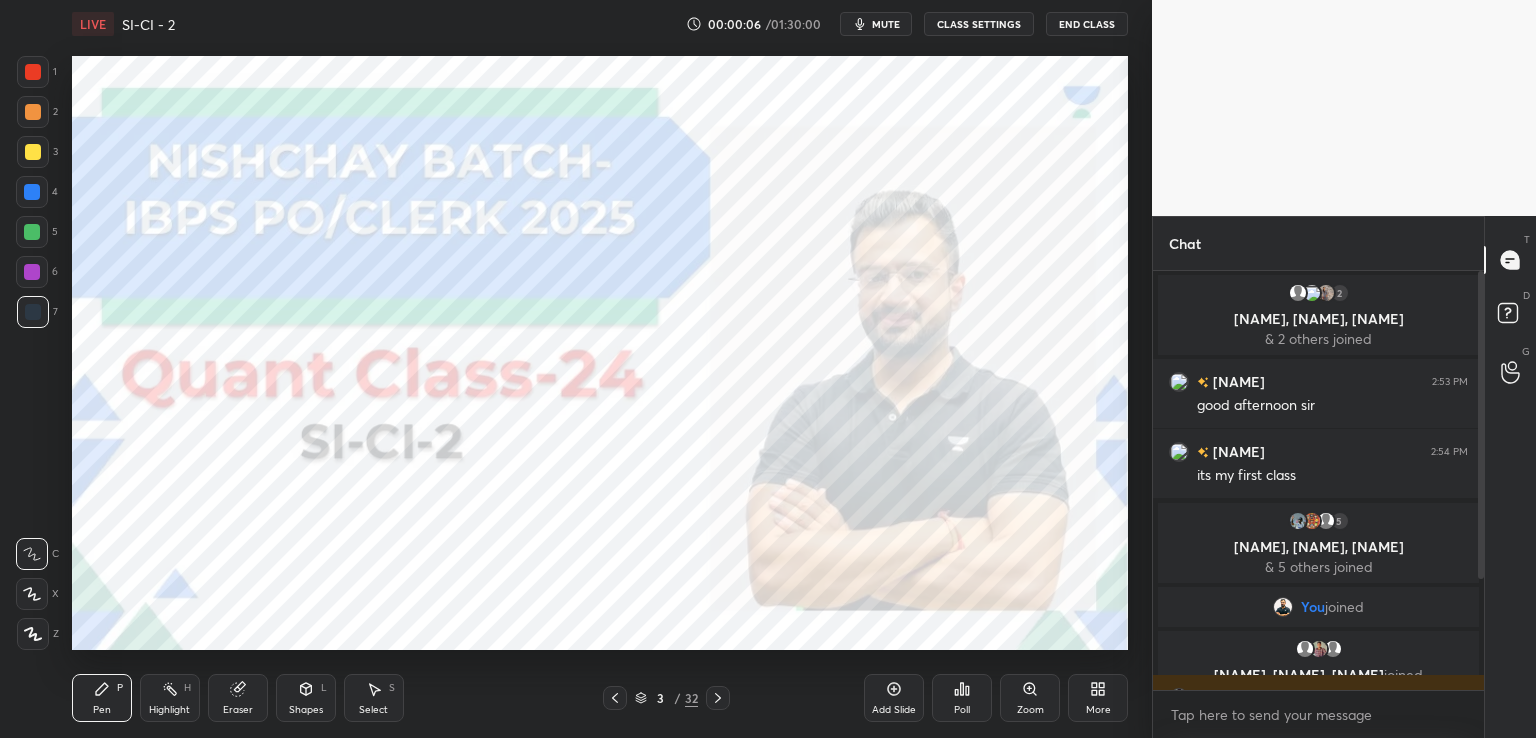 click 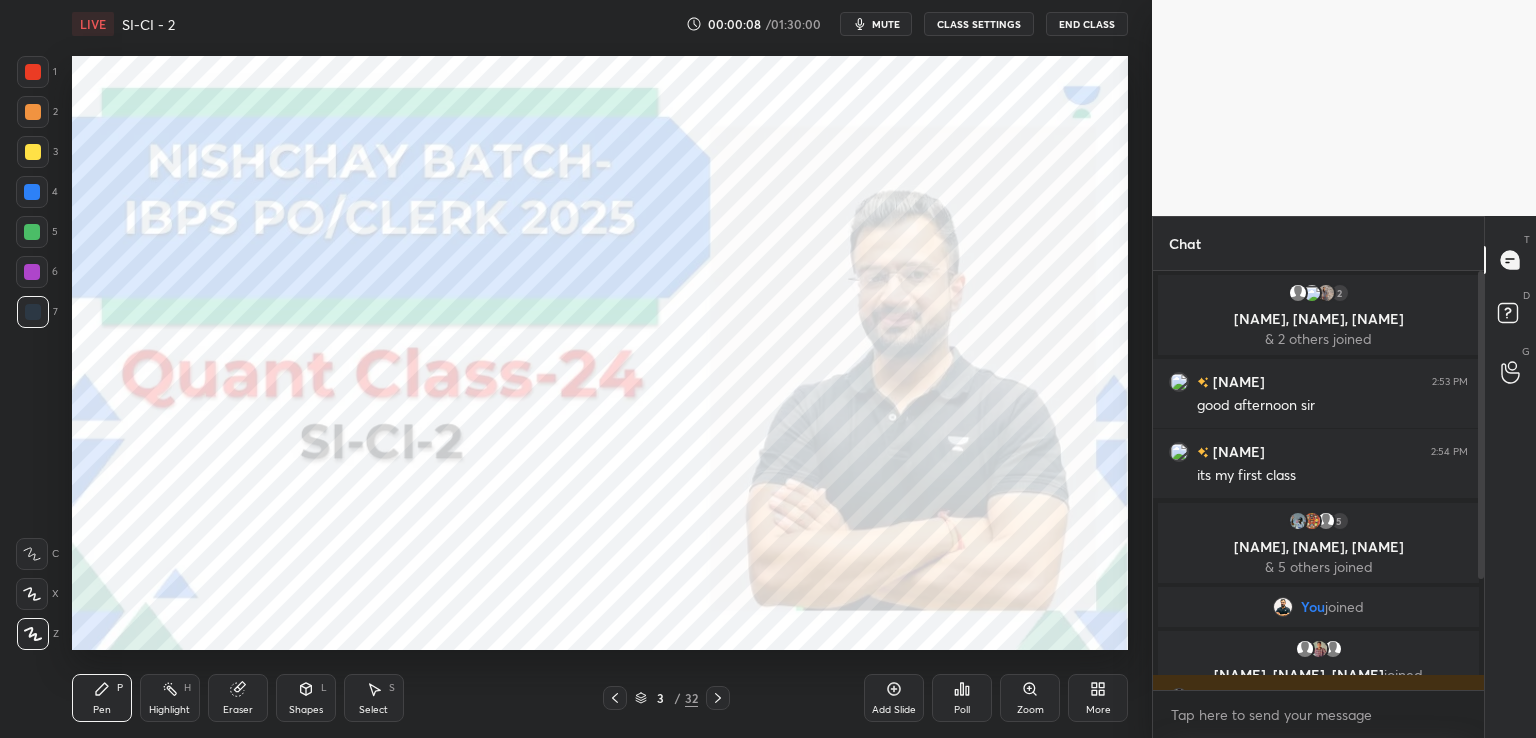 click at bounding box center [33, 72] 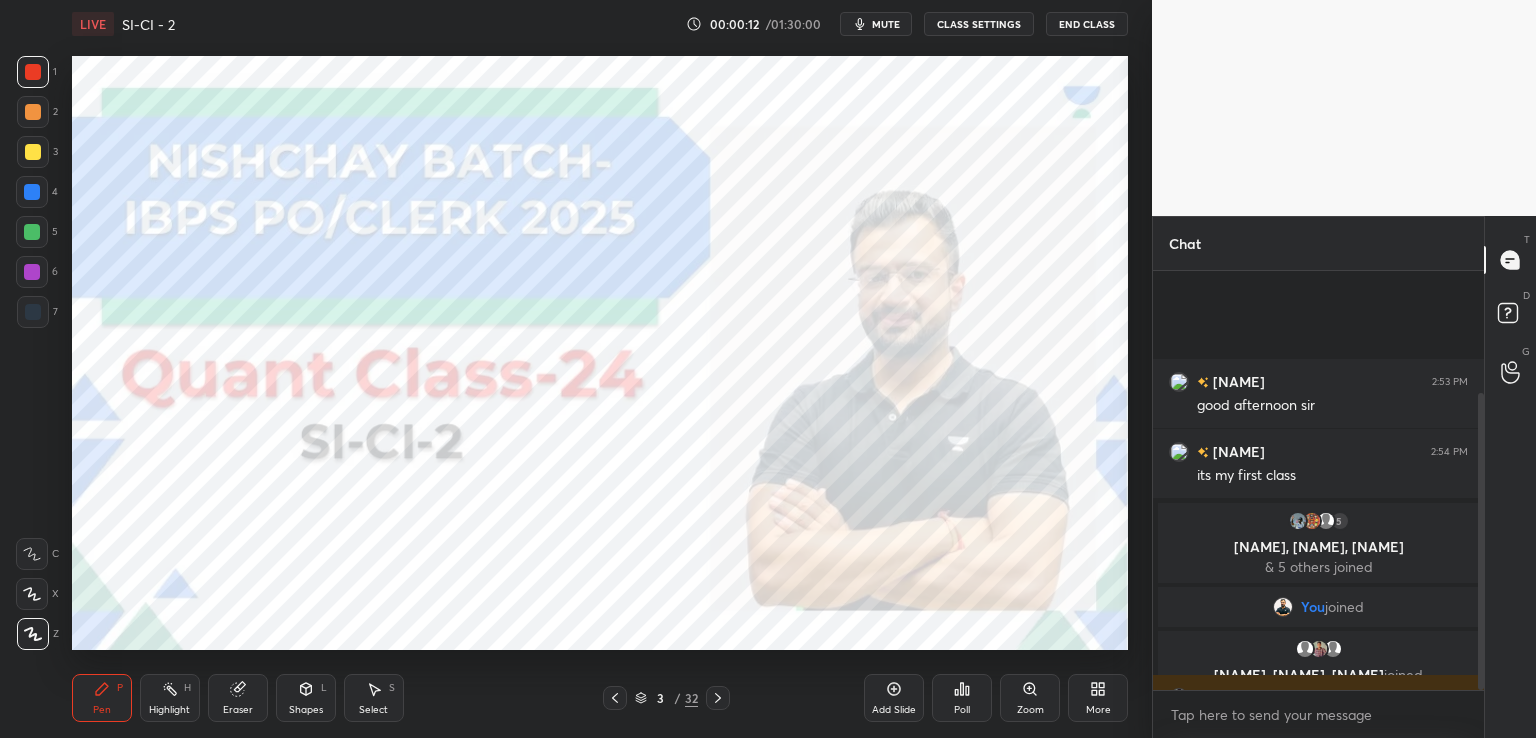 scroll, scrollTop: 172, scrollLeft: 0, axis: vertical 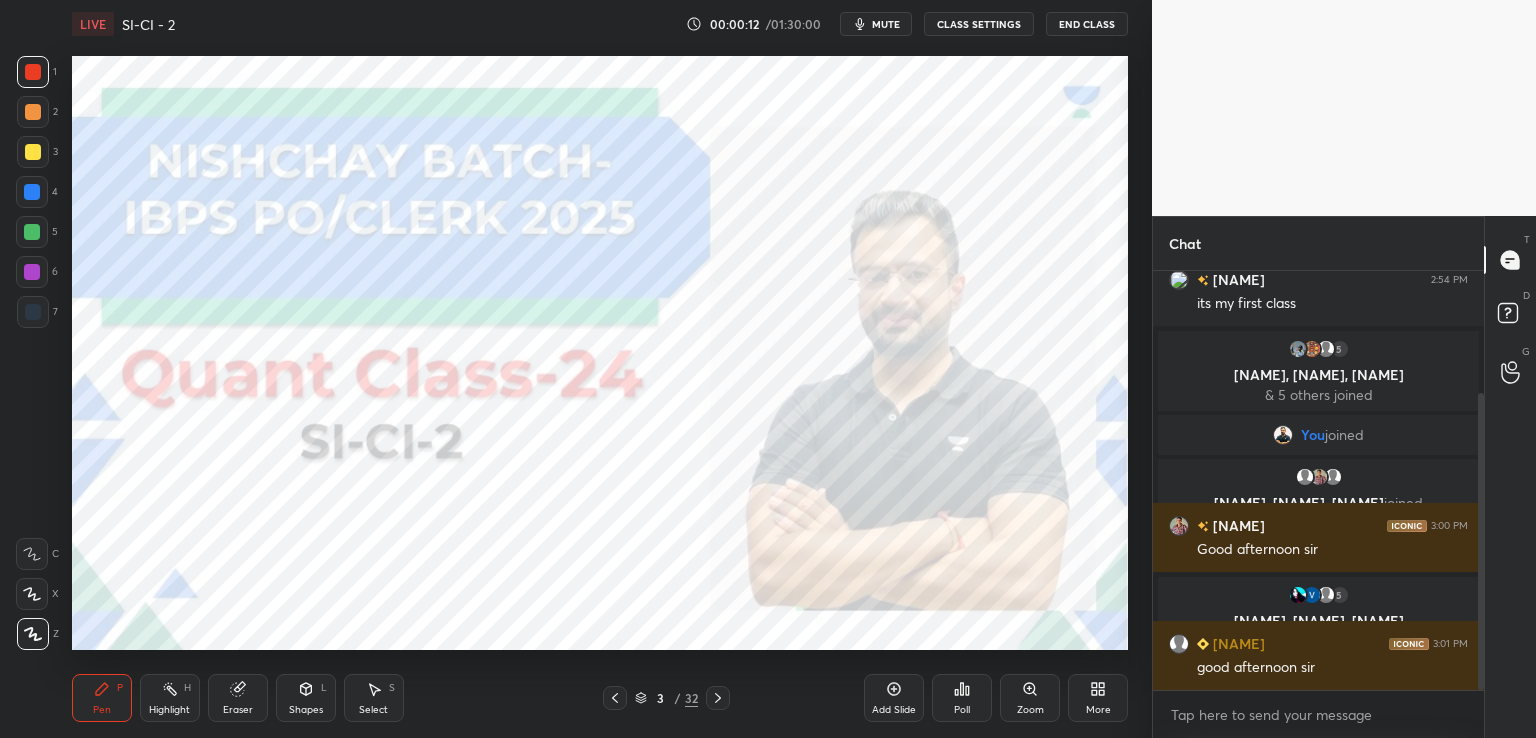 drag, startPoint x: 1479, startPoint y: 473, endPoint x: 1486, endPoint y: 577, distance: 104.23531 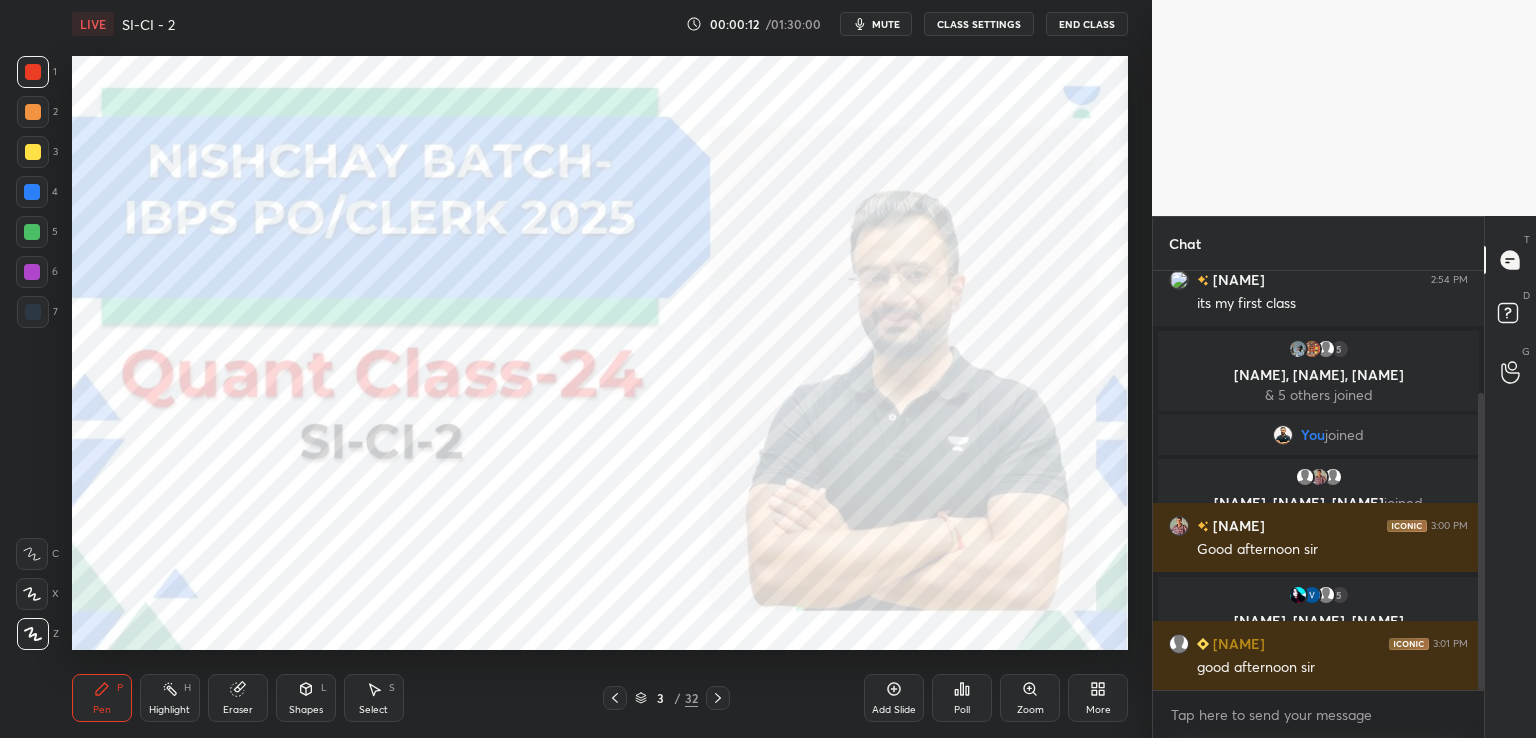 click on "Chat [NAME] 2:53 PM good afternoon sir [NAME] 2:54 PM its my first class 5 [NAME], [NAME], [NAME] &  5 others  joined You  joined [NAME], [NAME], [NAME]  joined [NAME] 3:00 PM Good afternoon sir 5 [NAME], [NAME], [NAME] &  5 others  joined [NAME] 3:01 PM good afternoon sir JUMP TO LATEST Enable hand raising Enable raise hand to speak to learners. Once enabled, chat will be turned off temporarily. Enable x   Doubts asked by learners will show up here NEW DOUBTS ASKED No one has raised a hand yet Can't raise hand Looks like educator just invited you to speak. Please wait before you can raise your hand again. Got it T Messages (T) D Doubts (D) G Raise Hand (G)" at bounding box center (1344, 477) 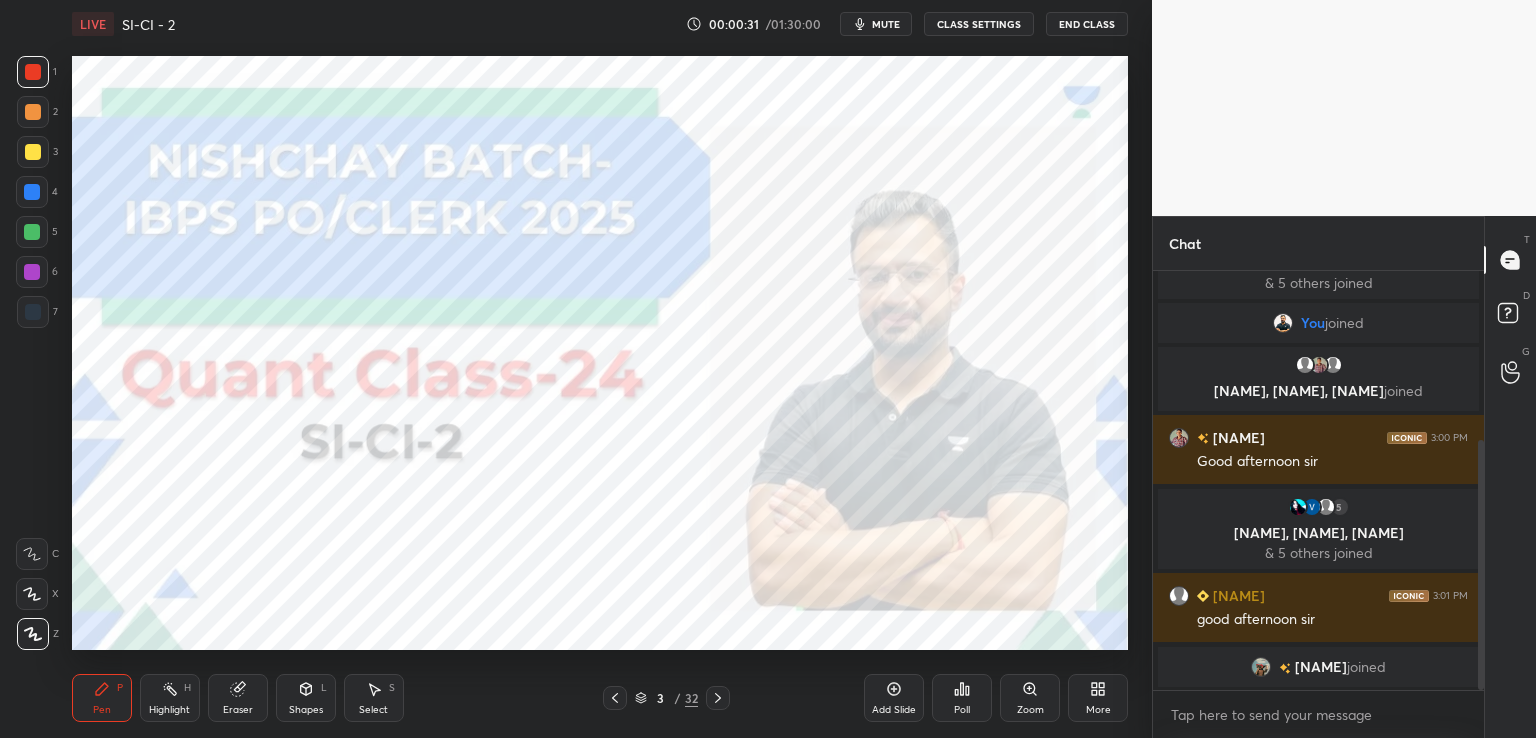 scroll, scrollTop: 308, scrollLeft: 0, axis: vertical 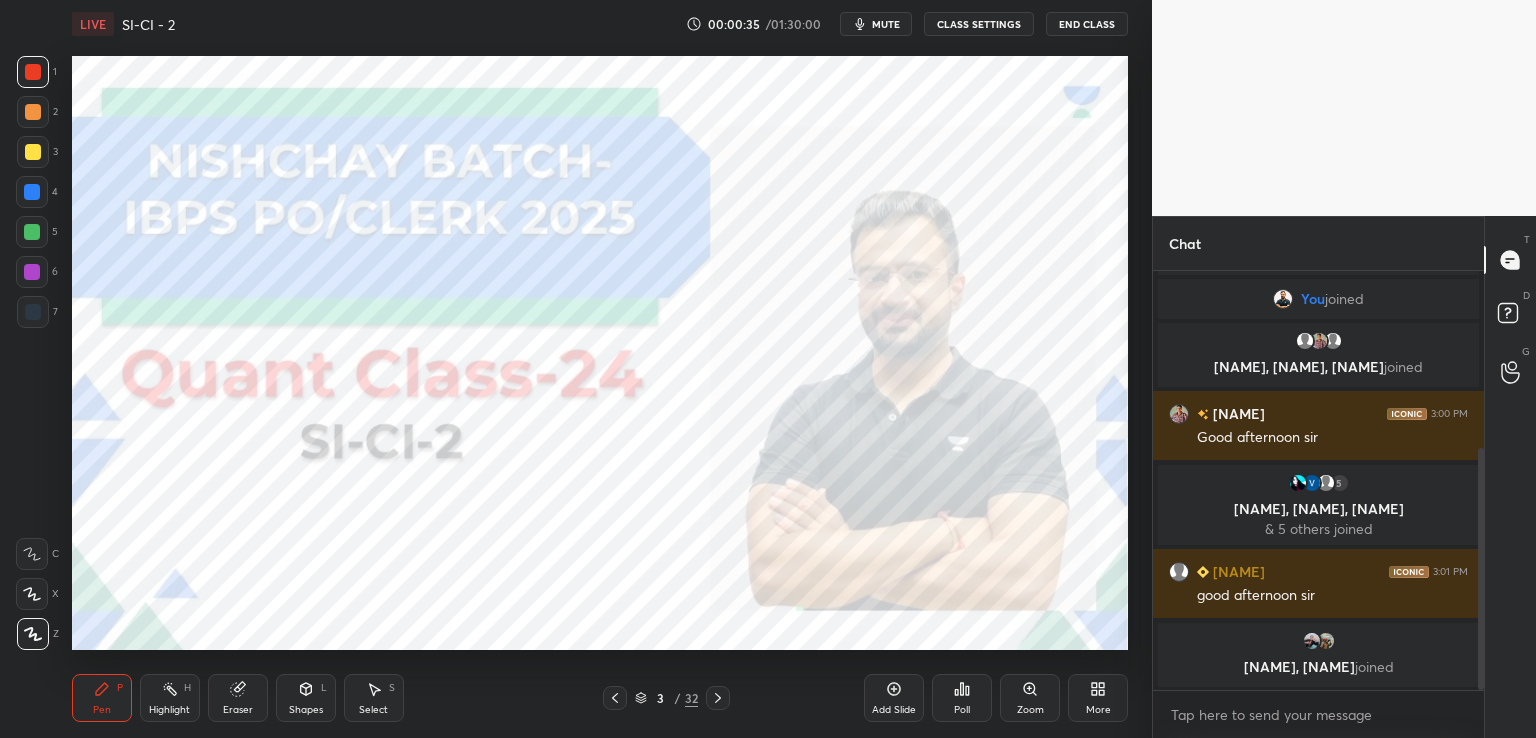 click 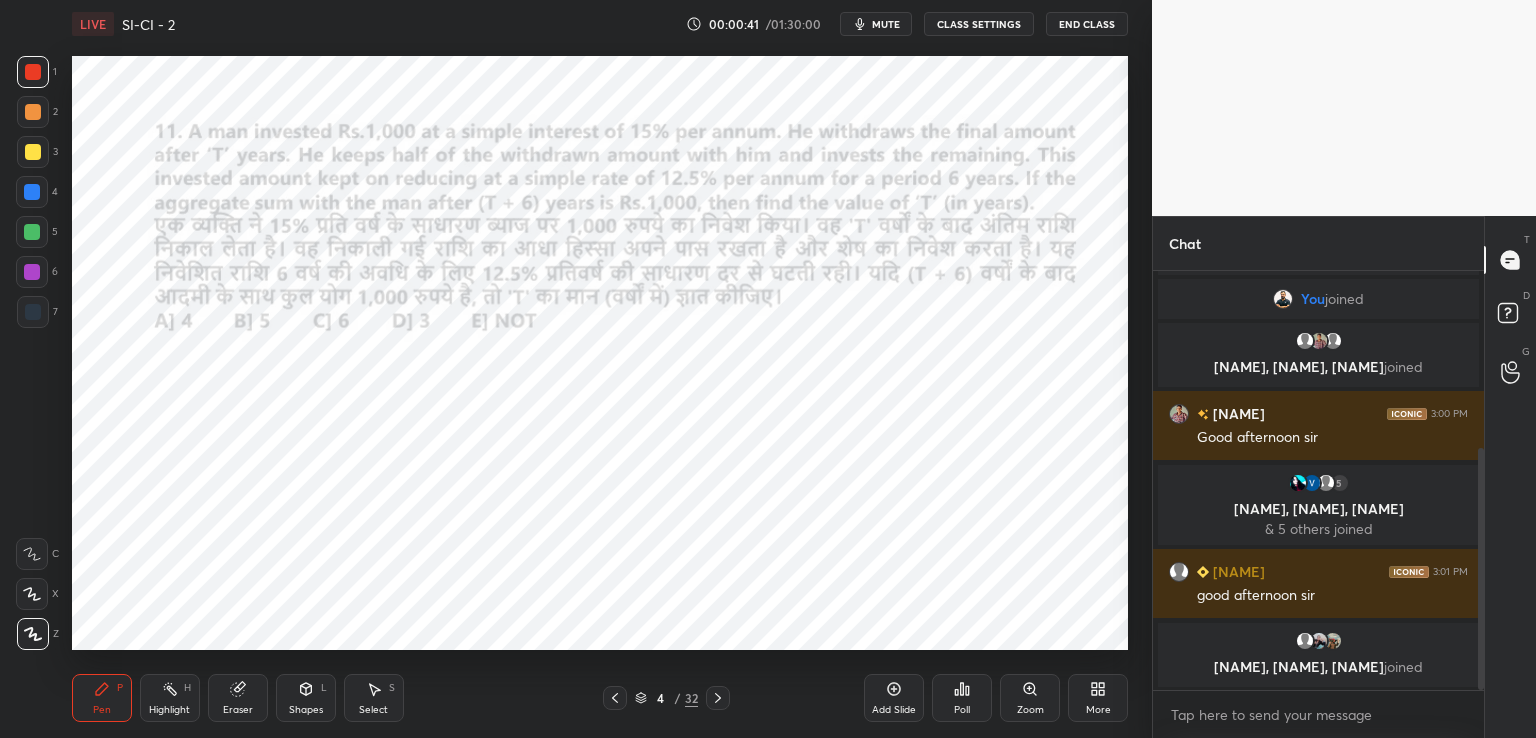 scroll, scrollTop: 324, scrollLeft: 0, axis: vertical 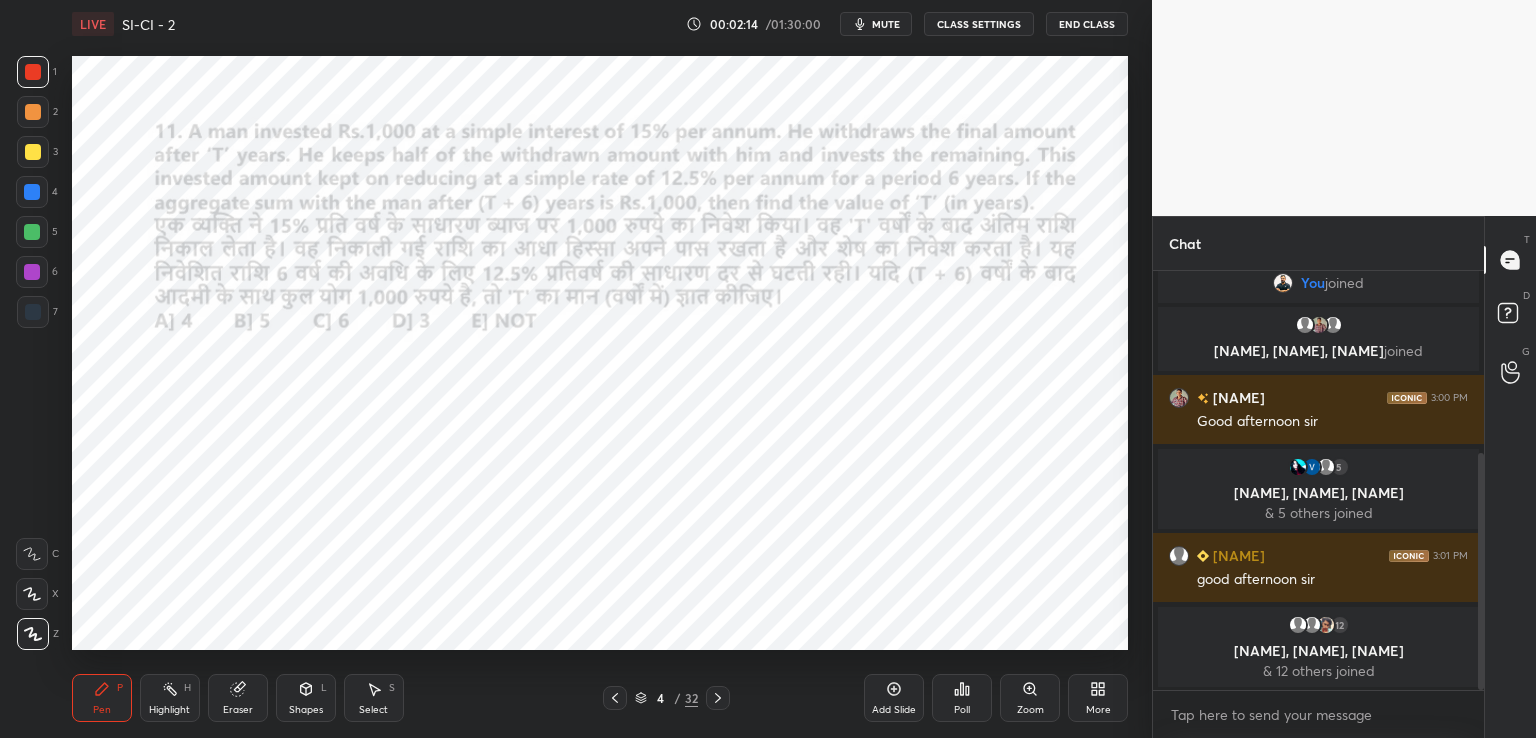 click at bounding box center (32, 192) 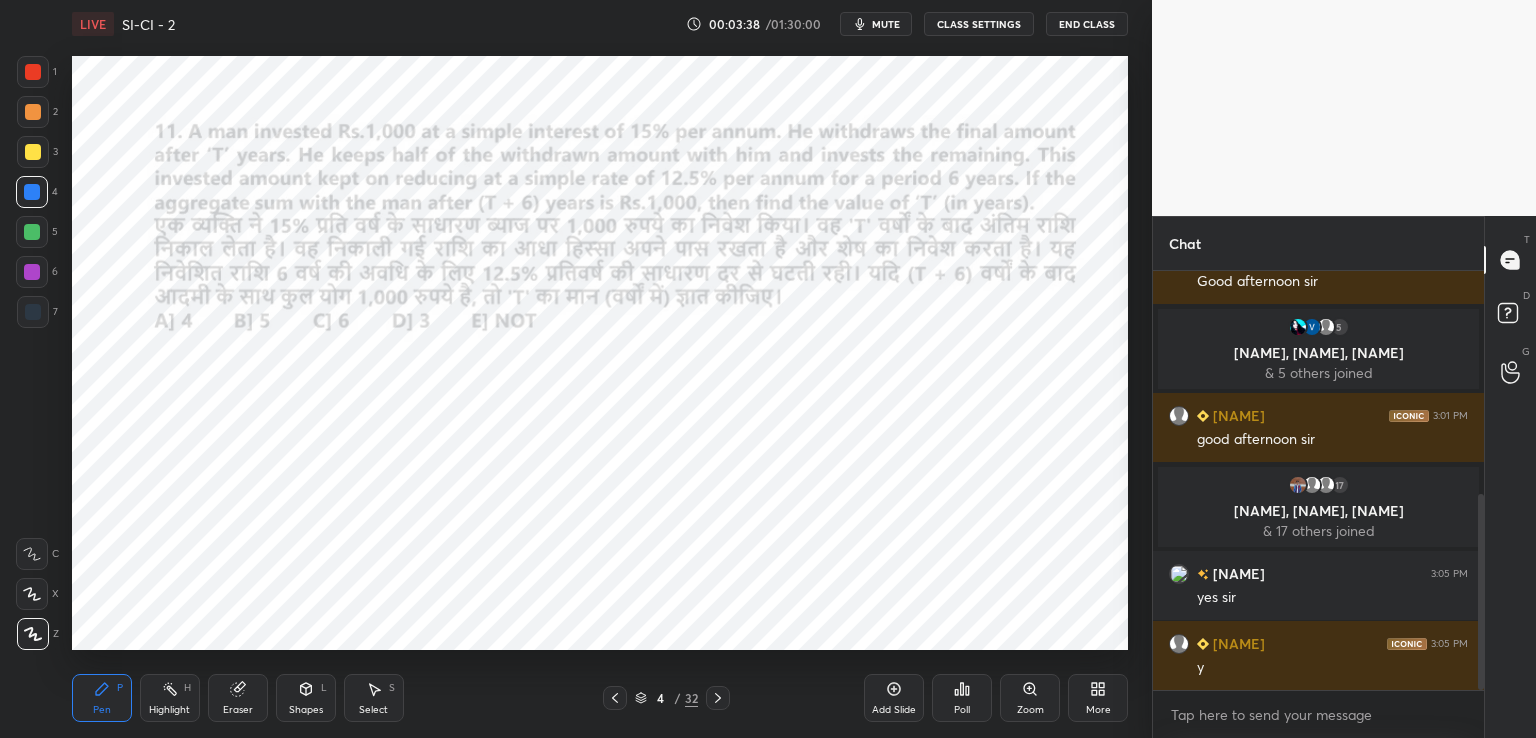 scroll, scrollTop: 476, scrollLeft: 0, axis: vertical 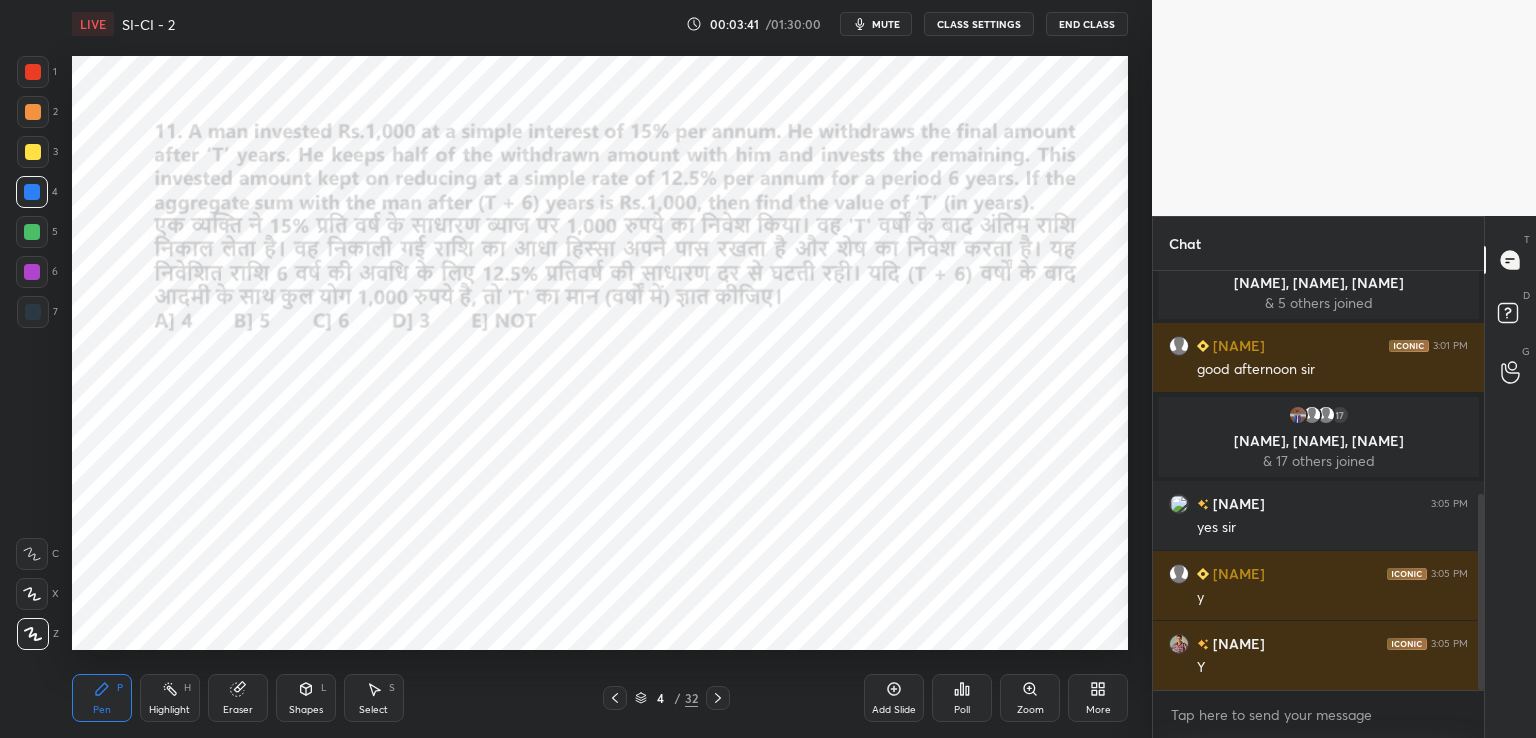 click 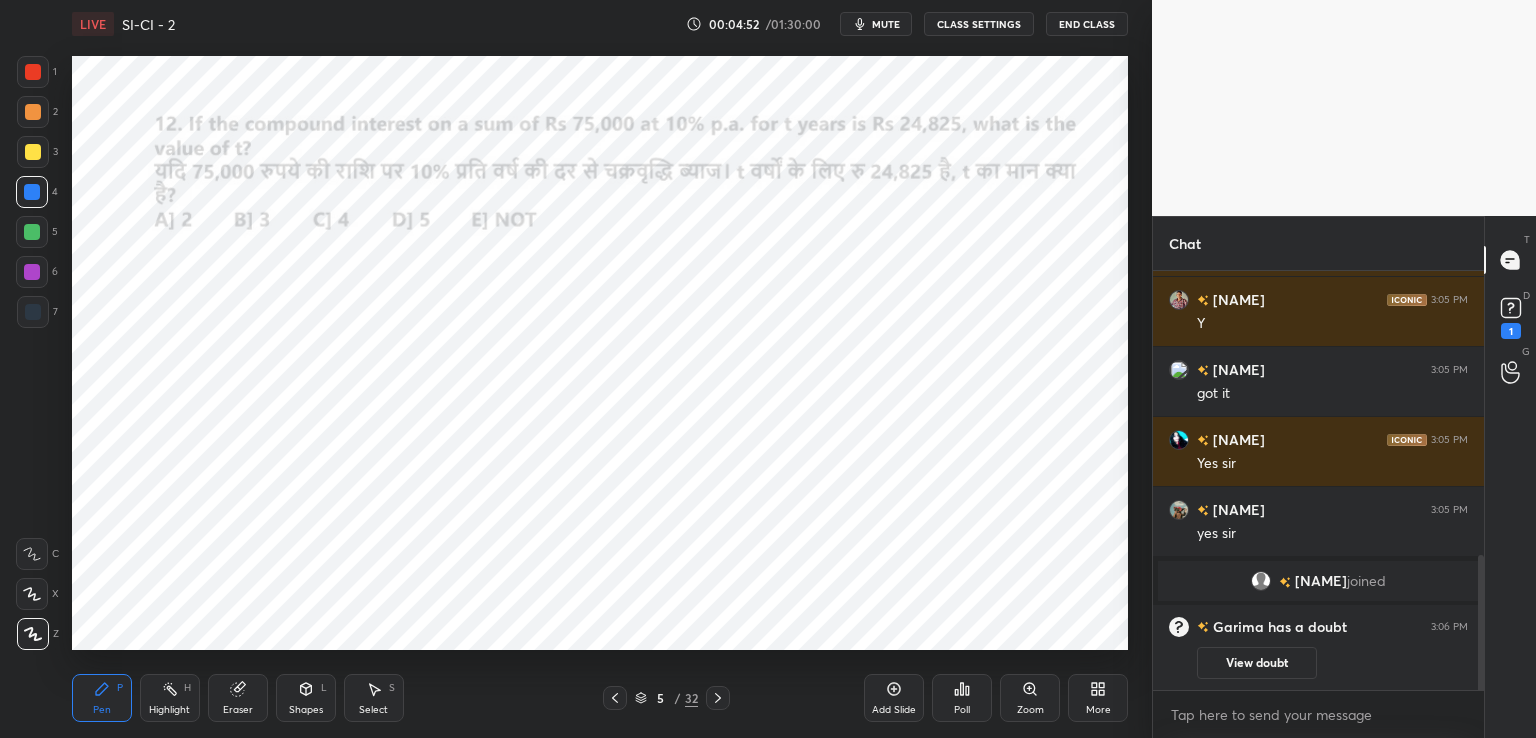 scroll, scrollTop: 948, scrollLeft: 0, axis: vertical 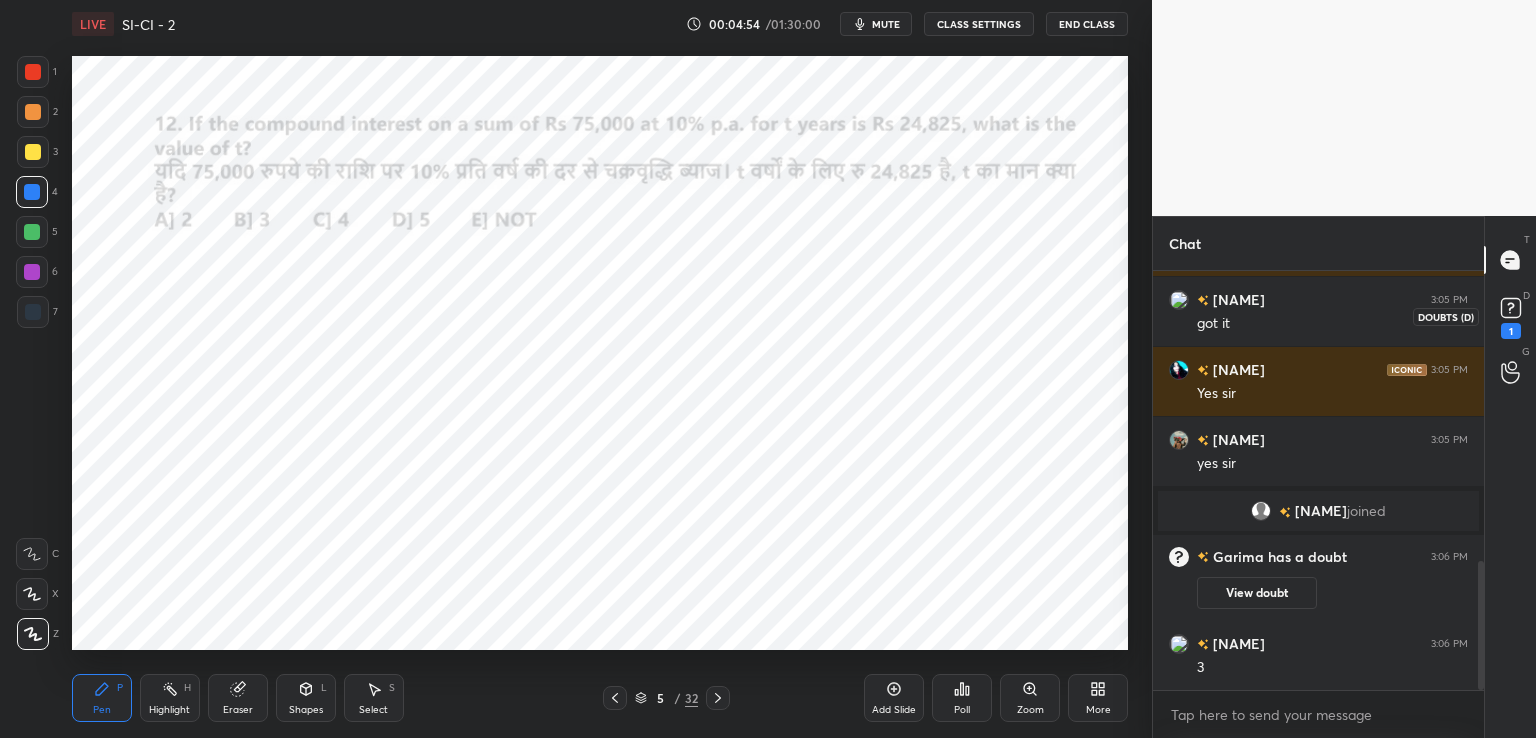 click 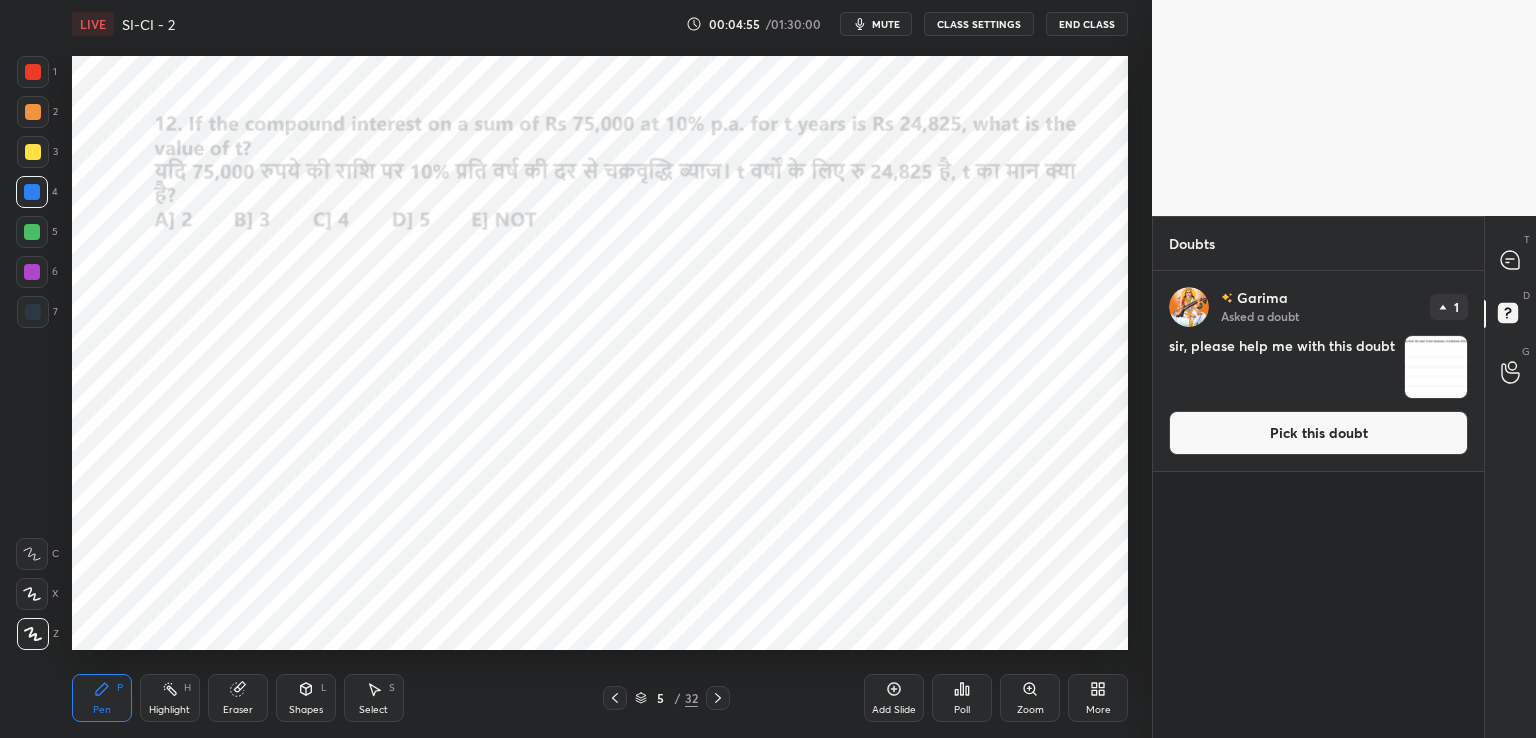 click on "Pick this doubt" at bounding box center (1318, 433) 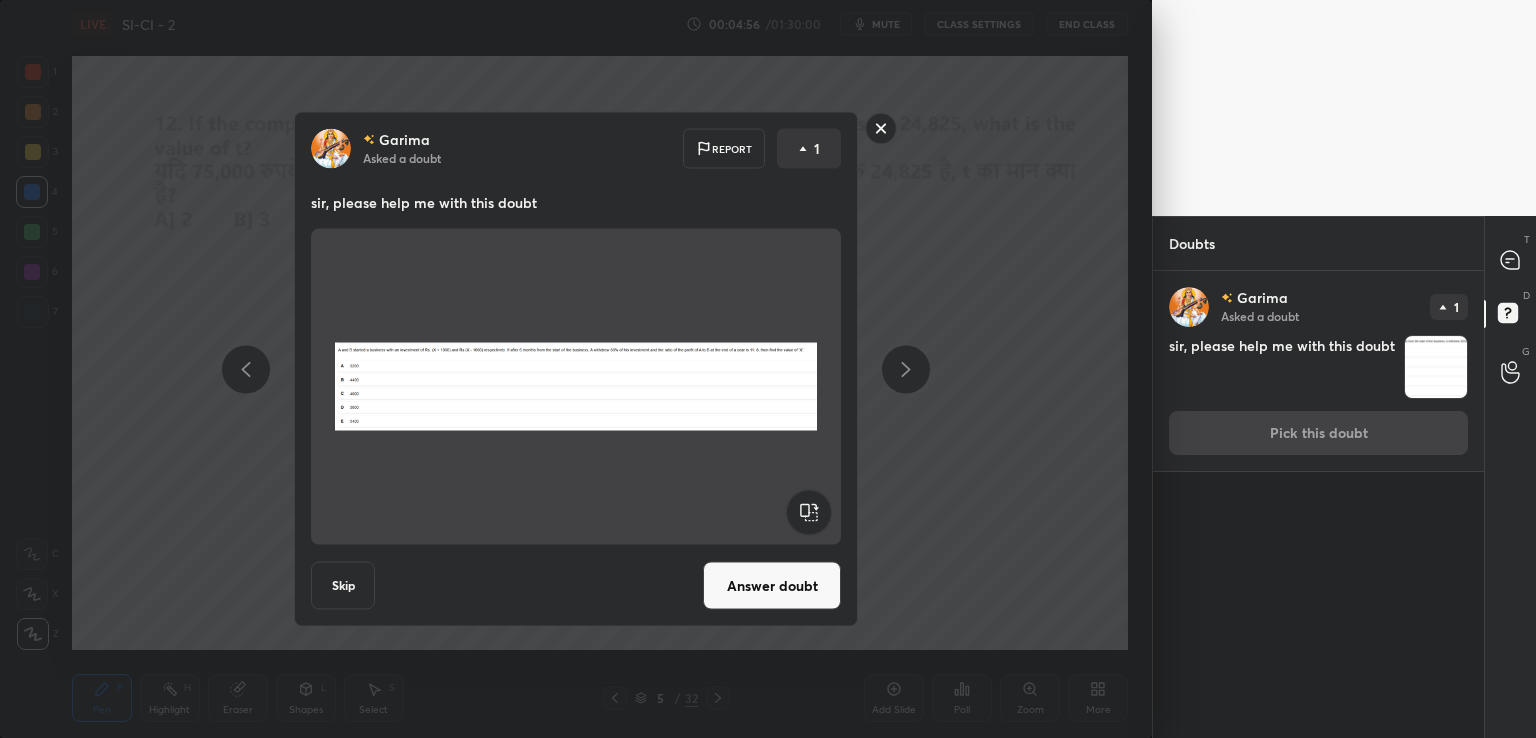 click on "Answer doubt" at bounding box center (772, 586) 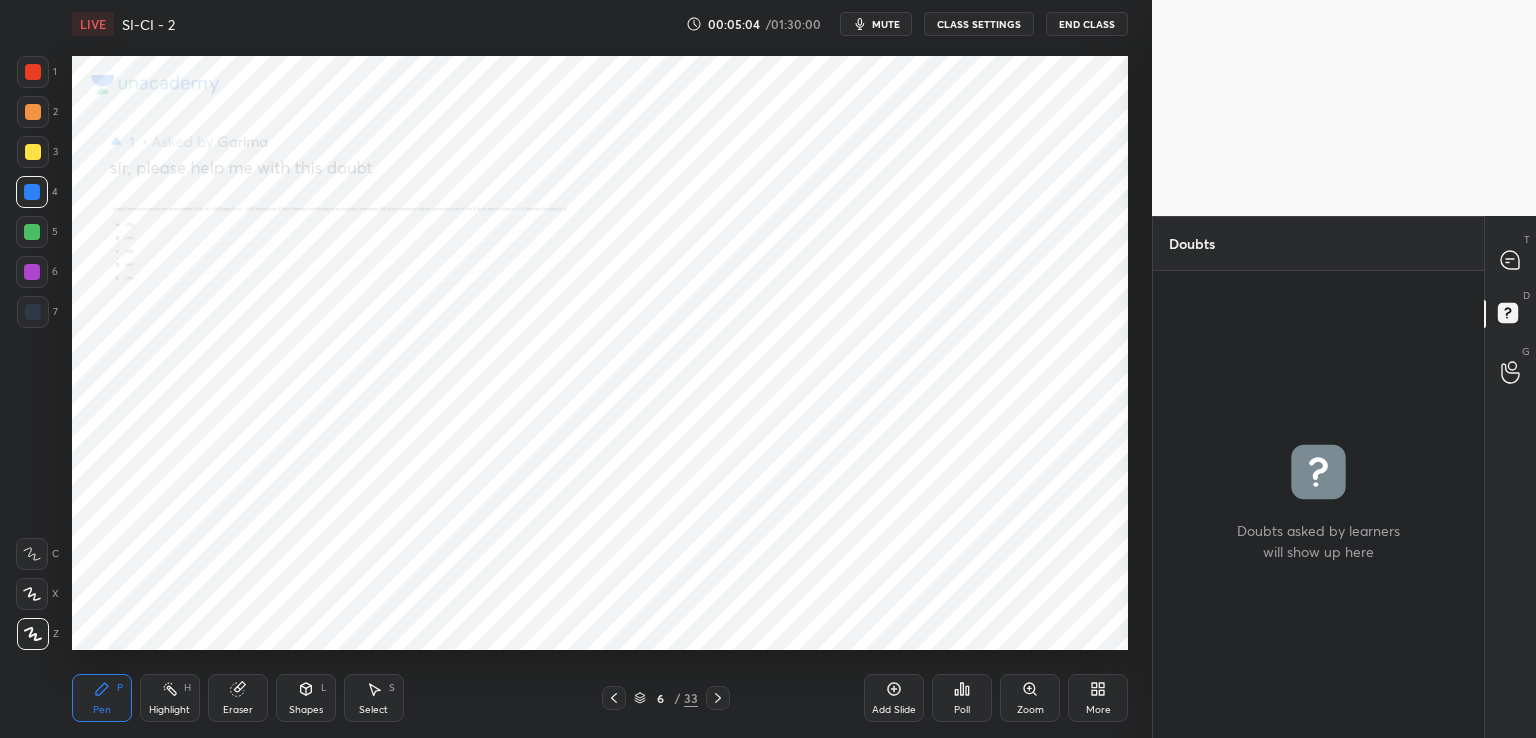 click on "Zoom" at bounding box center (1030, 698) 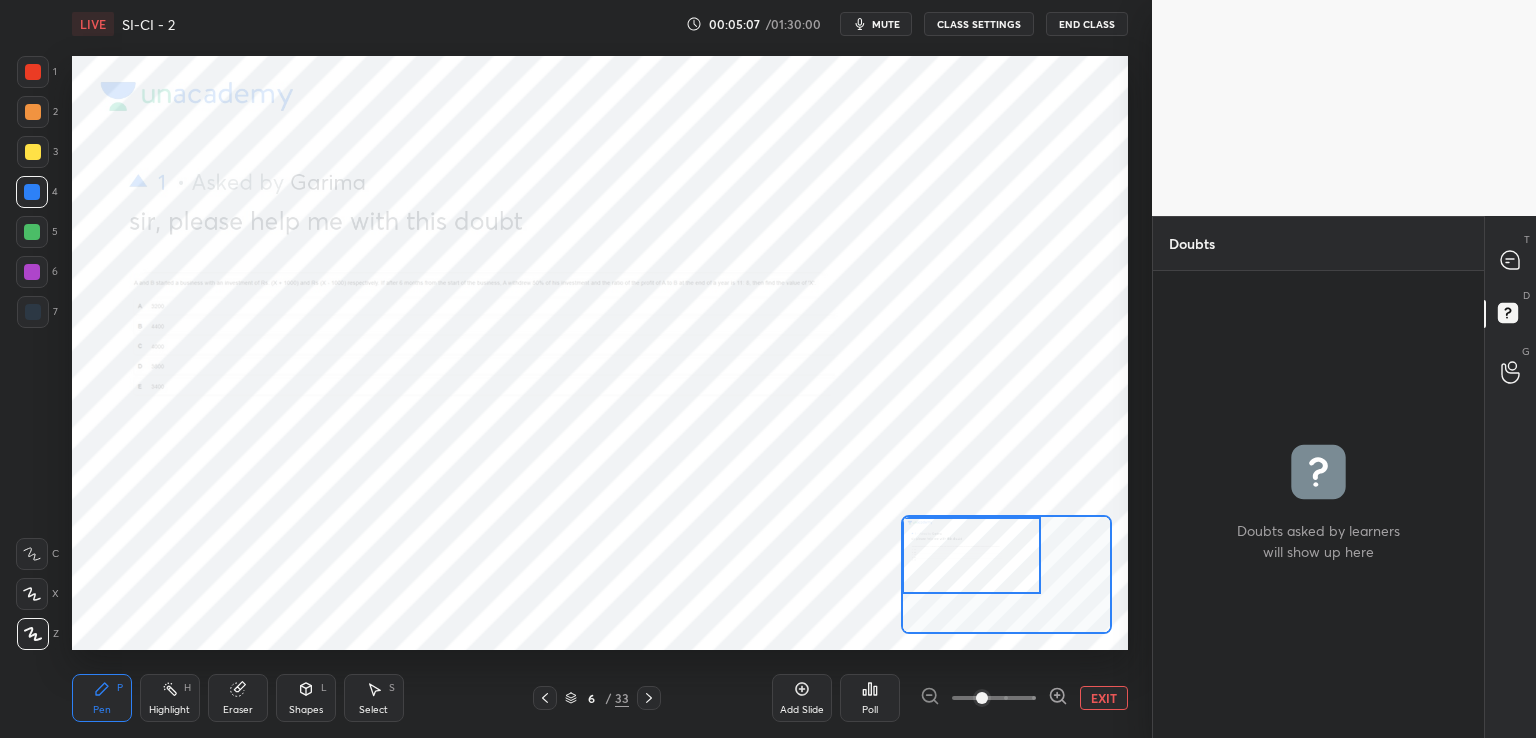 drag, startPoint x: 978, startPoint y: 577, endPoint x: 928, endPoint y: 543, distance: 60.464867 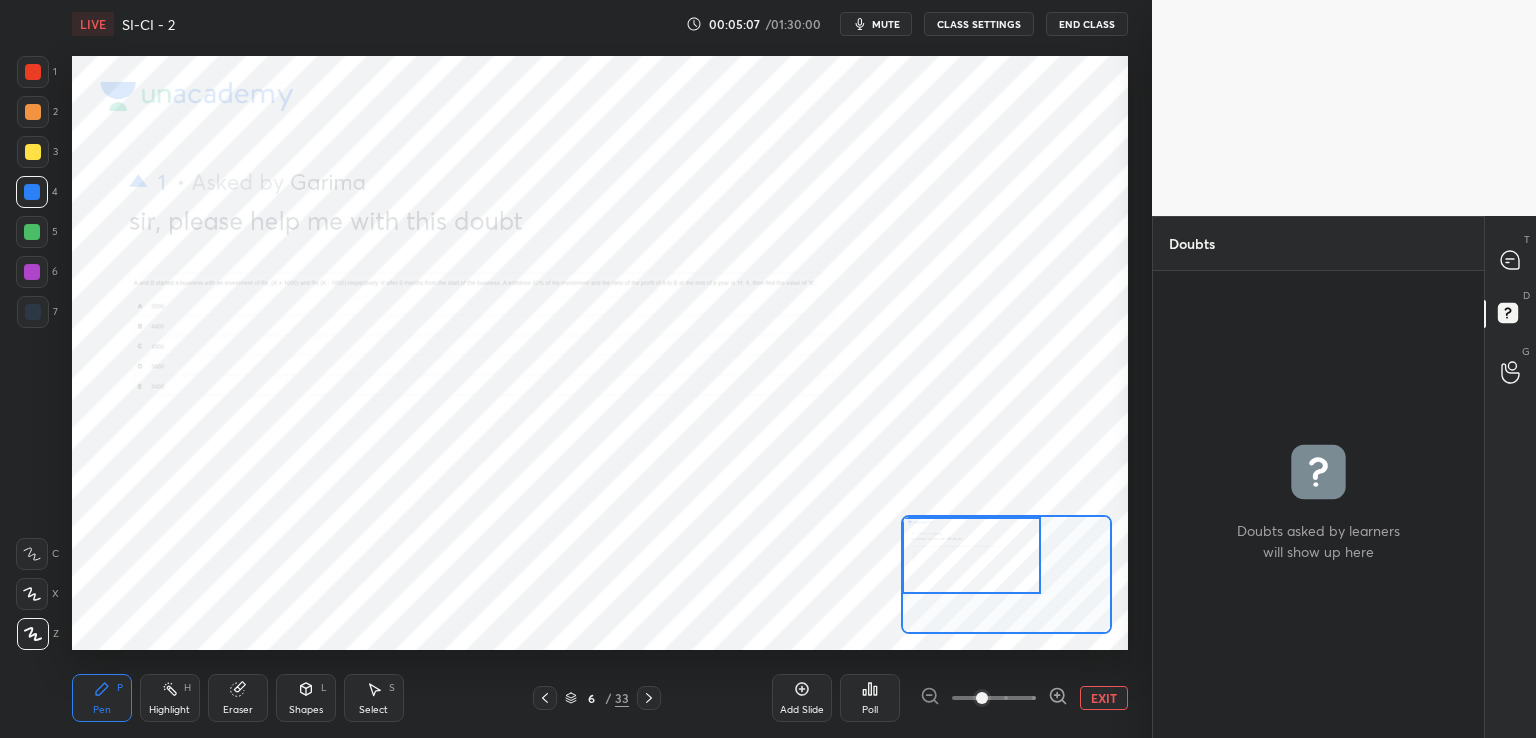 click at bounding box center (971, 555) 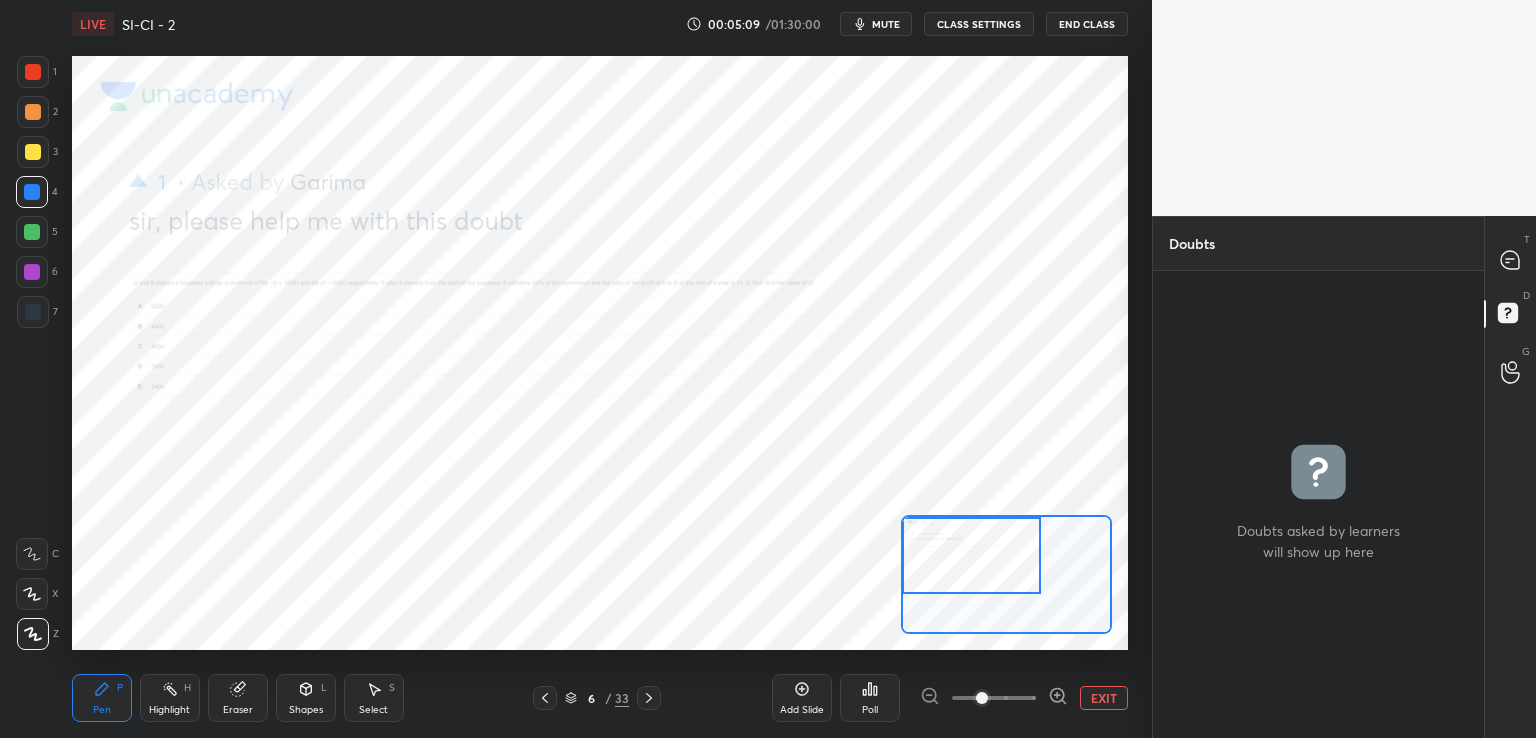 click 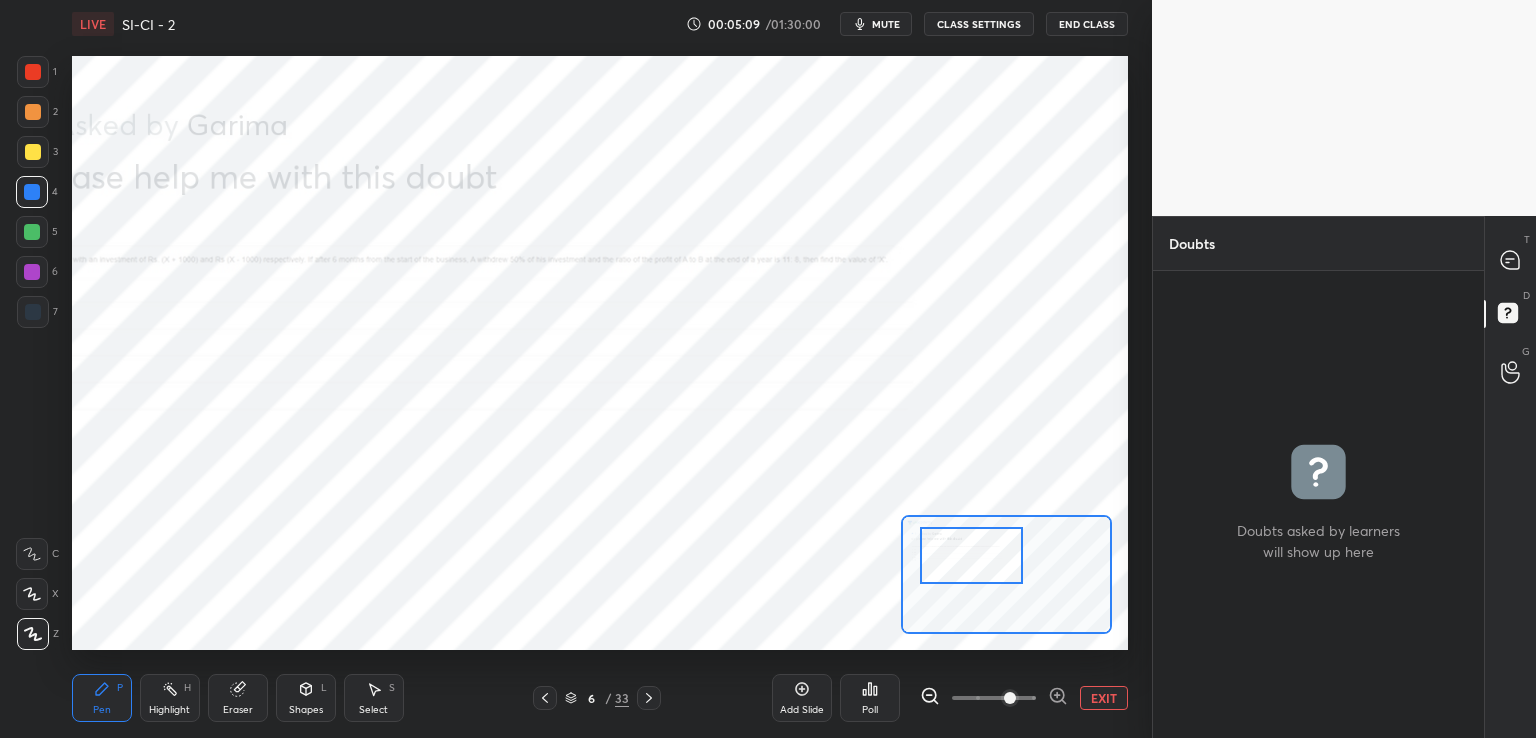 click 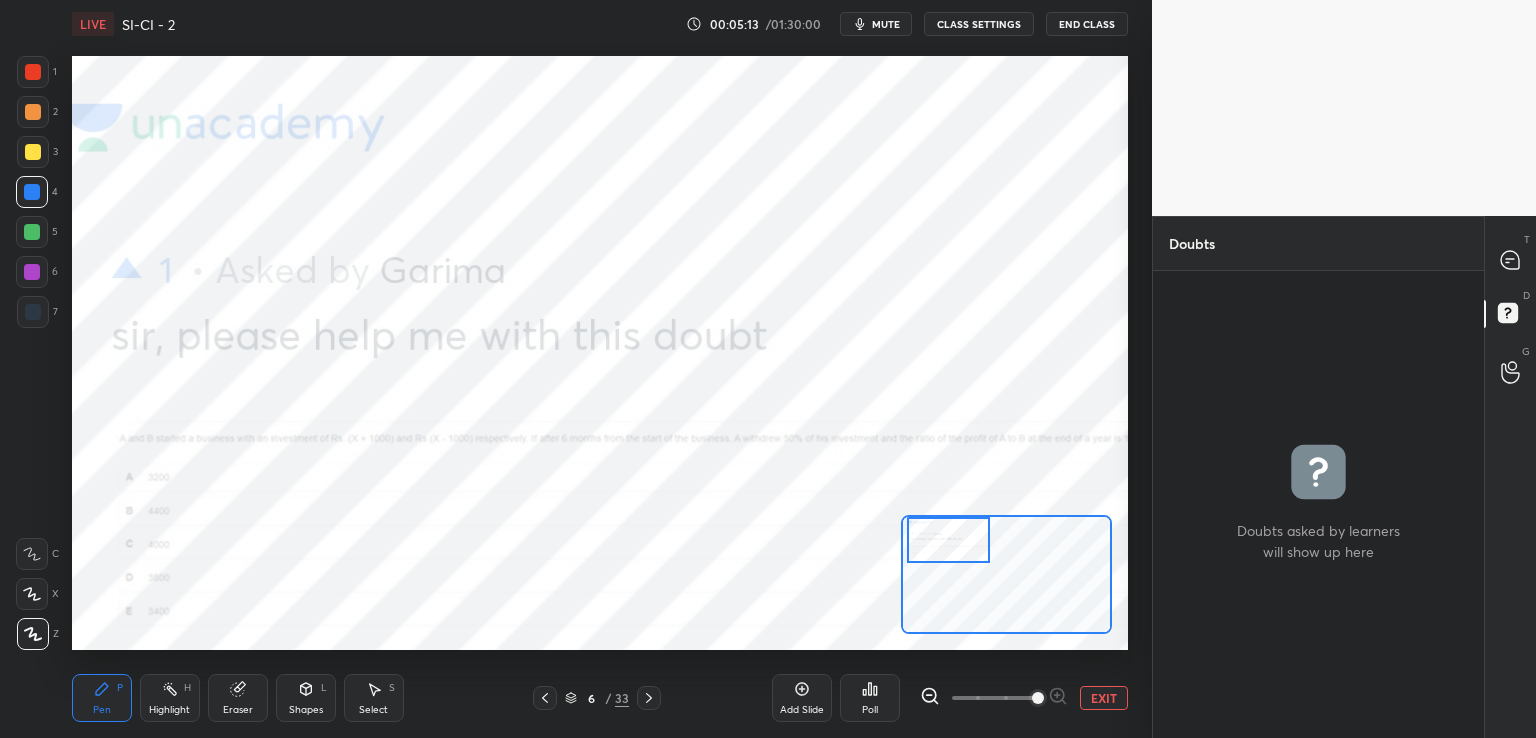 drag, startPoint x: 953, startPoint y: 548, endPoint x: 930, endPoint y: 523, distance: 33.970577 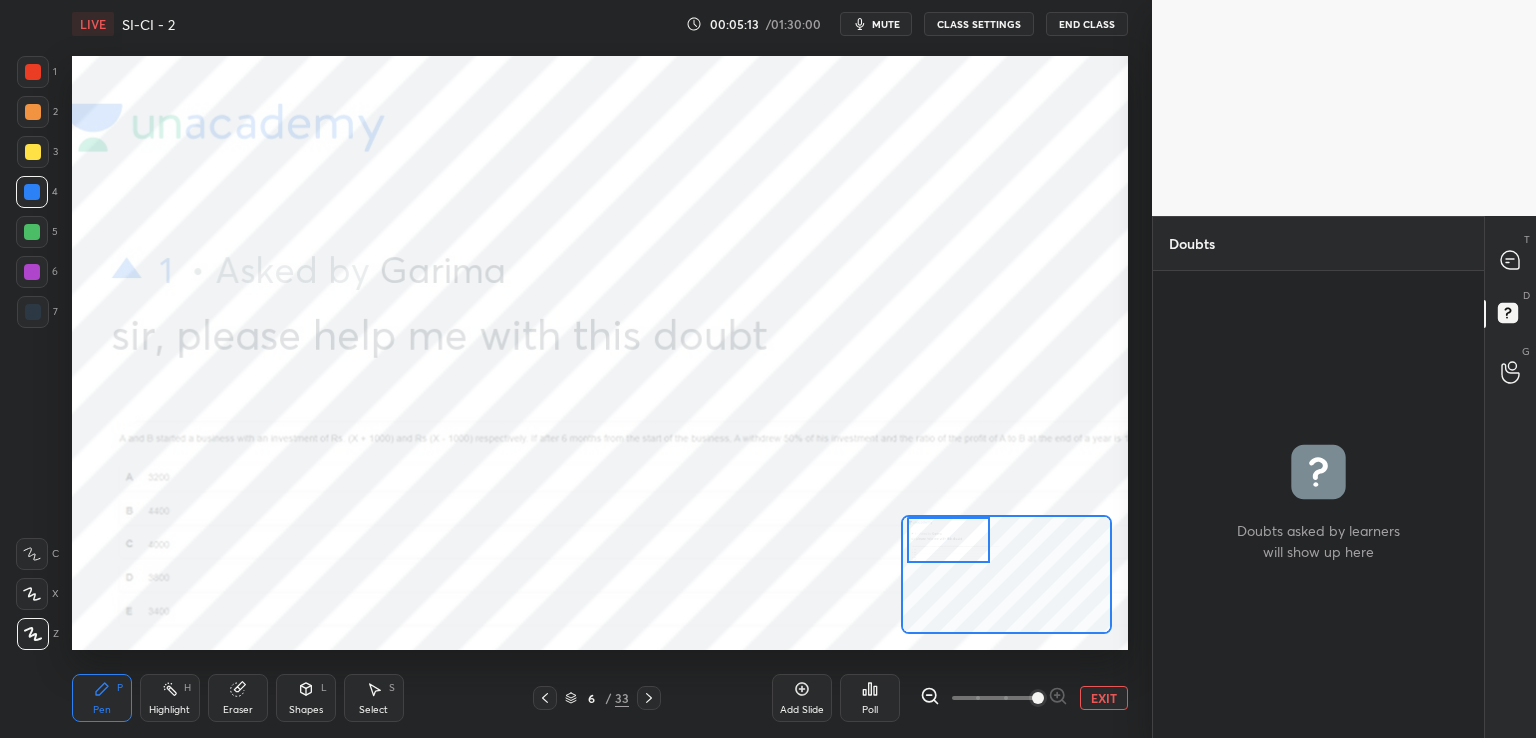 click at bounding box center [948, 540] 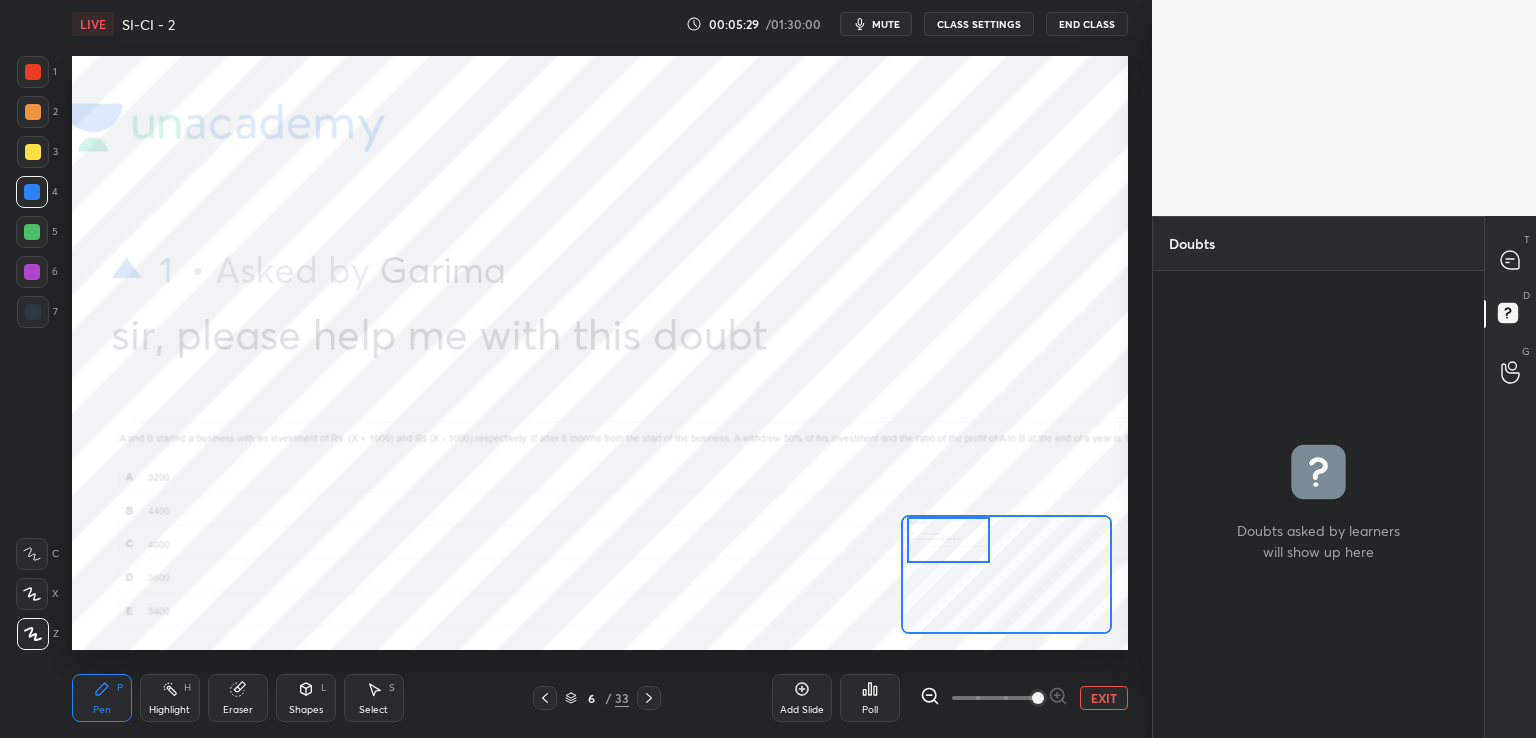 click 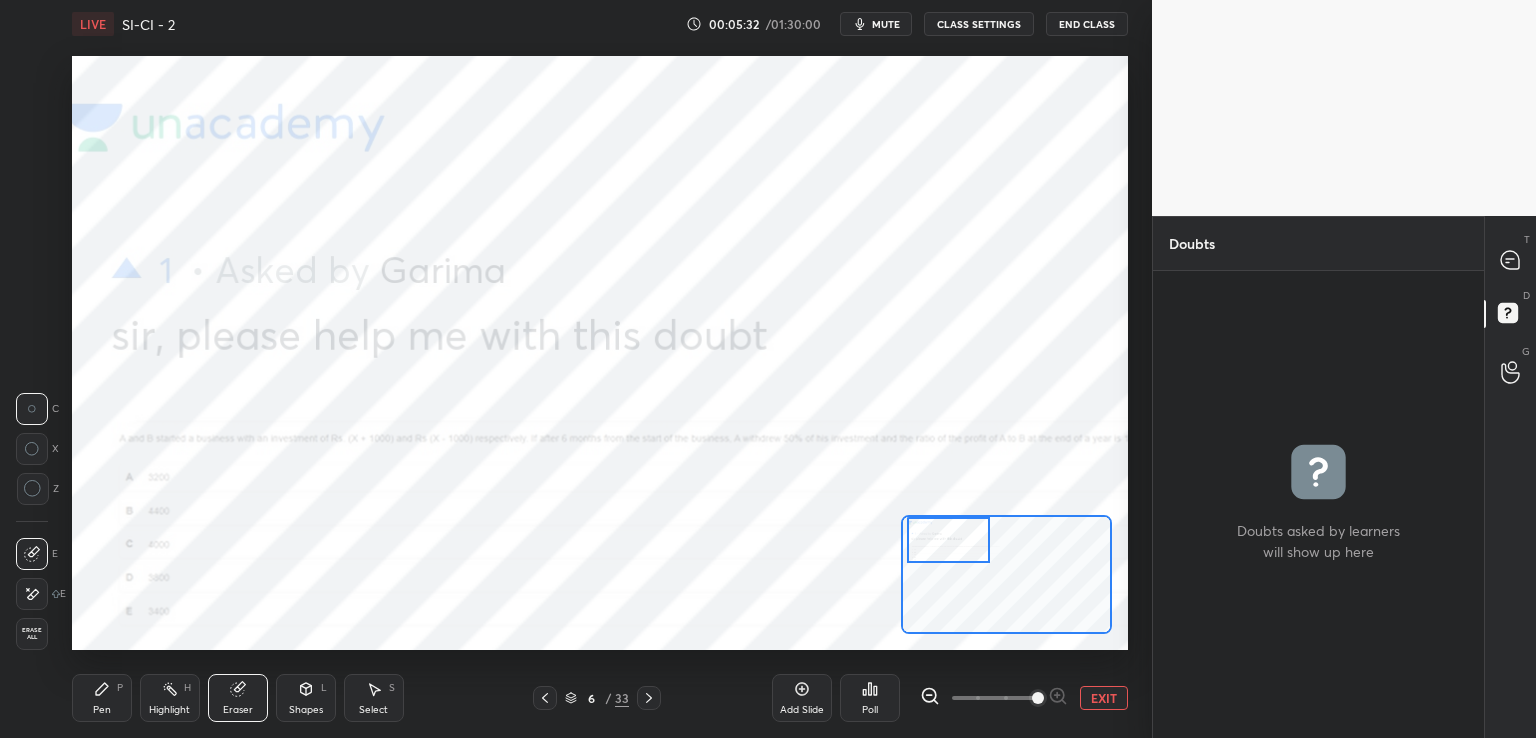 click on "Pen P" at bounding box center [102, 698] 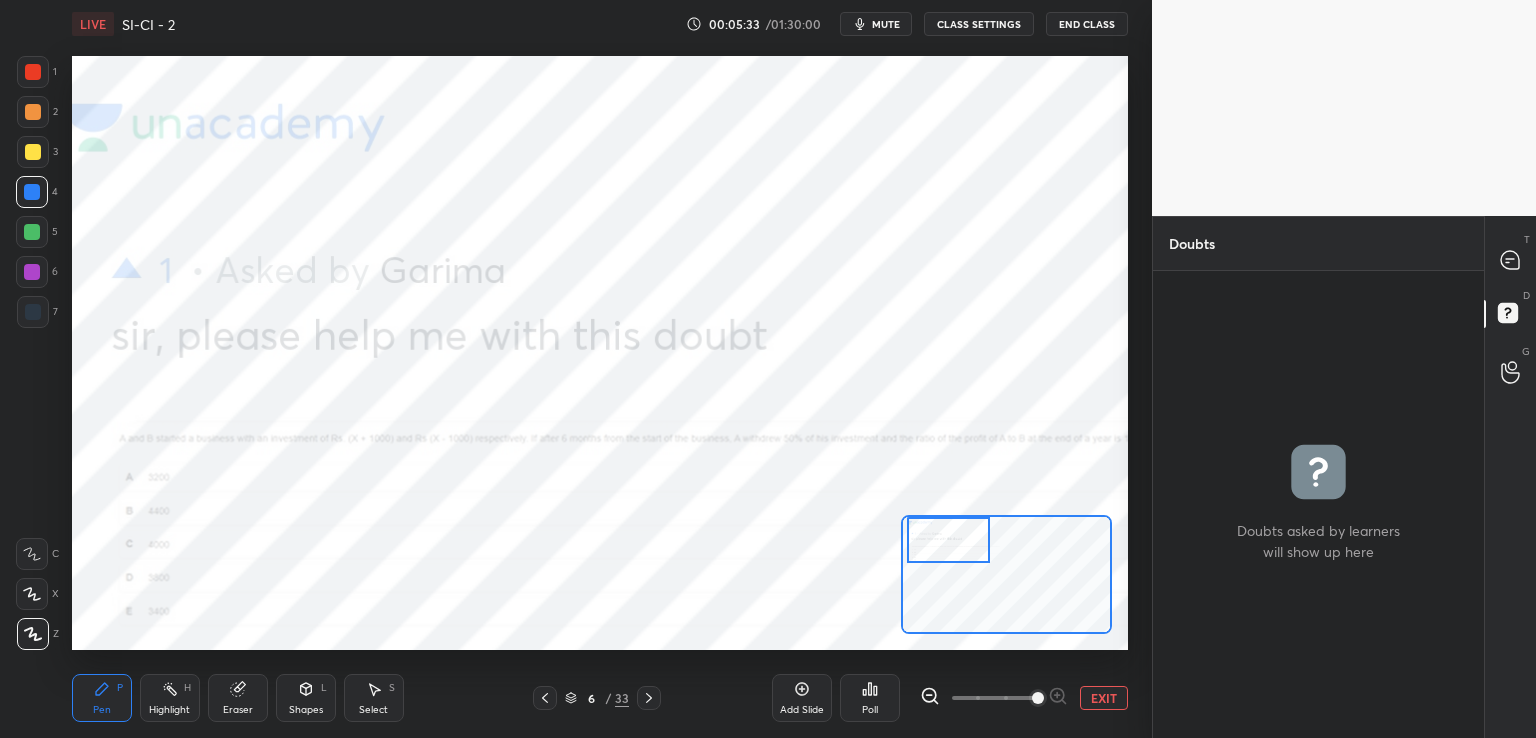 click 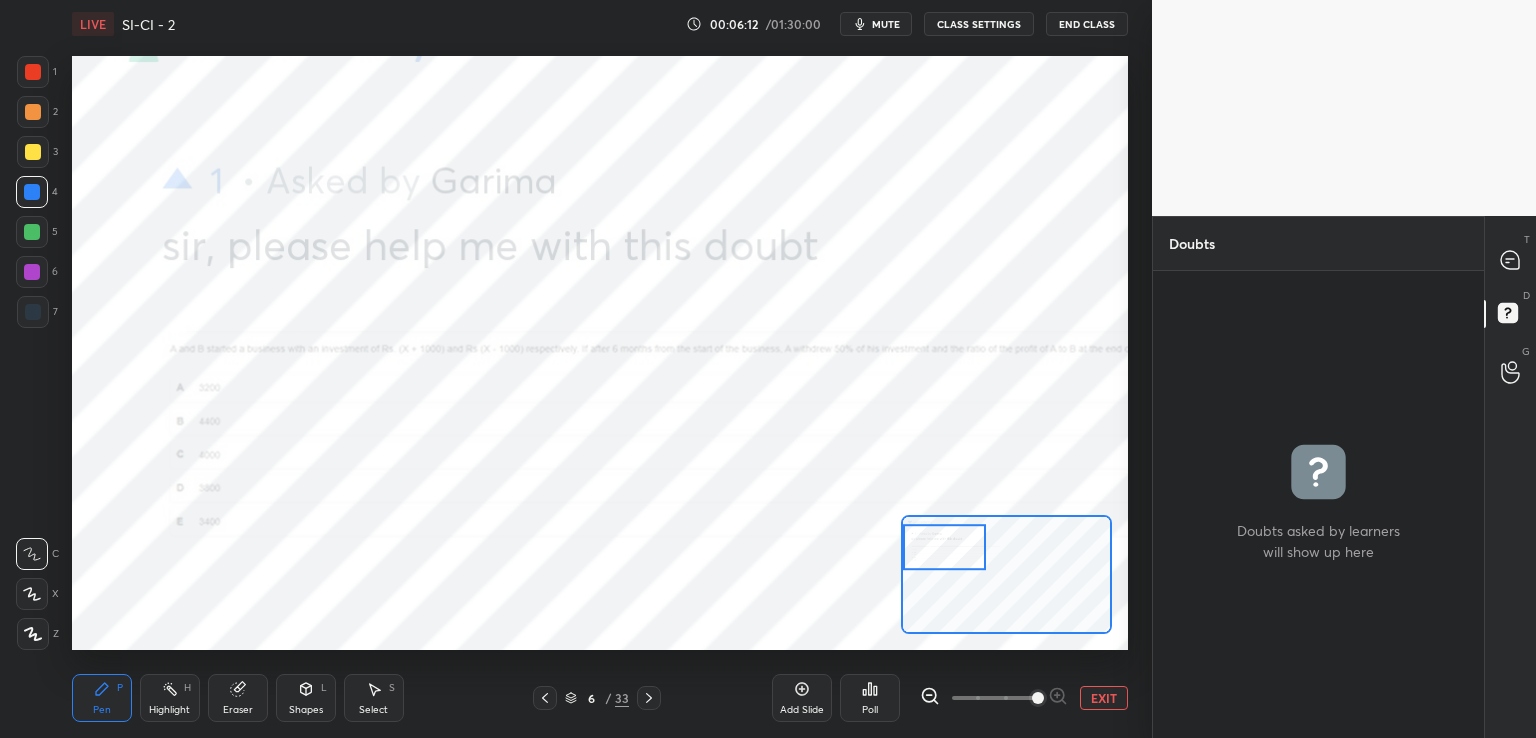 click at bounding box center [944, 547] 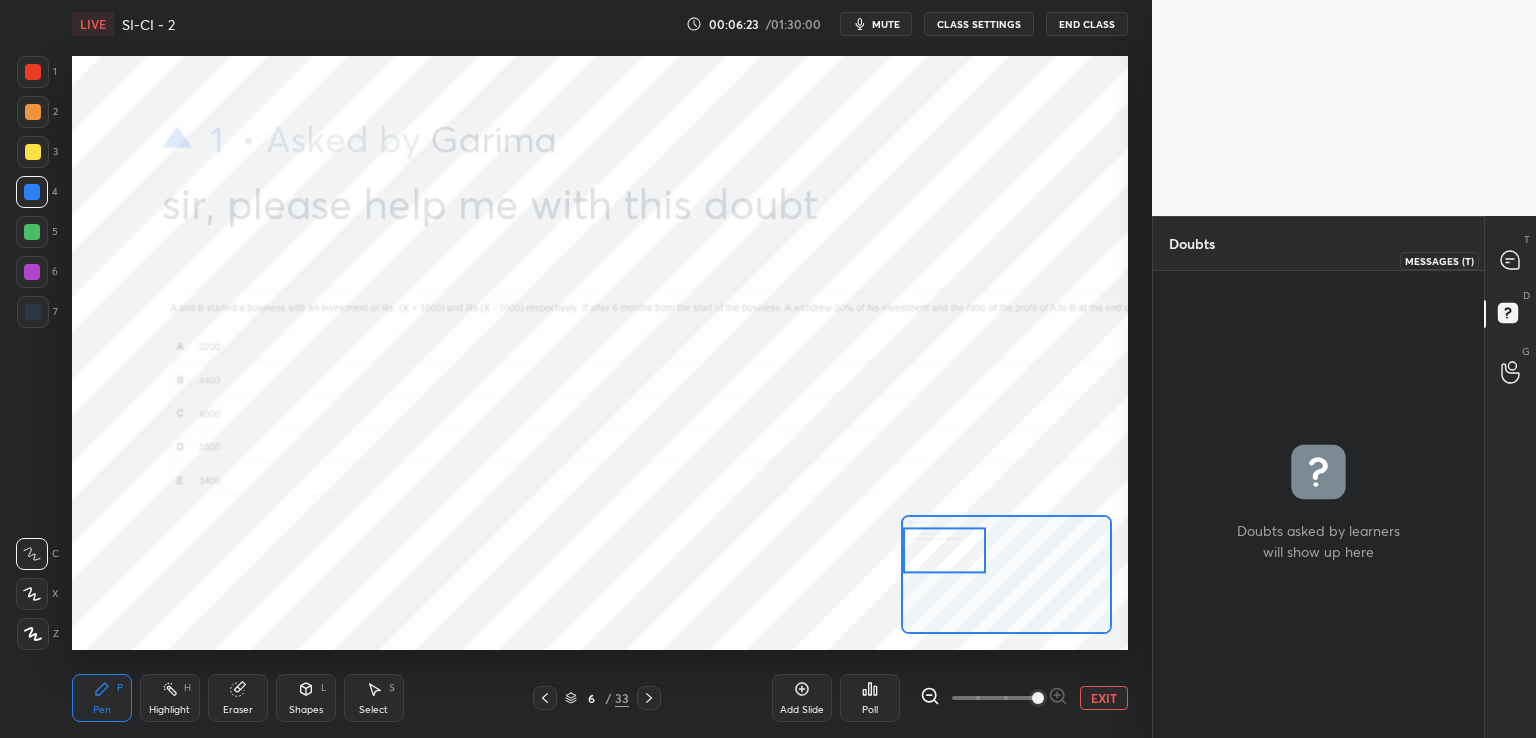 click 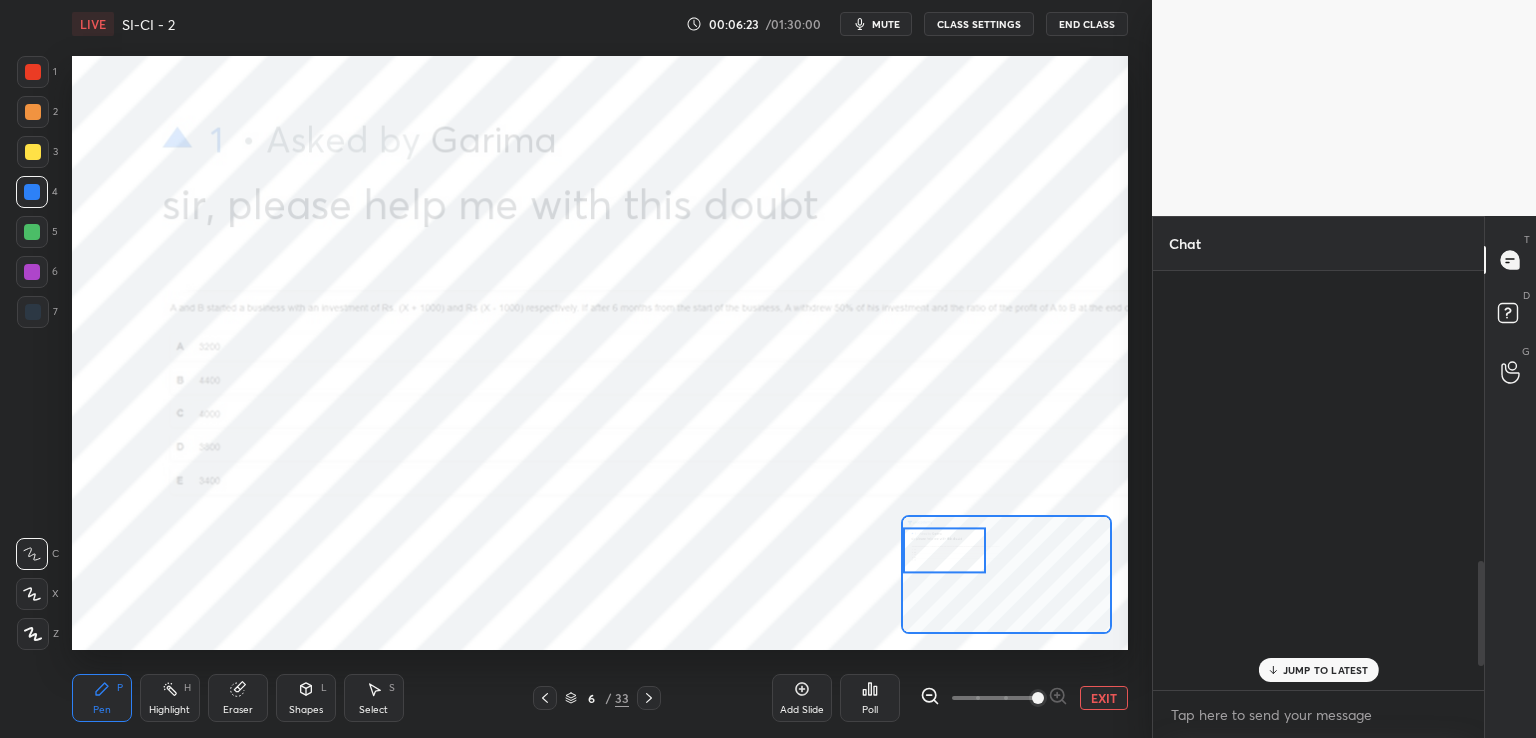 scroll, scrollTop: 1162, scrollLeft: 0, axis: vertical 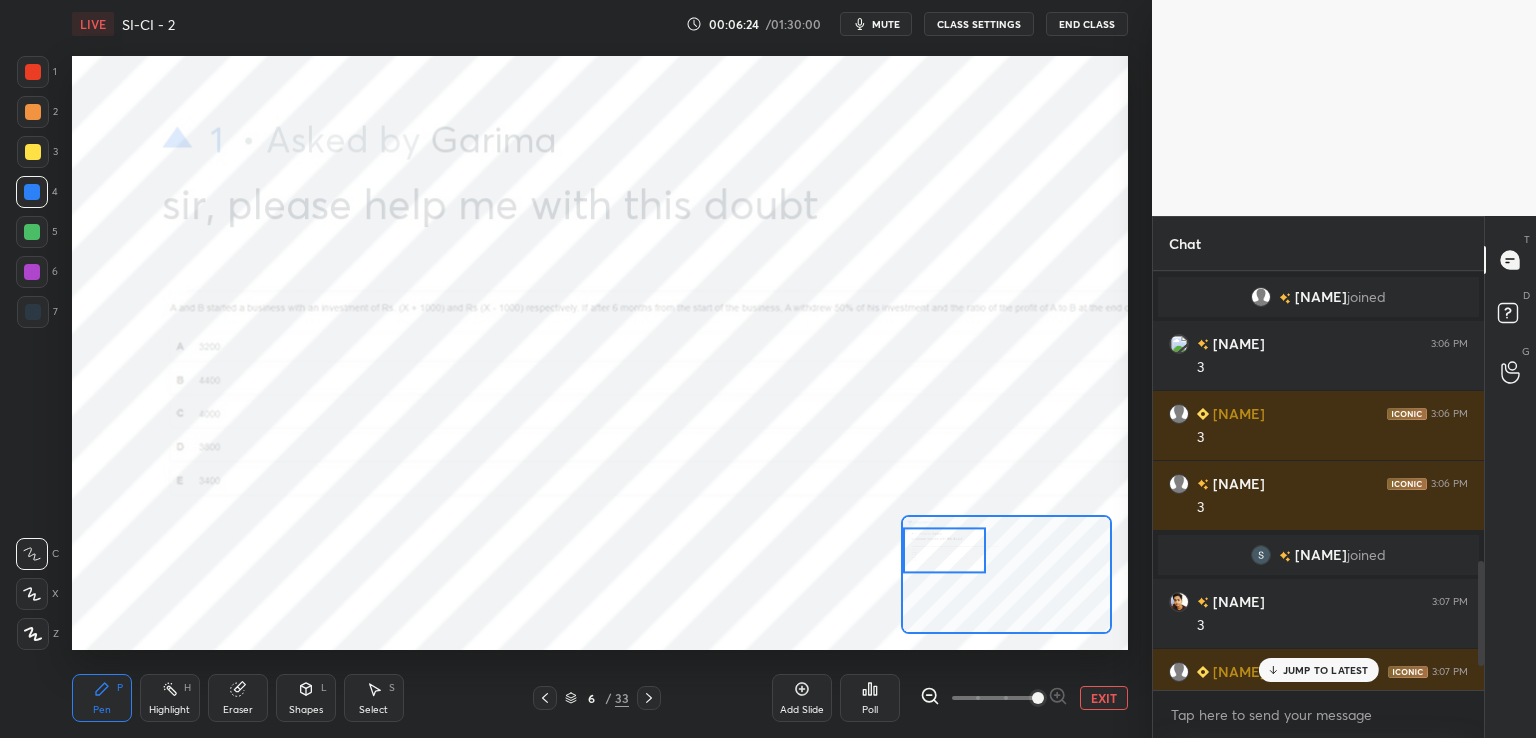 click on "JUMP TO LATEST" at bounding box center (1318, 670) 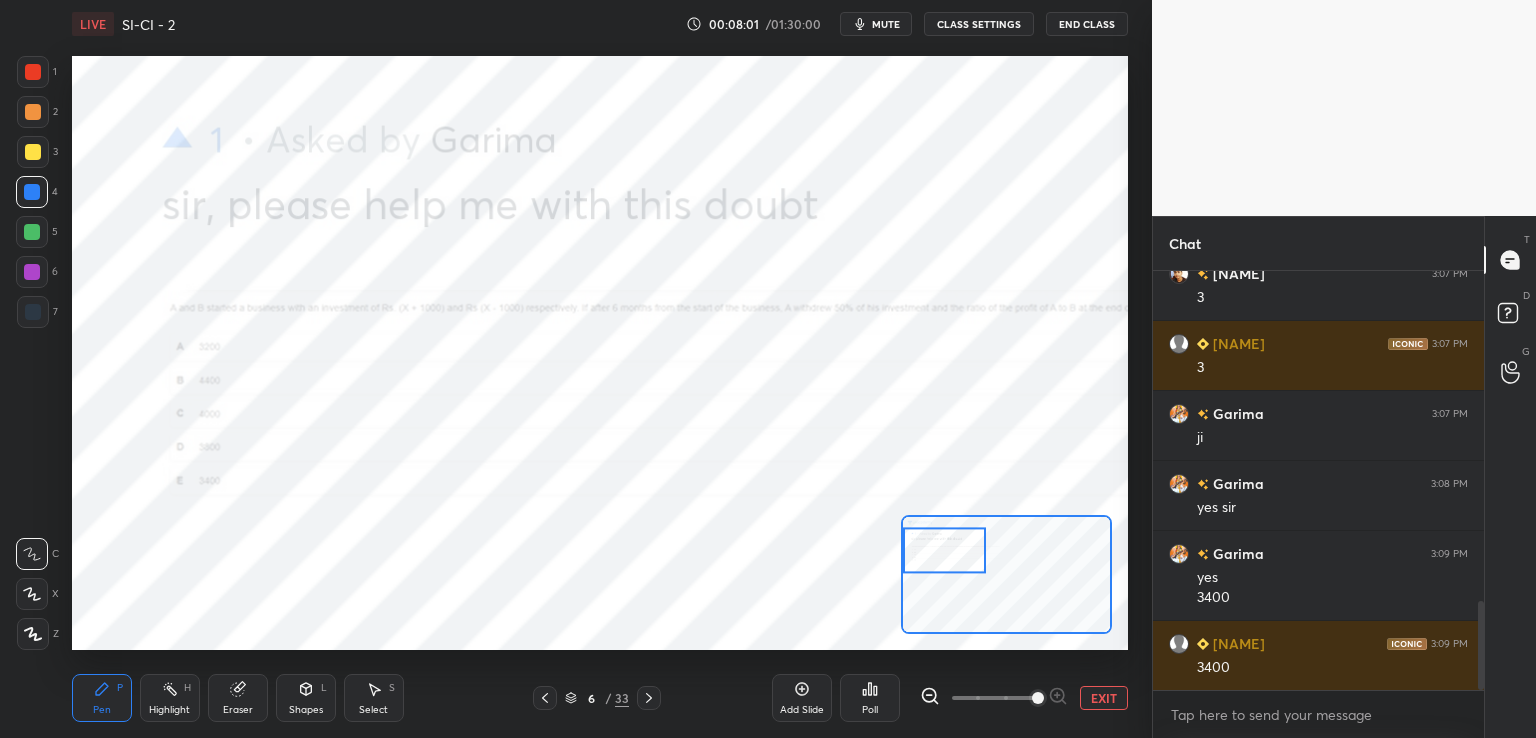 scroll, scrollTop: 1560, scrollLeft: 0, axis: vertical 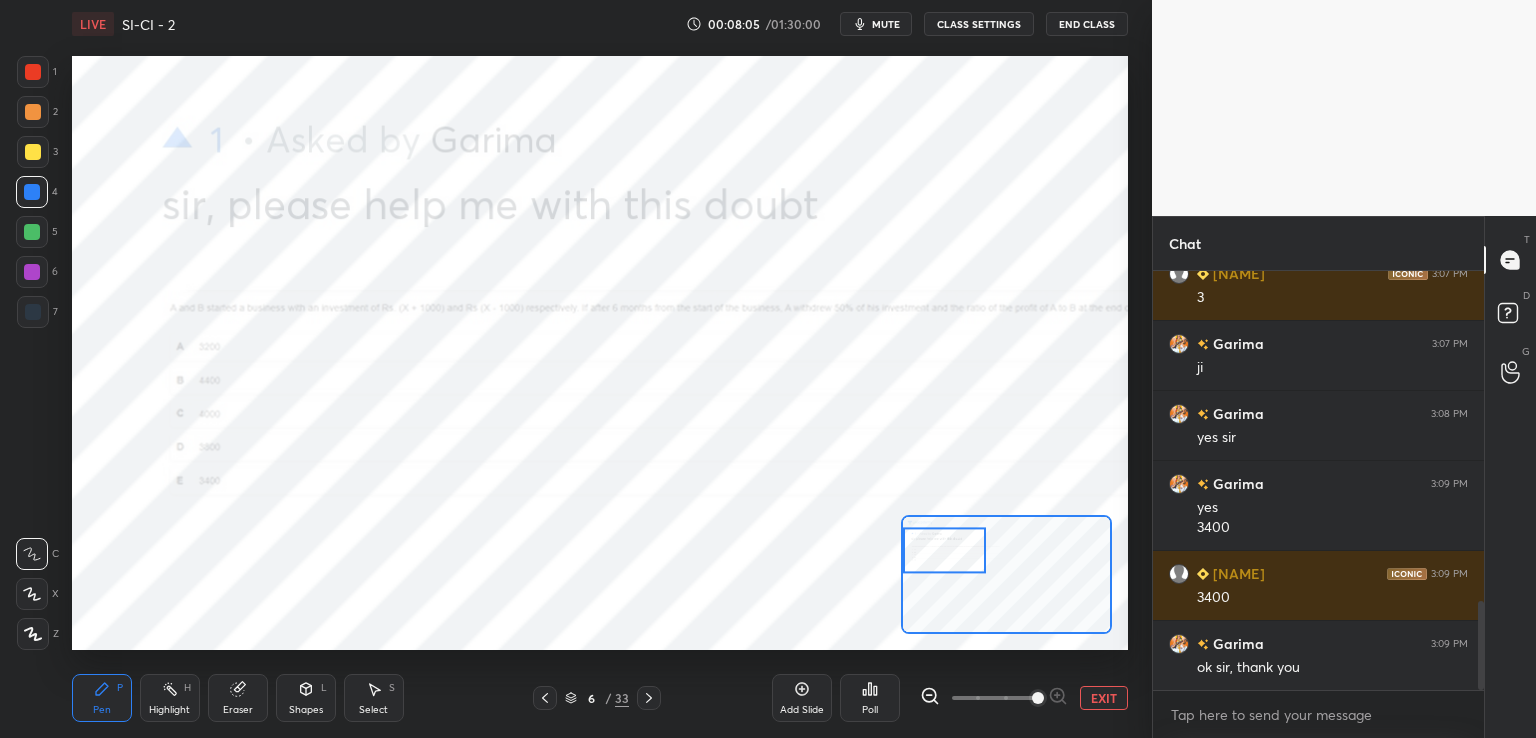 click at bounding box center [545, 698] 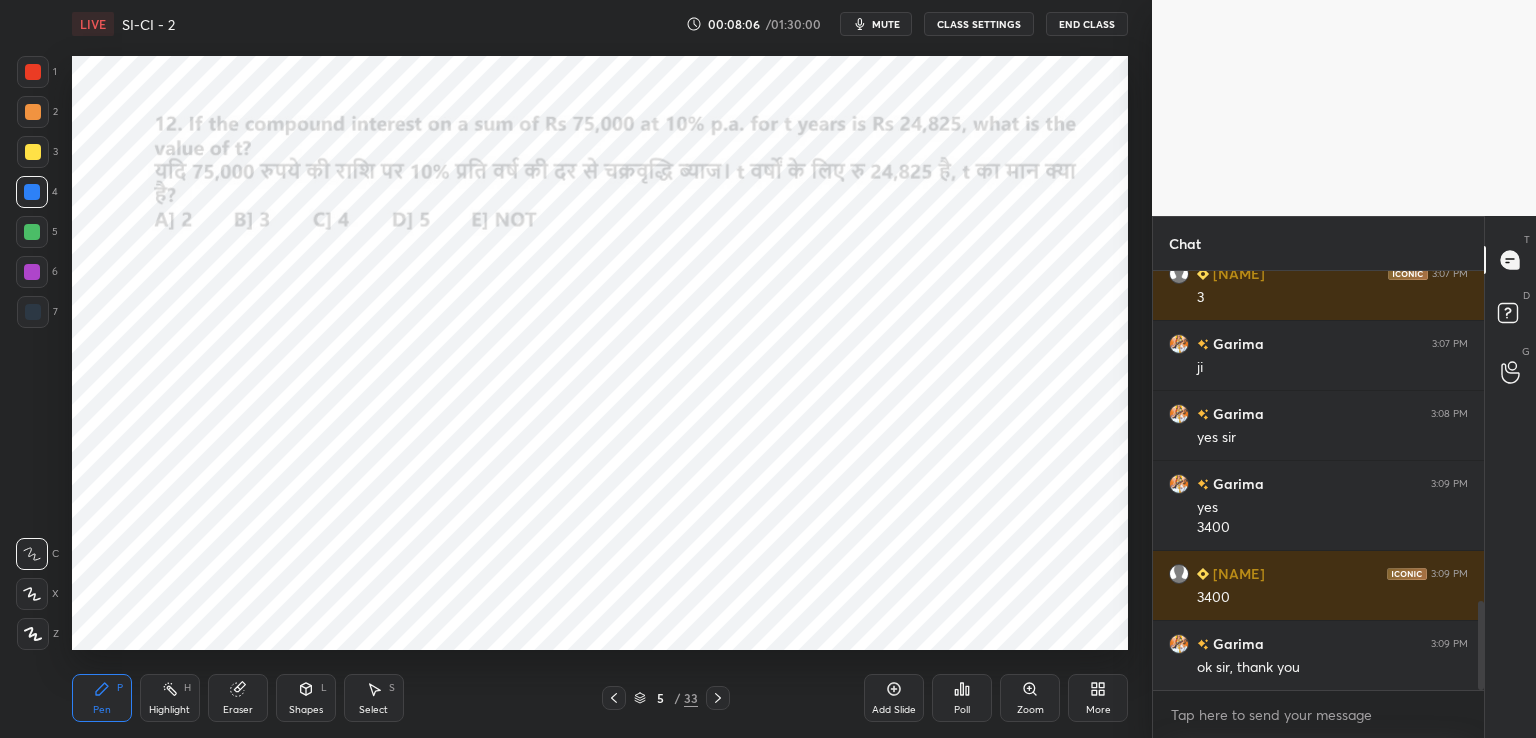 click at bounding box center [33, 72] 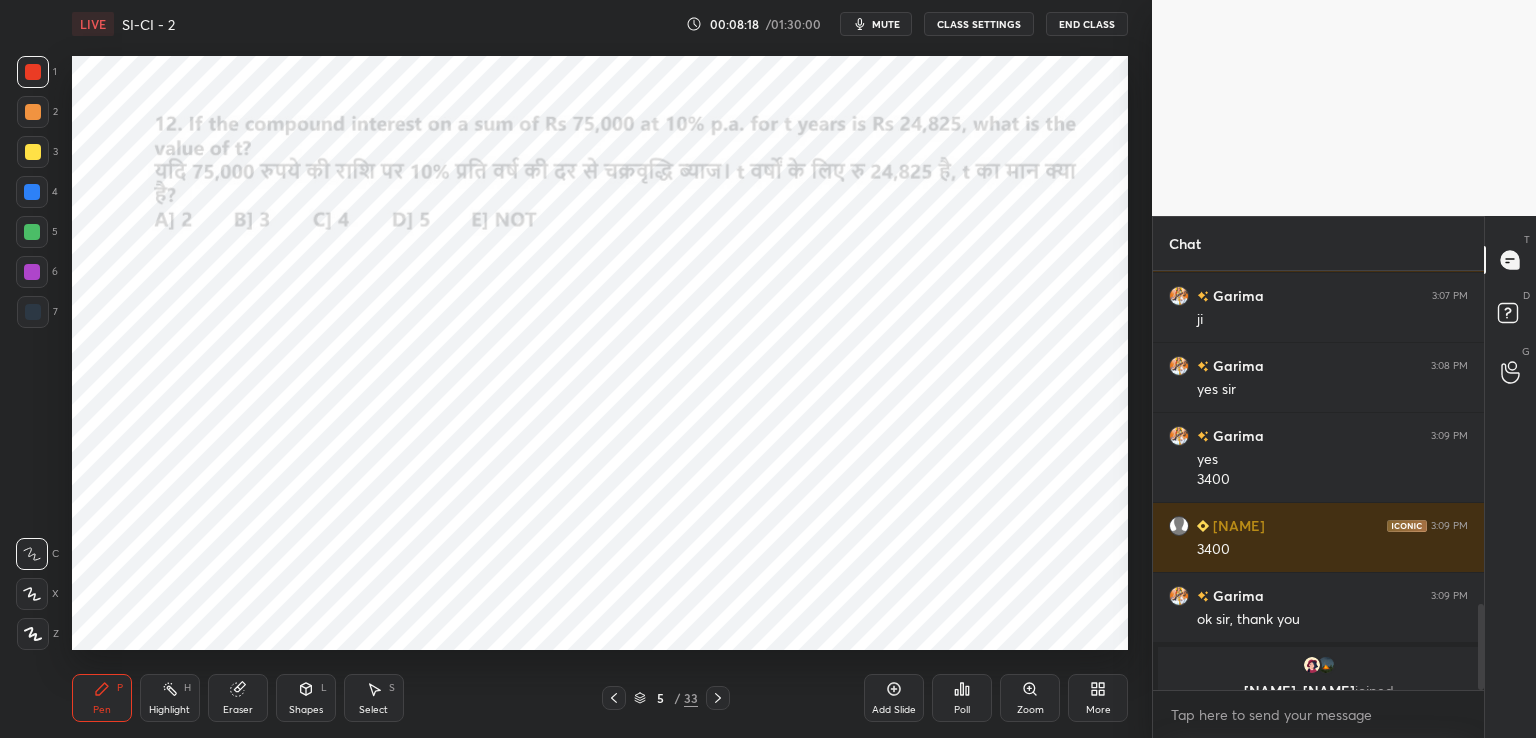 scroll, scrollTop: 1632, scrollLeft: 0, axis: vertical 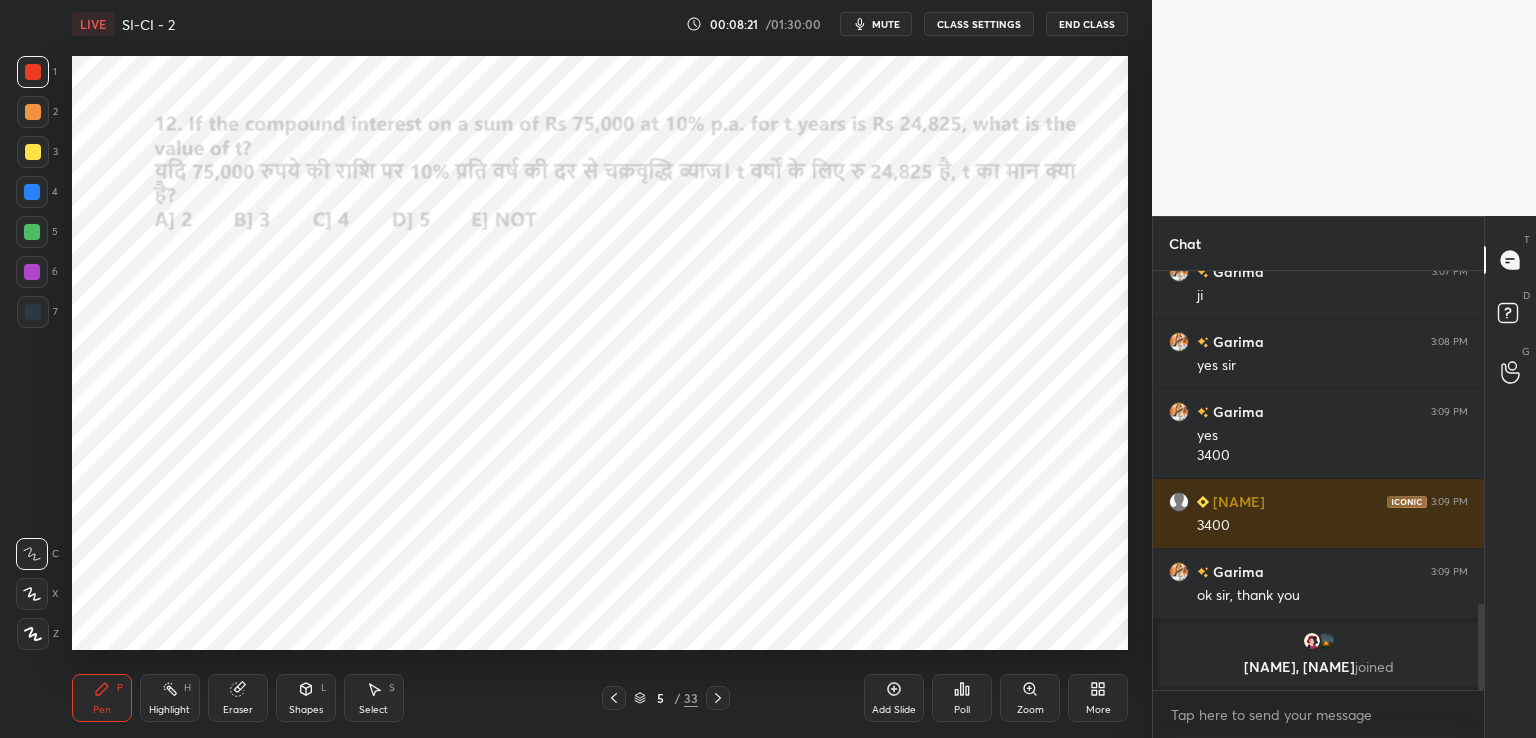 click 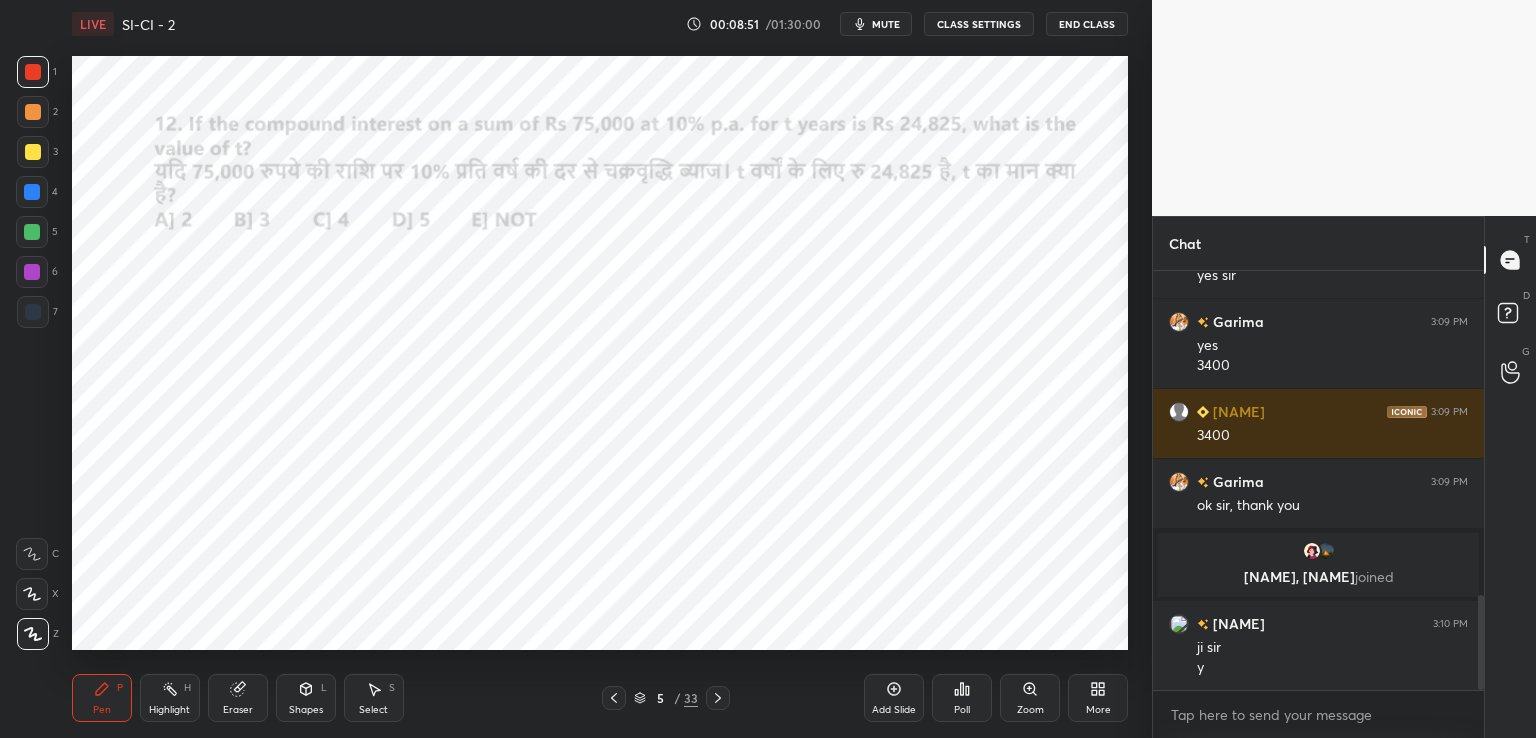 scroll, scrollTop: 1486, scrollLeft: 0, axis: vertical 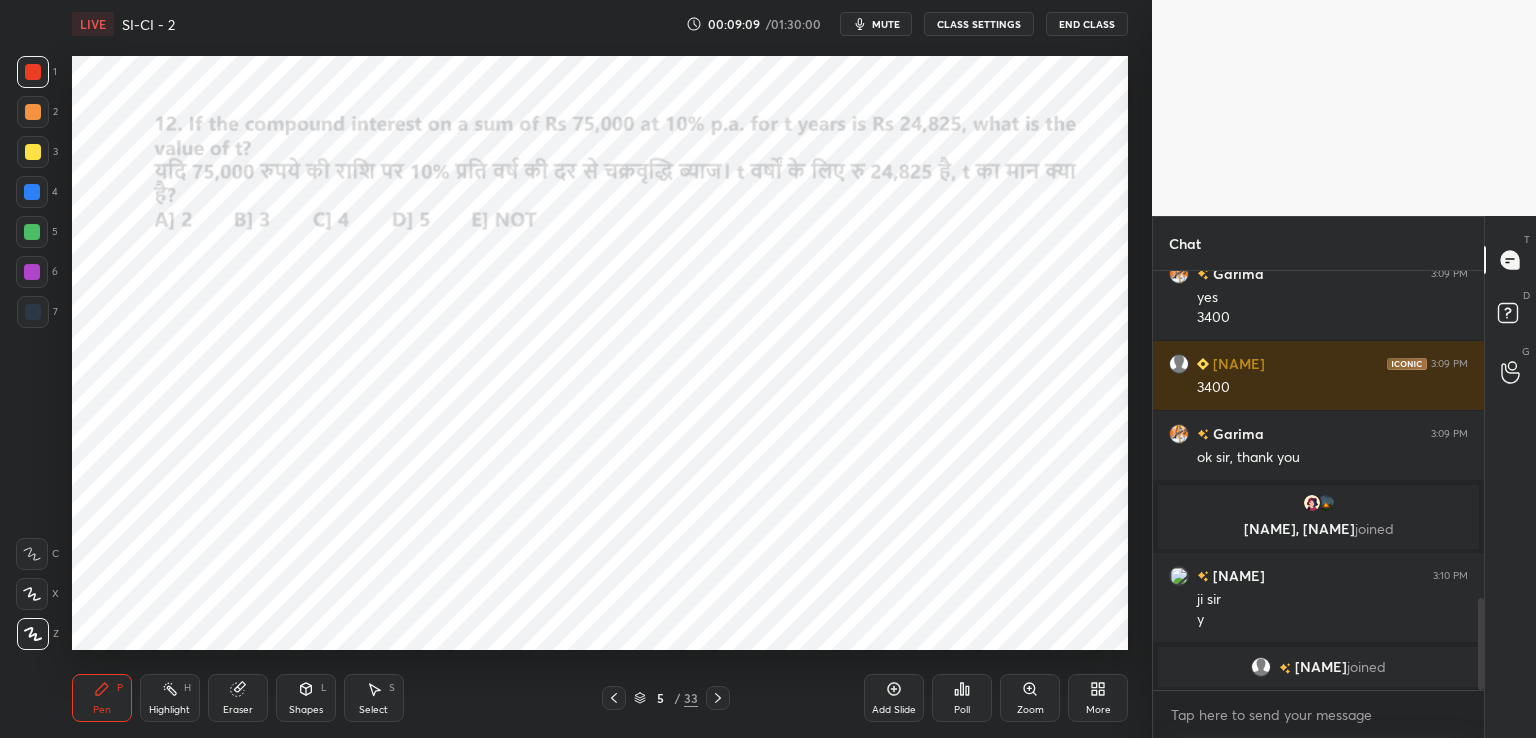 click on "Eraser" at bounding box center (238, 698) 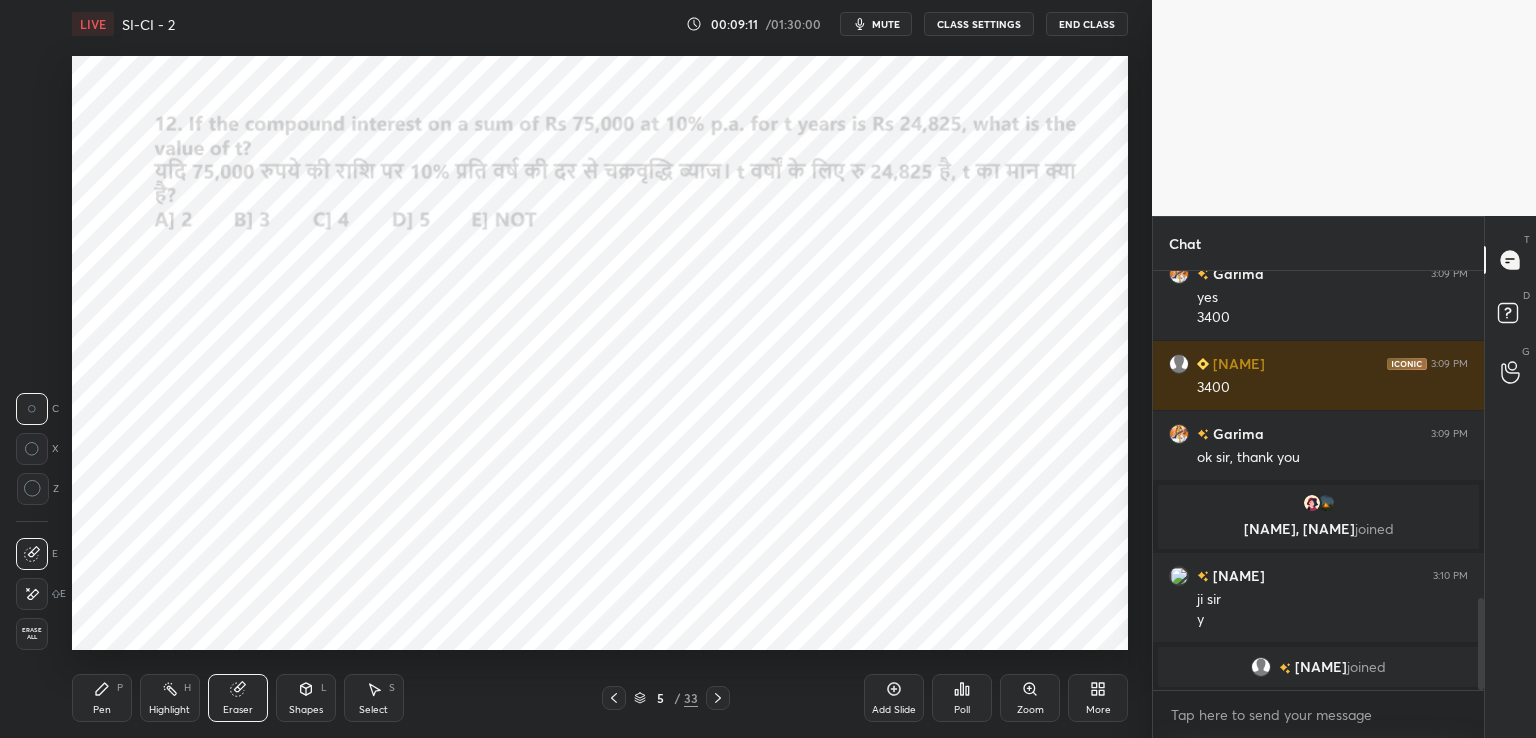 click 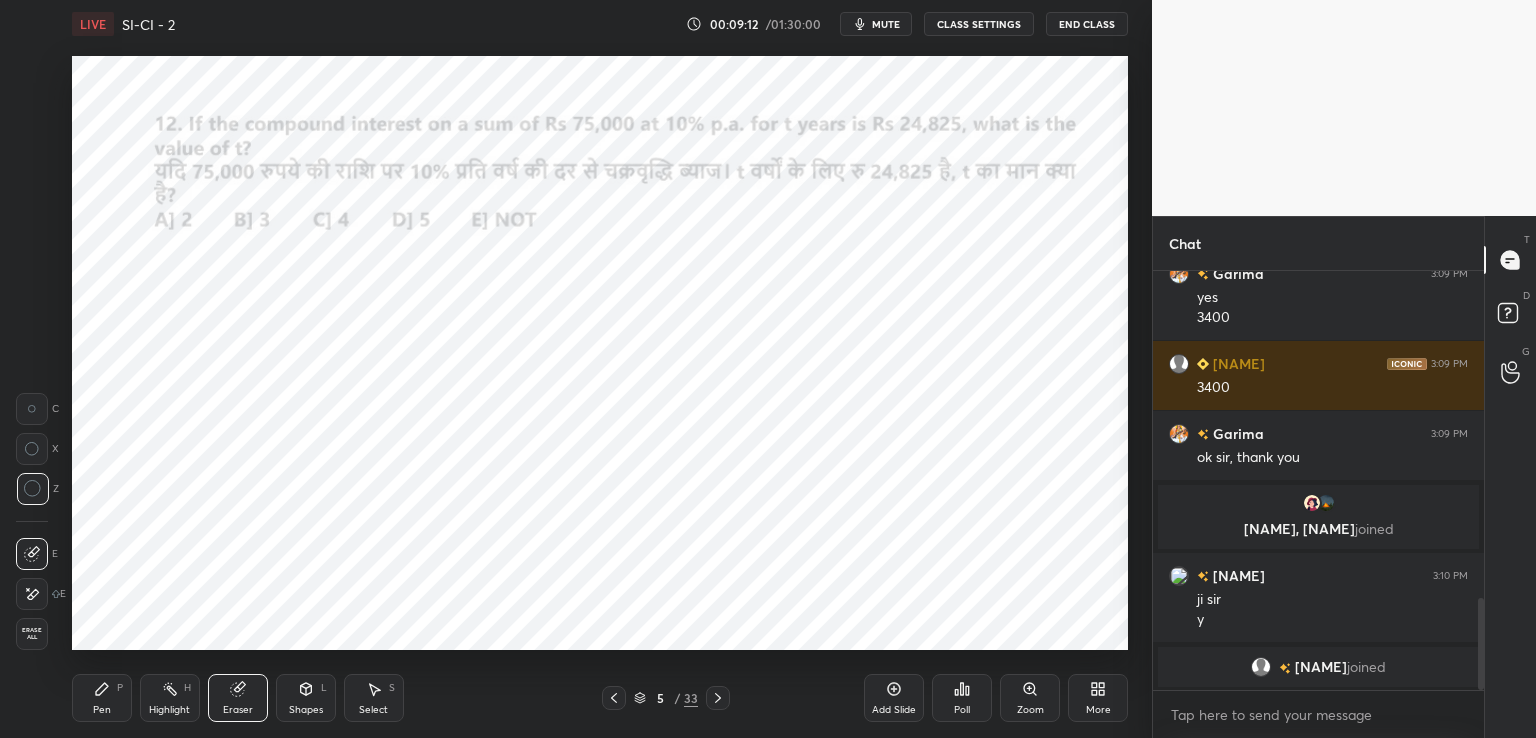 click 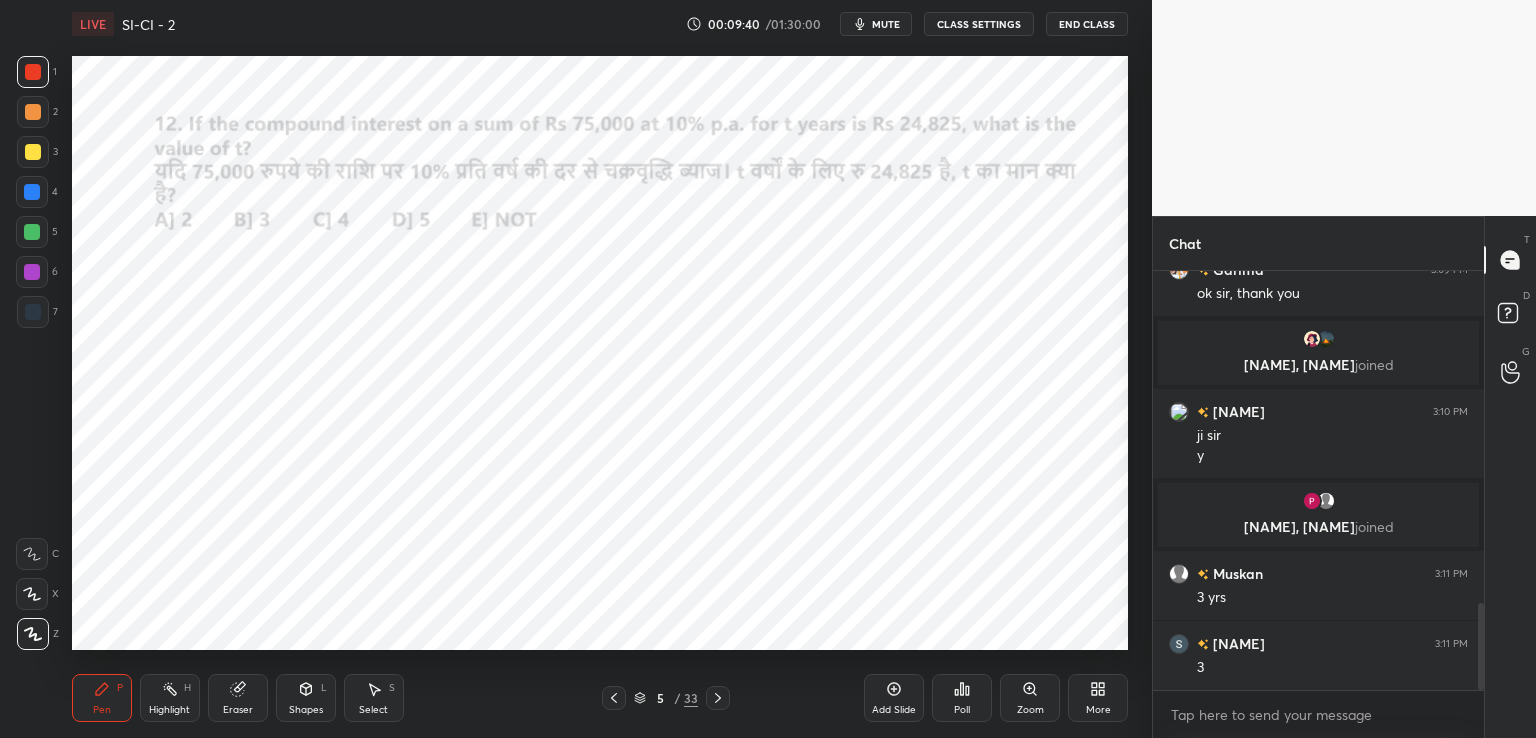 scroll, scrollTop: 1638, scrollLeft: 0, axis: vertical 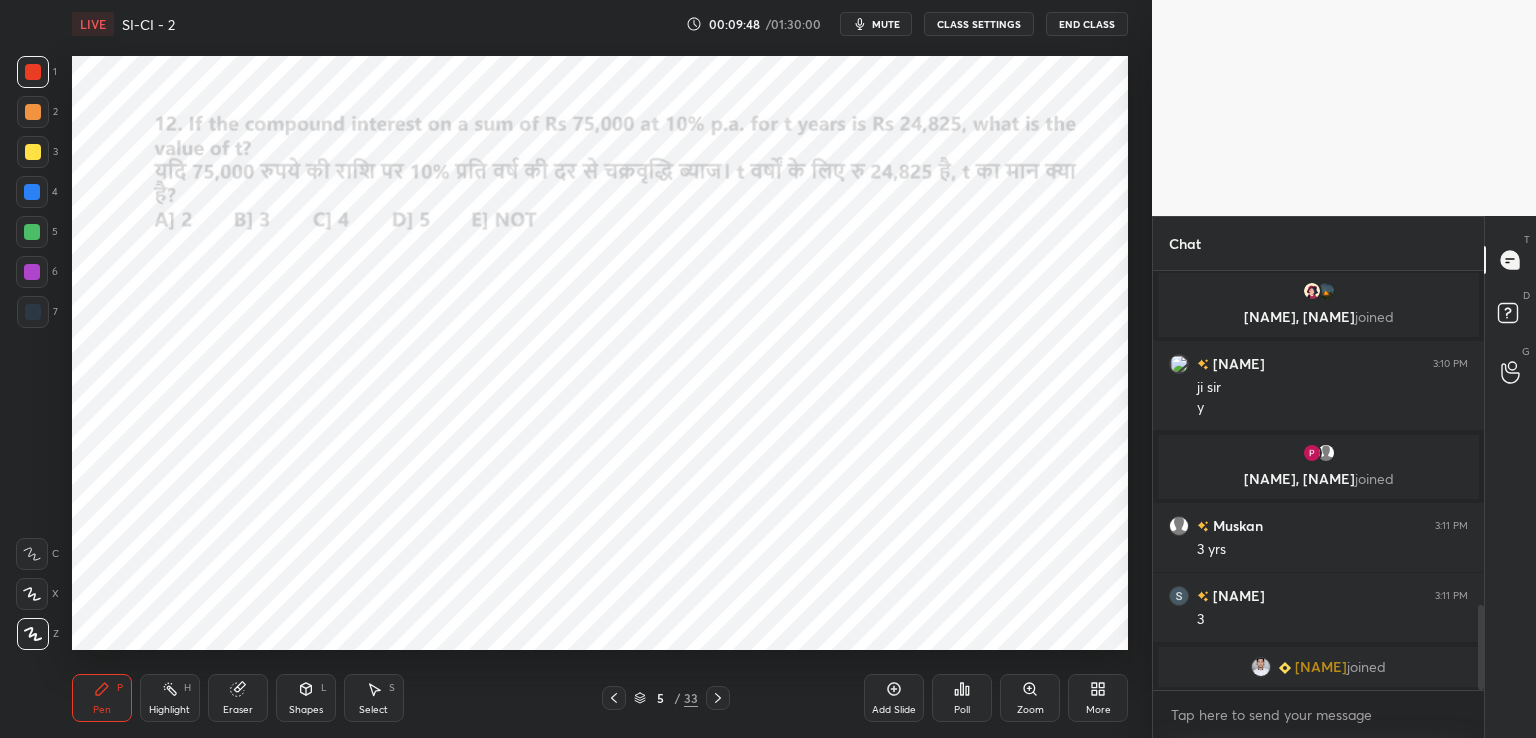 click at bounding box center (33, 312) 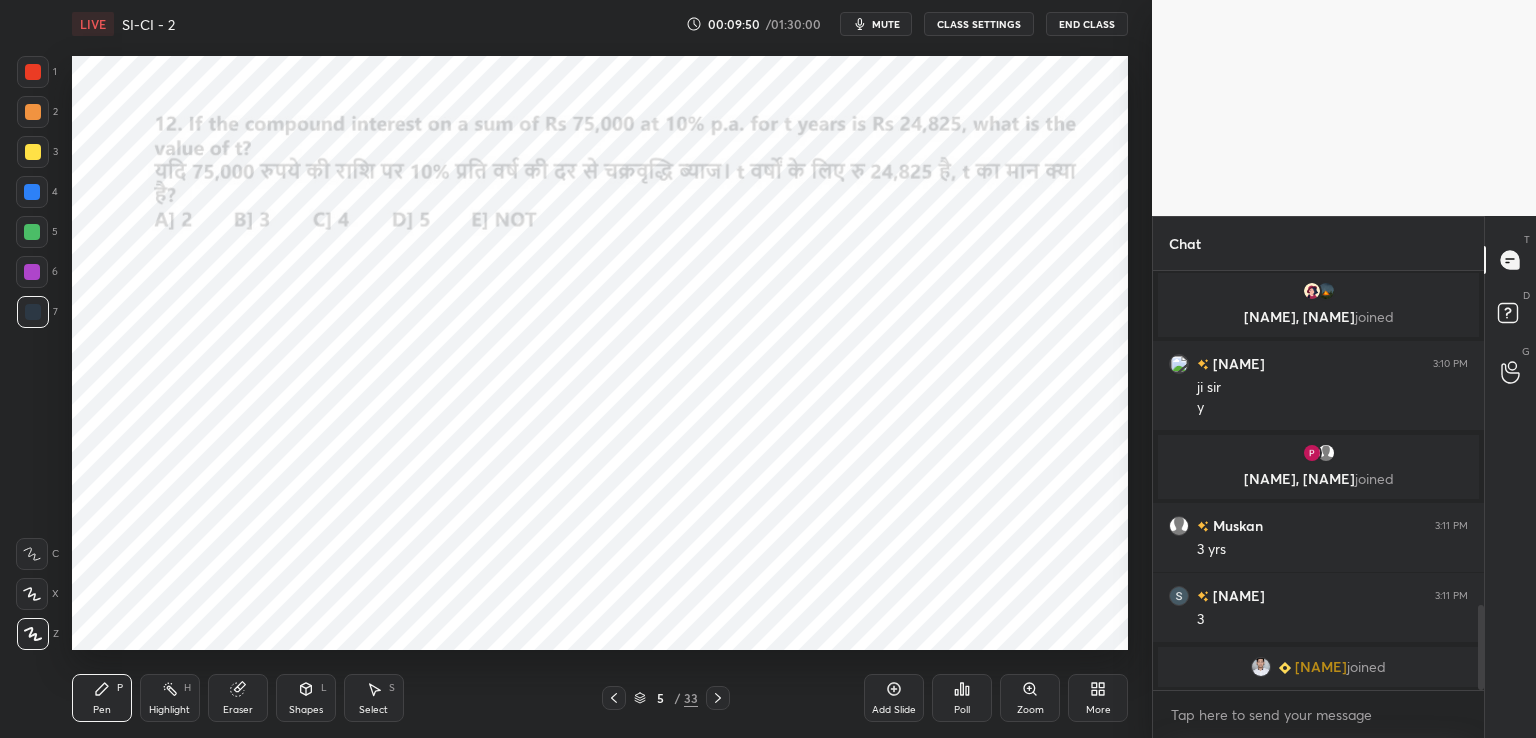 click on "Shapes L" at bounding box center [306, 698] 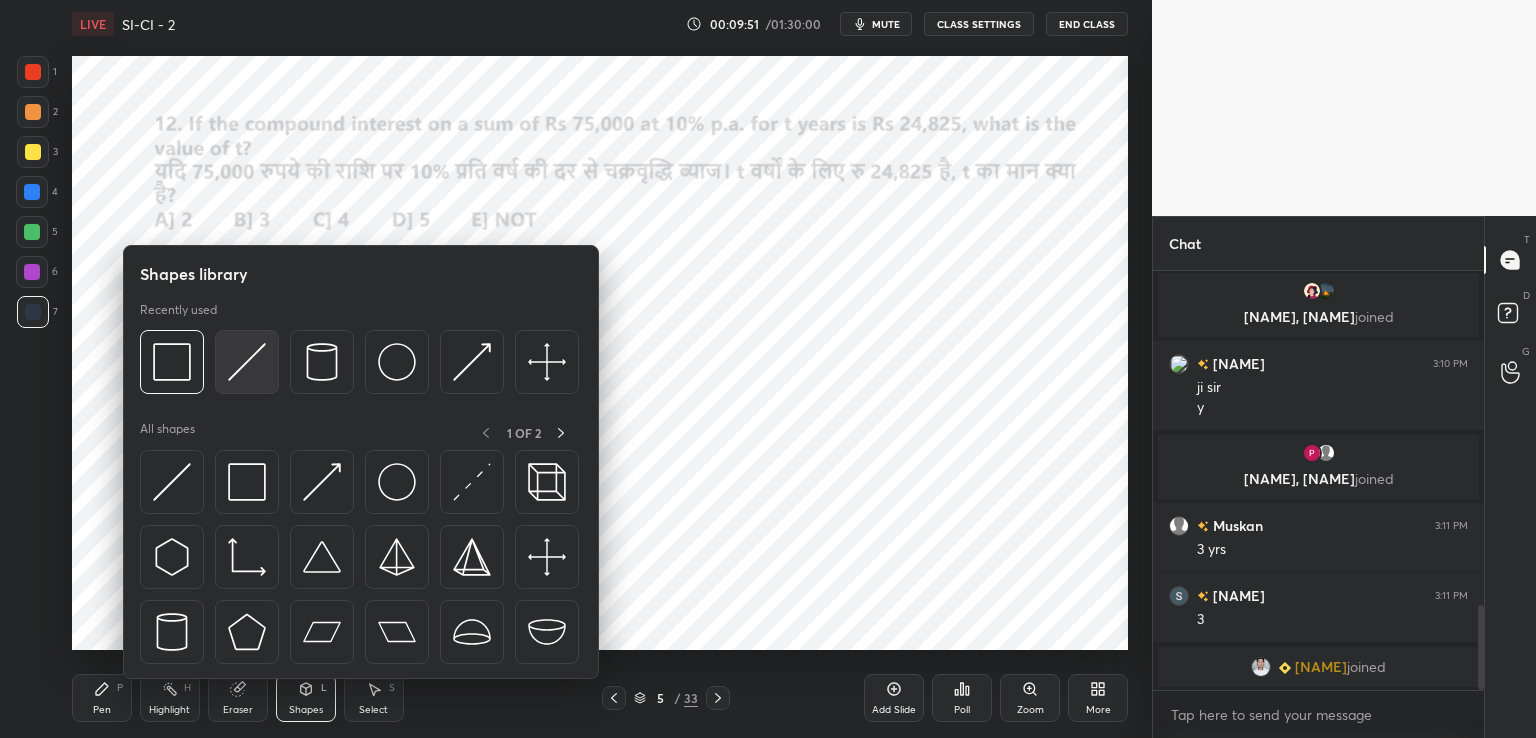 click at bounding box center (247, 362) 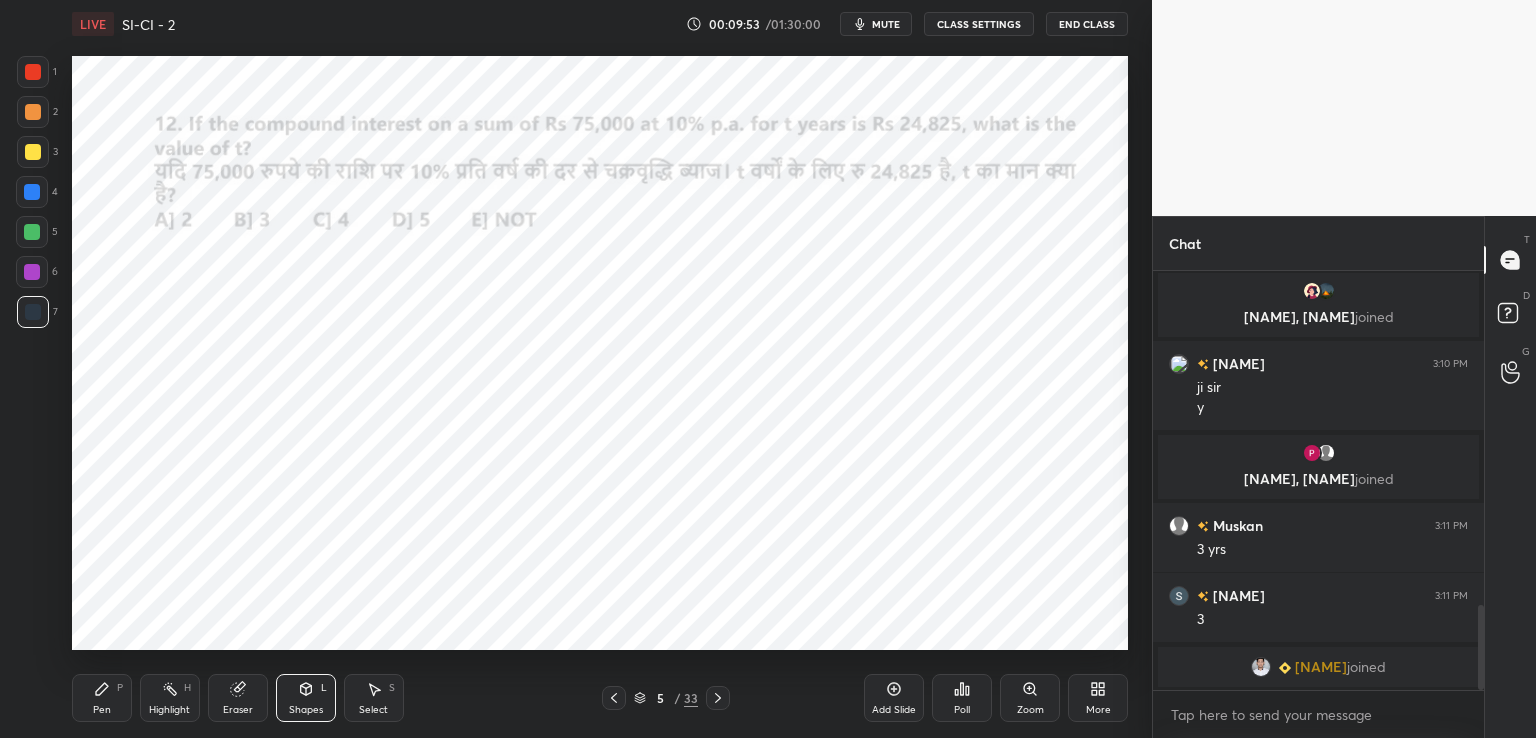 scroll, scrollTop: 1670, scrollLeft: 0, axis: vertical 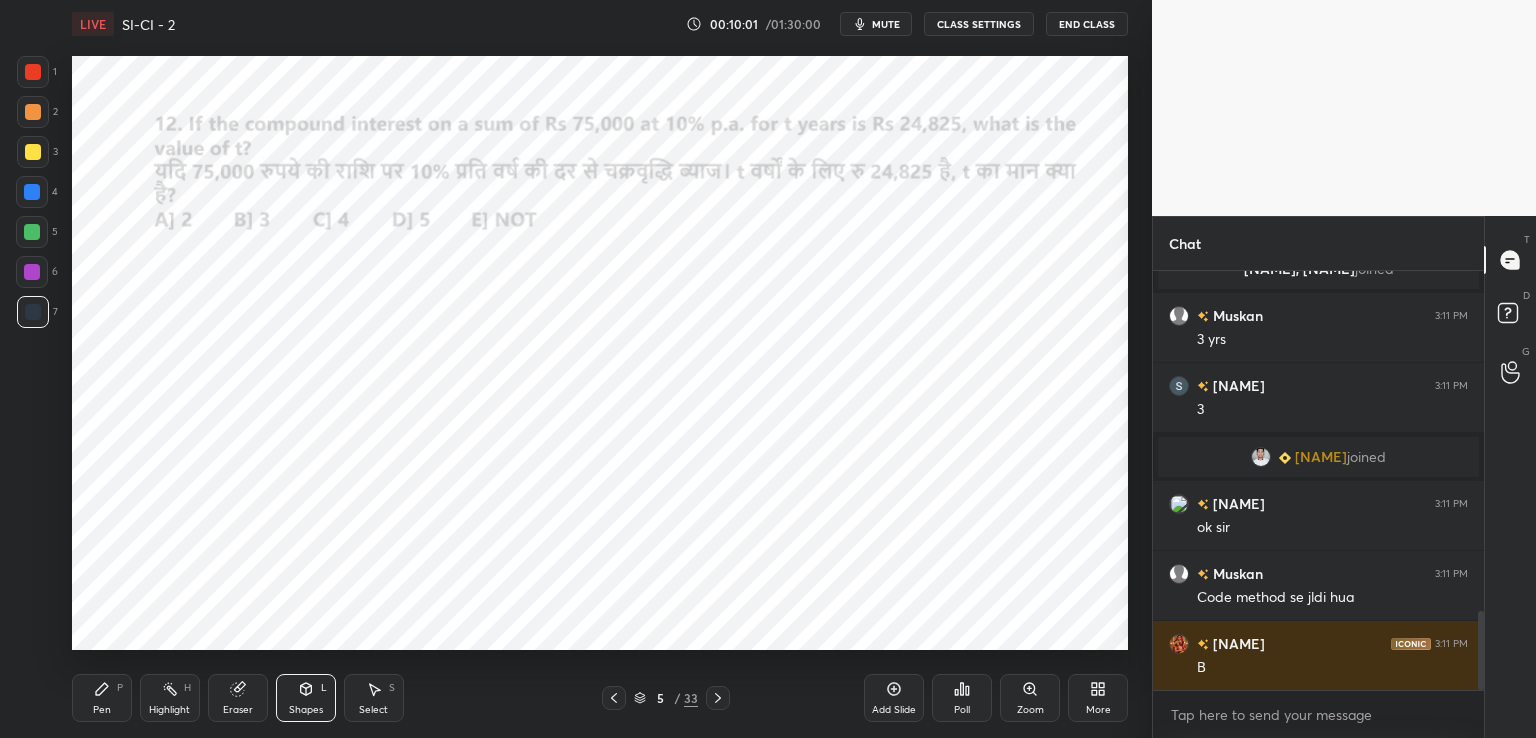 click at bounding box center (33, 72) 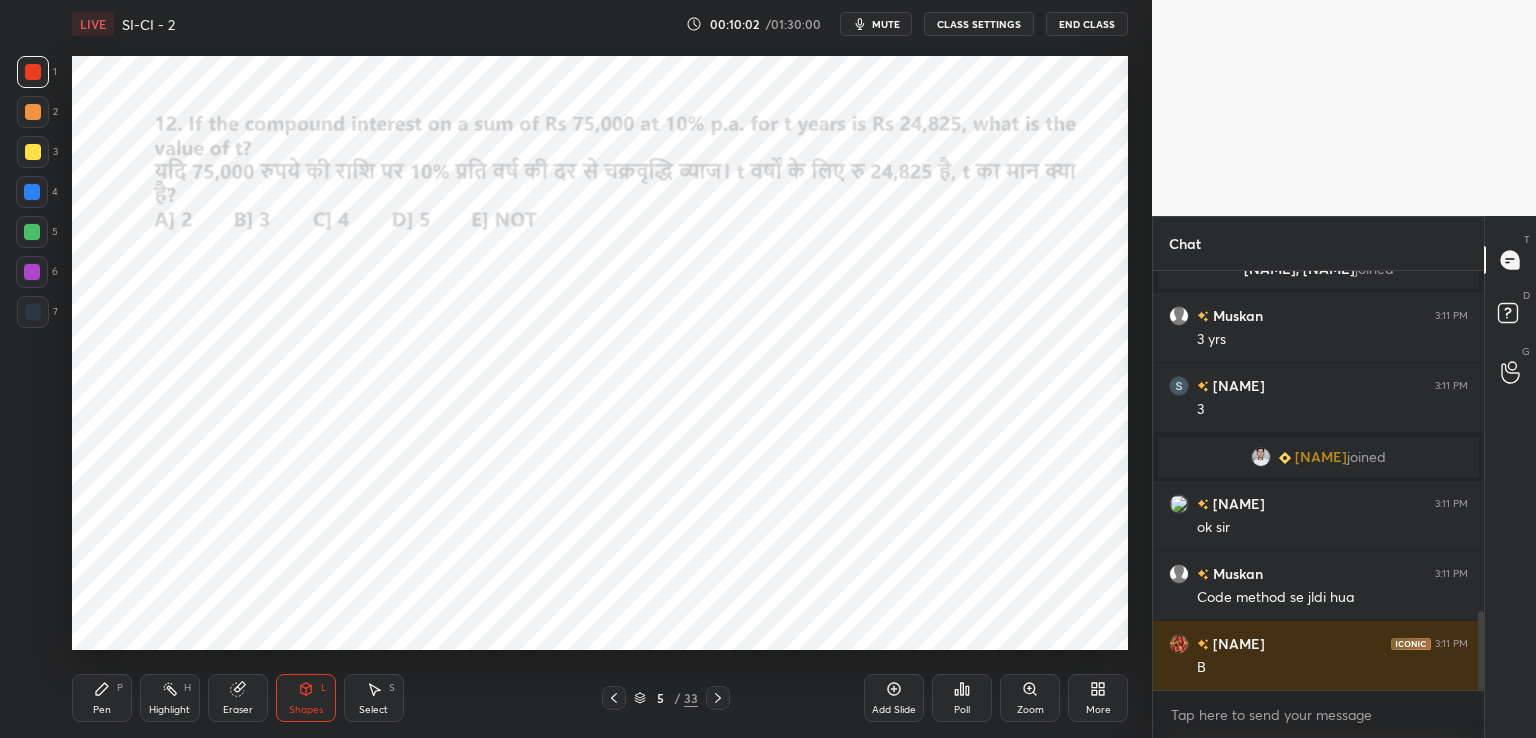 click on "Pen" at bounding box center (102, 710) 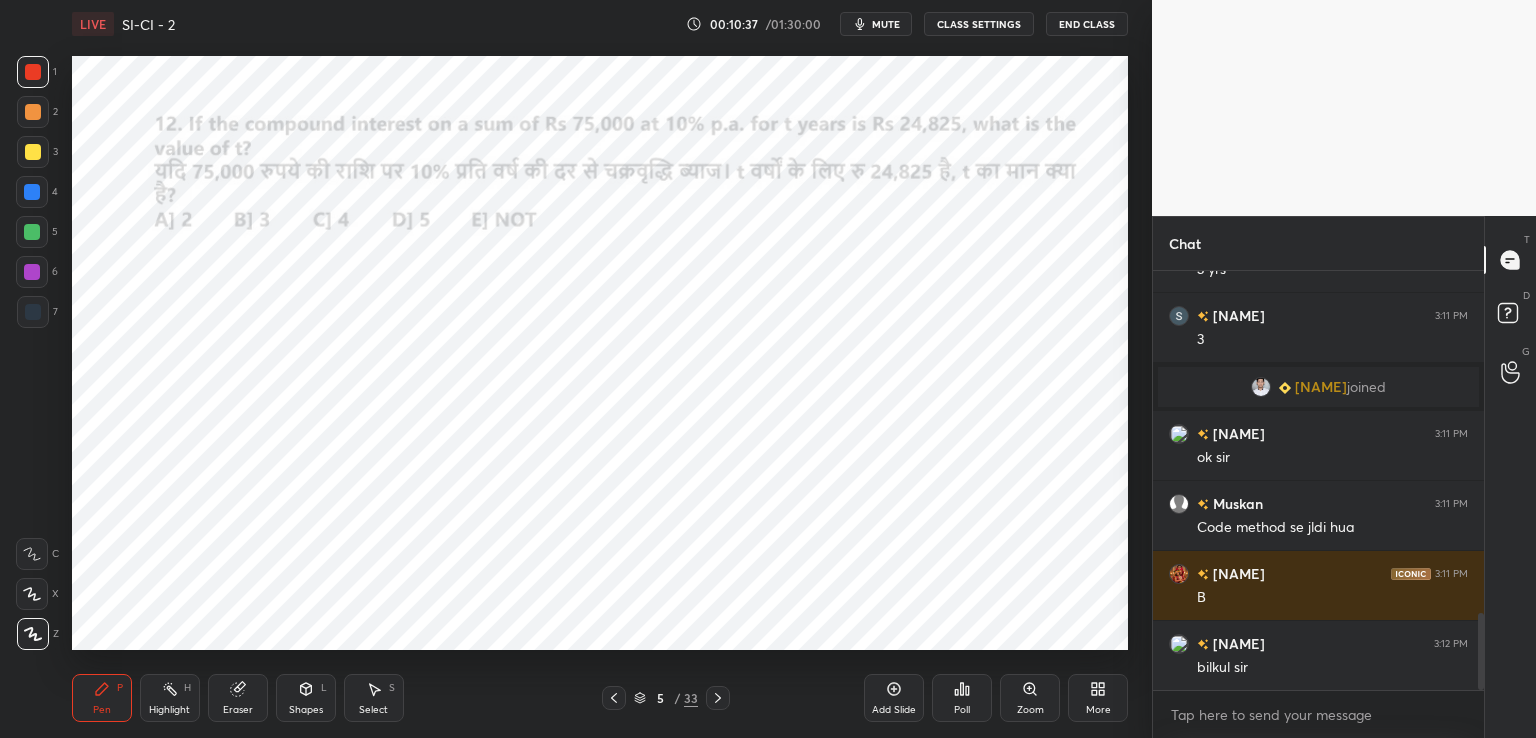 scroll, scrollTop: 1928, scrollLeft: 0, axis: vertical 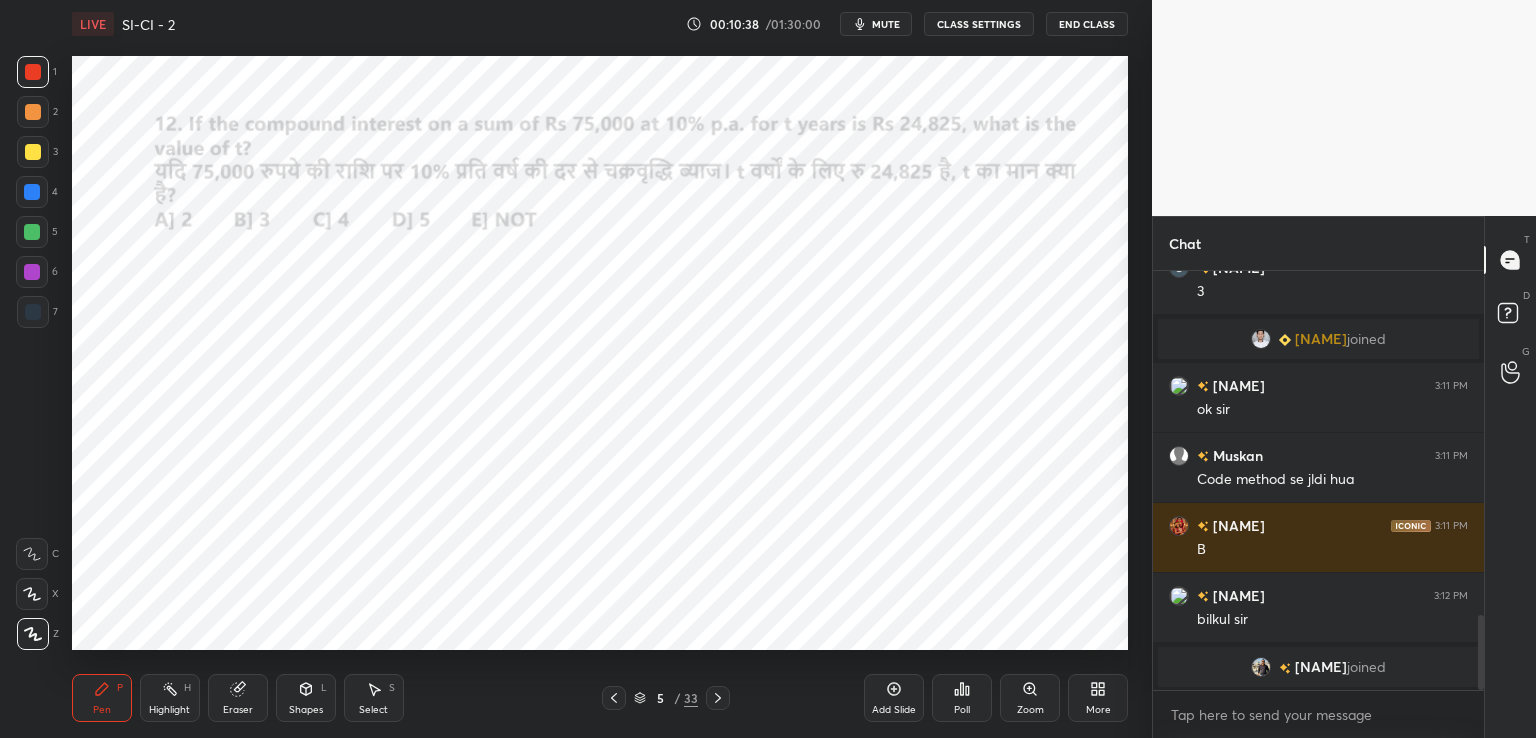 click at bounding box center [33, 312] 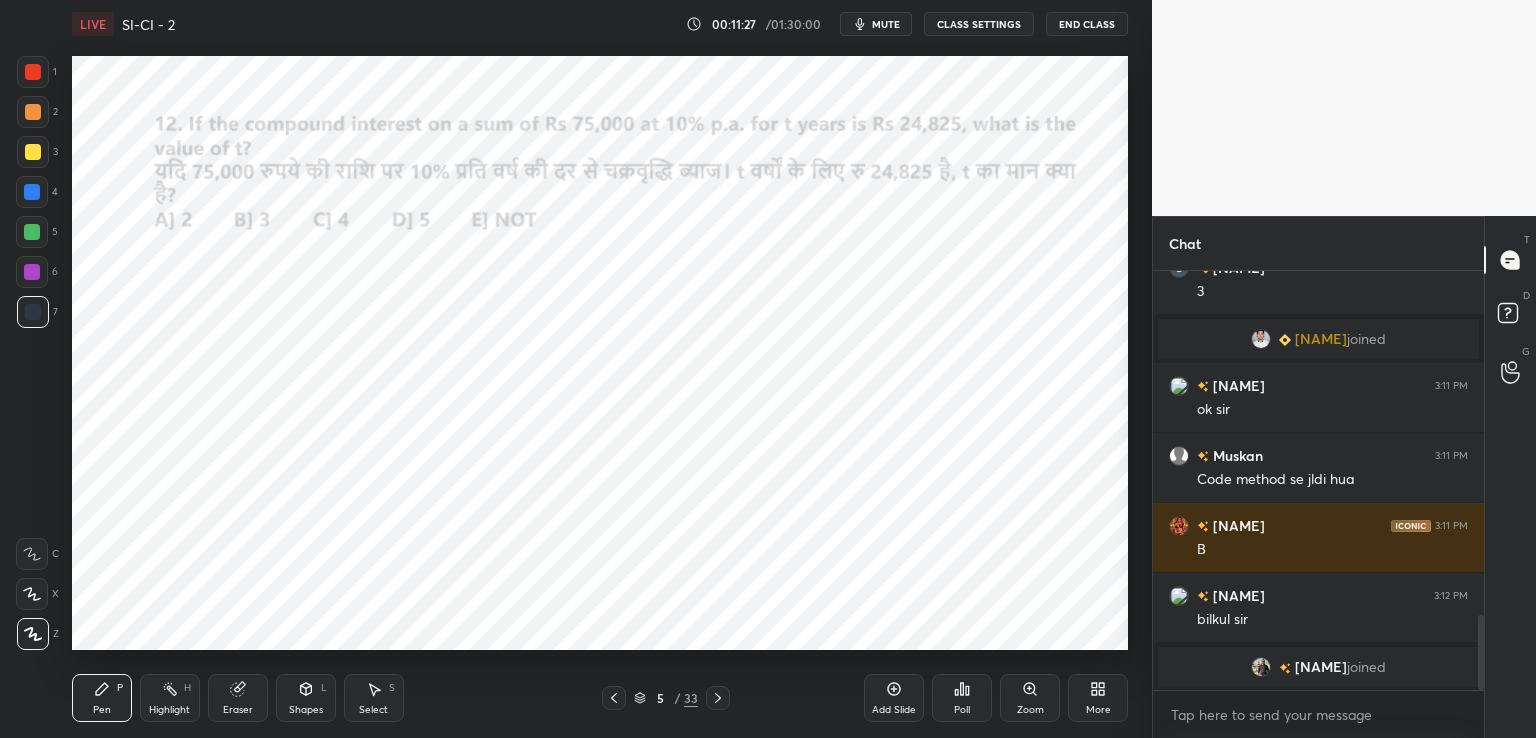 click 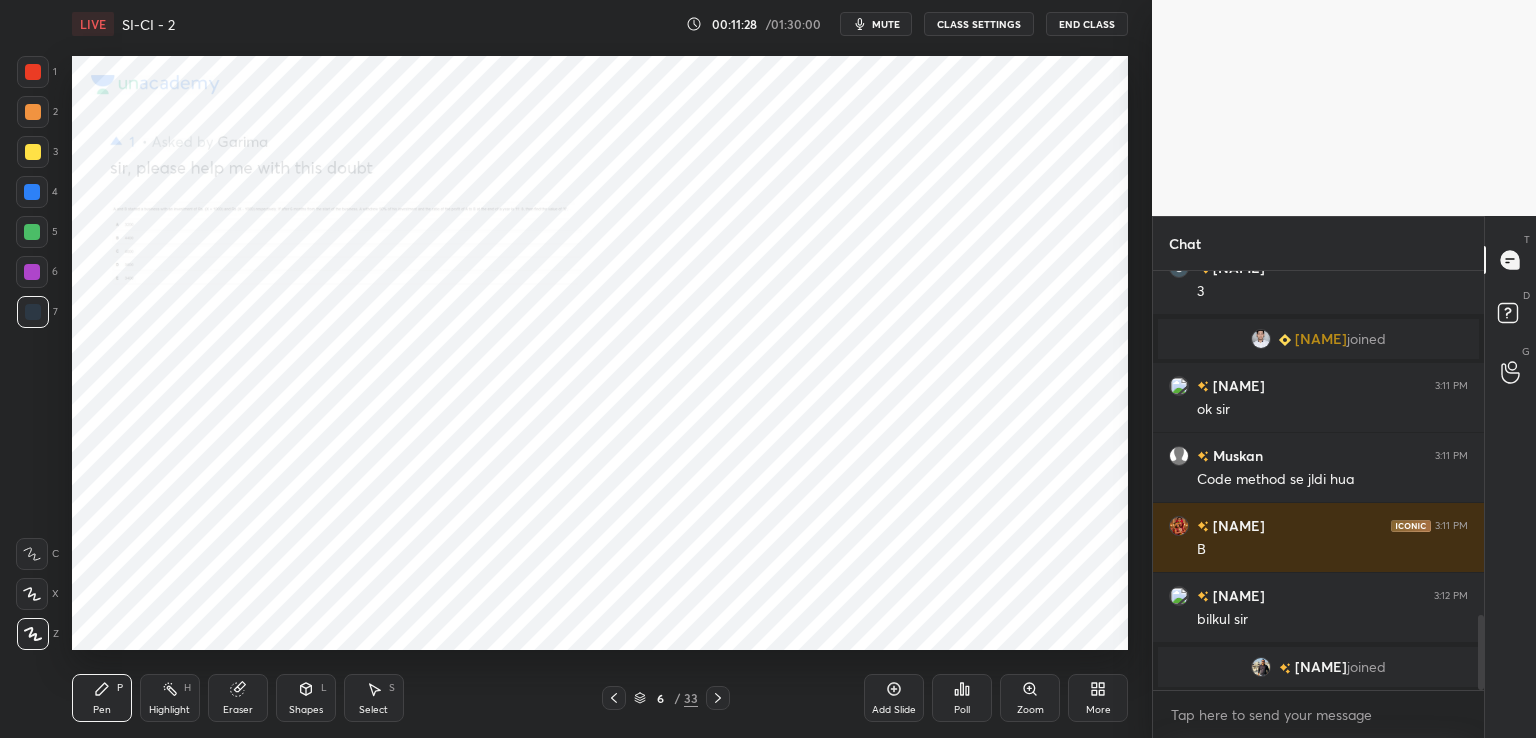 click 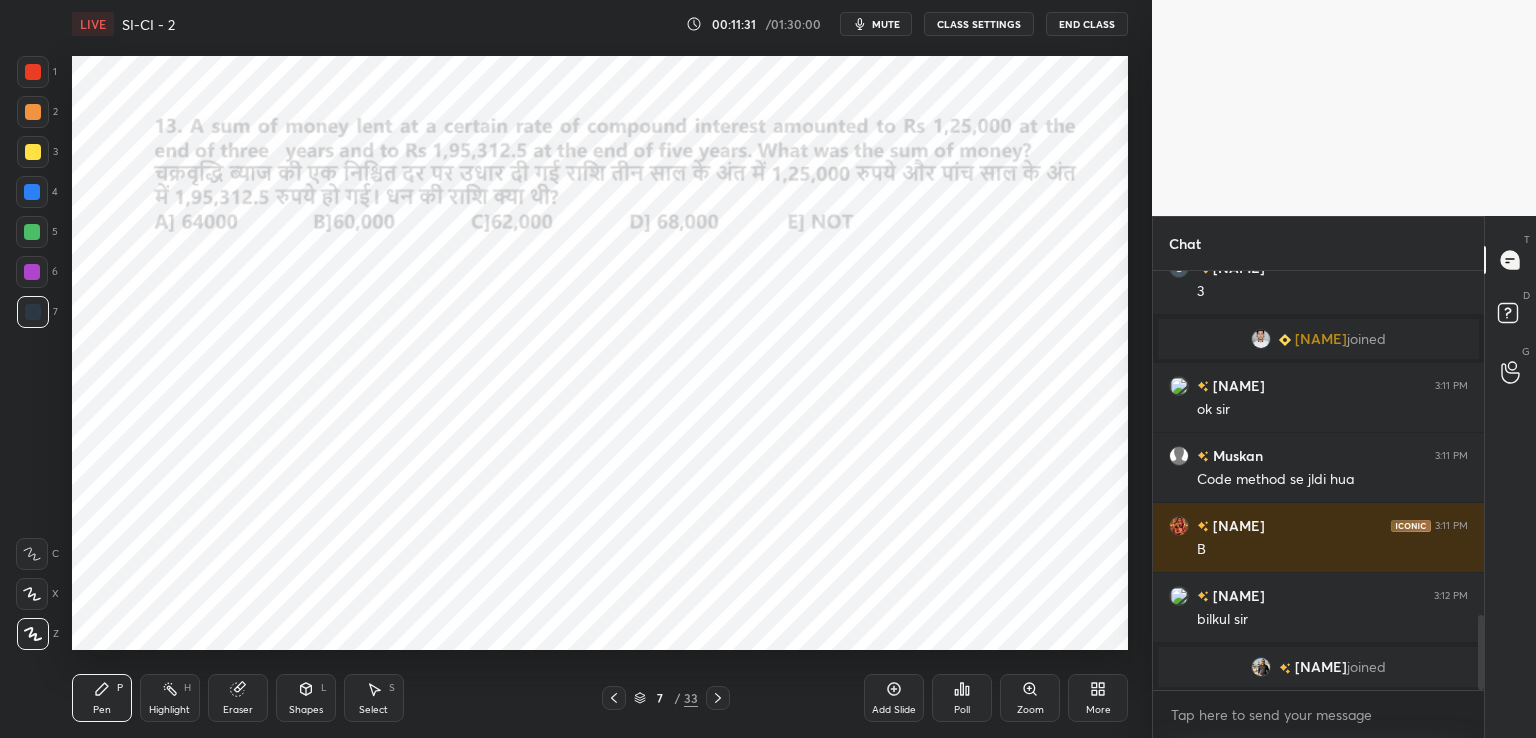 click at bounding box center (33, 72) 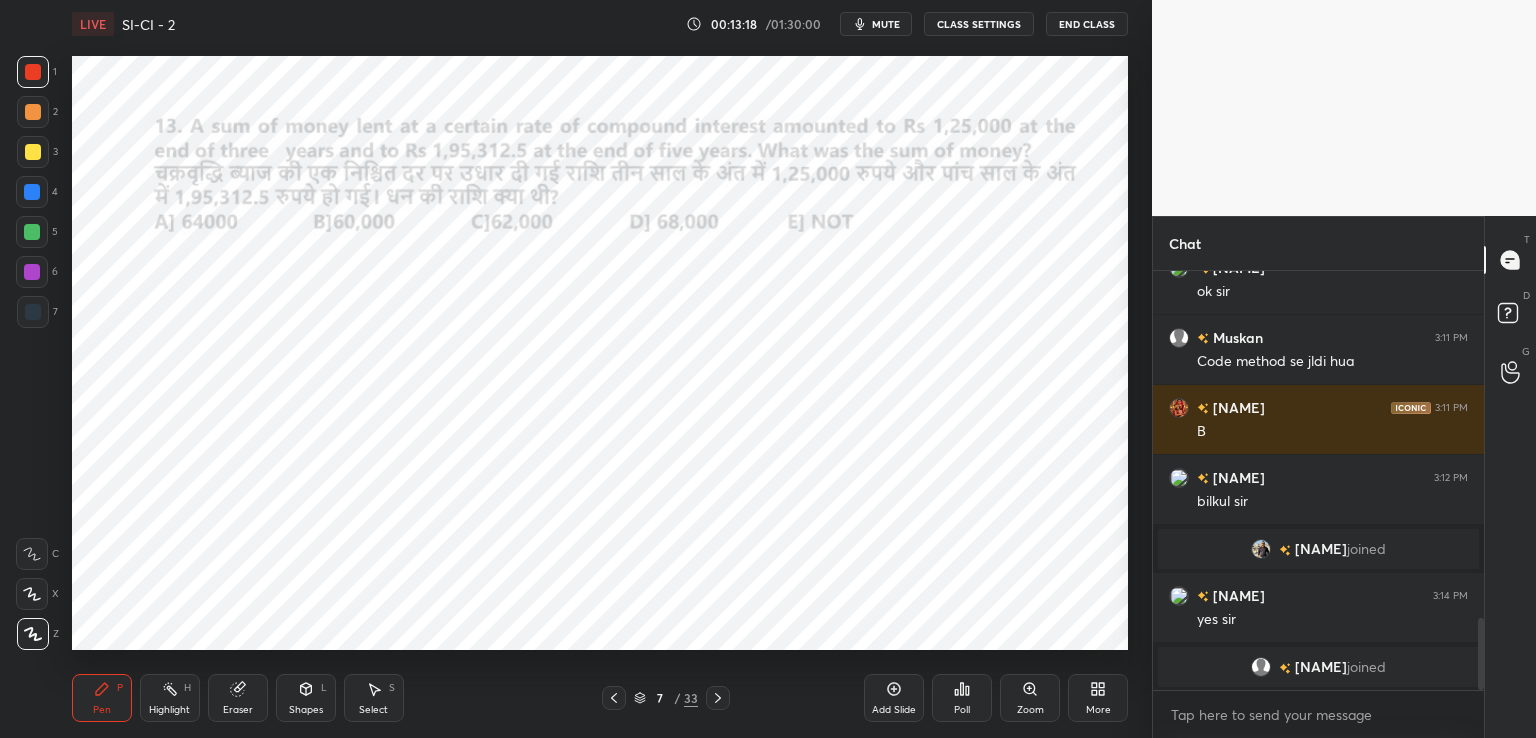 scroll, scrollTop: 2078, scrollLeft: 0, axis: vertical 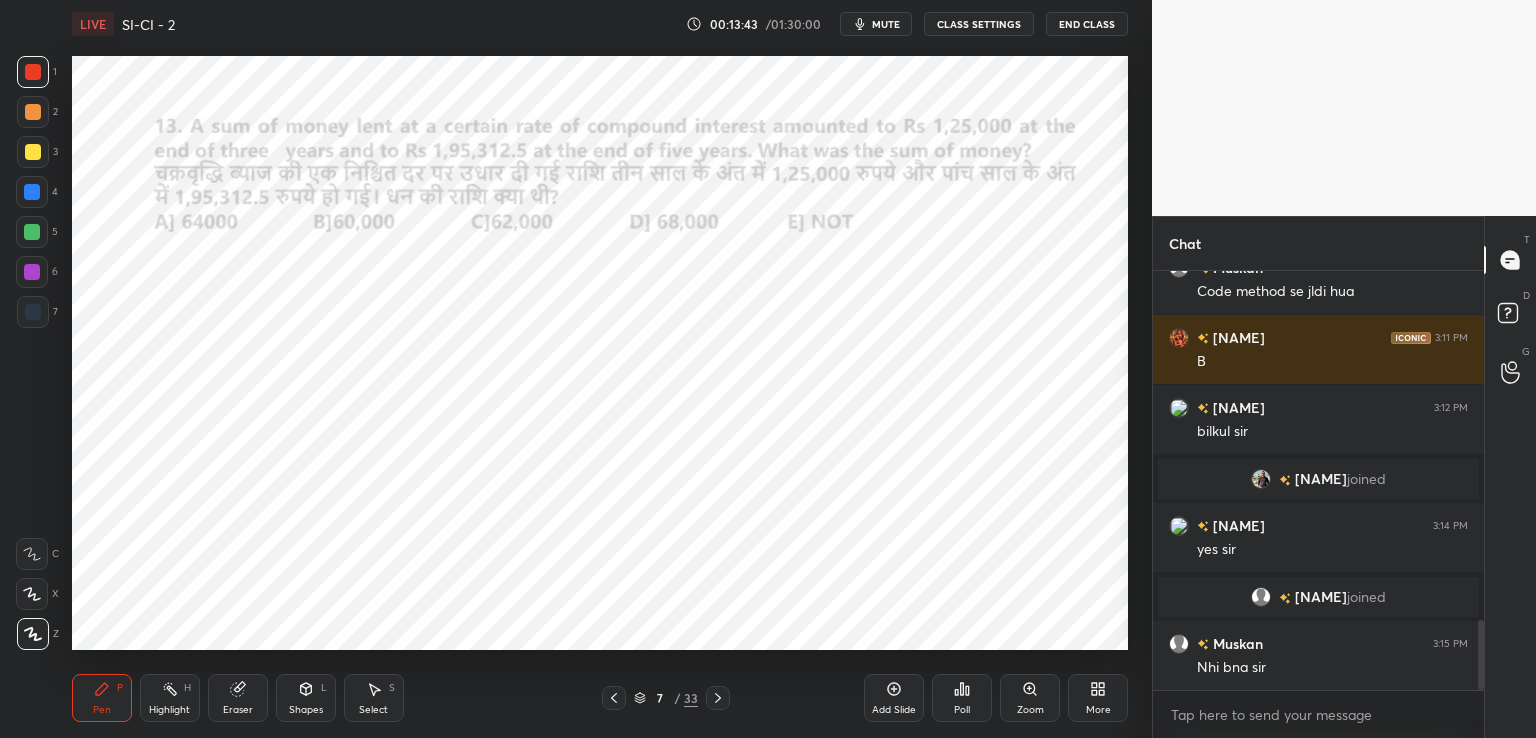 click at bounding box center [32, 192] 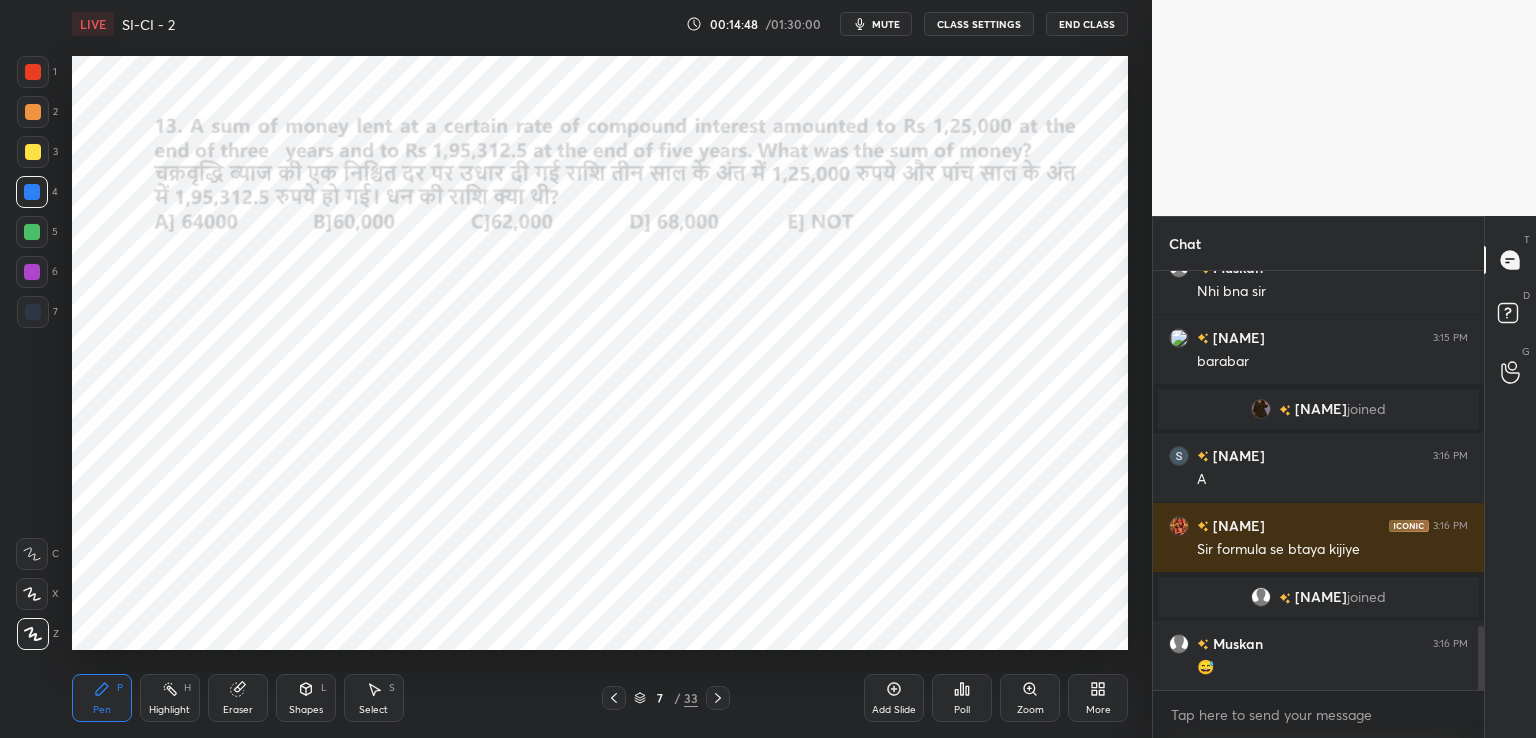 scroll, scrollTop: 2384, scrollLeft: 0, axis: vertical 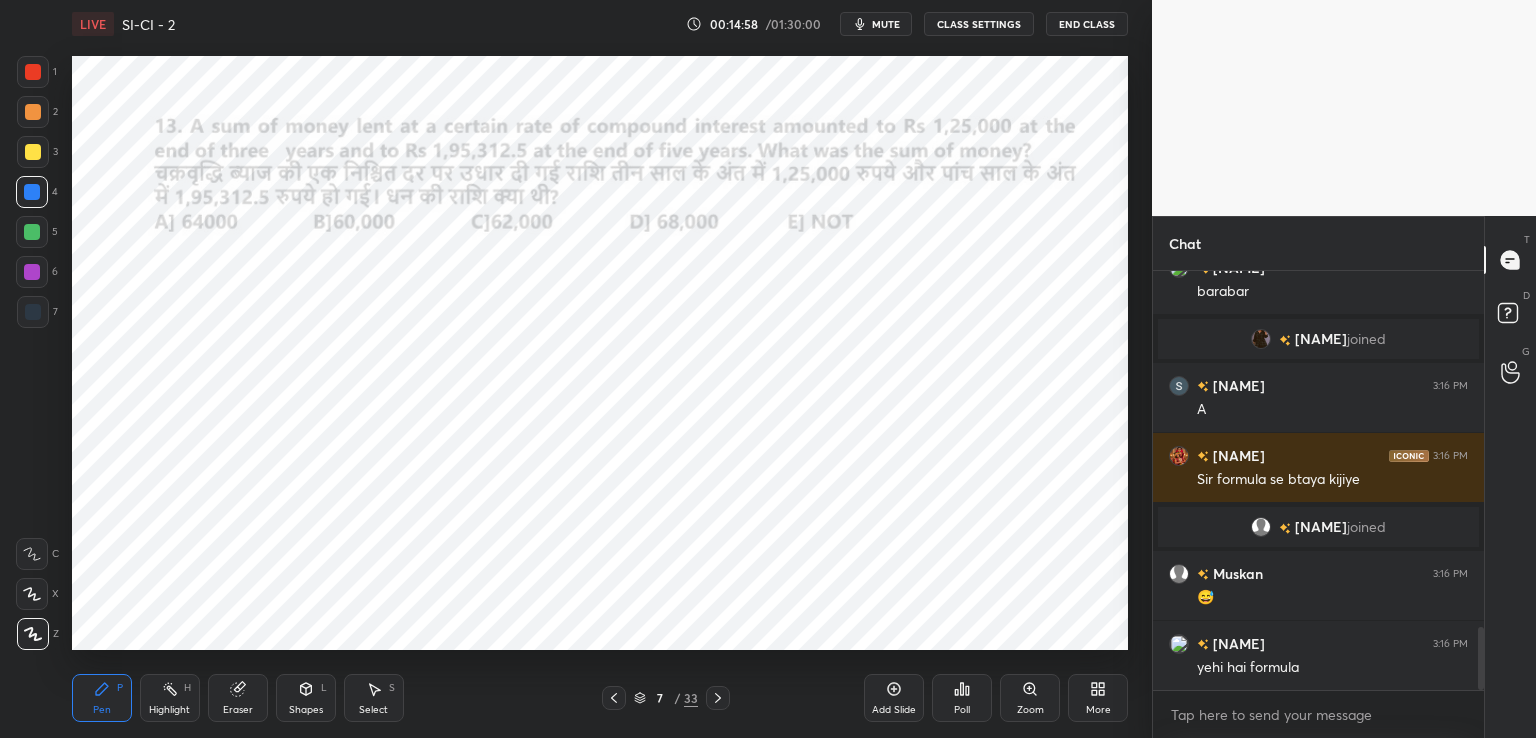 click at bounding box center (718, 698) 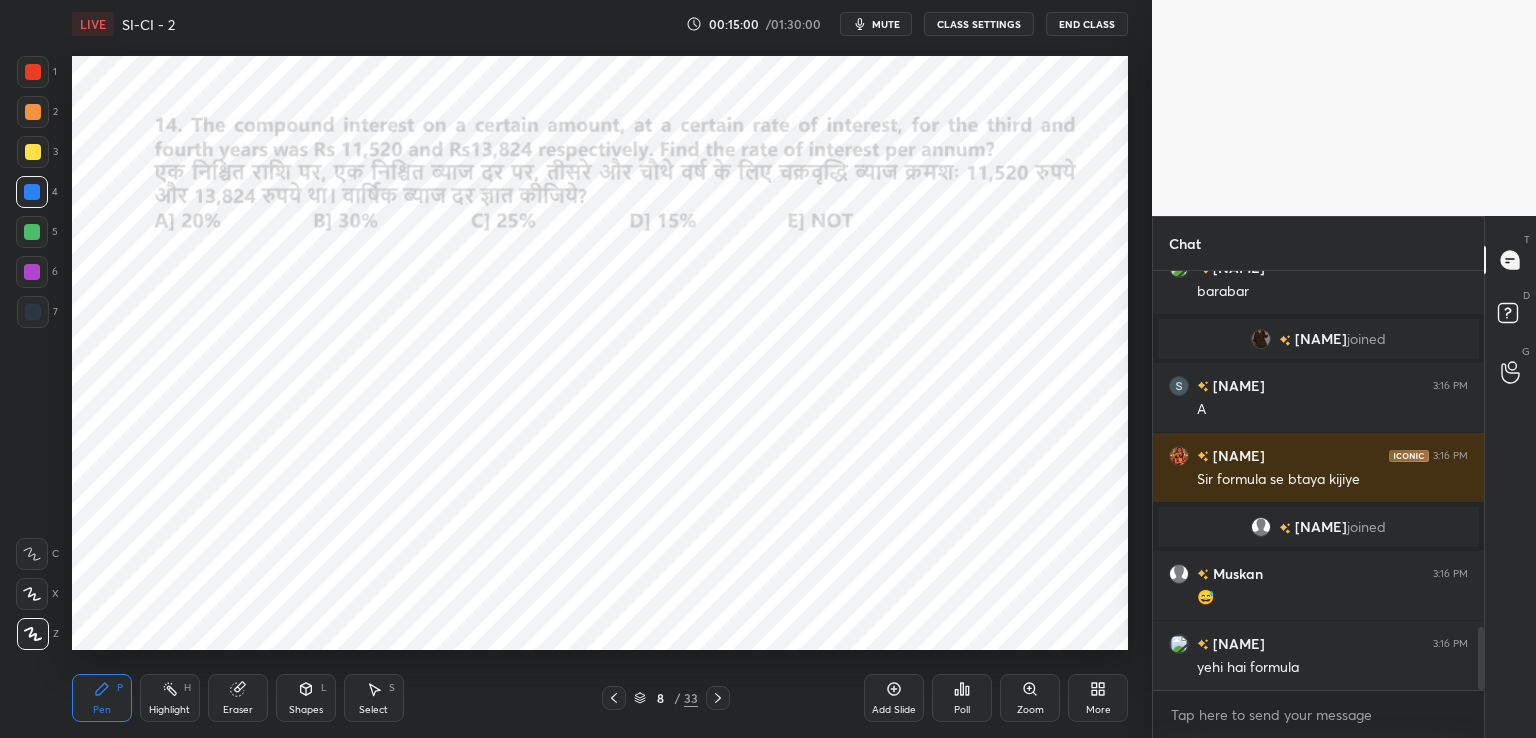 click 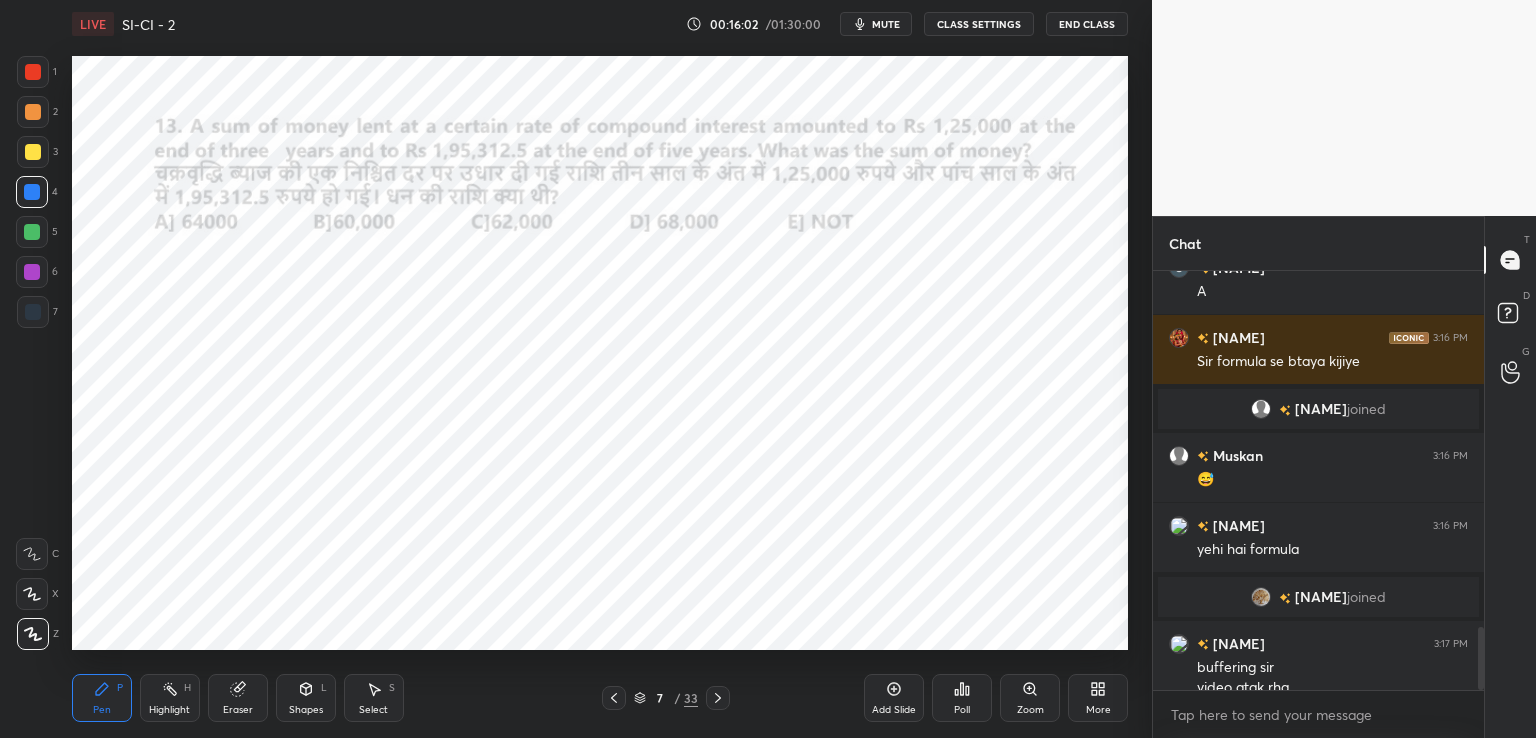 scroll, scrollTop: 2398, scrollLeft: 0, axis: vertical 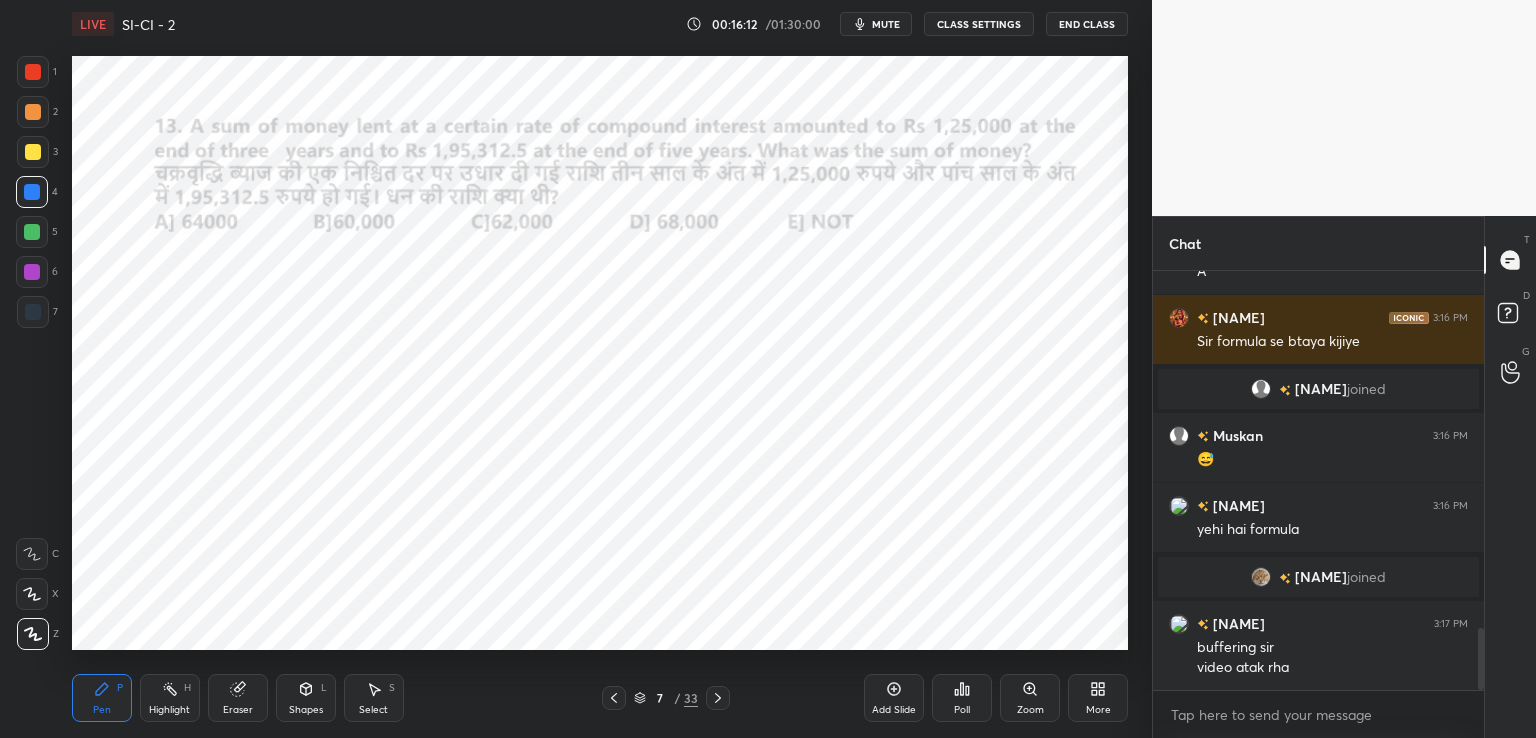 click at bounding box center [33, 72] 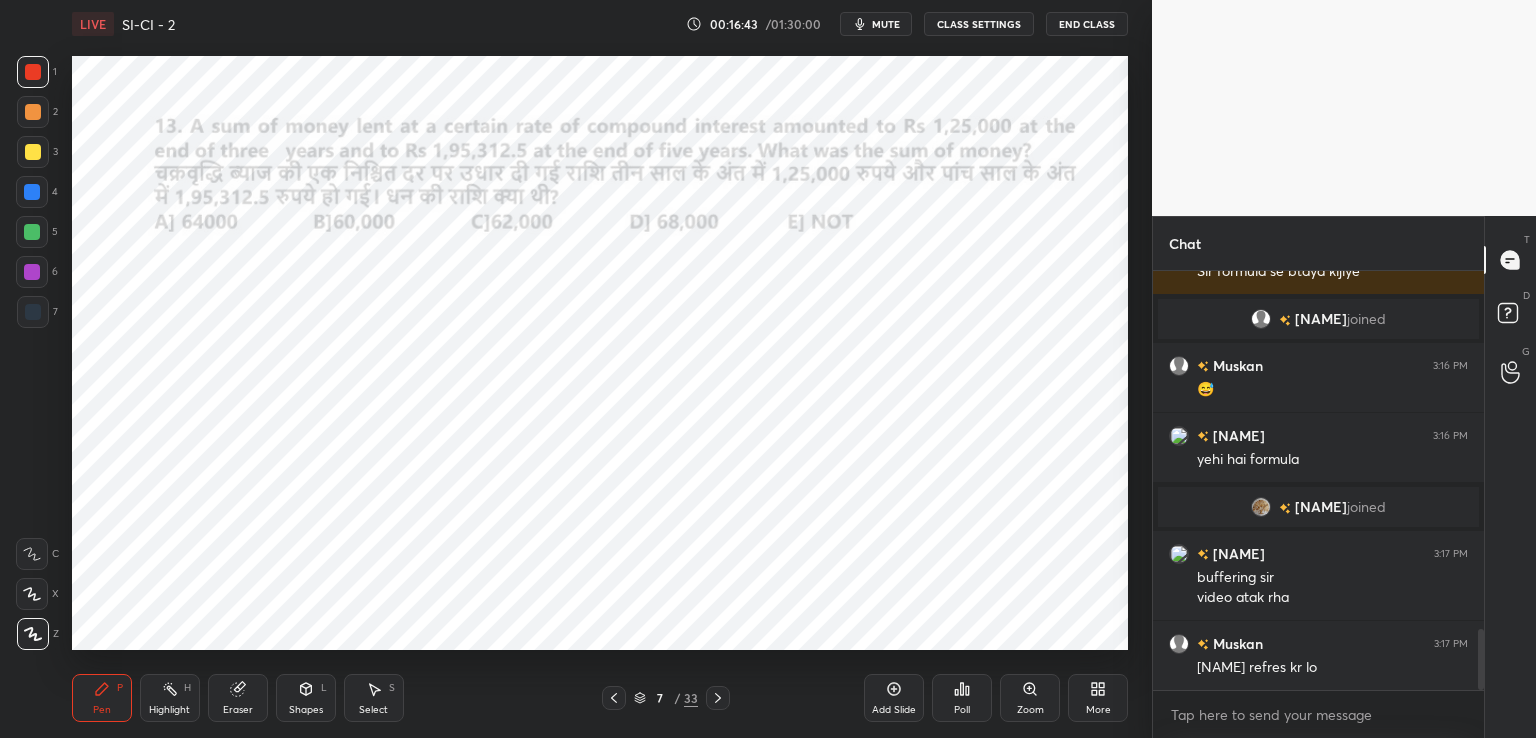 scroll, scrollTop: 2516, scrollLeft: 0, axis: vertical 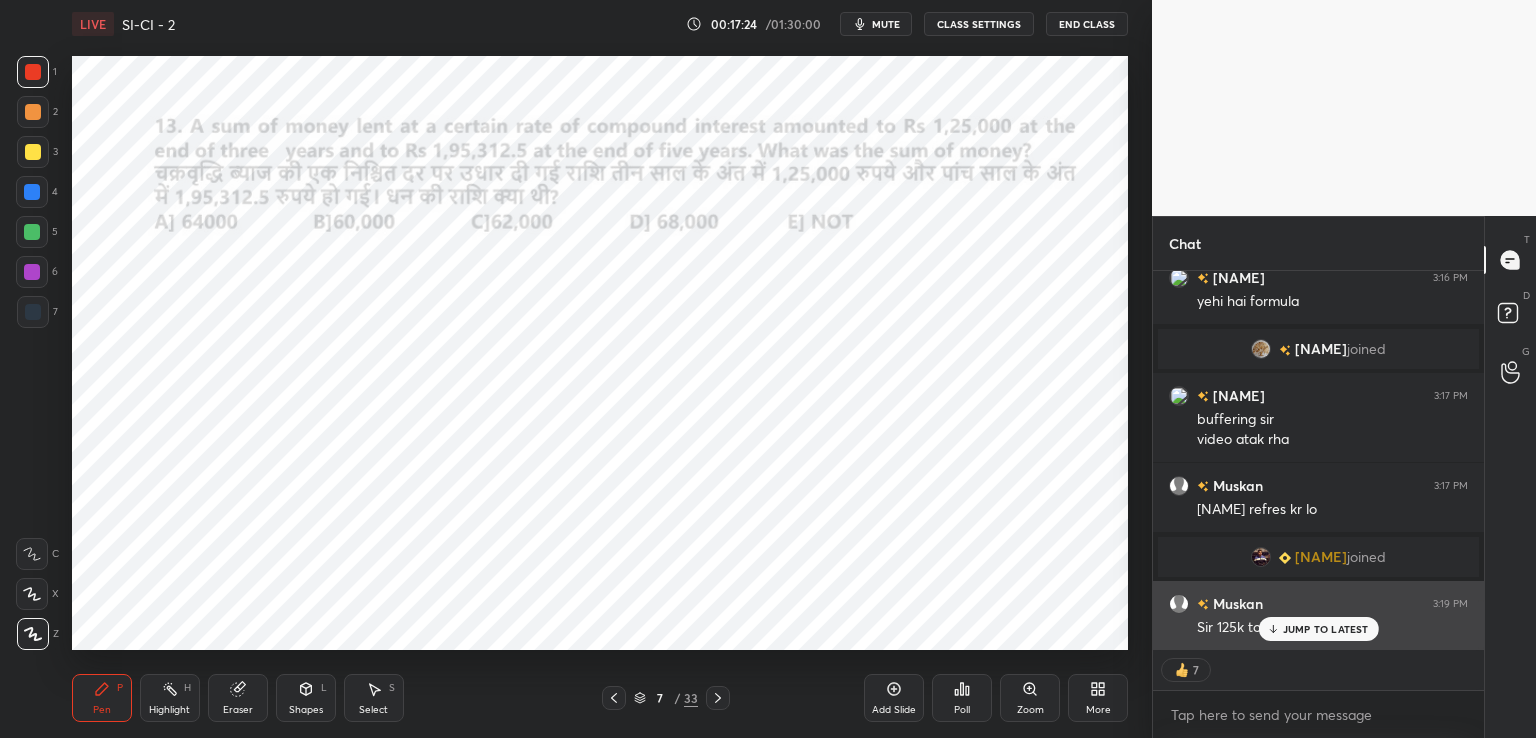 click on "JUMP TO LATEST" at bounding box center [1326, 629] 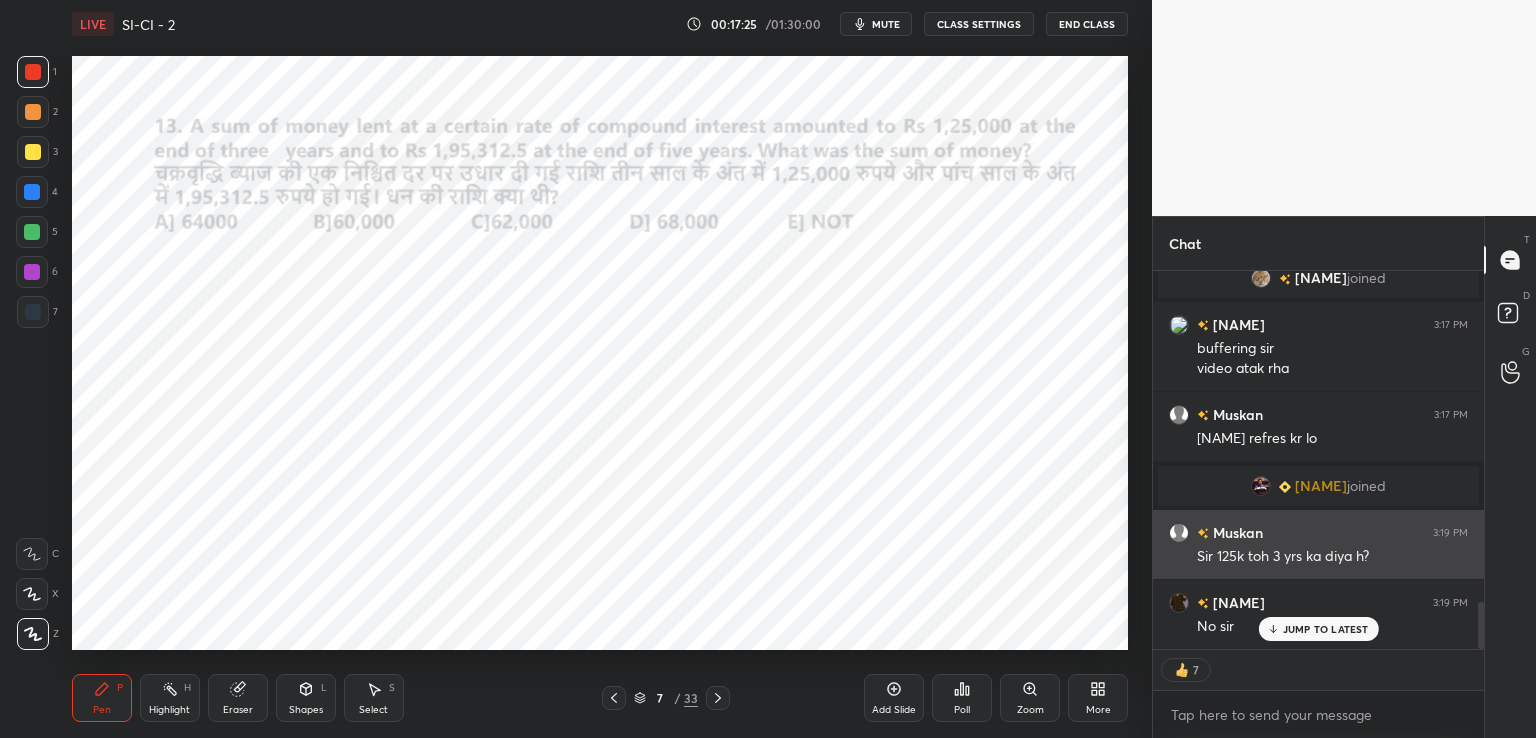 scroll, scrollTop: 2688, scrollLeft: 0, axis: vertical 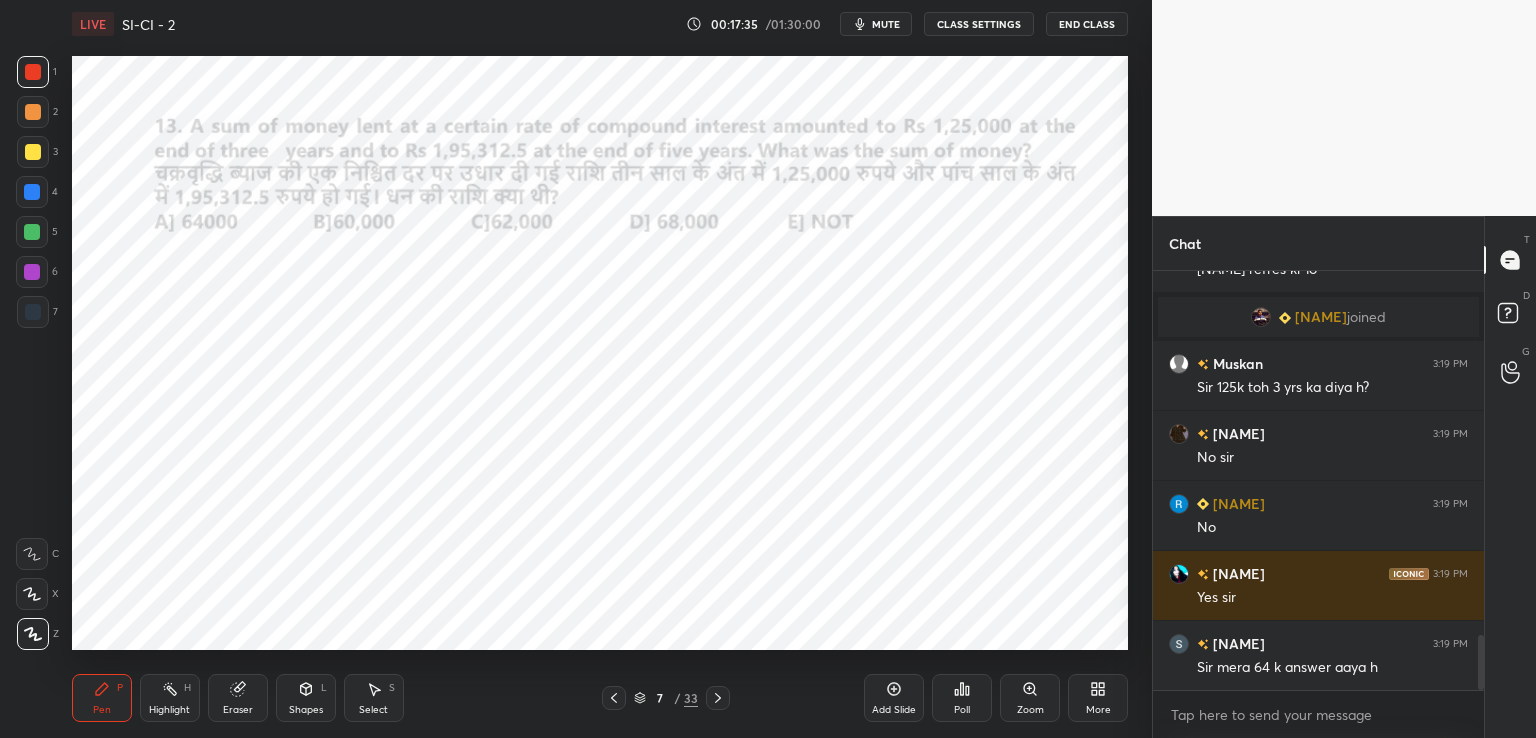 click on "Eraser" at bounding box center (238, 710) 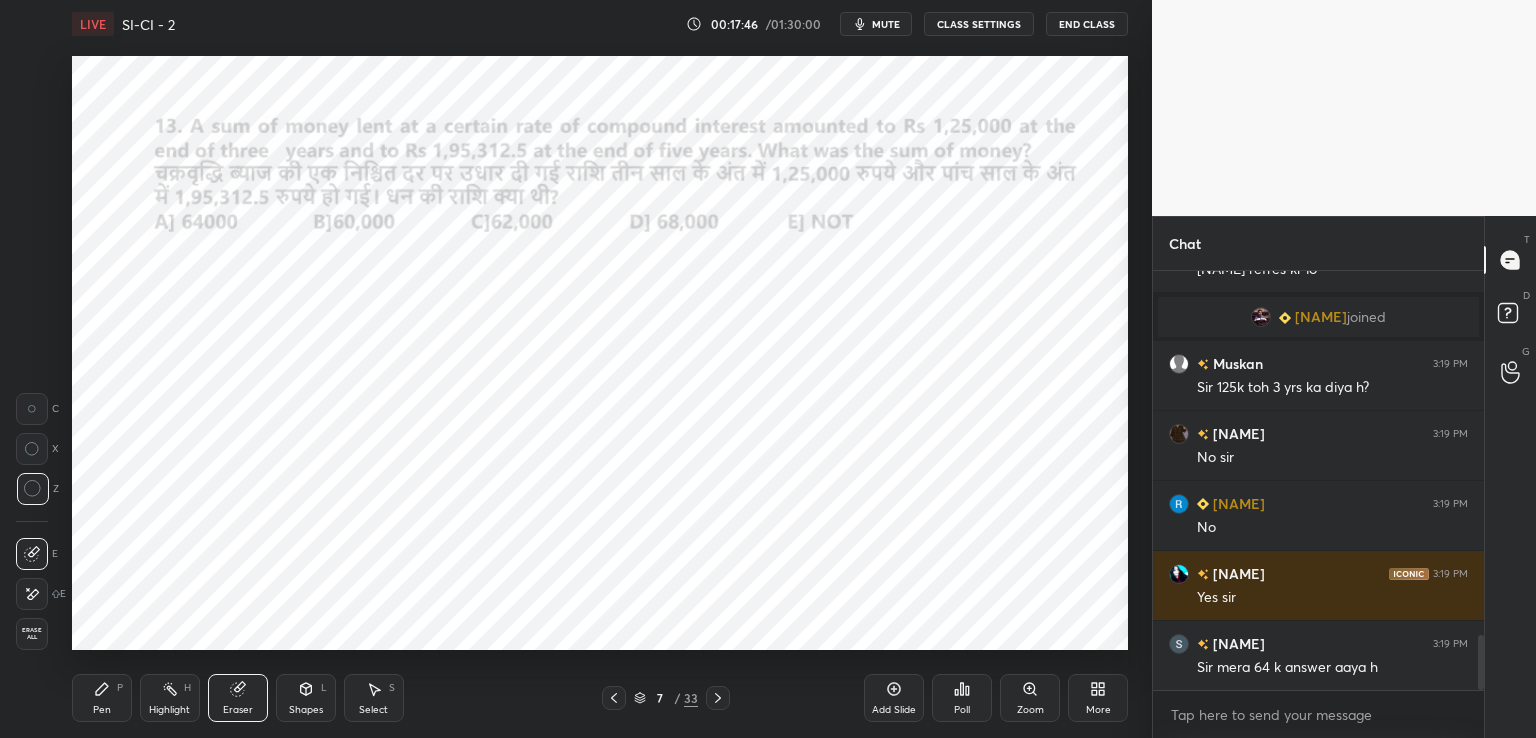 click 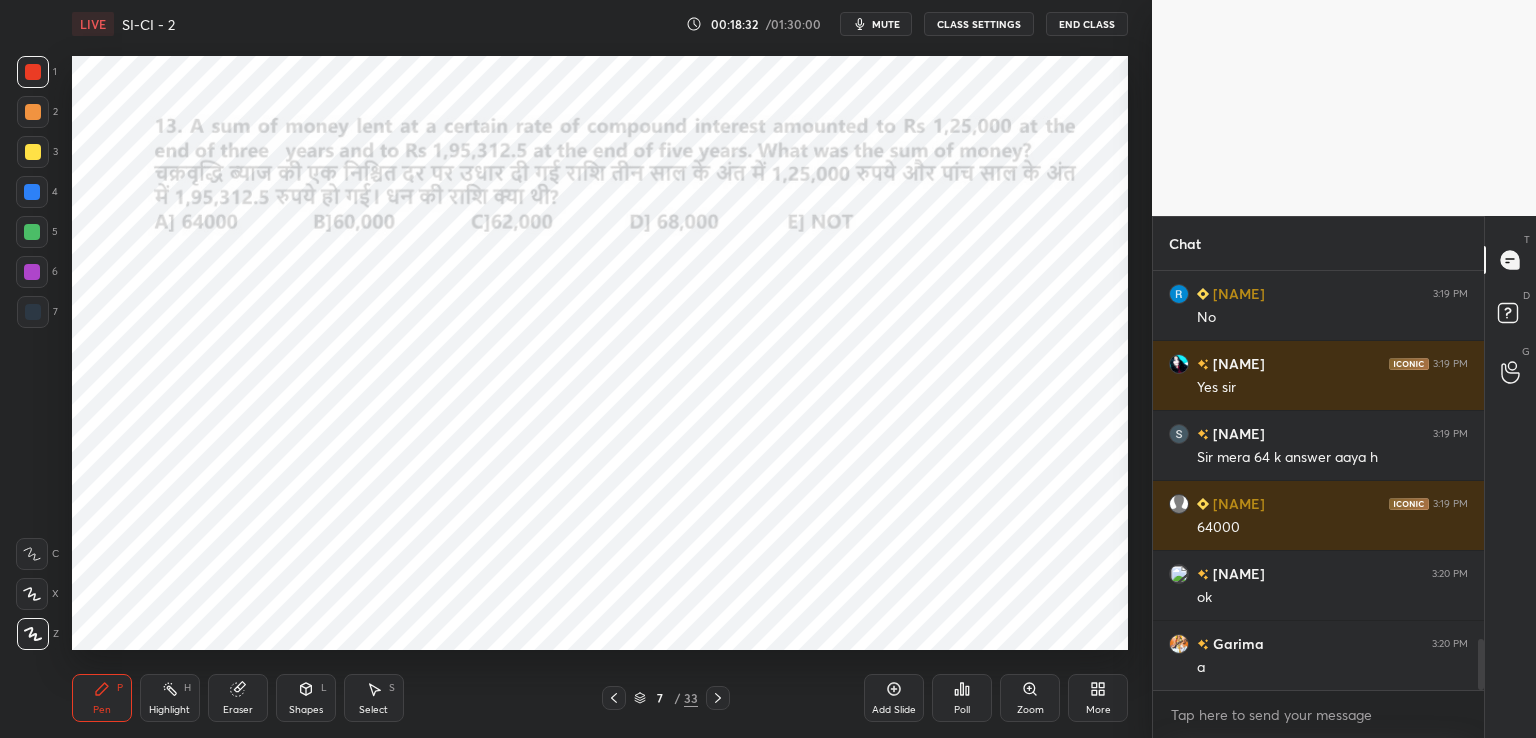 scroll, scrollTop: 3068, scrollLeft: 0, axis: vertical 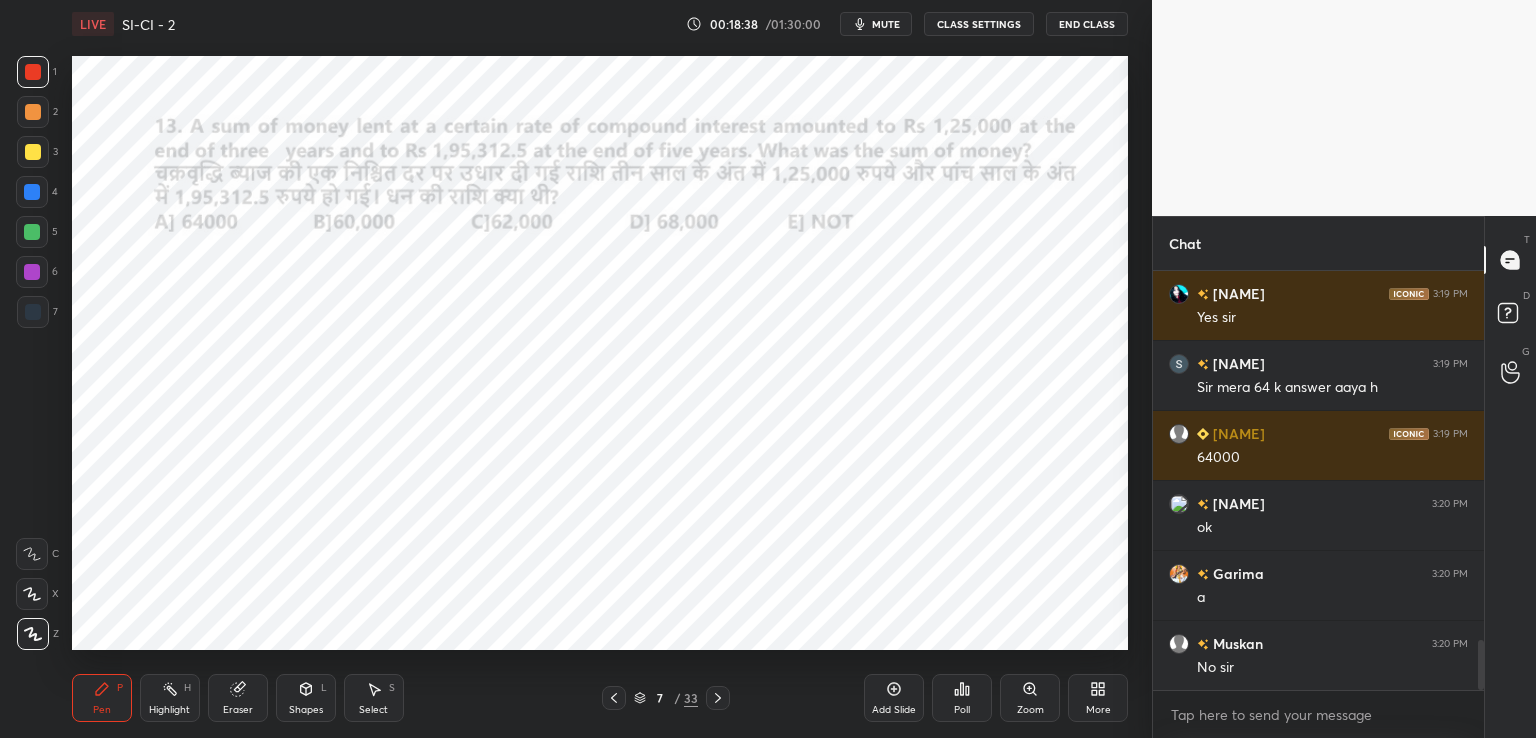 click 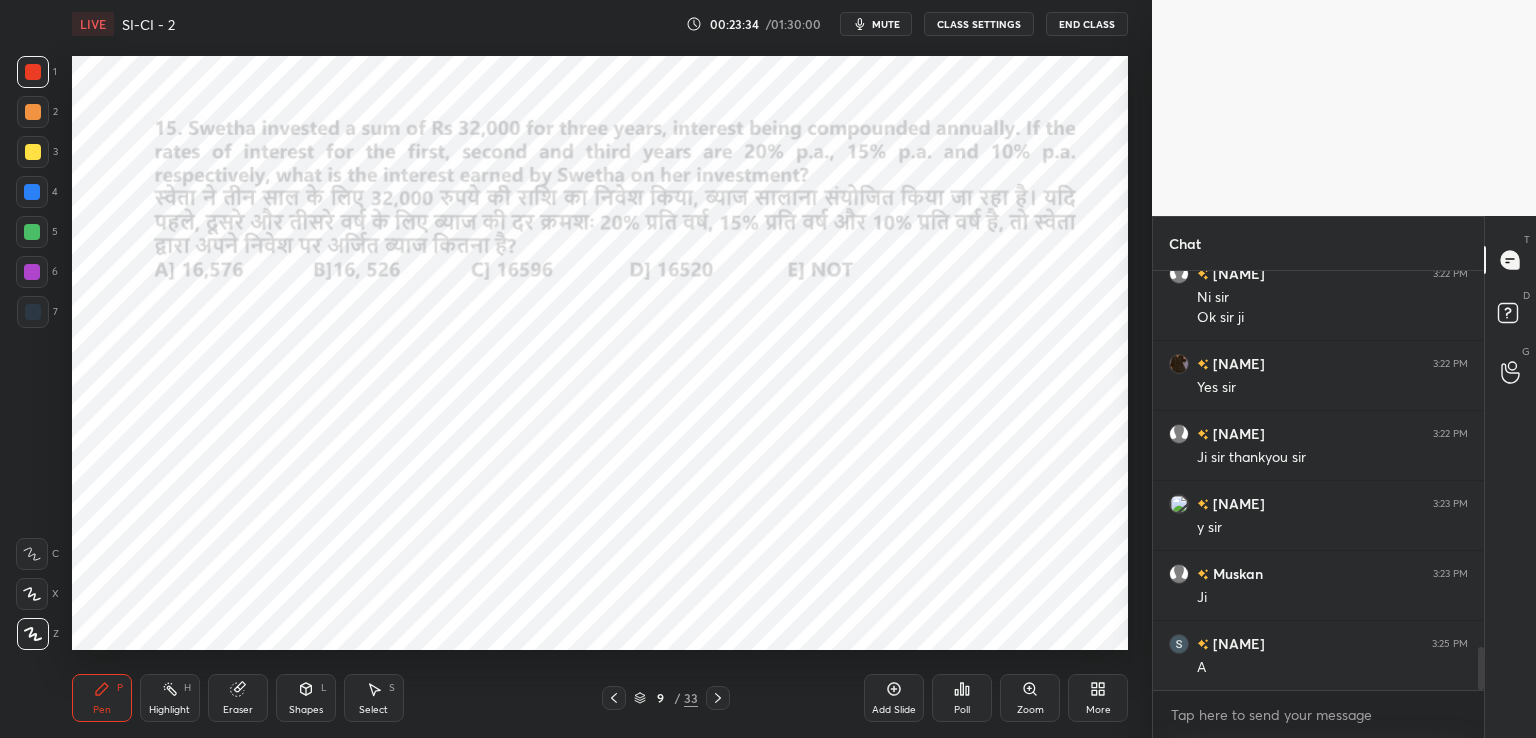 scroll, scrollTop: 3714, scrollLeft: 0, axis: vertical 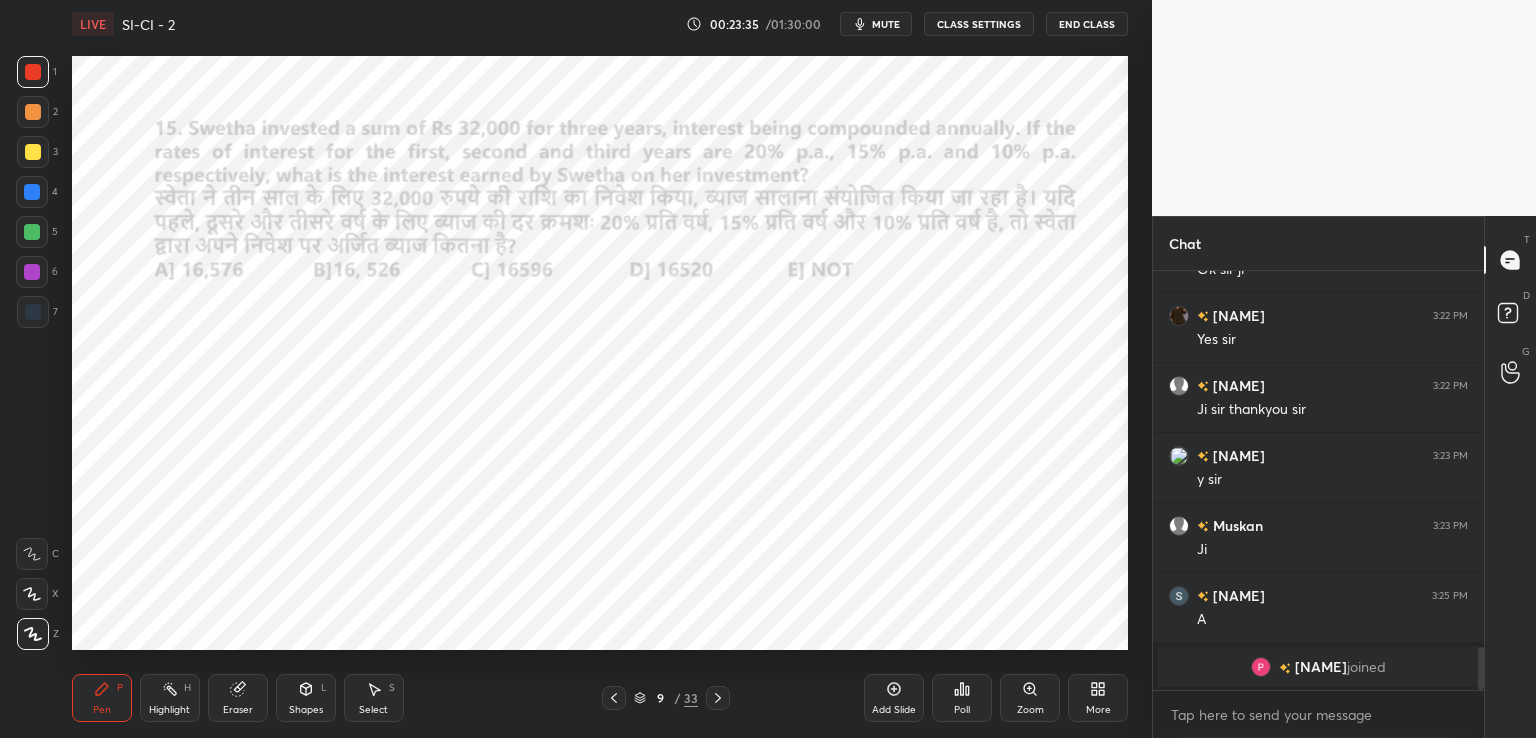 click at bounding box center (32, 192) 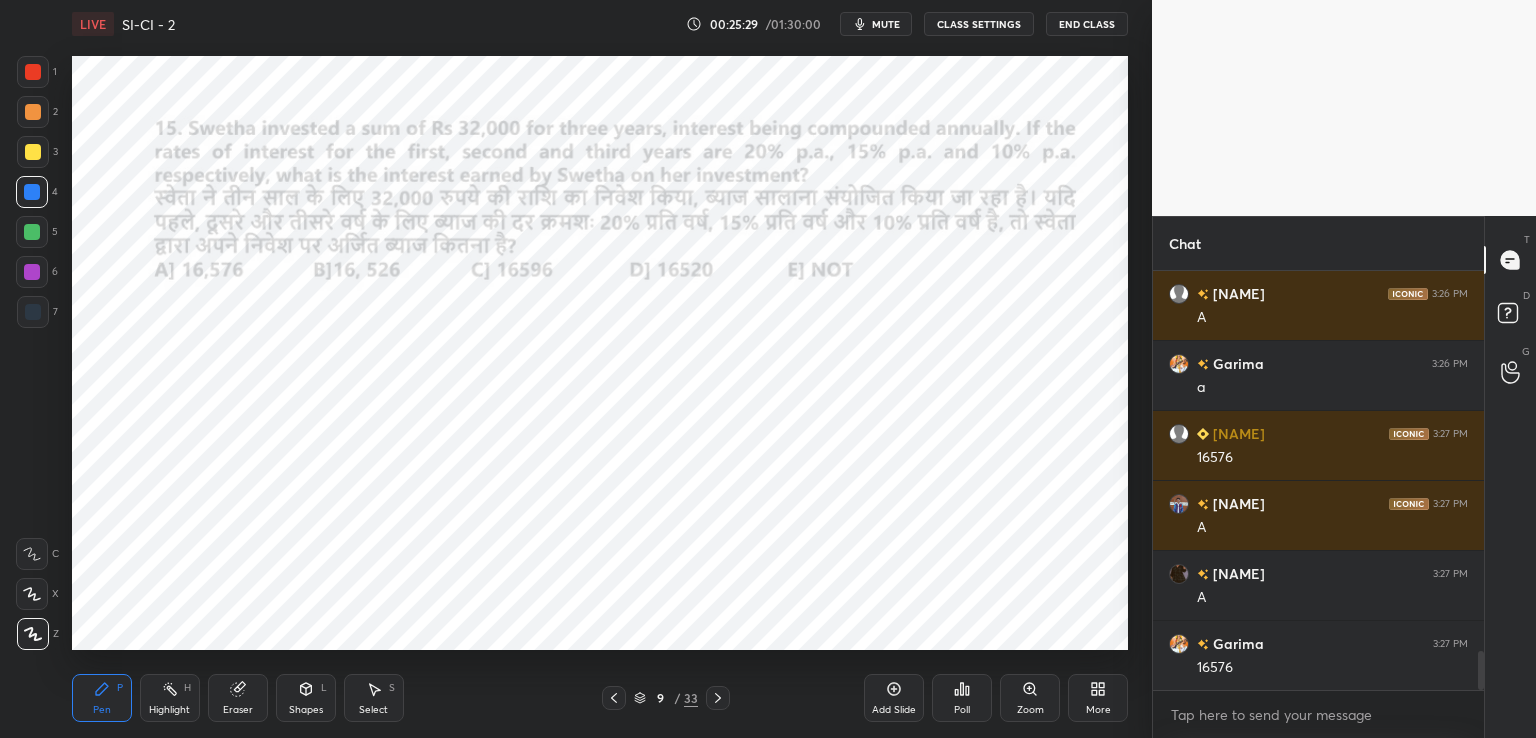 scroll, scrollTop: 4134, scrollLeft: 0, axis: vertical 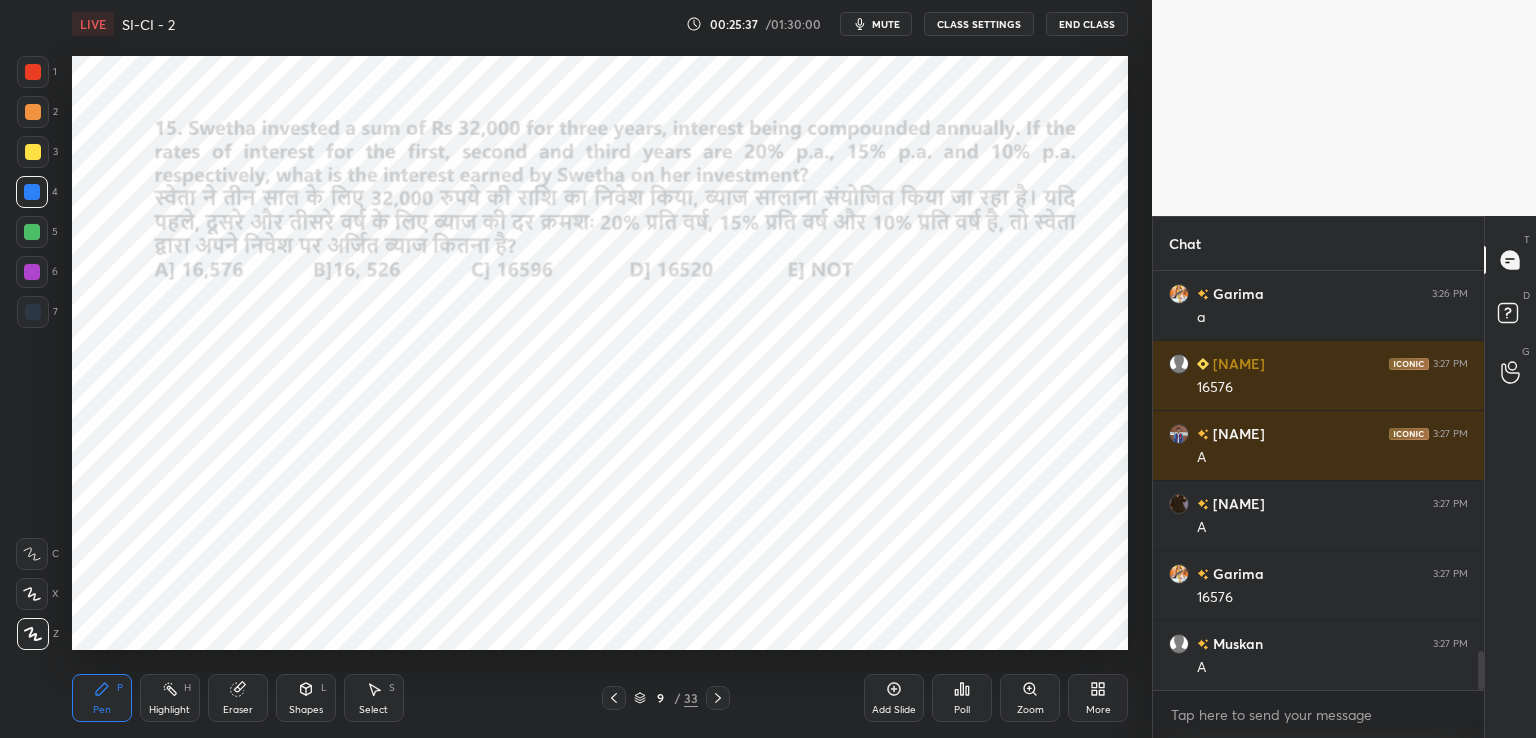 click 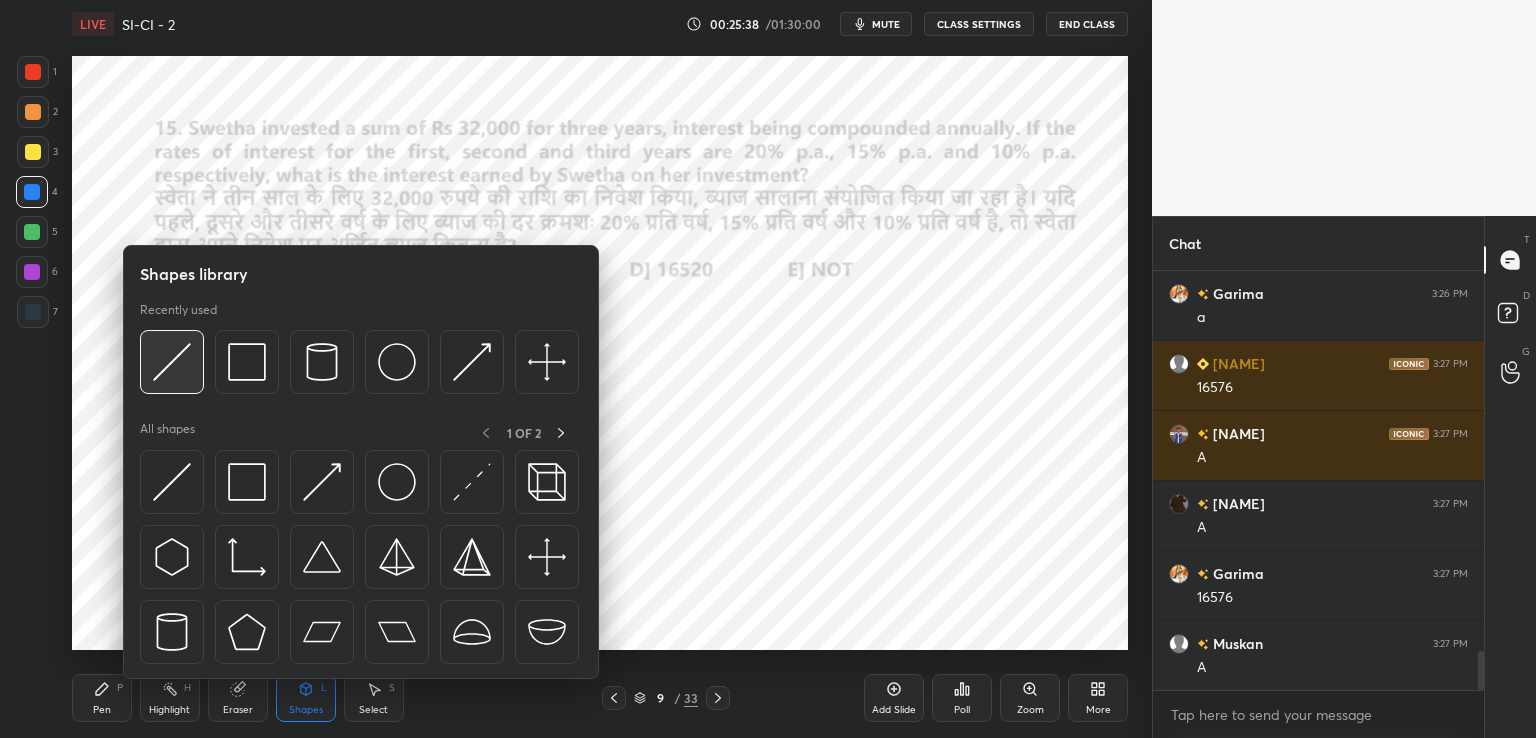 click at bounding box center [172, 362] 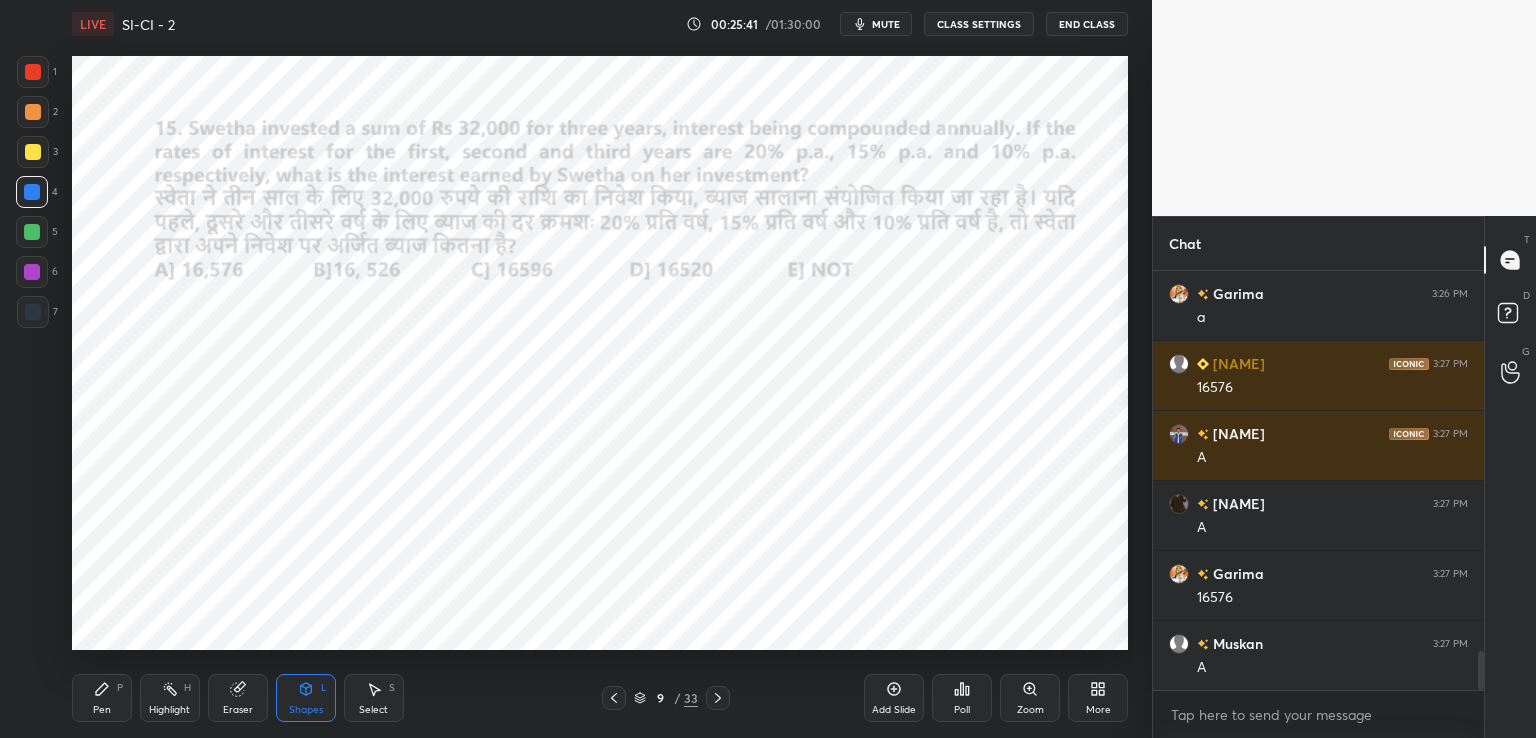 click at bounding box center (33, 72) 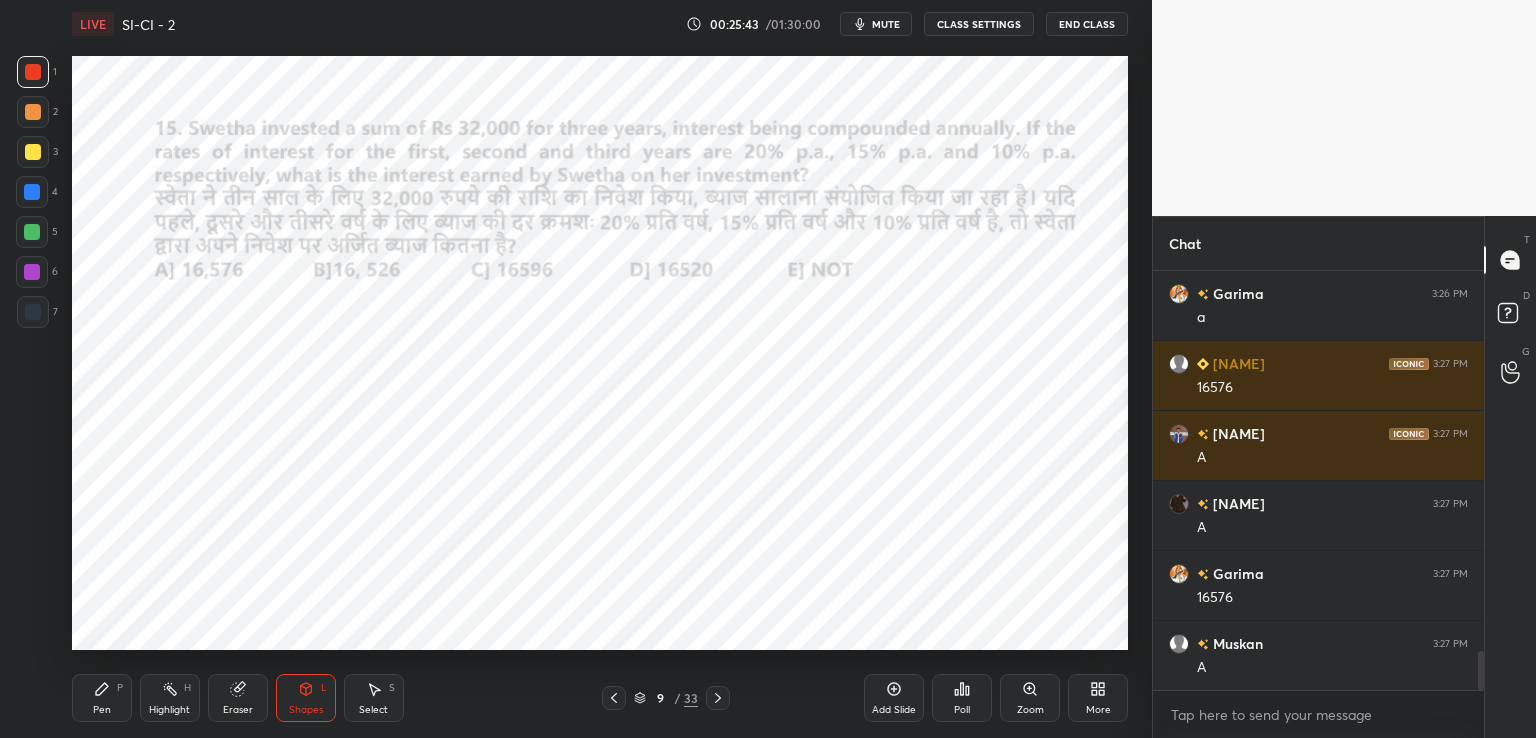 click on "Pen P" at bounding box center (102, 698) 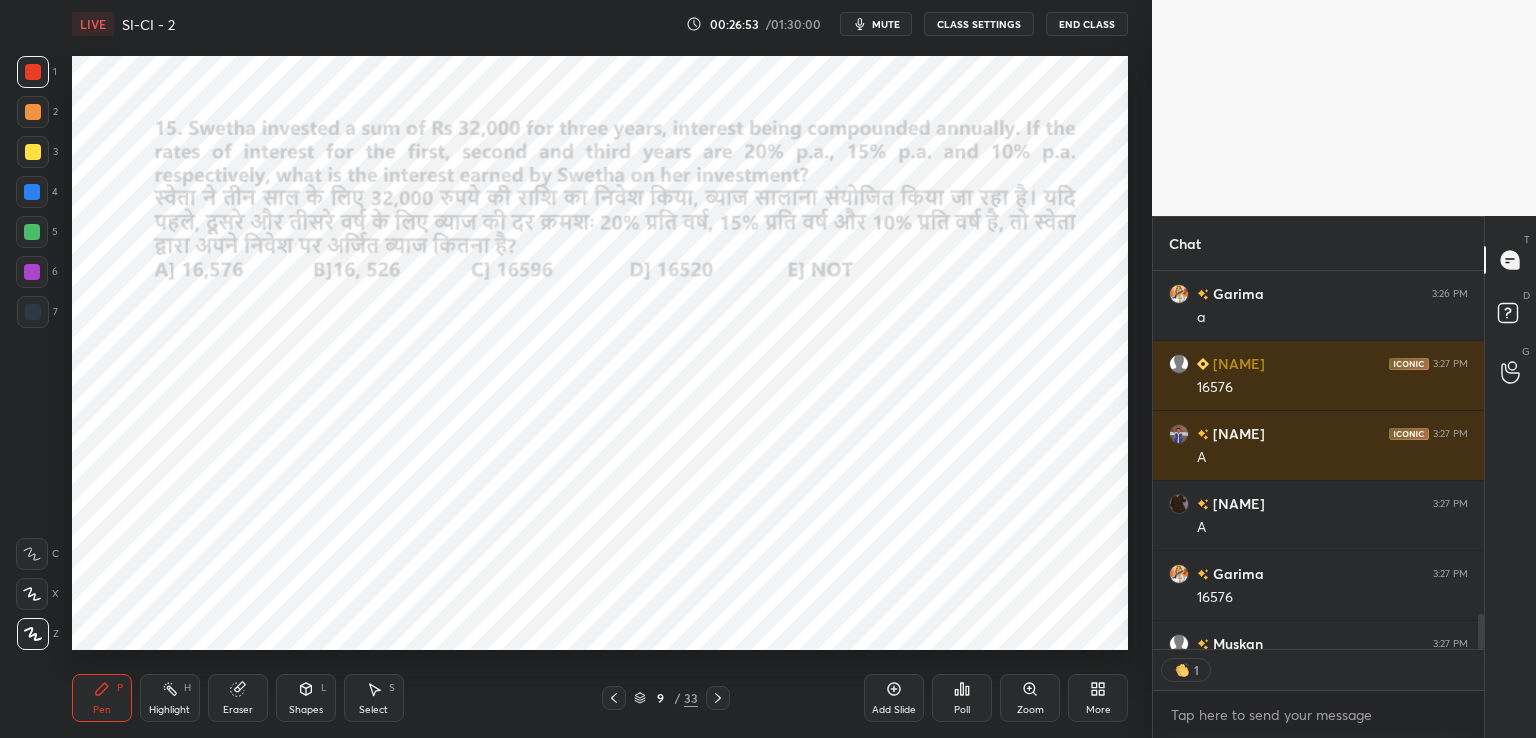 scroll, scrollTop: 373, scrollLeft: 325, axis: both 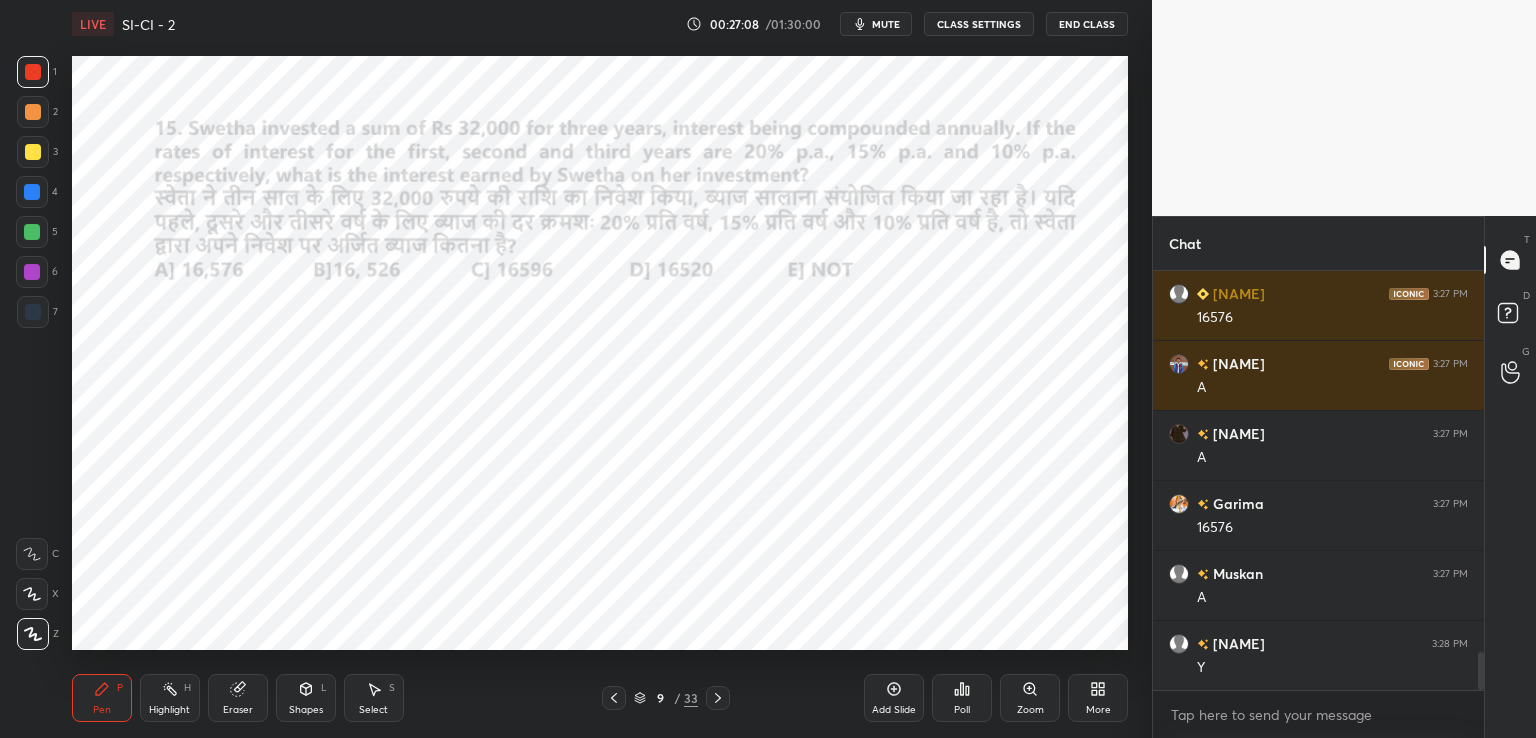 click 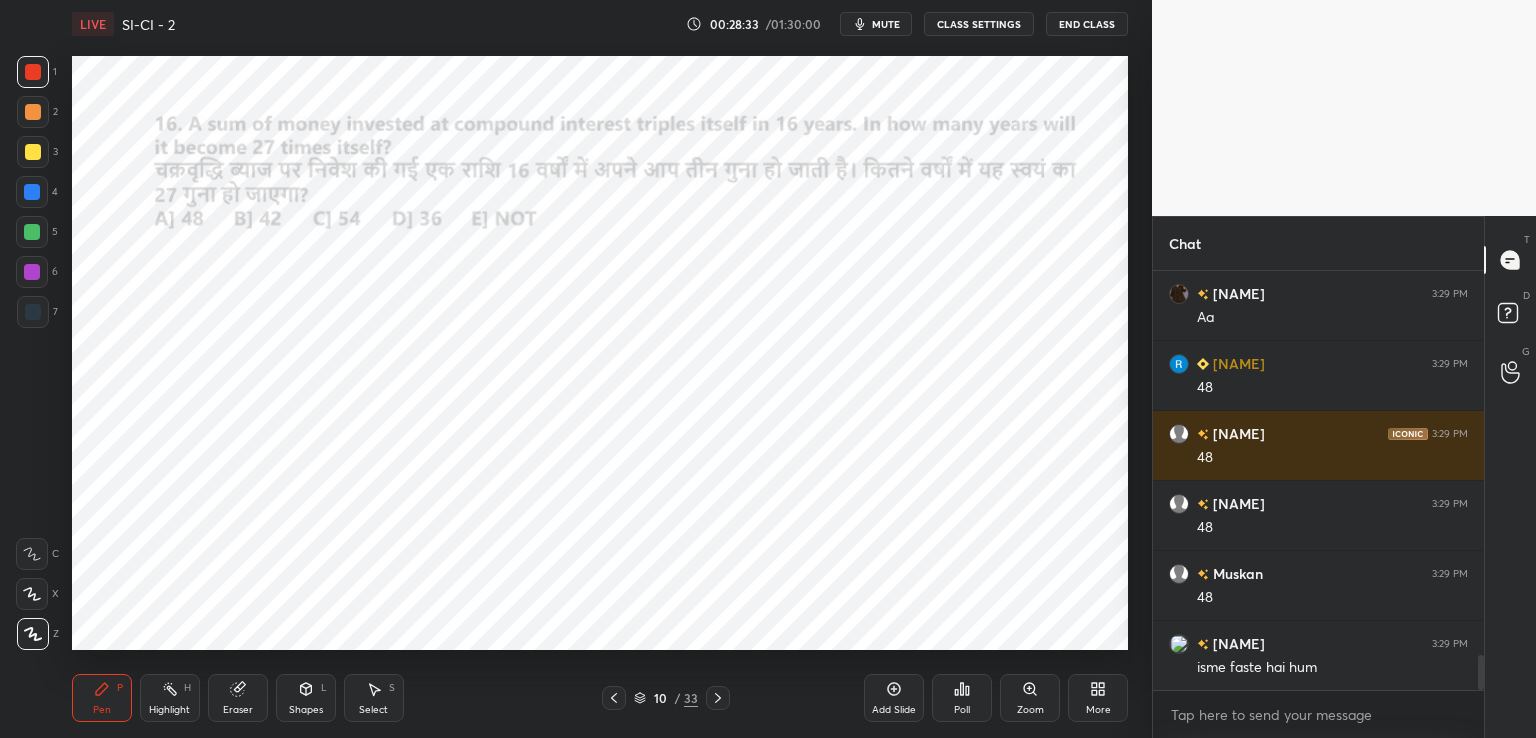 scroll, scrollTop: 4666, scrollLeft: 0, axis: vertical 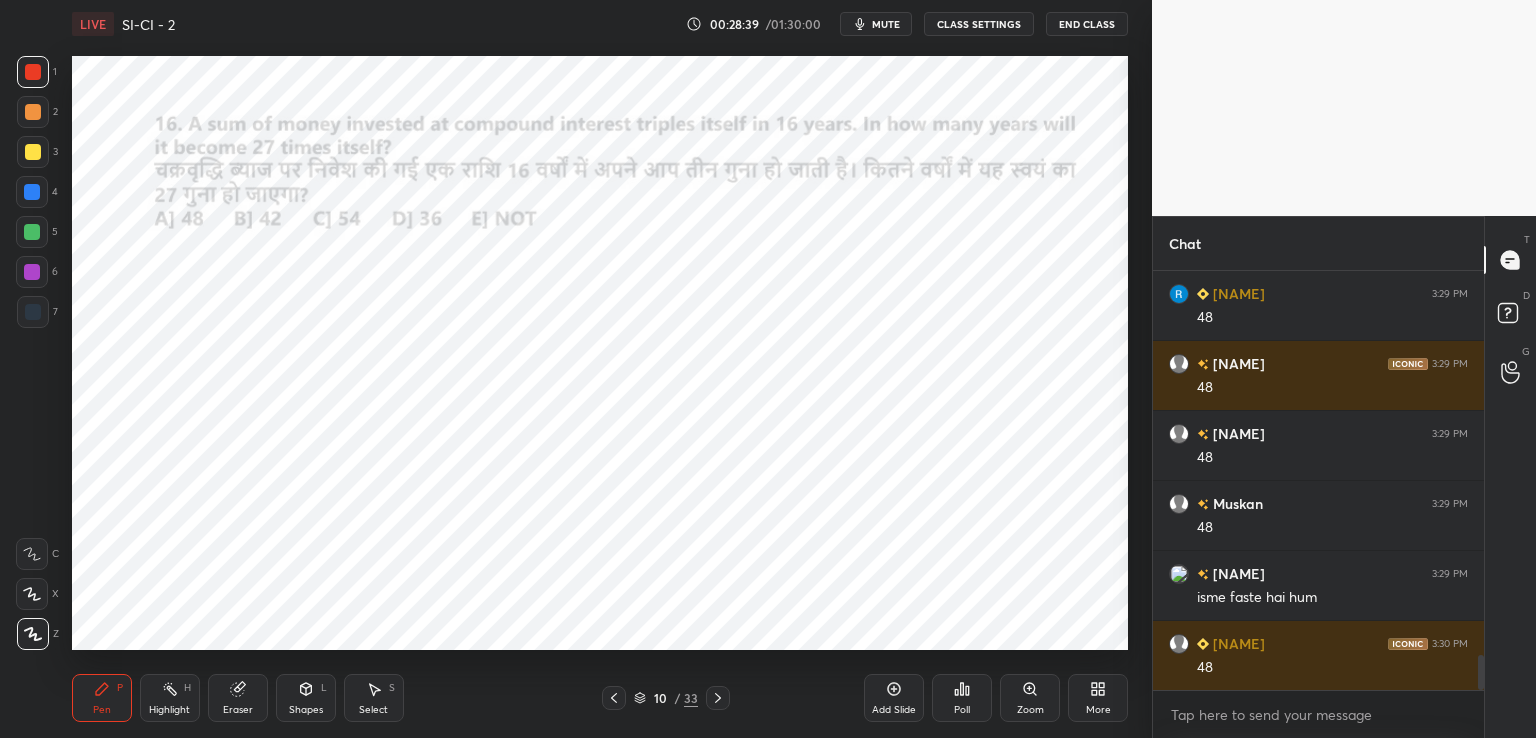 click at bounding box center [32, 192] 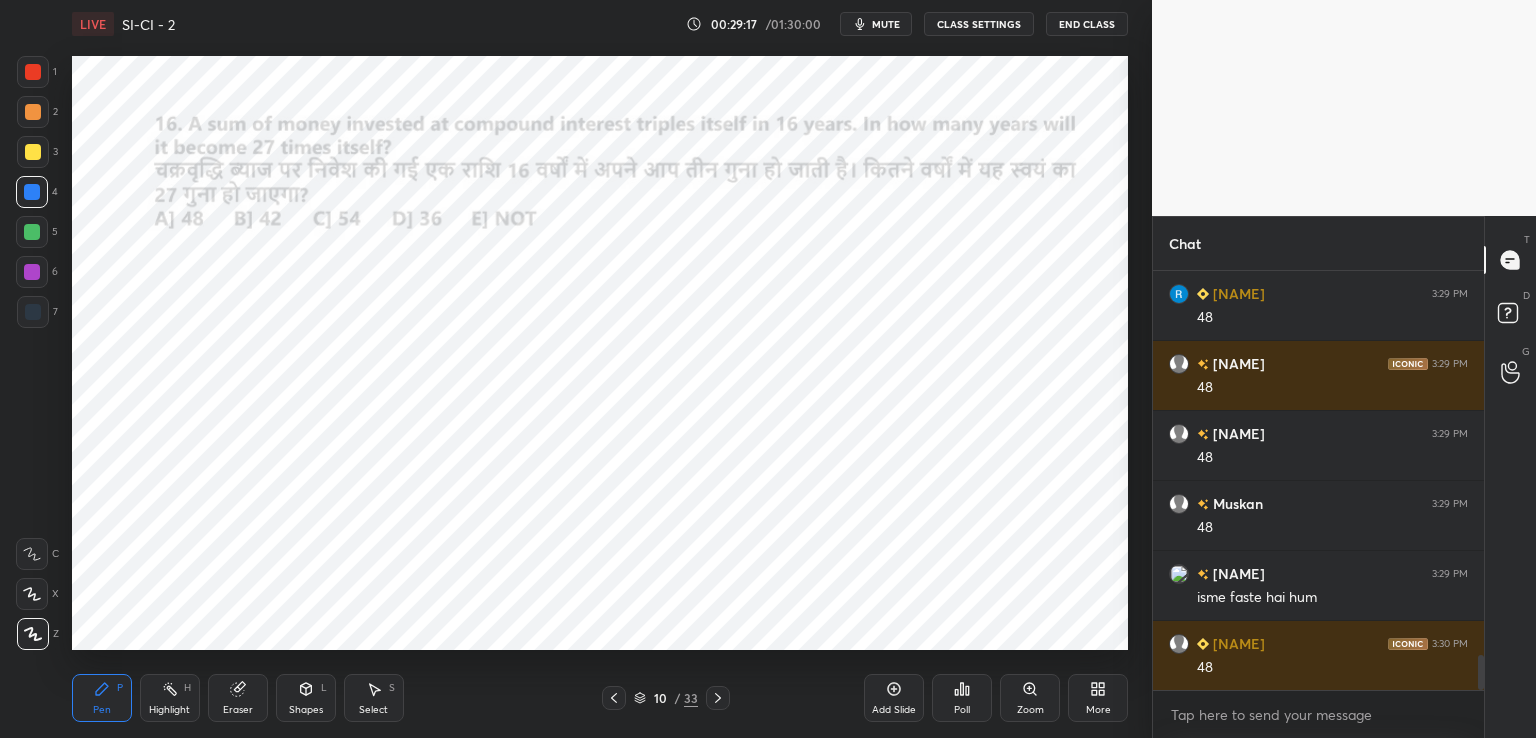 click 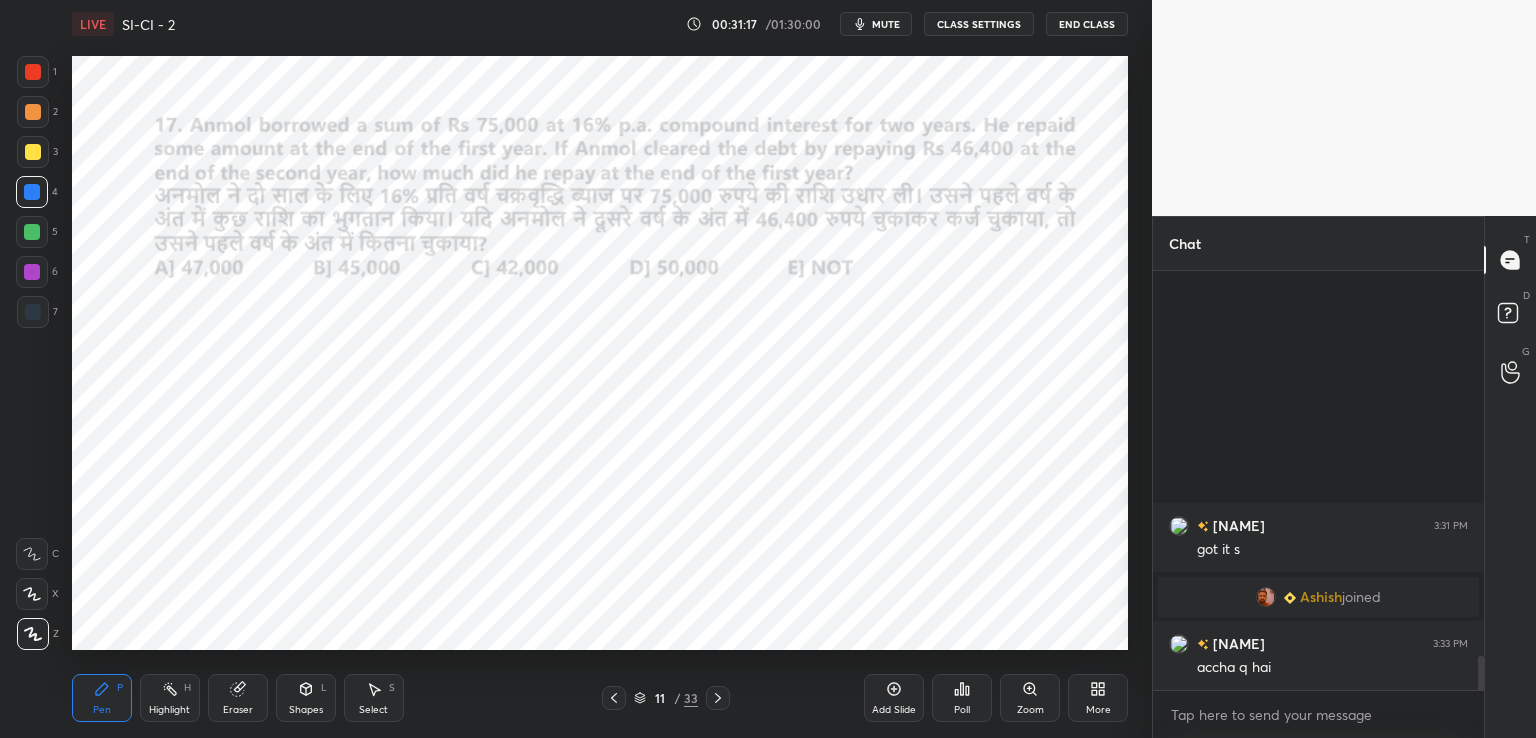 scroll, scrollTop: 4616, scrollLeft: 0, axis: vertical 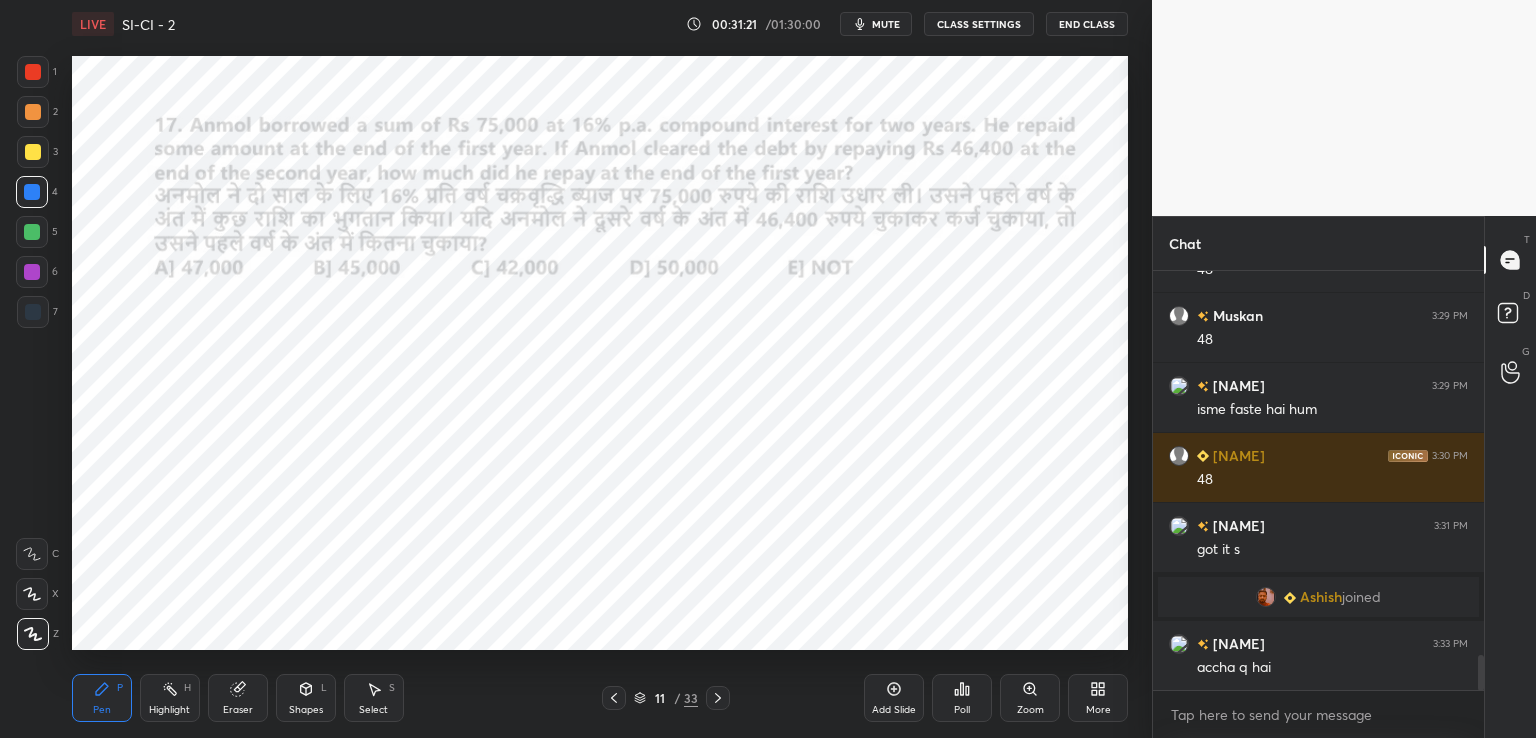 click at bounding box center (33, 72) 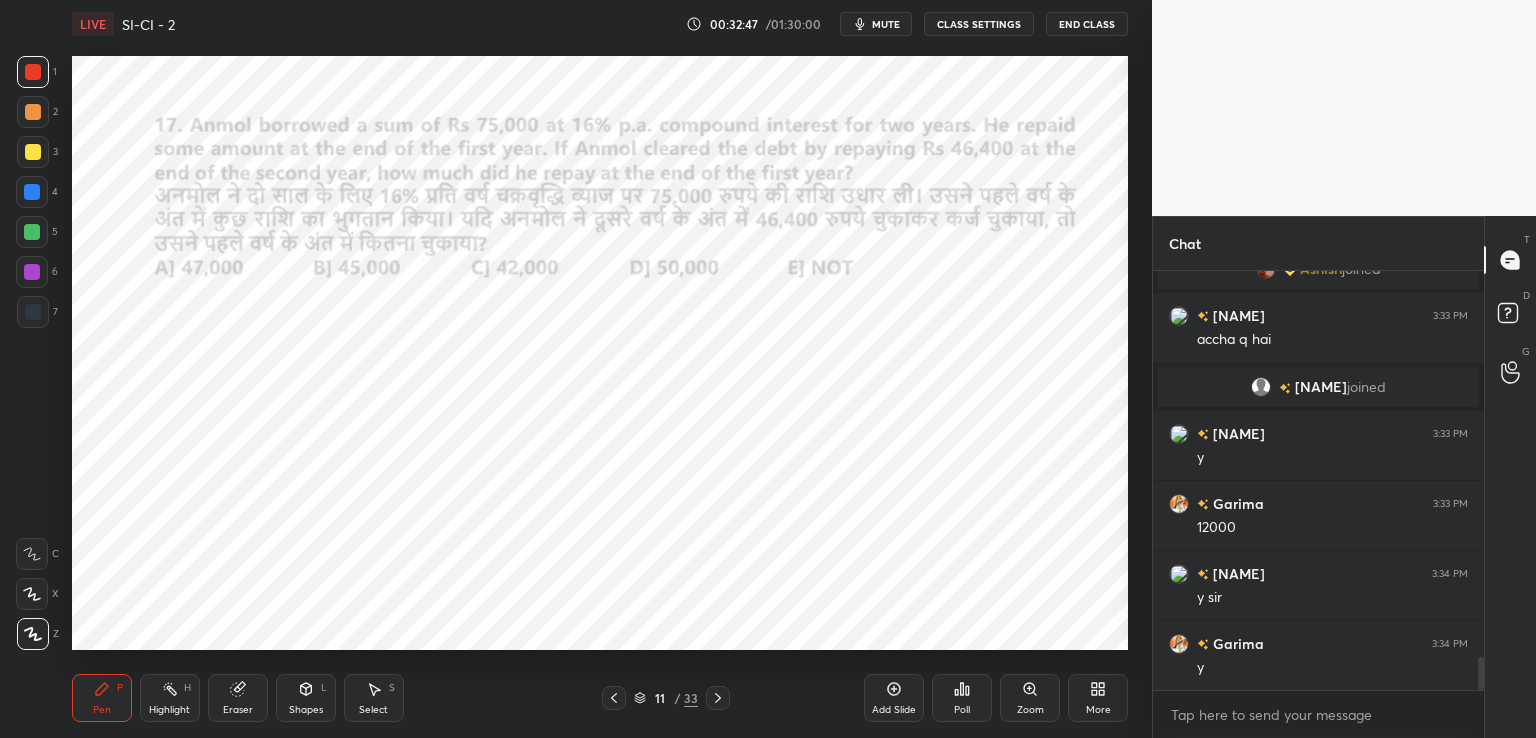 scroll, scrollTop: 4974, scrollLeft: 0, axis: vertical 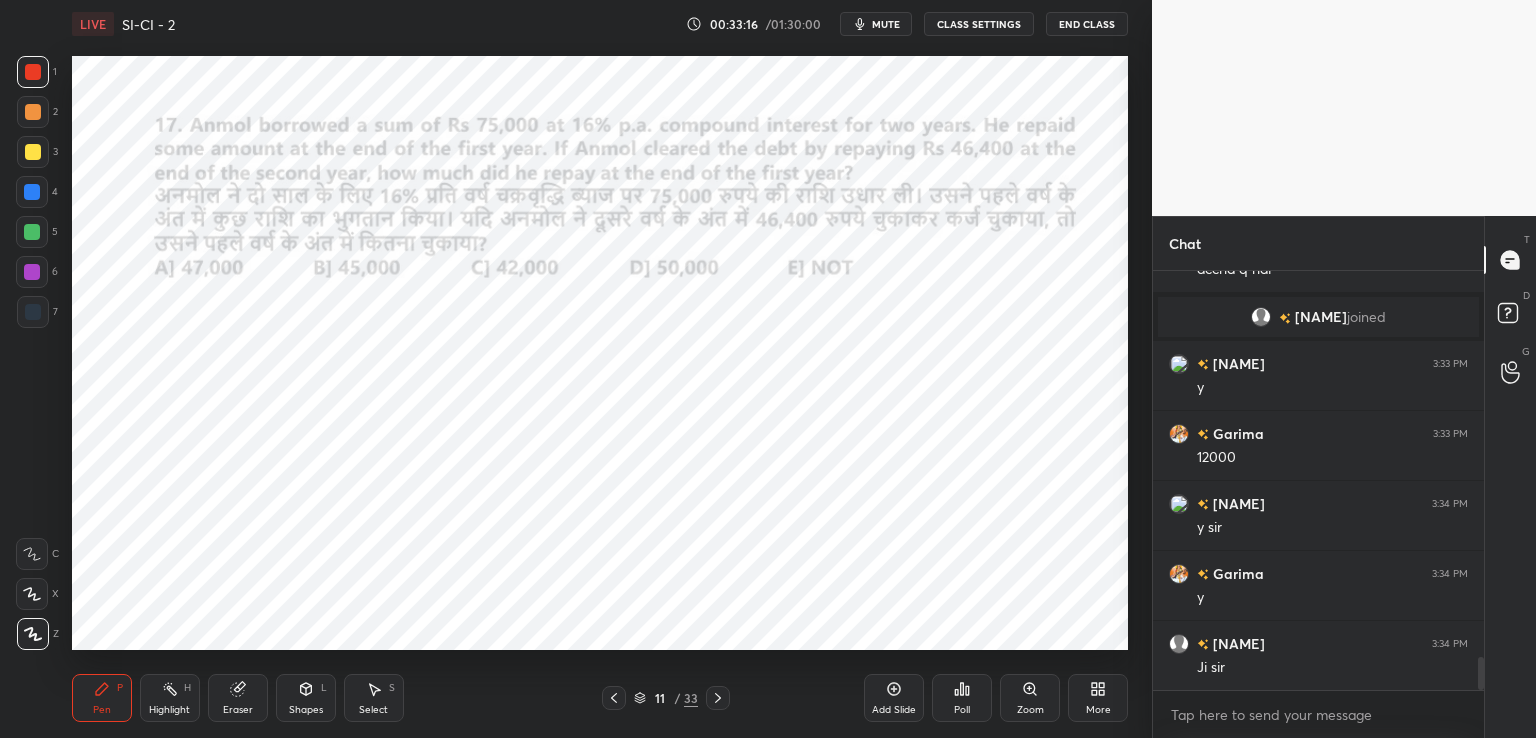 click at bounding box center (32, 192) 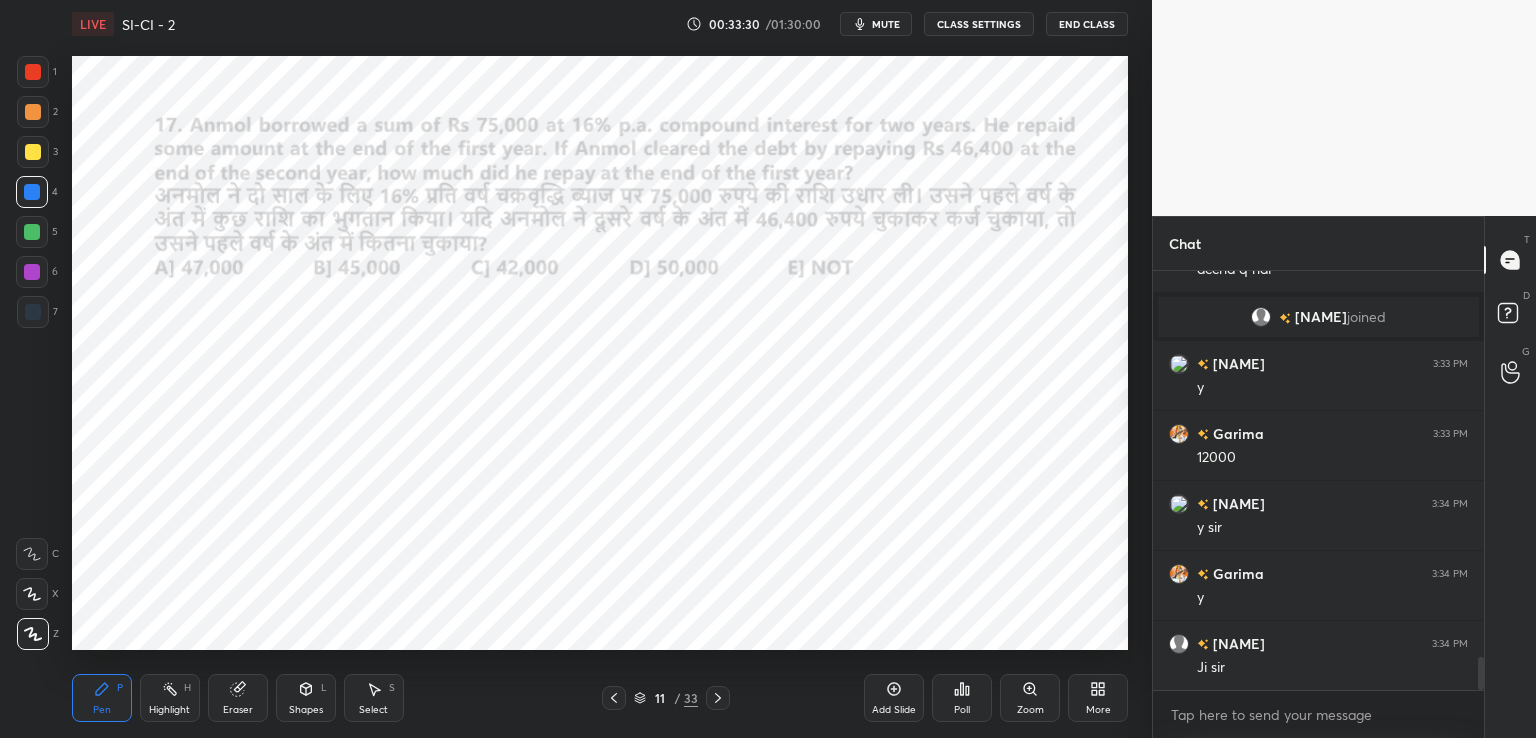 click on "Shapes L" at bounding box center [306, 698] 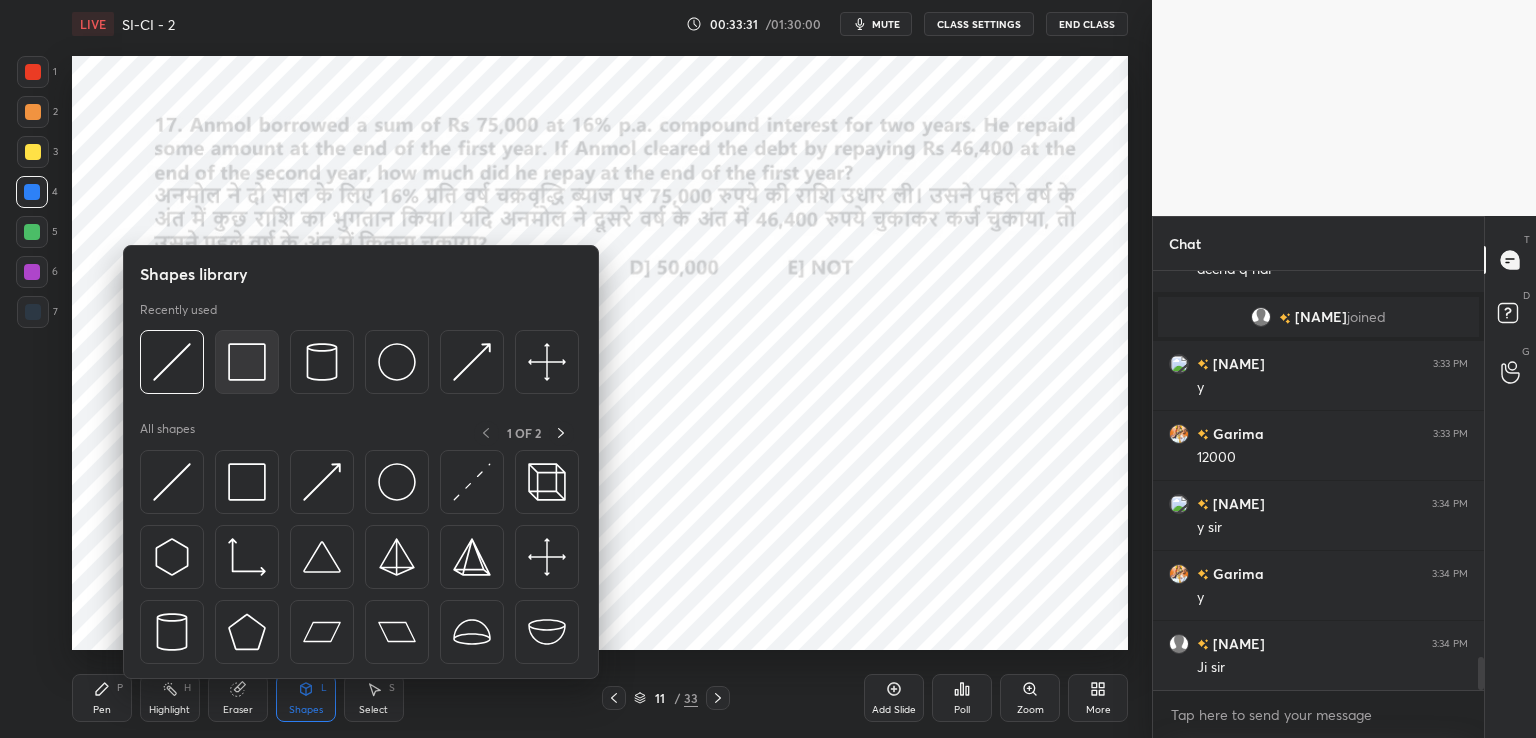 click at bounding box center [247, 362] 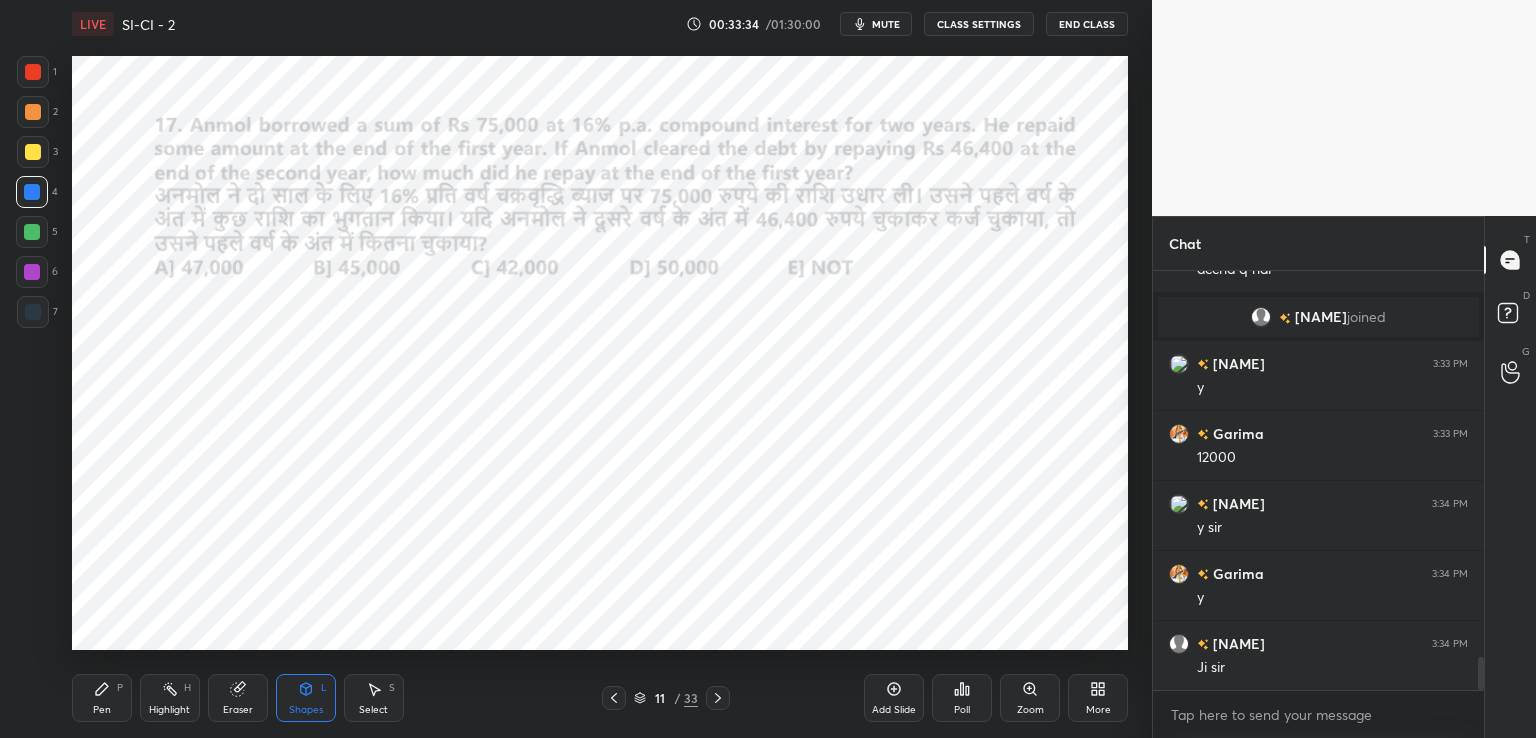 click 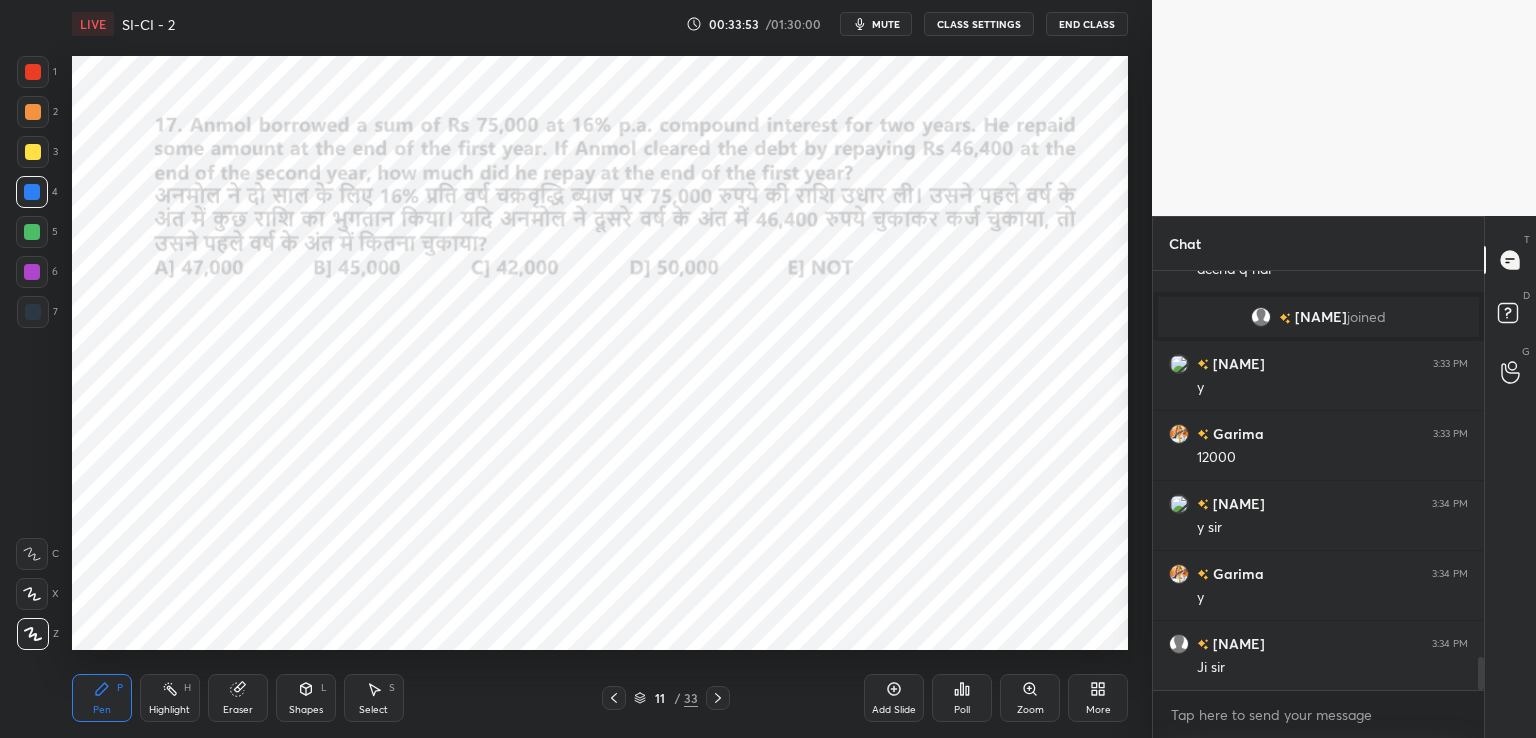 scroll, scrollTop: 5044, scrollLeft: 0, axis: vertical 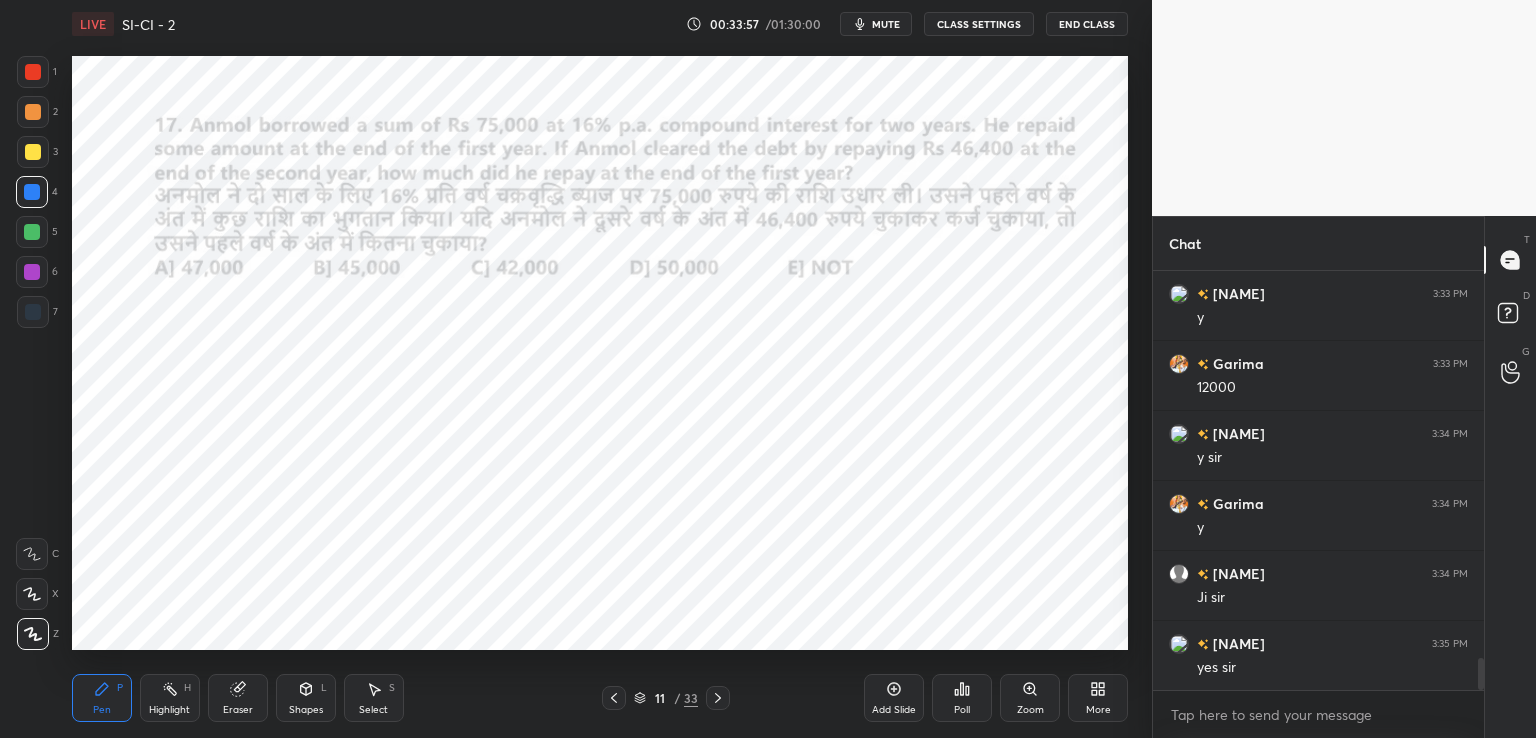 click 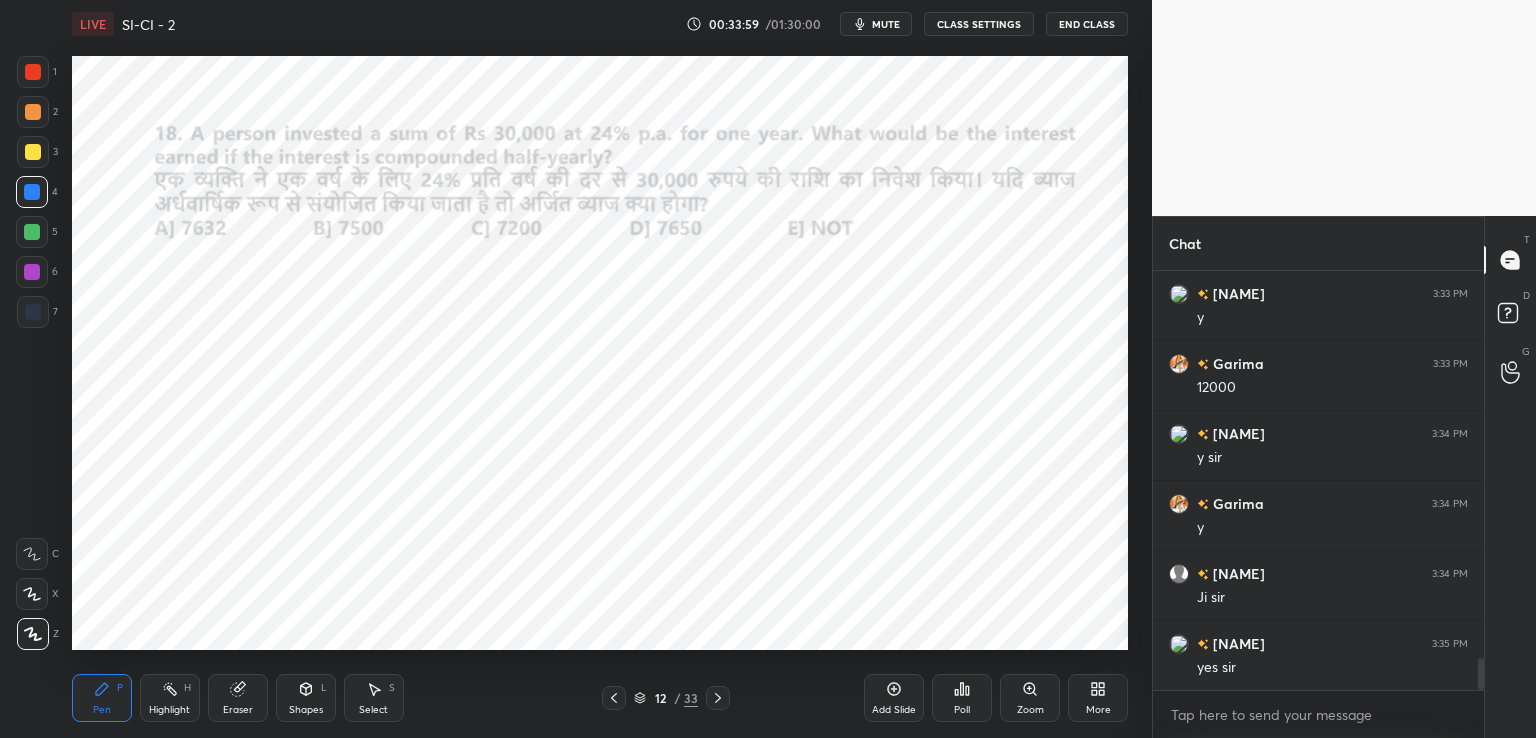 click at bounding box center (33, 72) 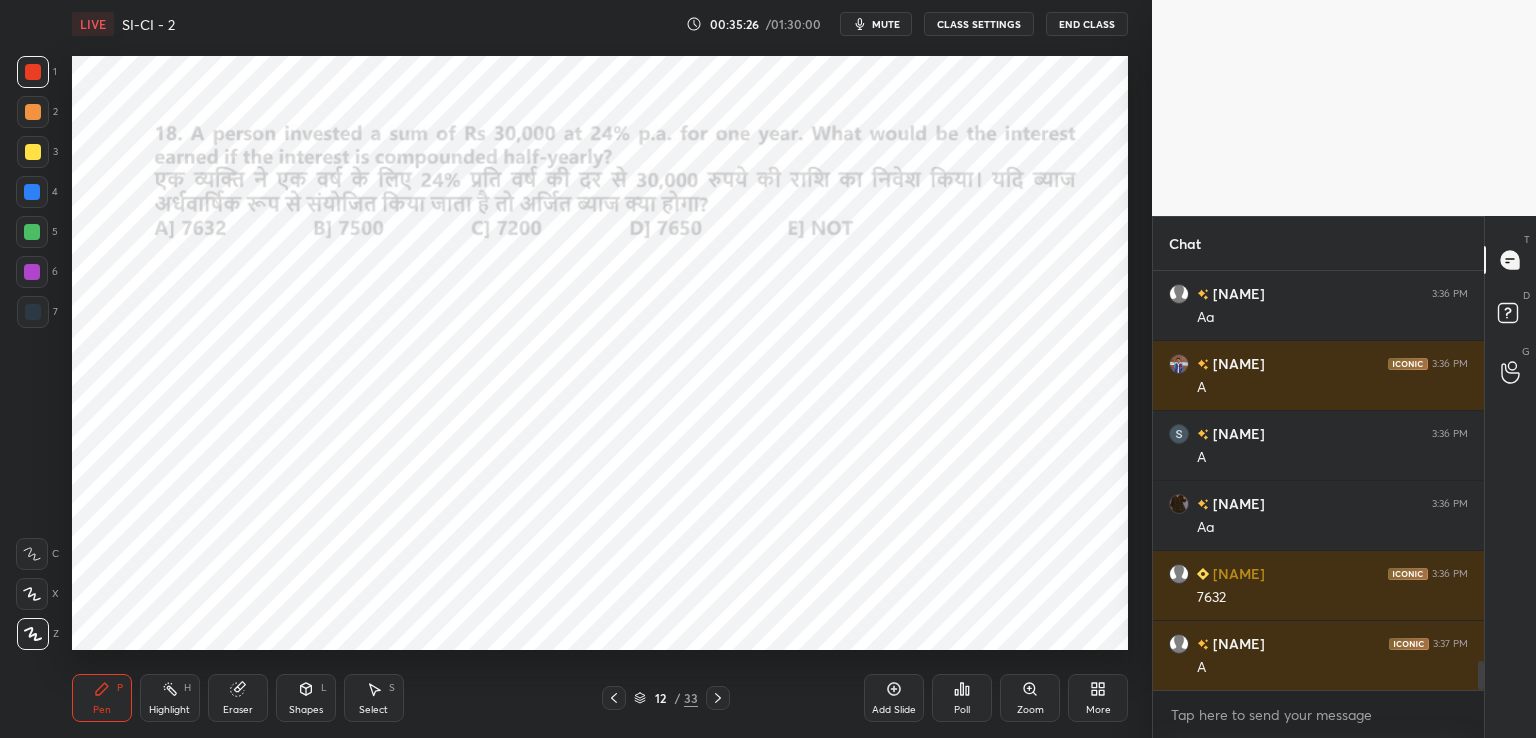scroll, scrollTop: 5744, scrollLeft: 0, axis: vertical 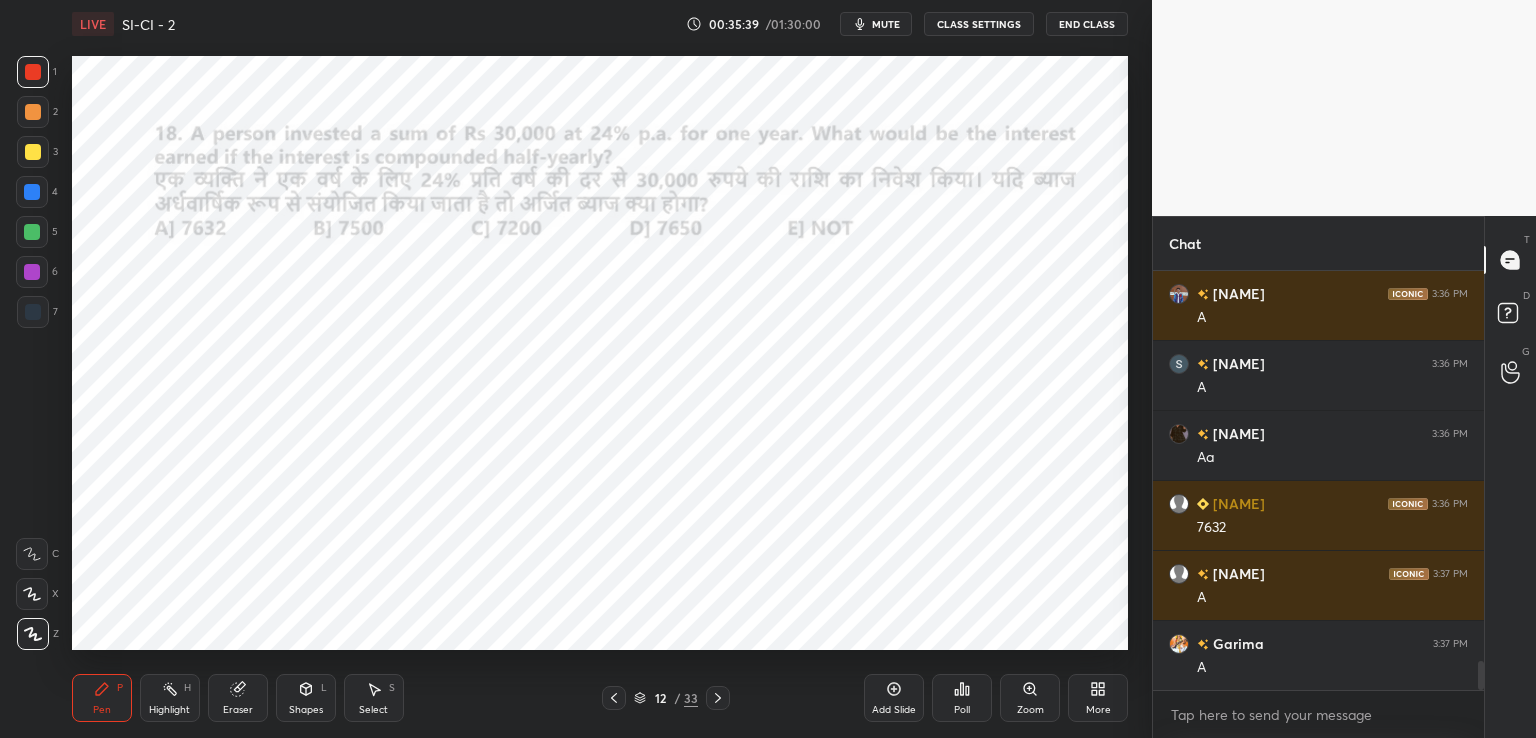click at bounding box center (718, 698) 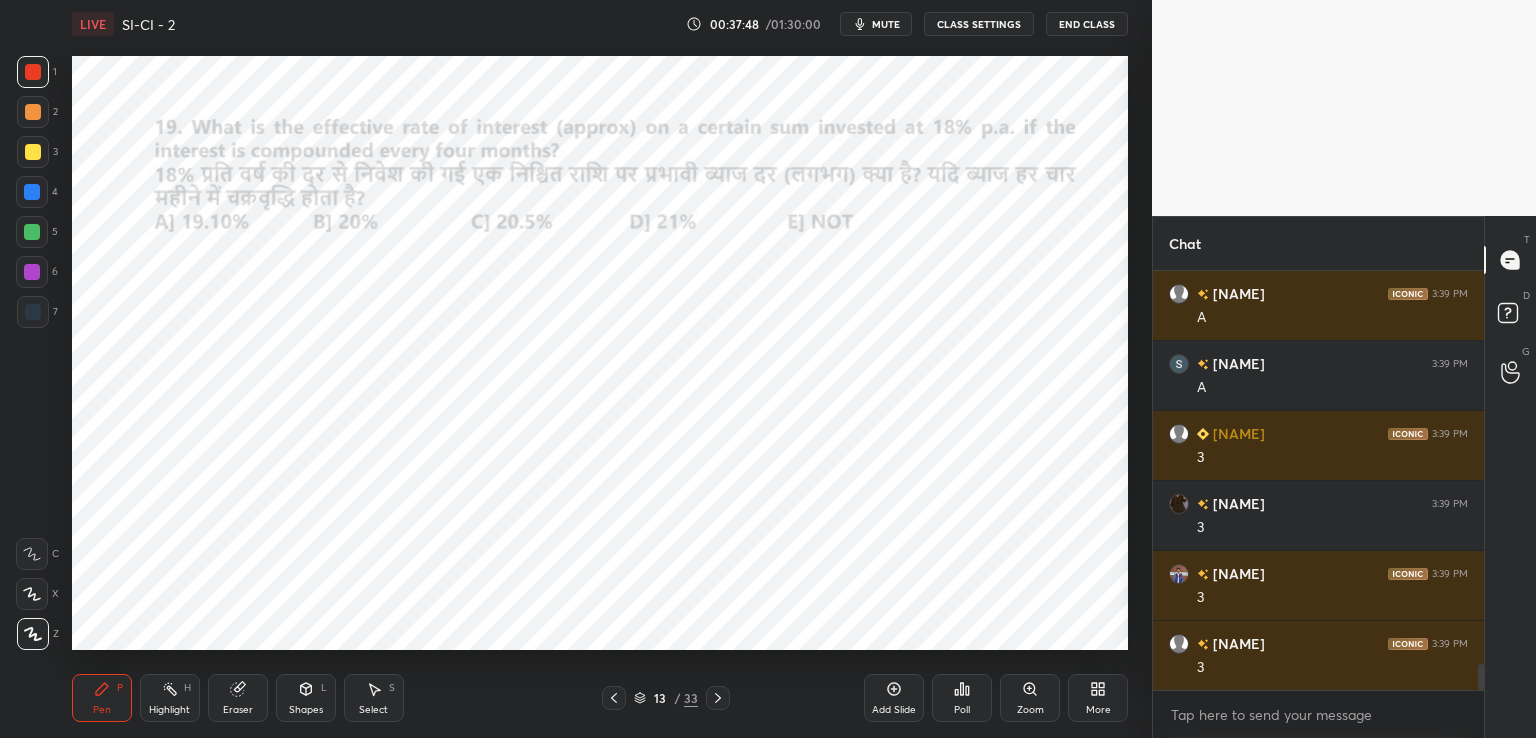 scroll, scrollTop: 6388, scrollLeft: 0, axis: vertical 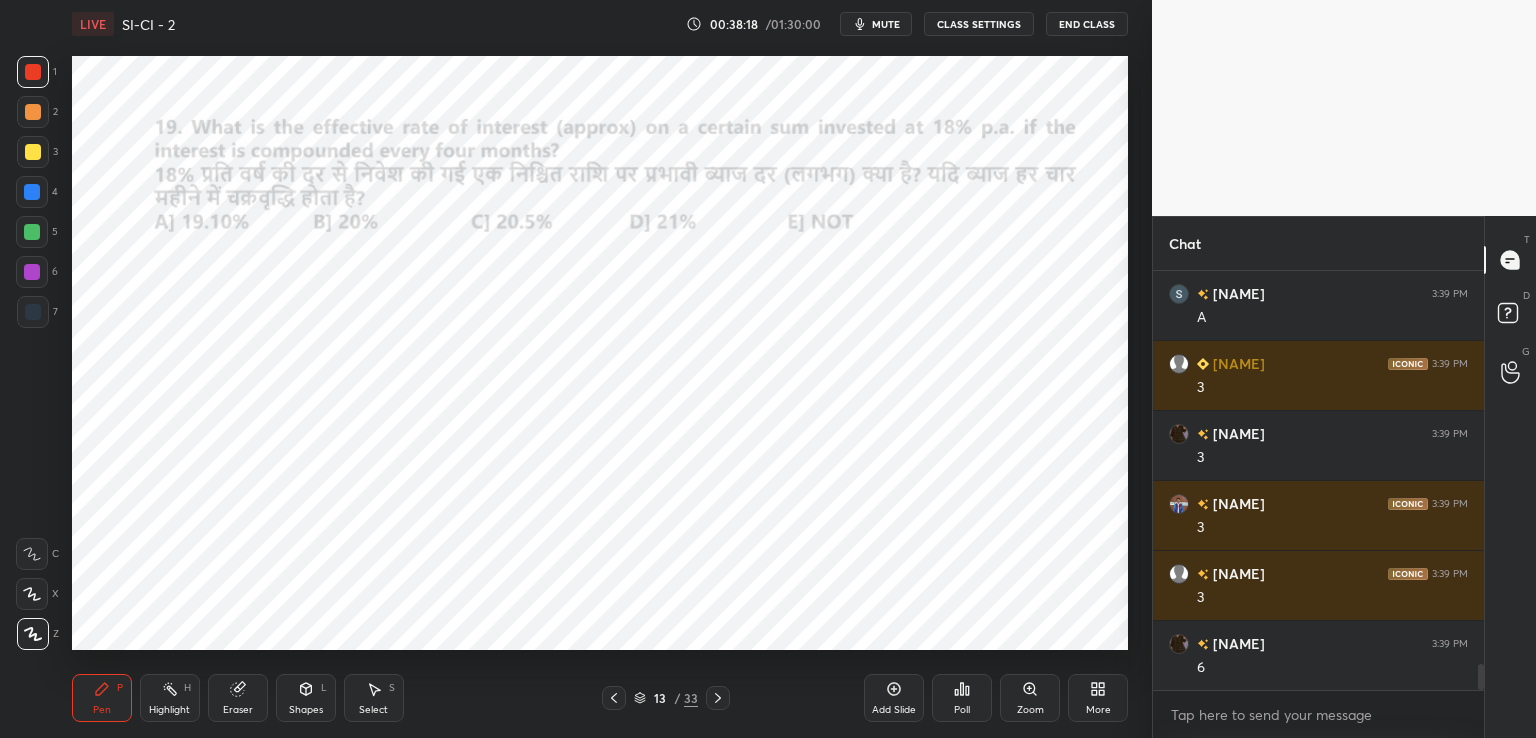 click at bounding box center [32, 232] 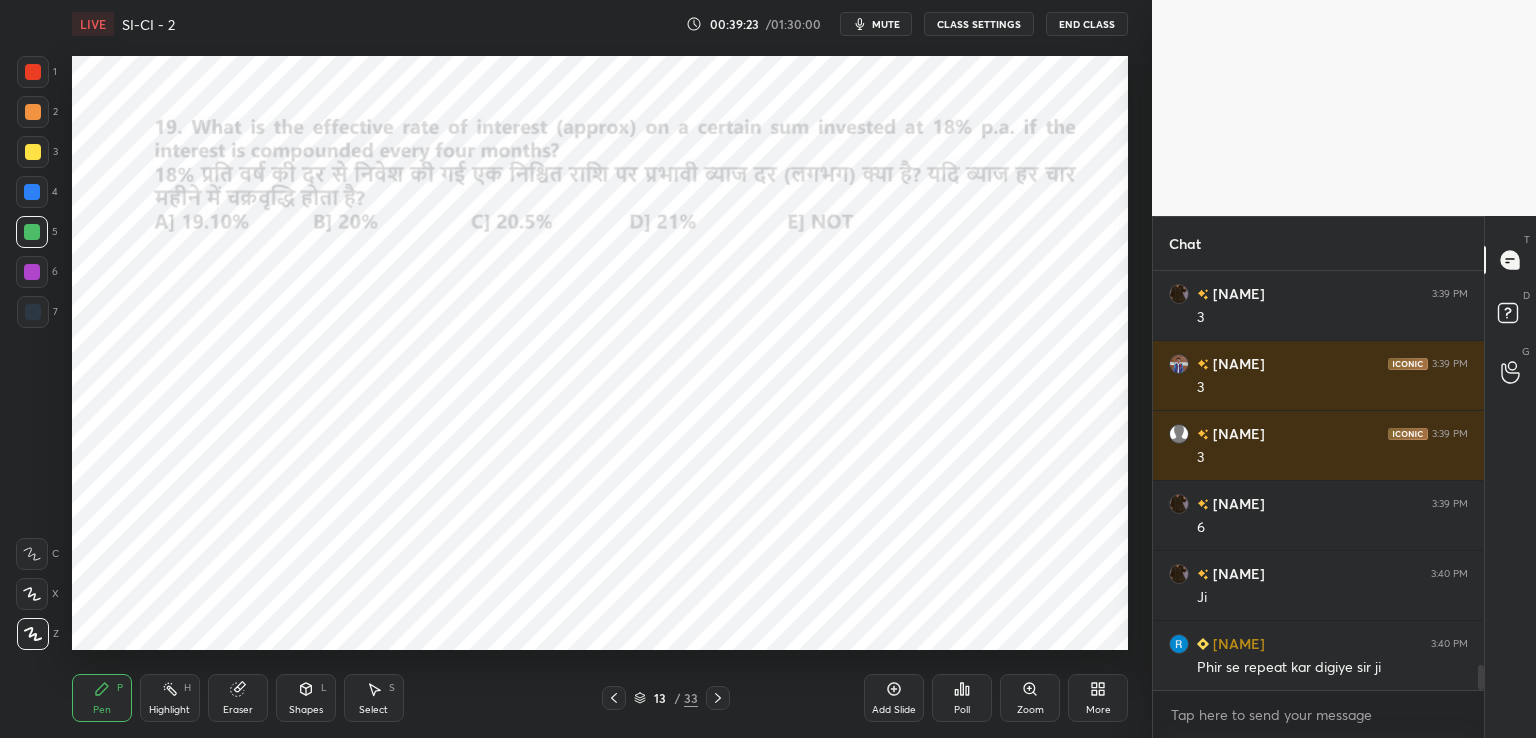 scroll, scrollTop: 6598, scrollLeft: 0, axis: vertical 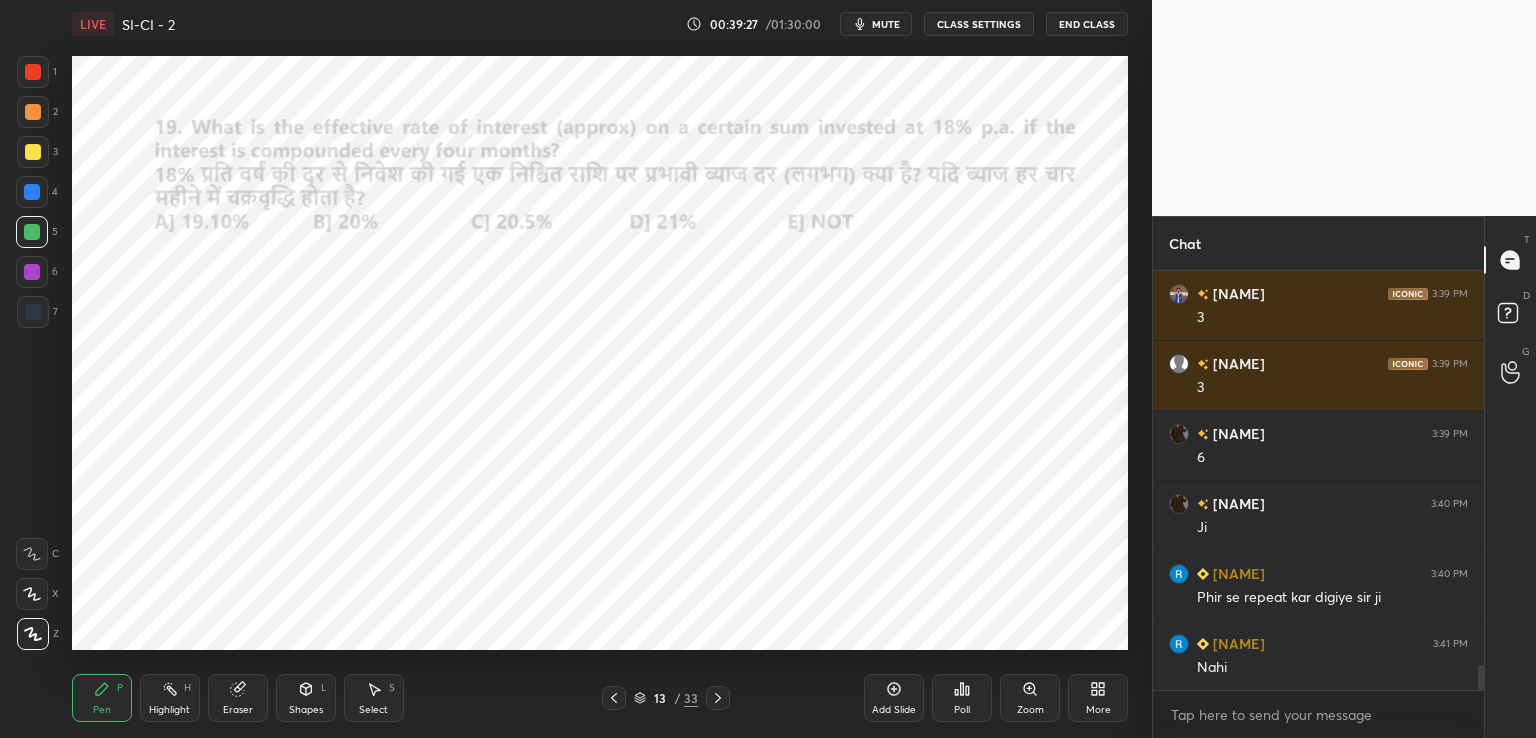 click 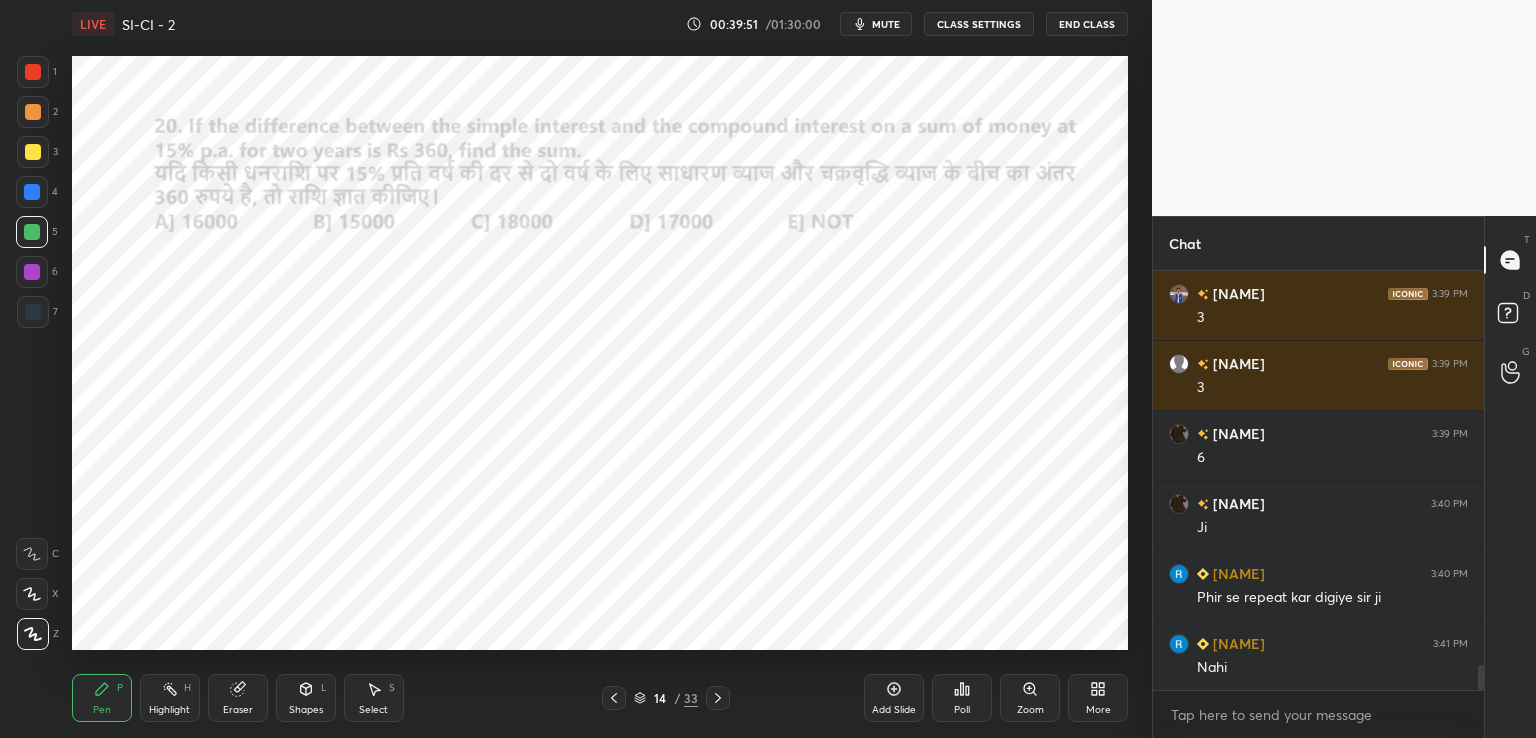 scroll, scrollTop: 6668, scrollLeft: 0, axis: vertical 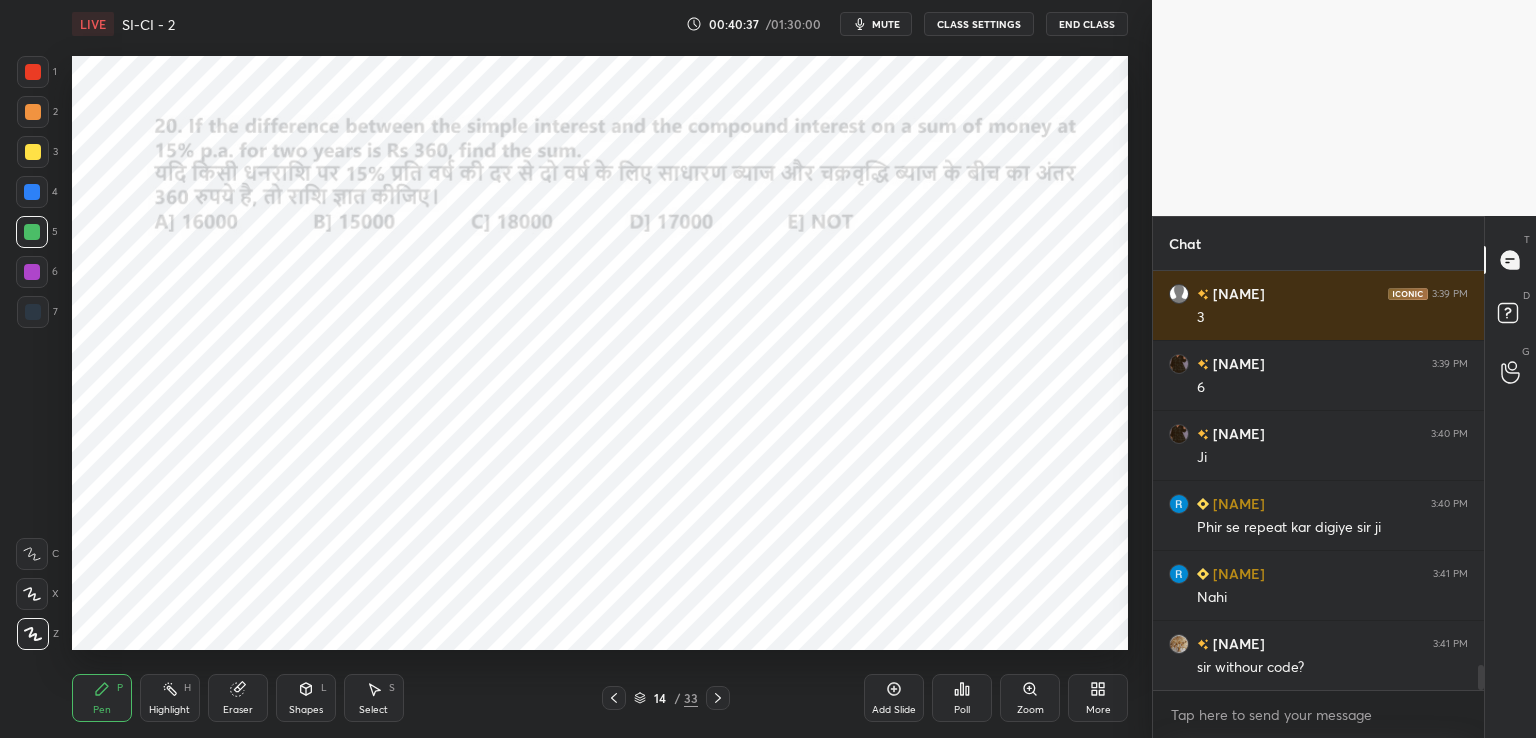 click 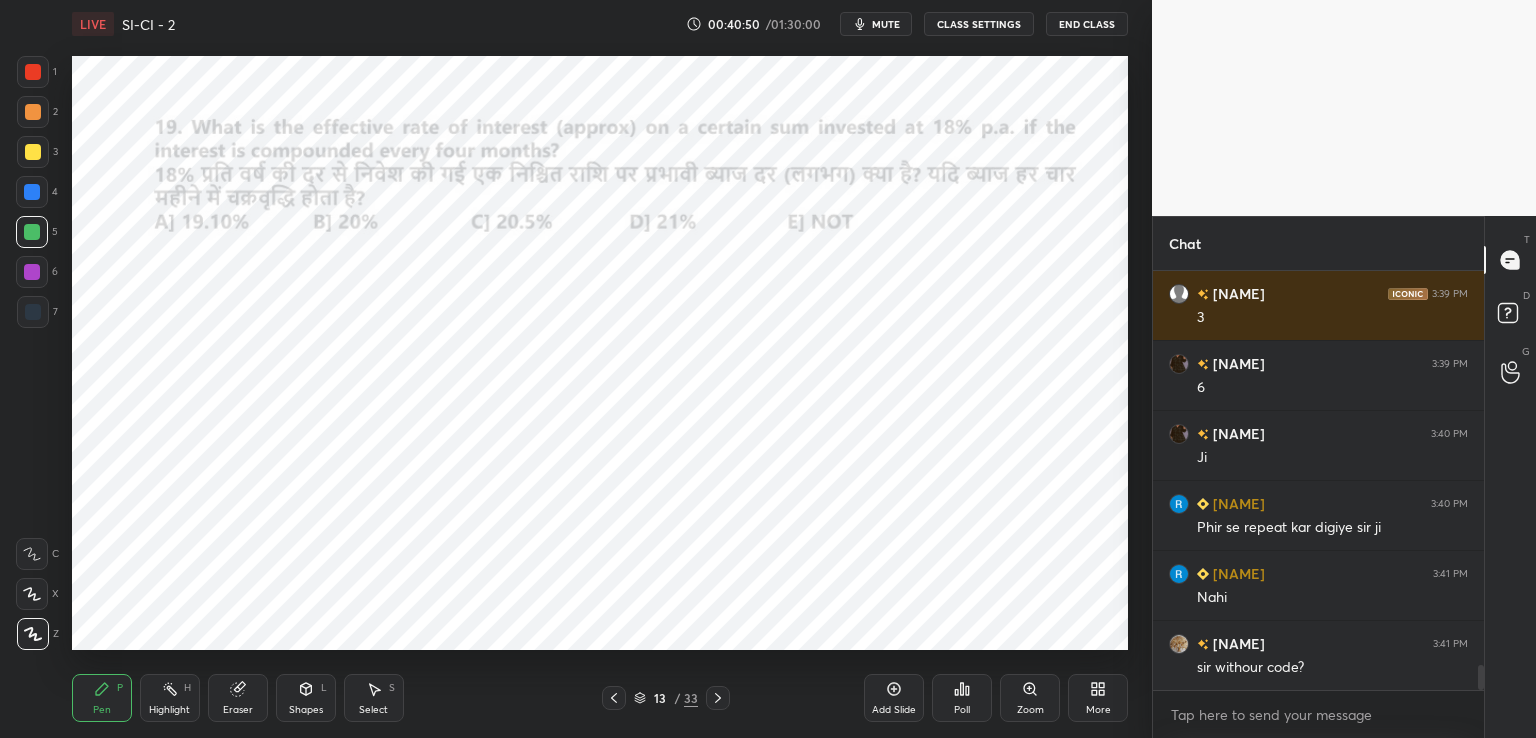 scroll, scrollTop: 6716, scrollLeft: 0, axis: vertical 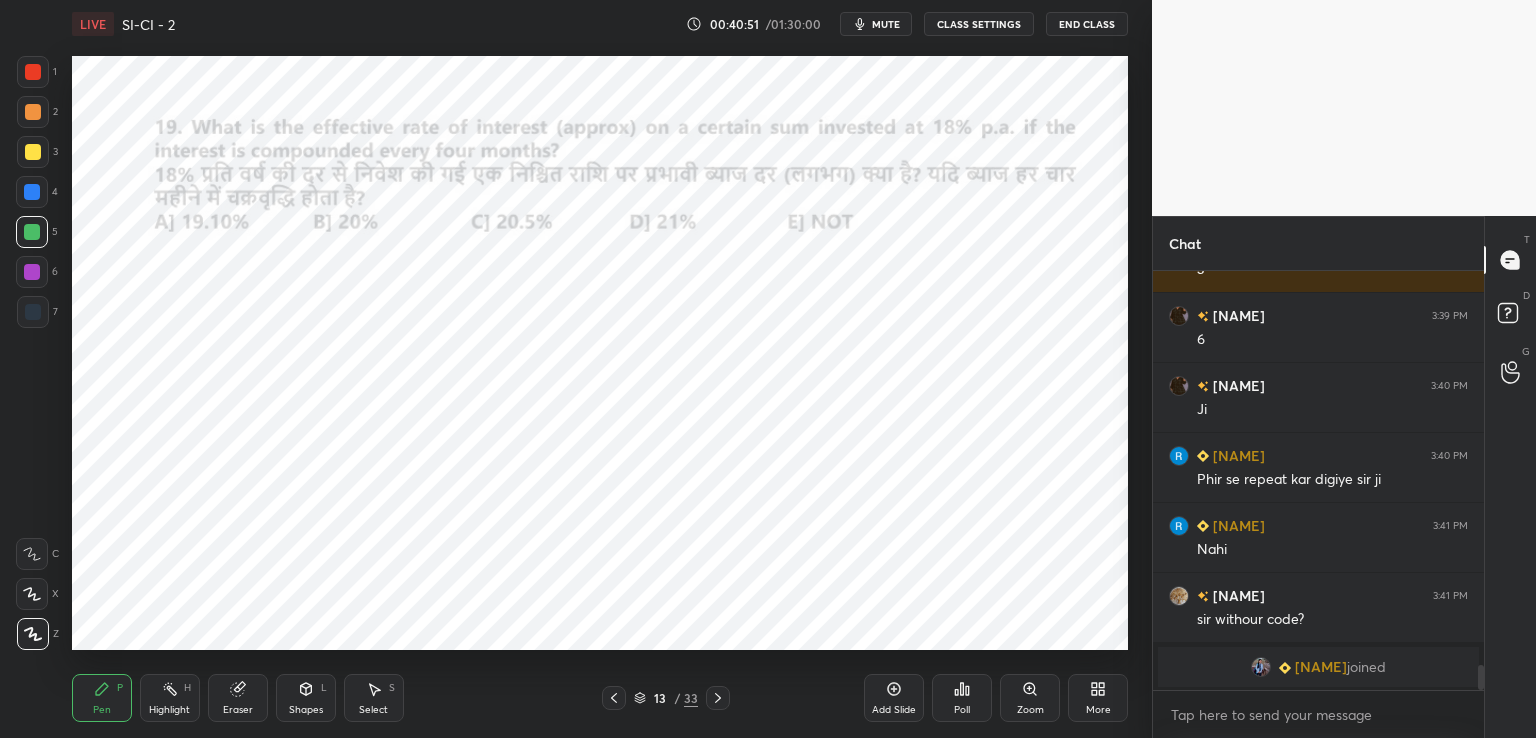 click on "13 / 33" at bounding box center [666, 698] 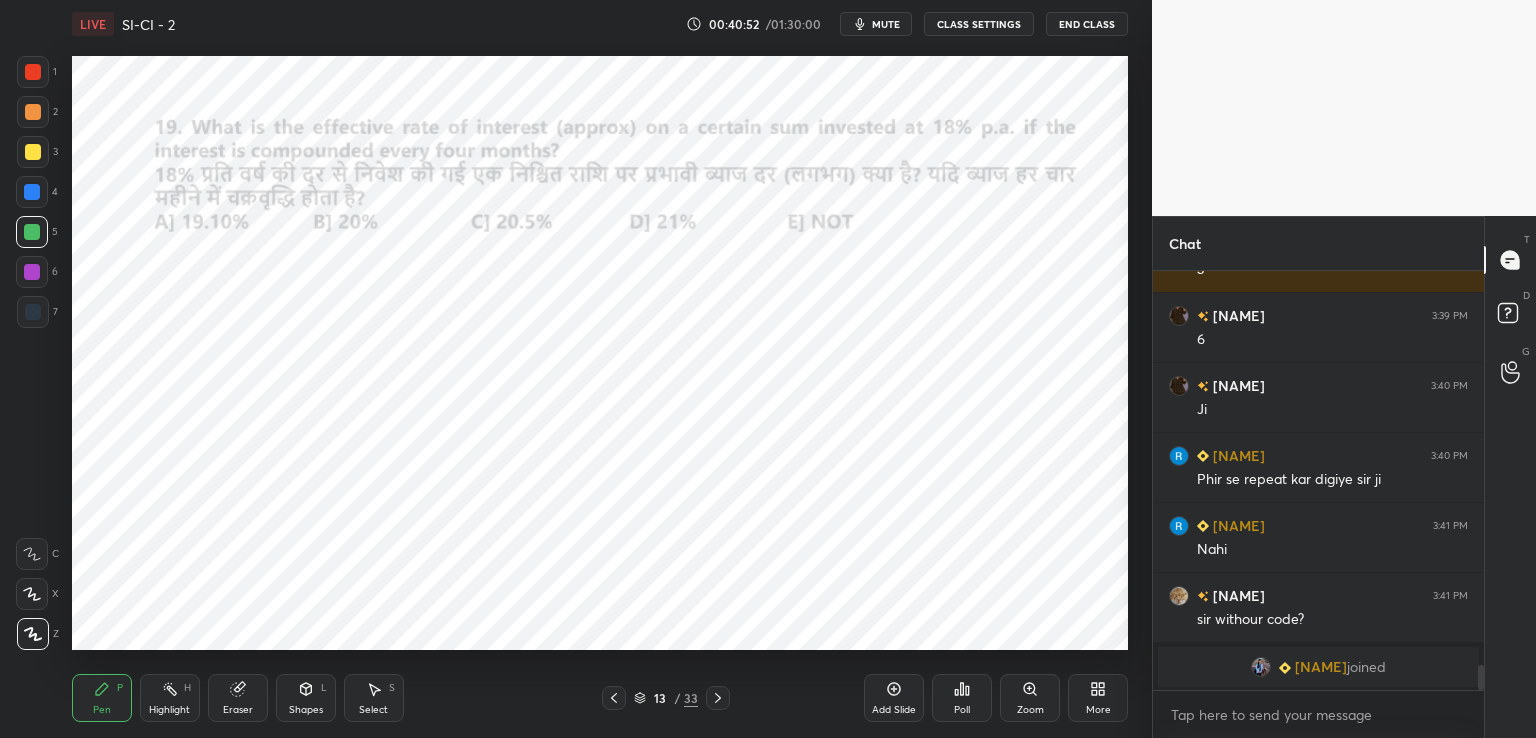 click 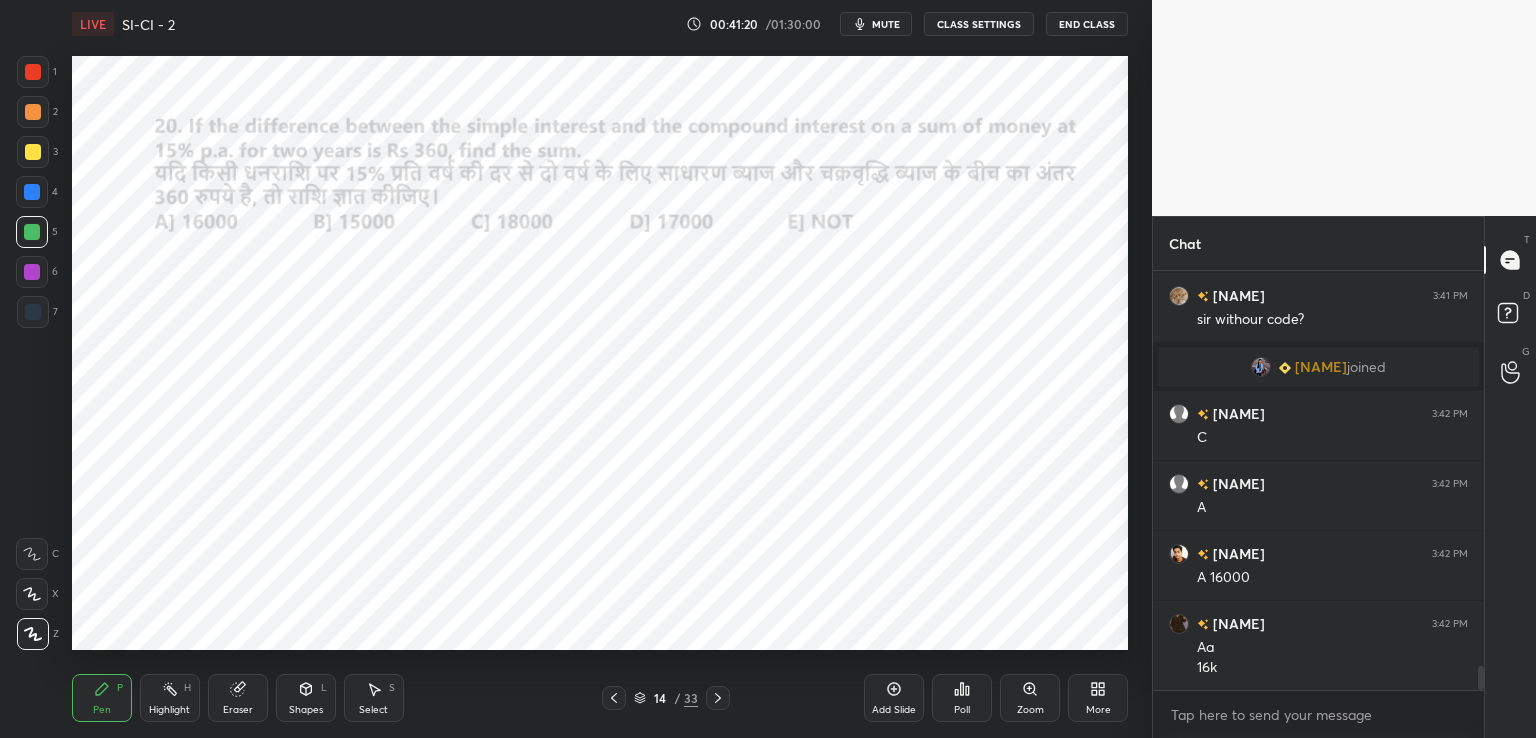 scroll, scrollTop: 6766, scrollLeft: 0, axis: vertical 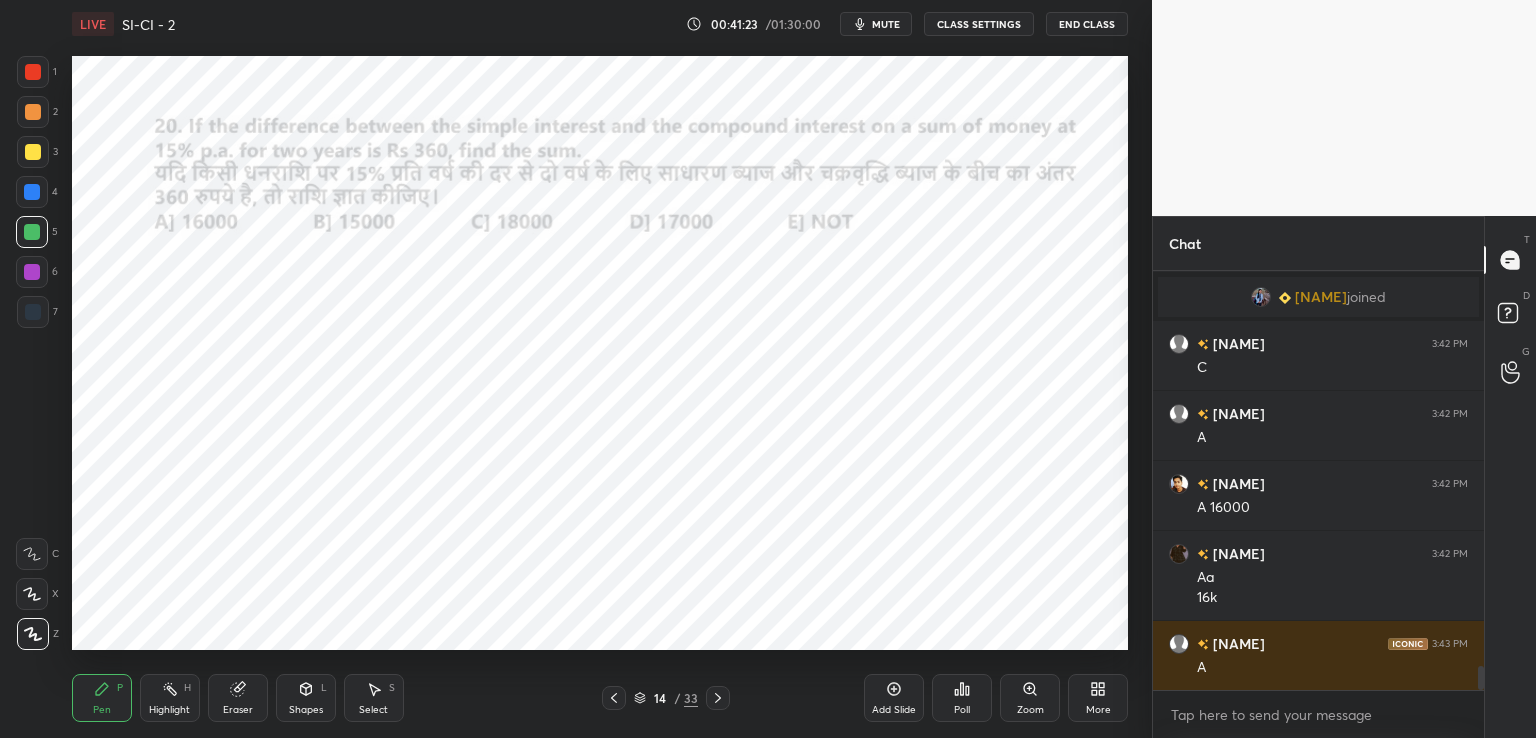 click at bounding box center (33, 312) 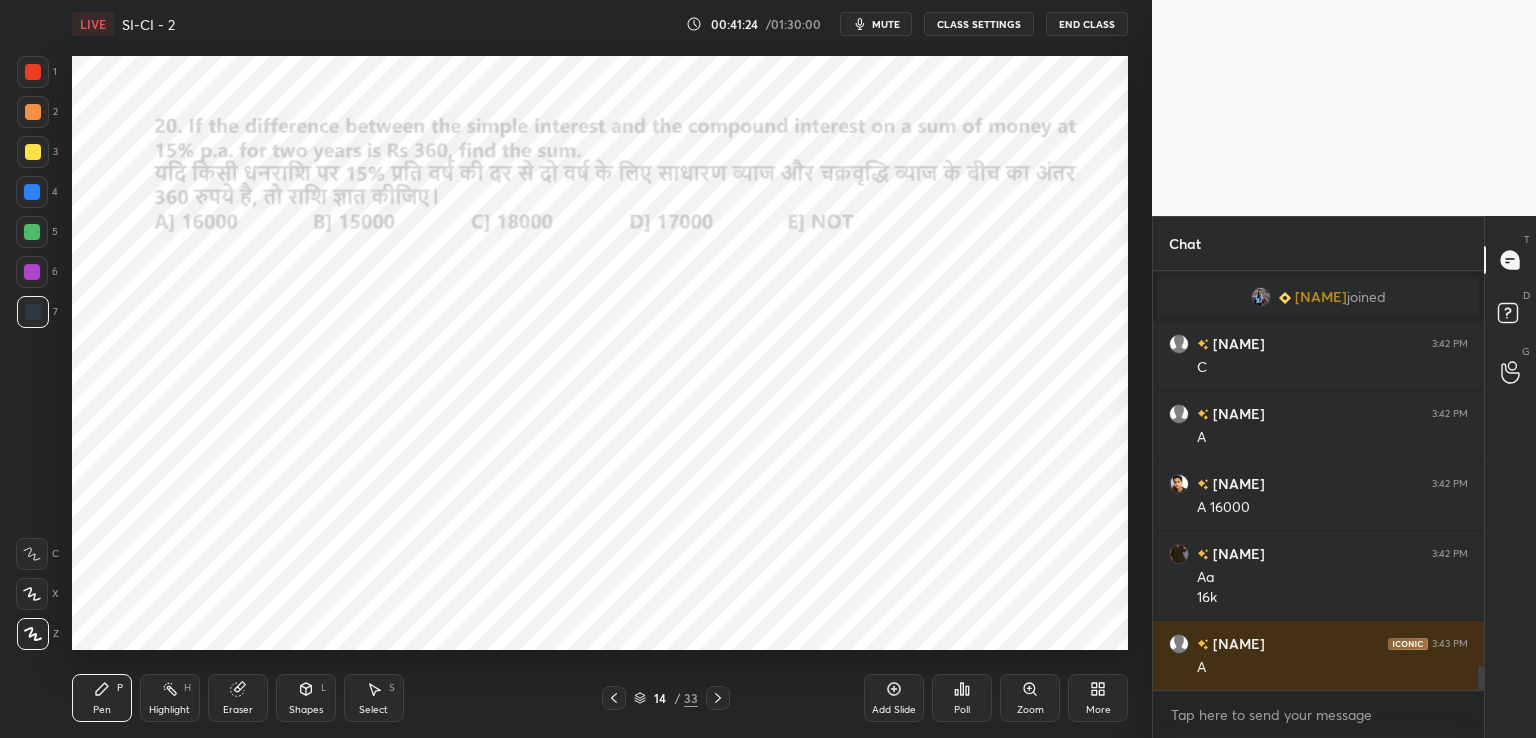 click at bounding box center (33, 72) 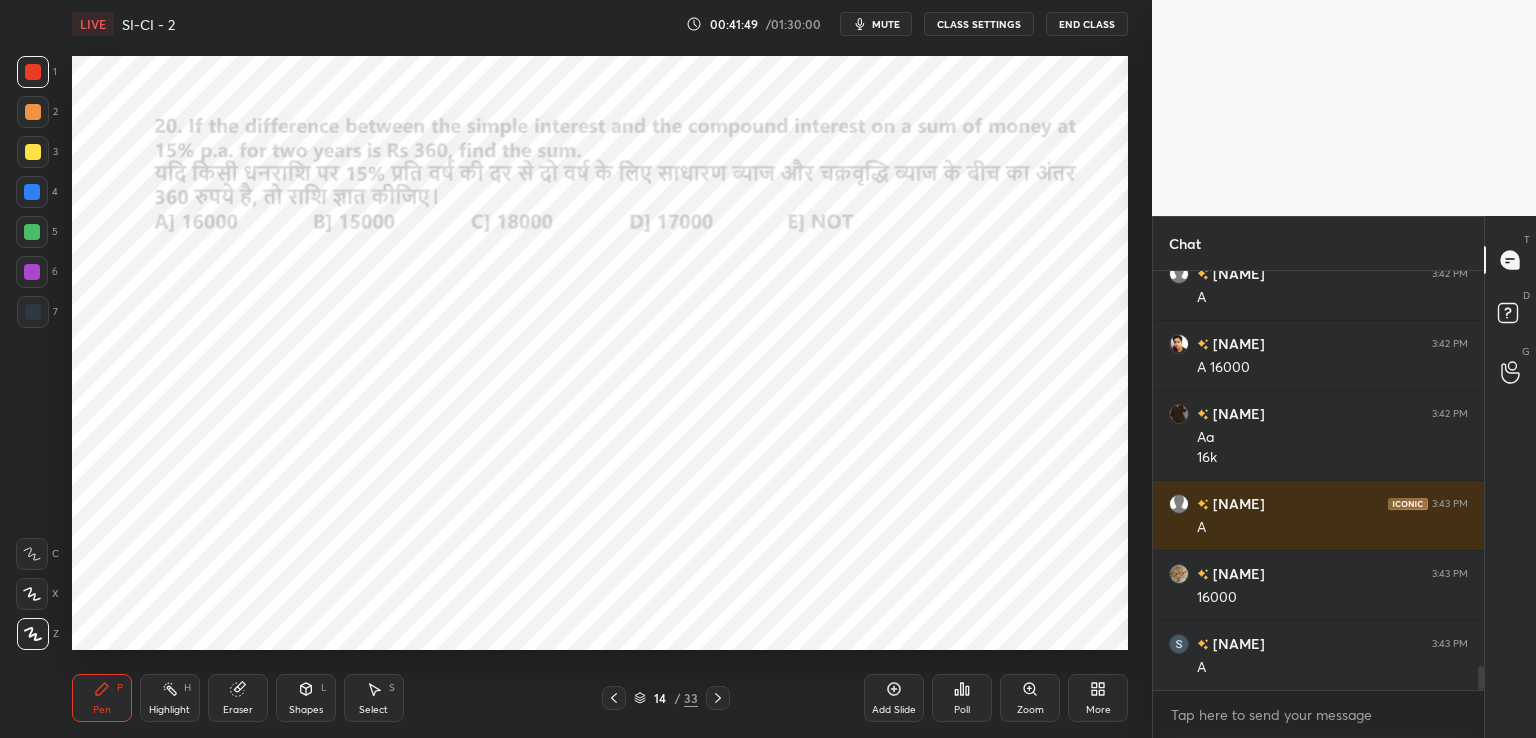 scroll, scrollTop: 6976, scrollLeft: 0, axis: vertical 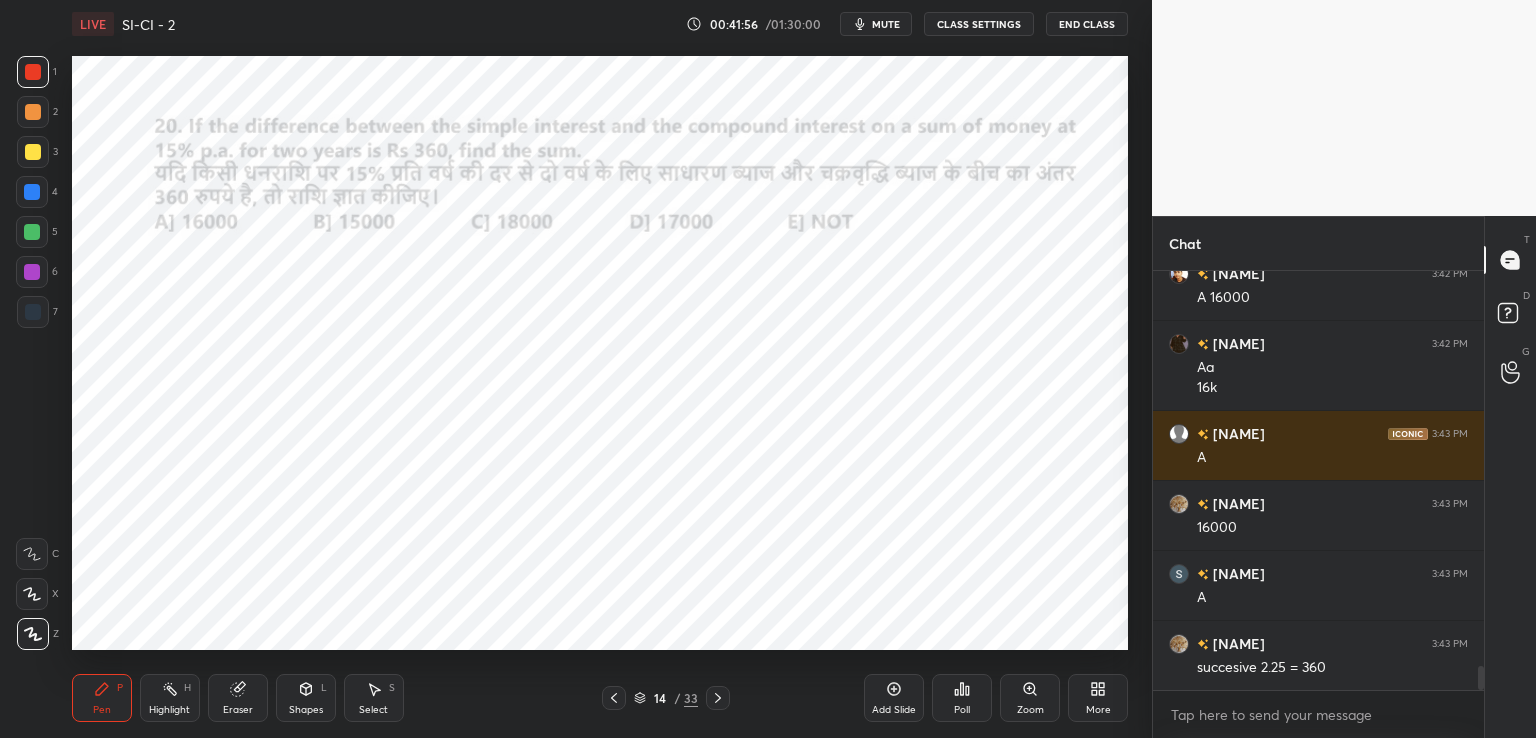 click 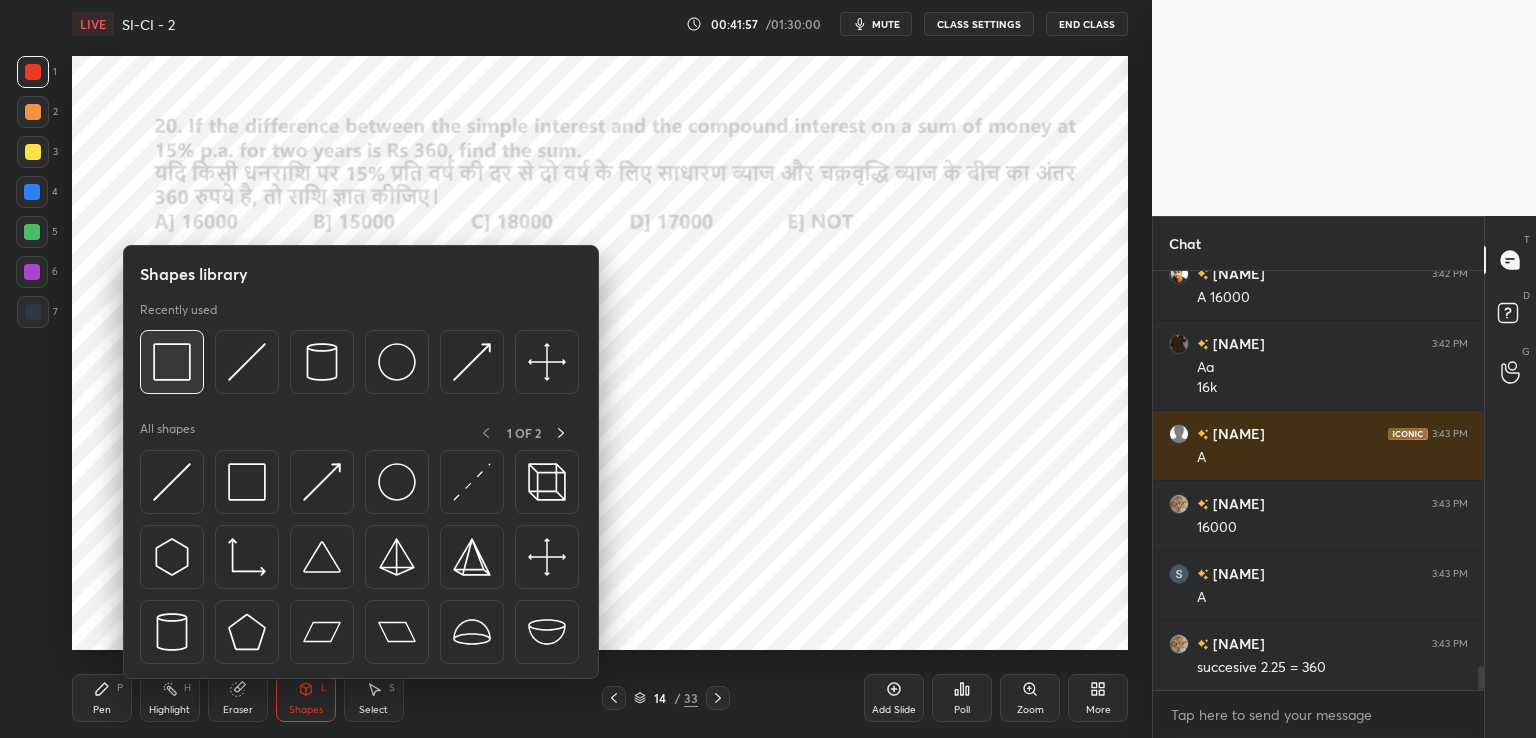 click at bounding box center [172, 362] 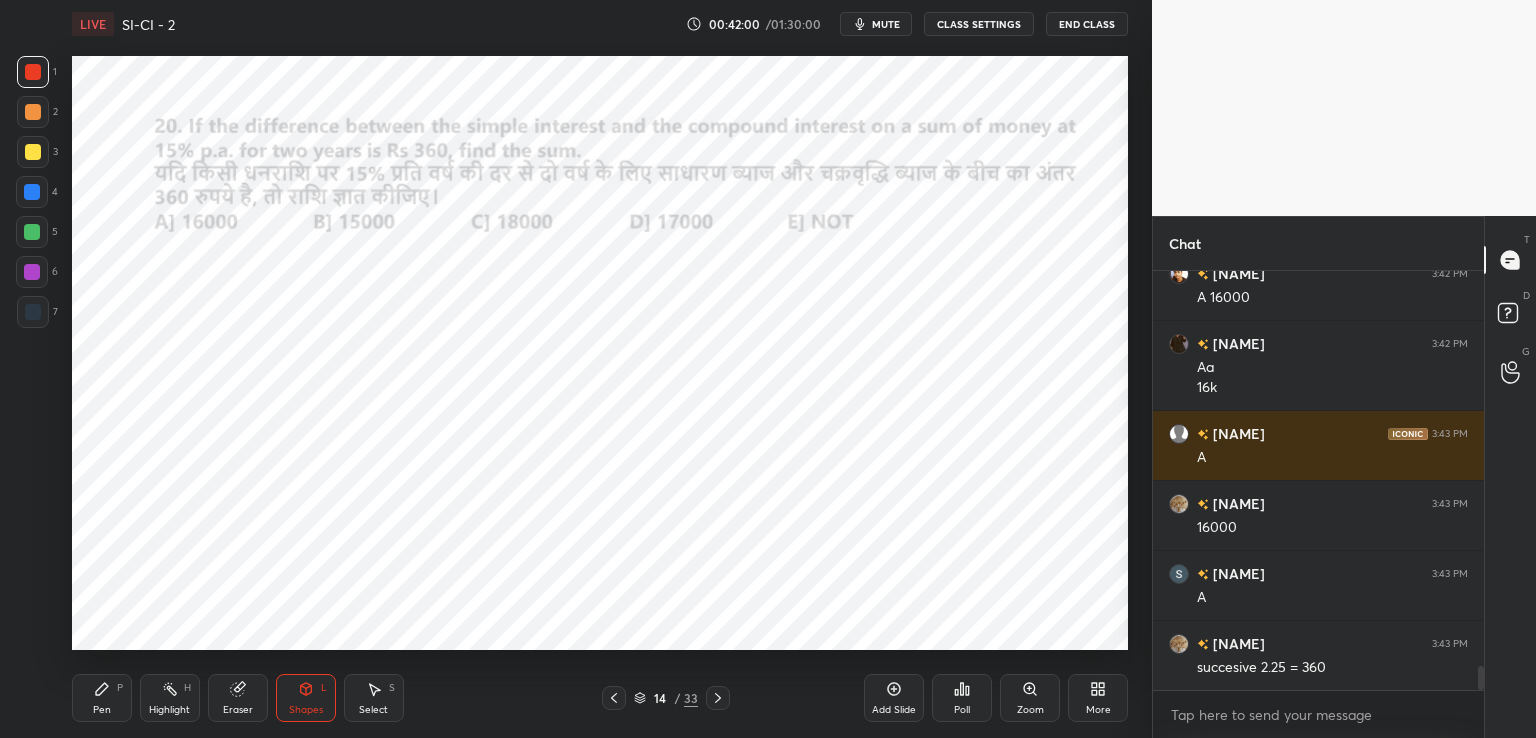 click 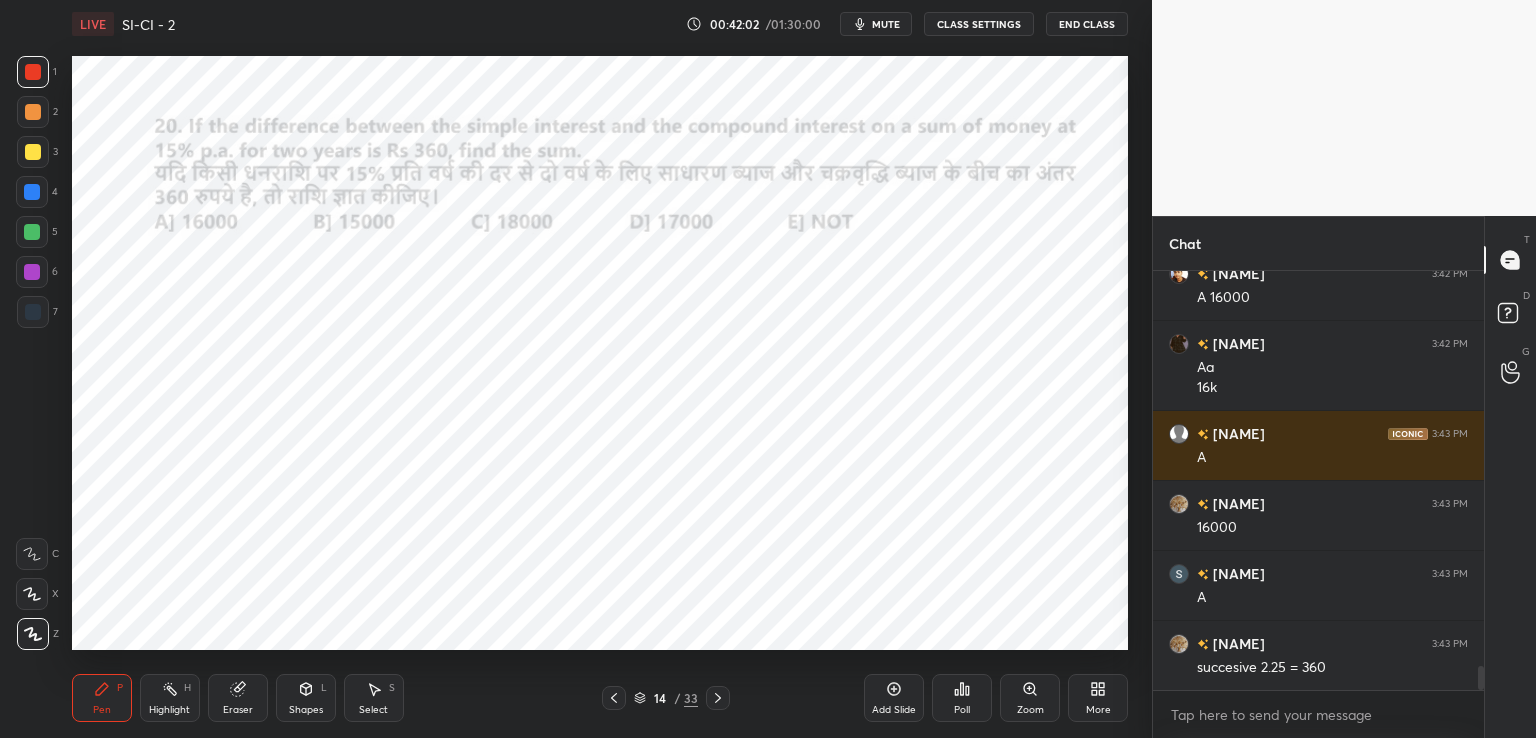 click on "Shapes L" at bounding box center (306, 698) 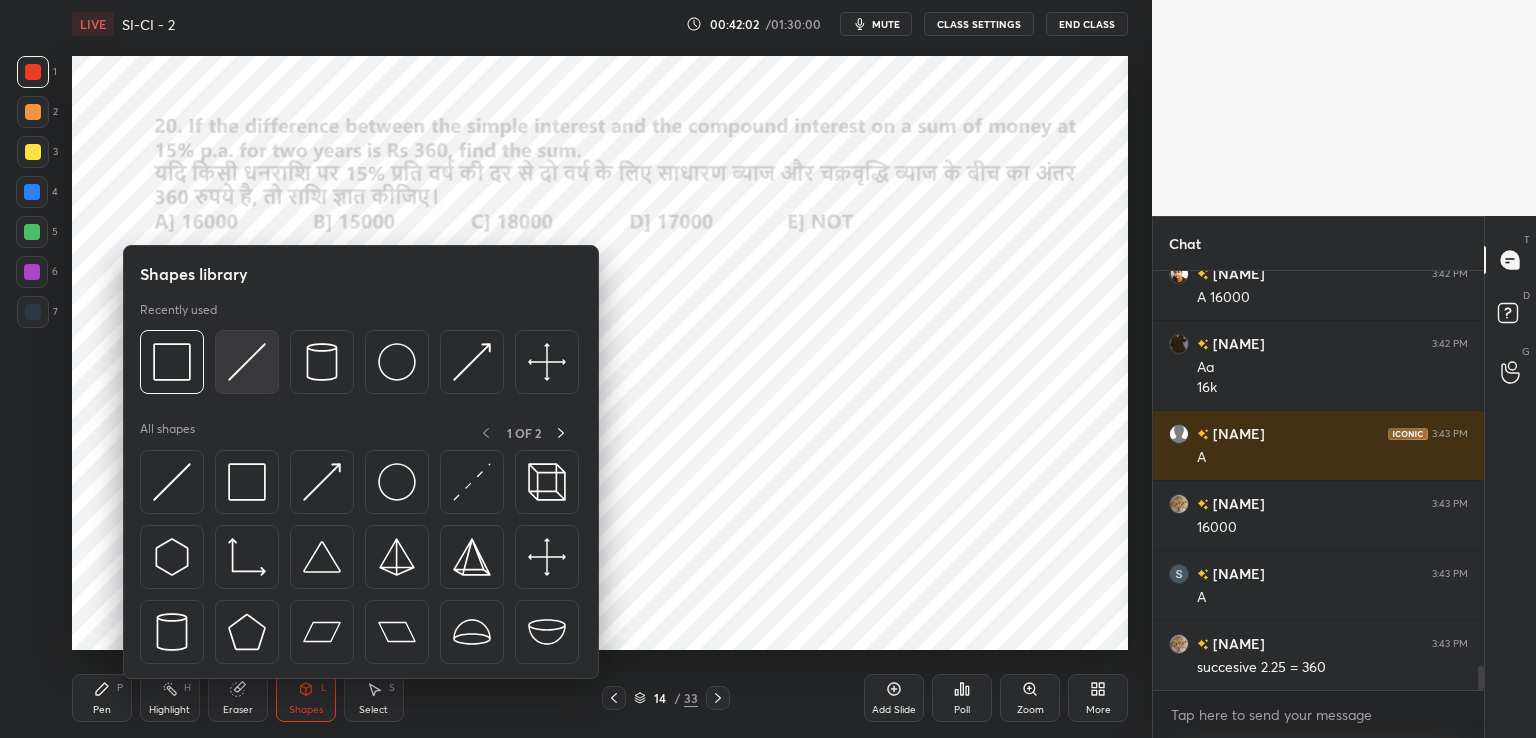 click at bounding box center (247, 362) 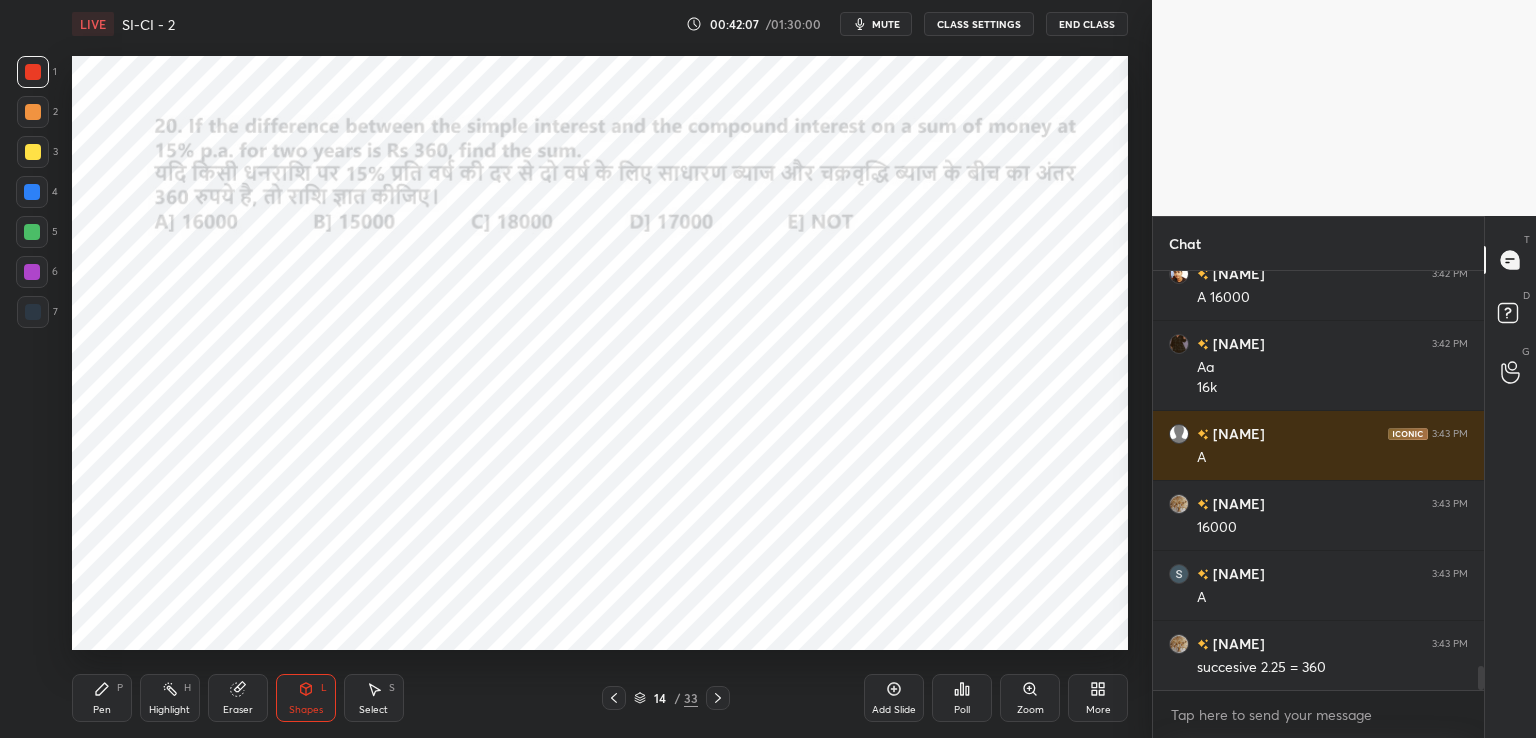 click at bounding box center [33, 72] 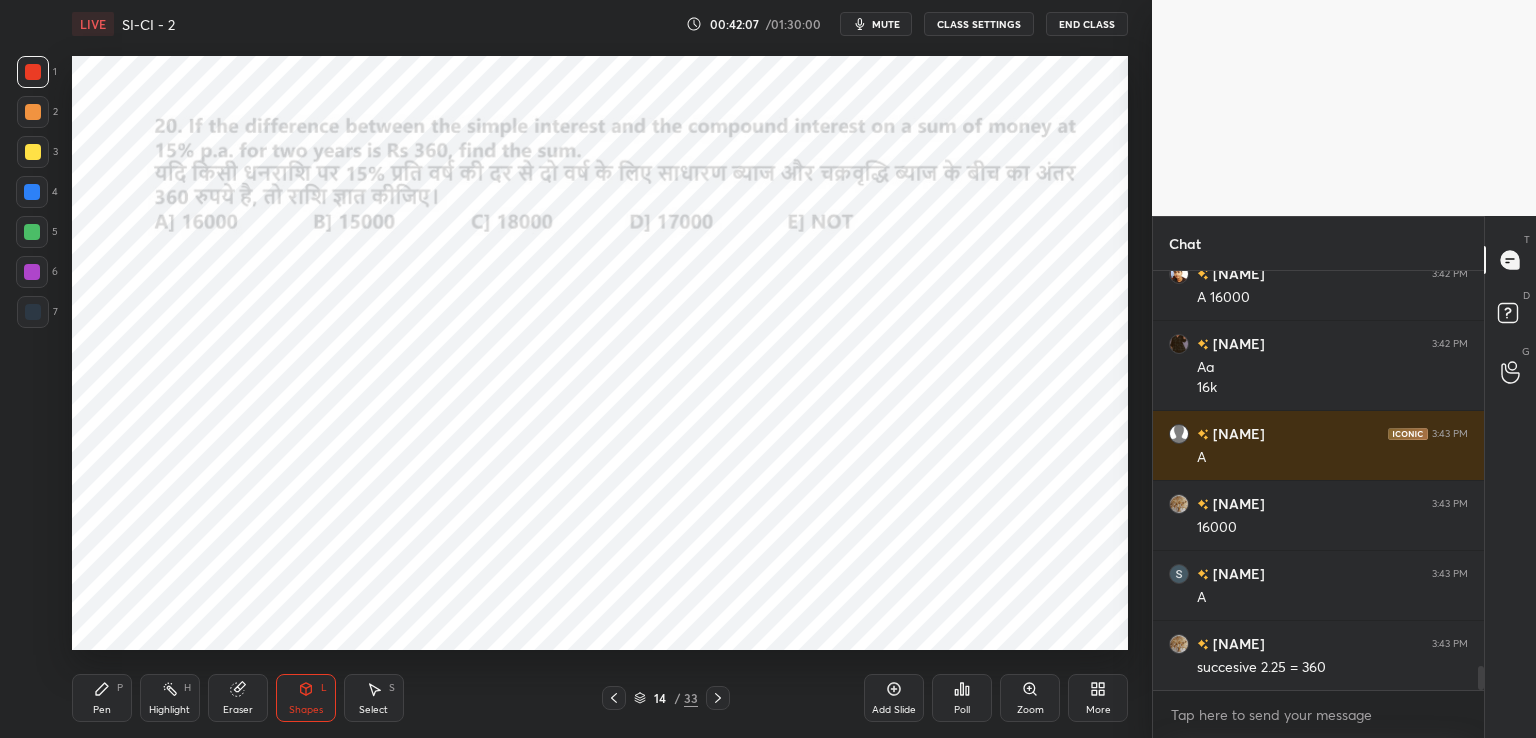 scroll, scrollTop: 7046, scrollLeft: 0, axis: vertical 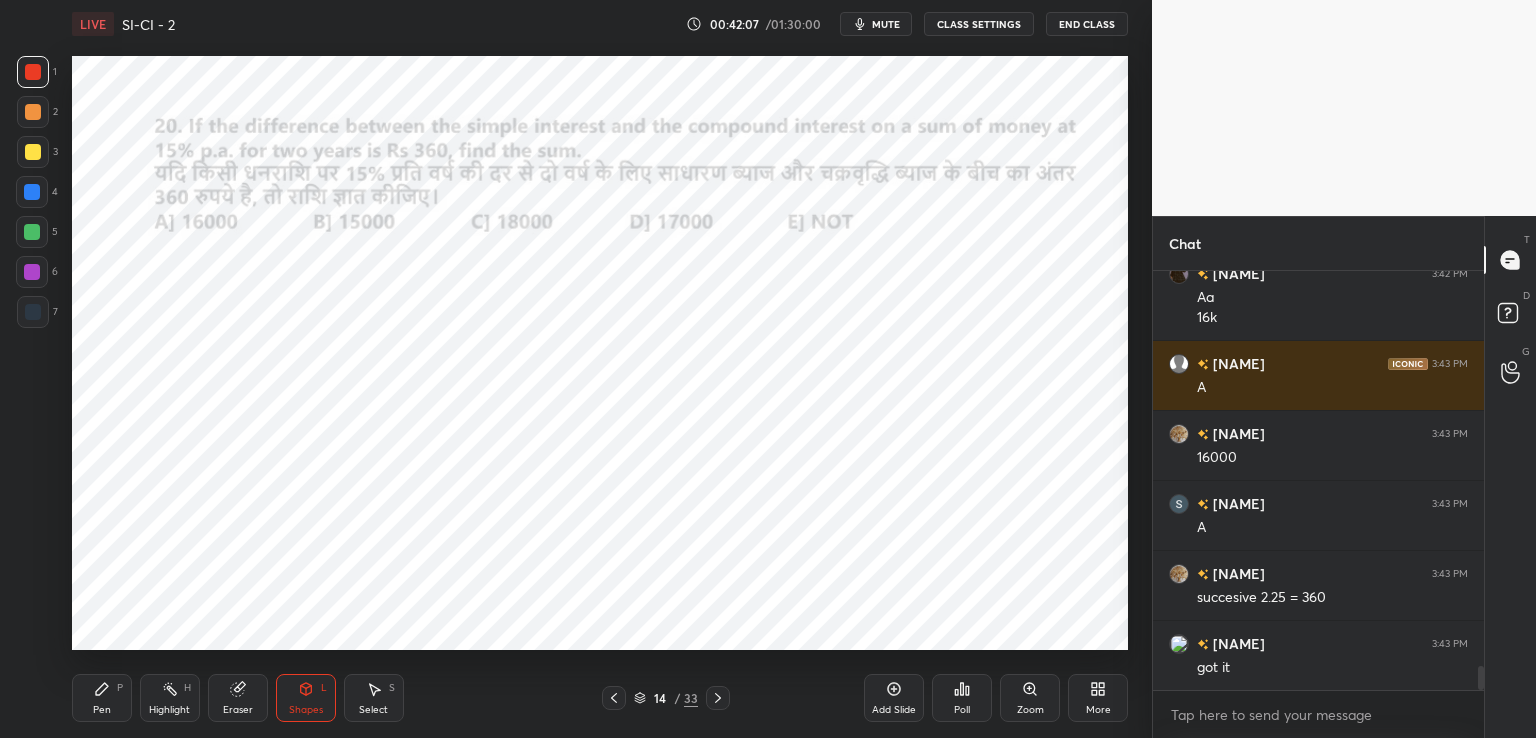 click on "Pen P" at bounding box center [102, 698] 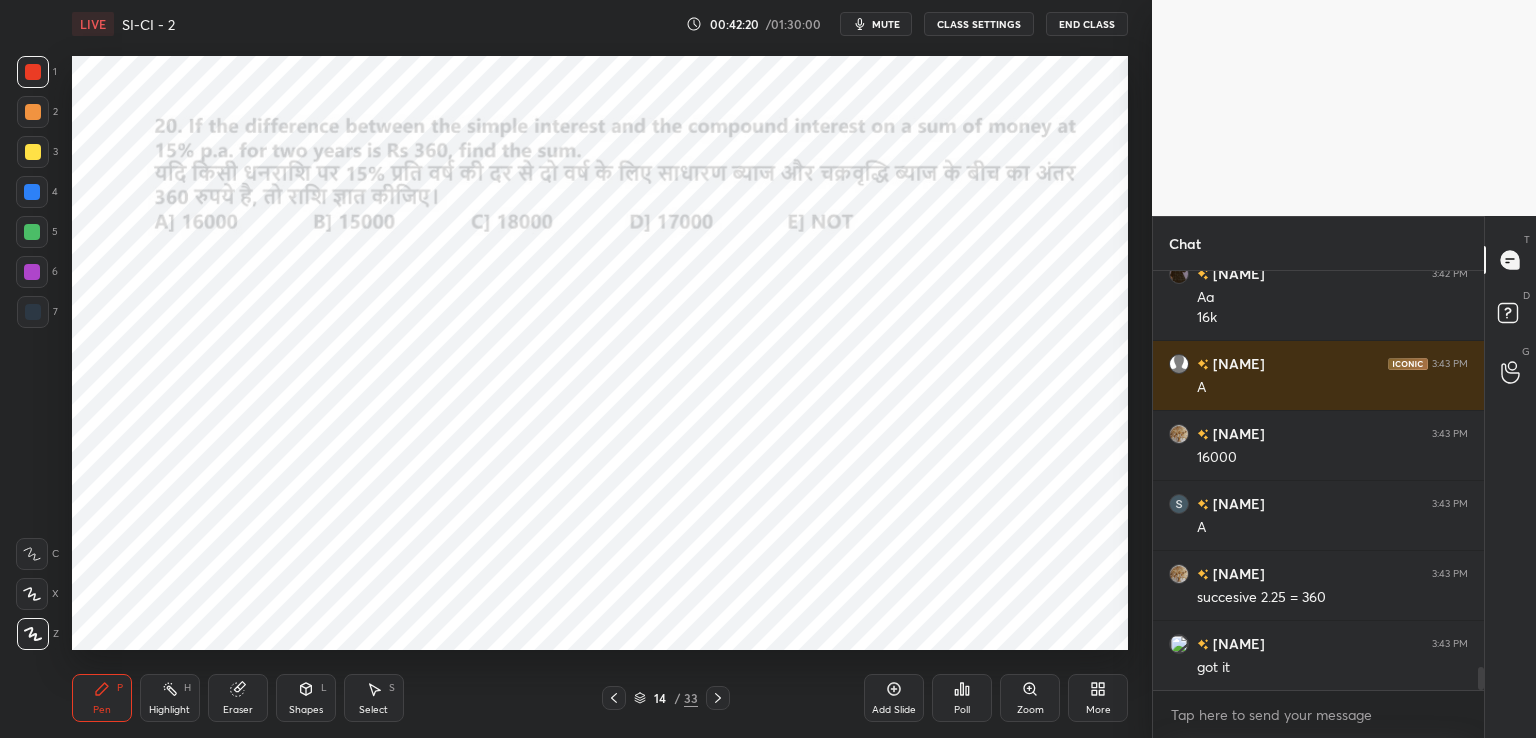 scroll, scrollTop: 7116, scrollLeft: 0, axis: vertical 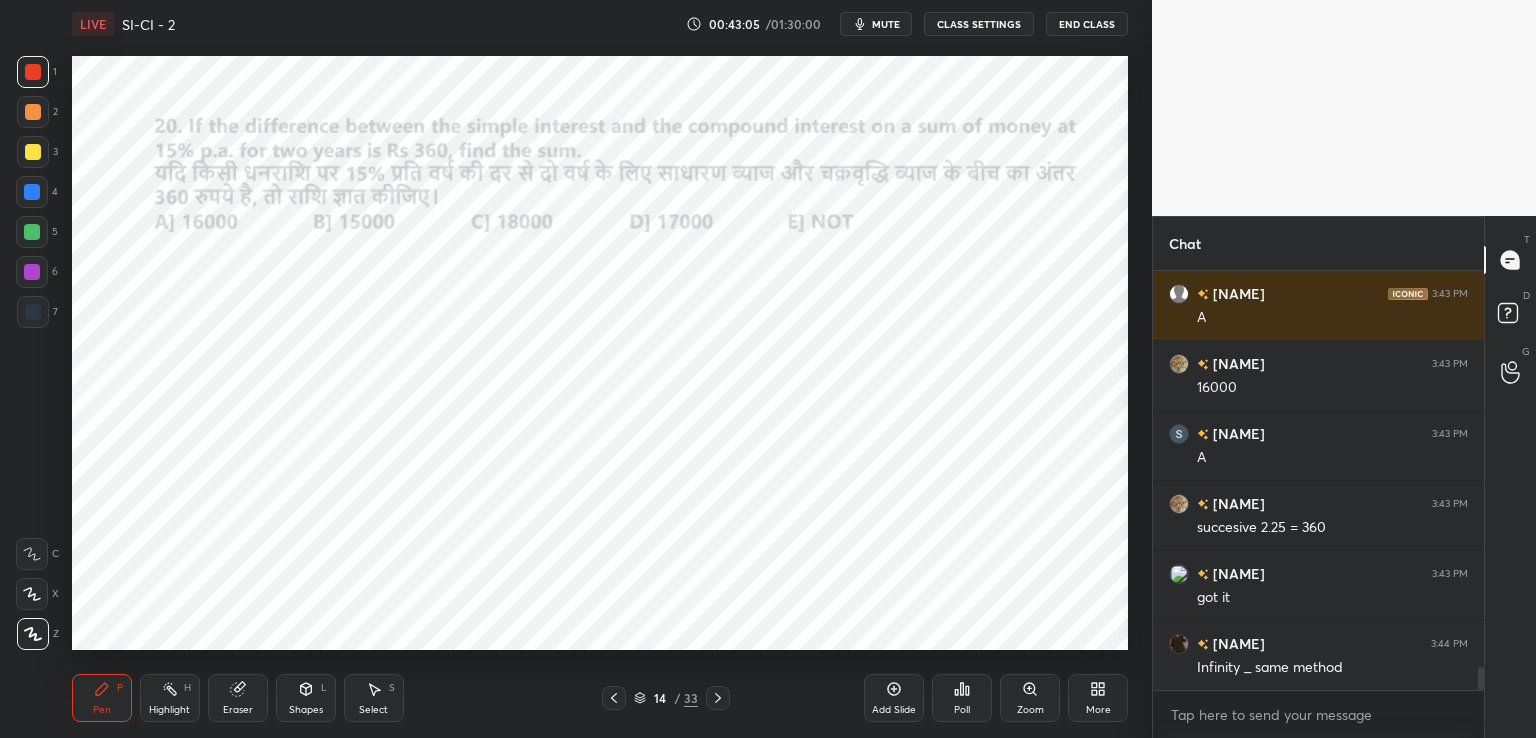 click at bounding box center [32, 192] 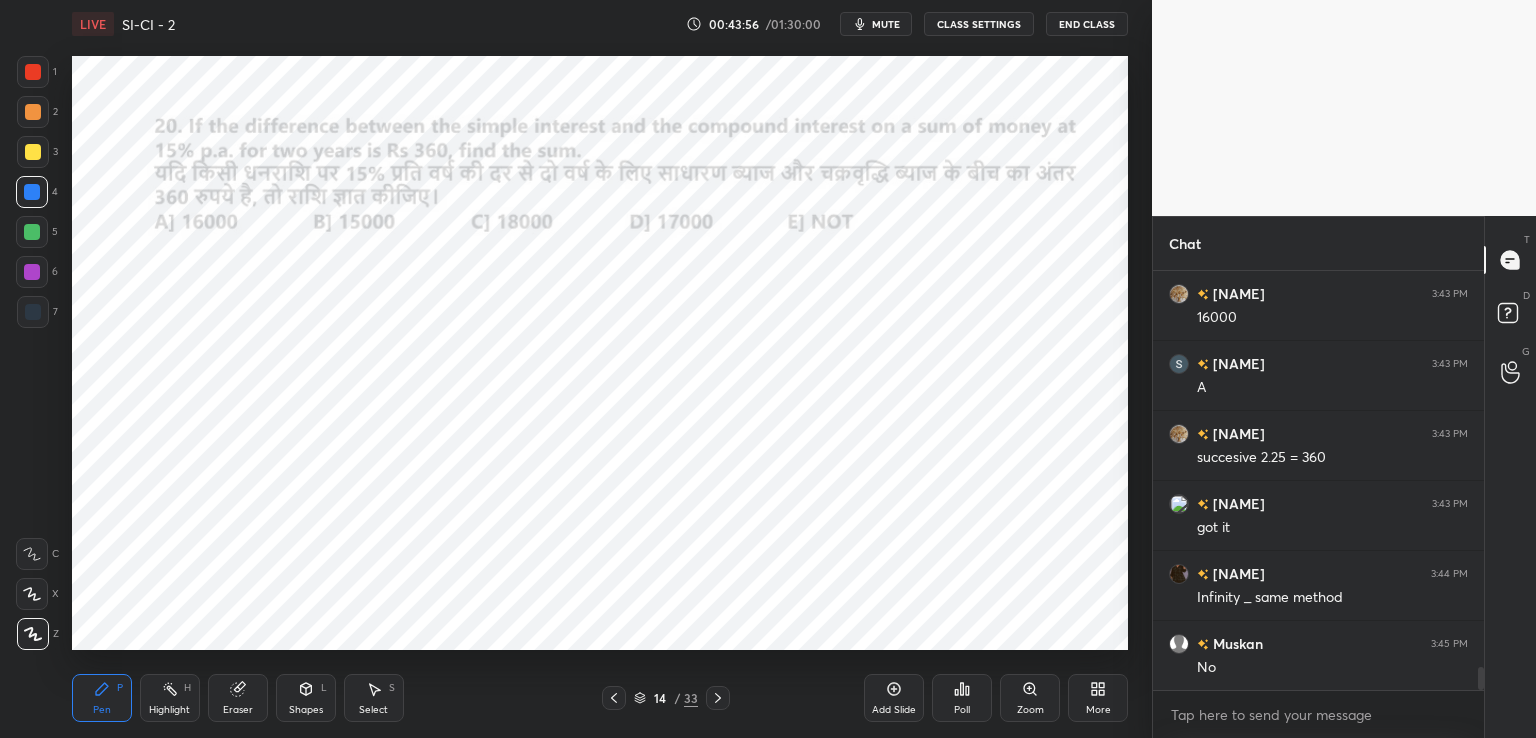scroll, scrollTop: 7256, scrollLeft: 0, axis: vertical 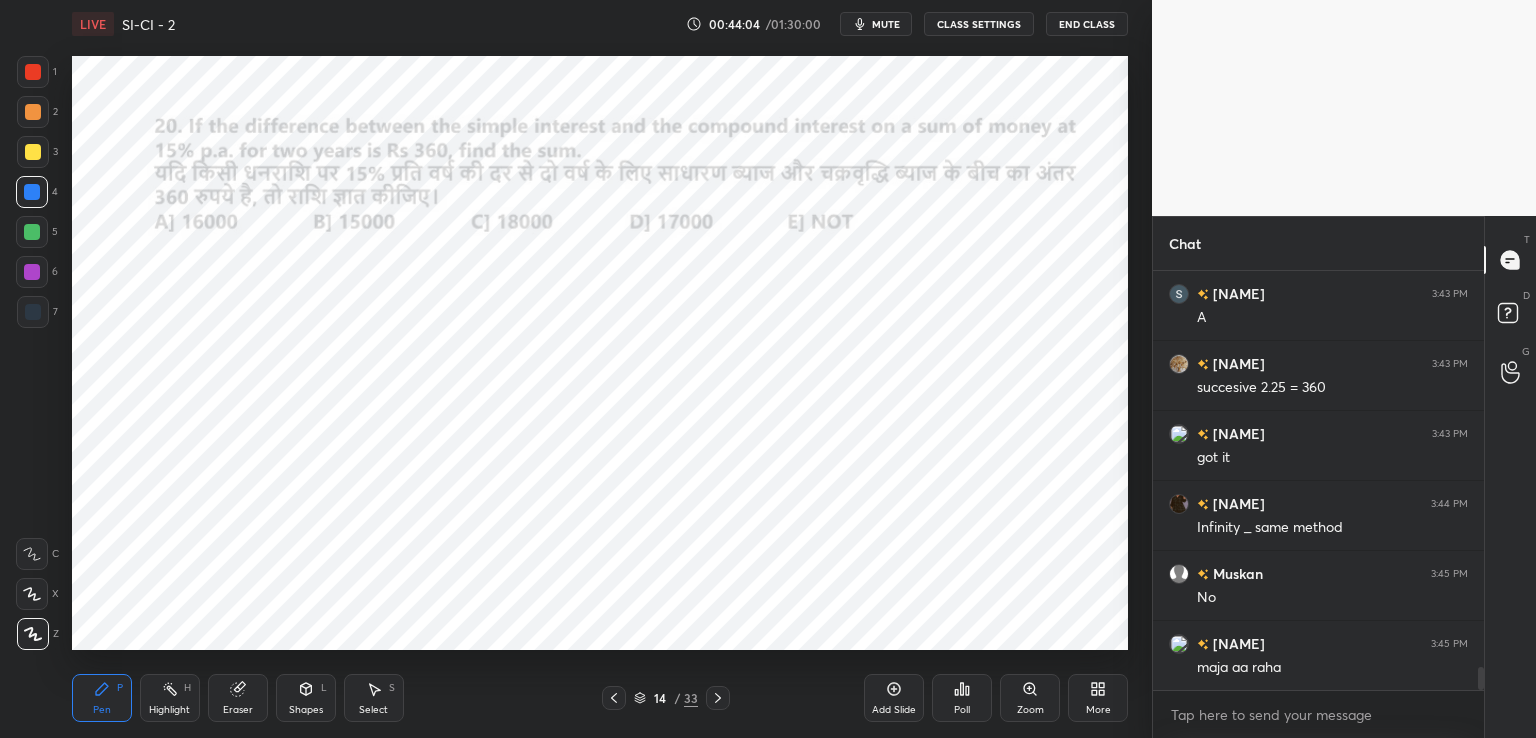 click at bounding box center [718, 698] 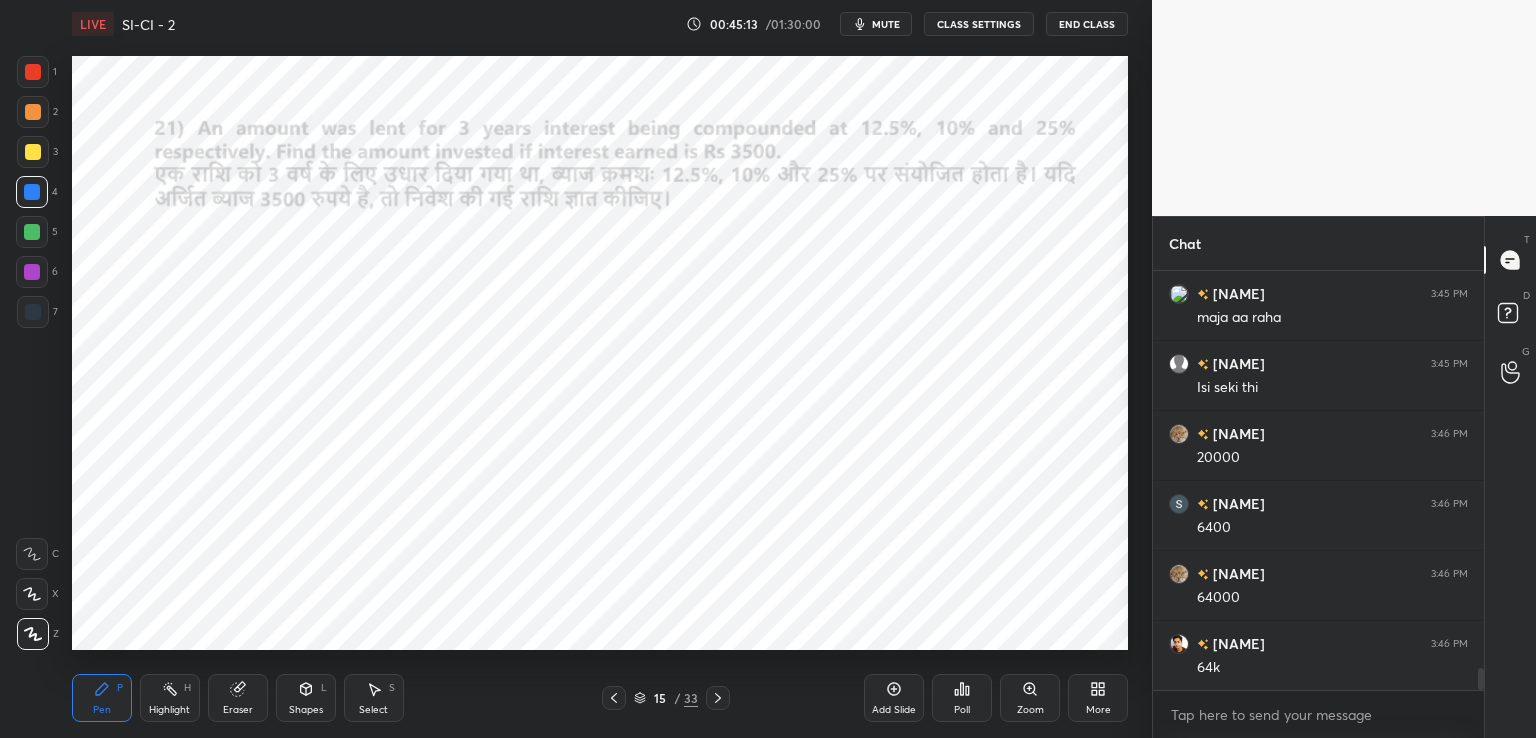 scroll, scrollTop: 7676, scrollLeft: 0, axis: vertical 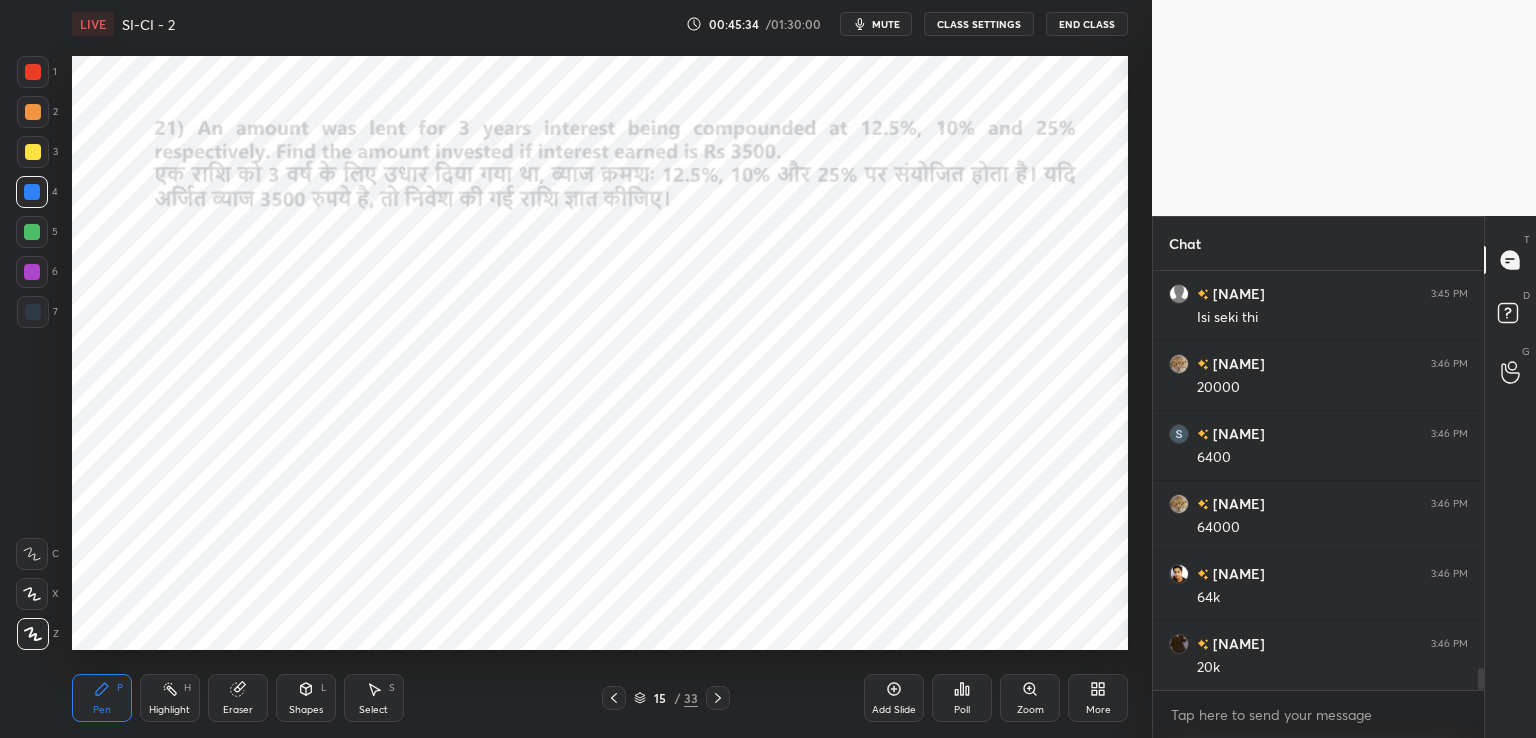 click at bounding box center [33, 72] 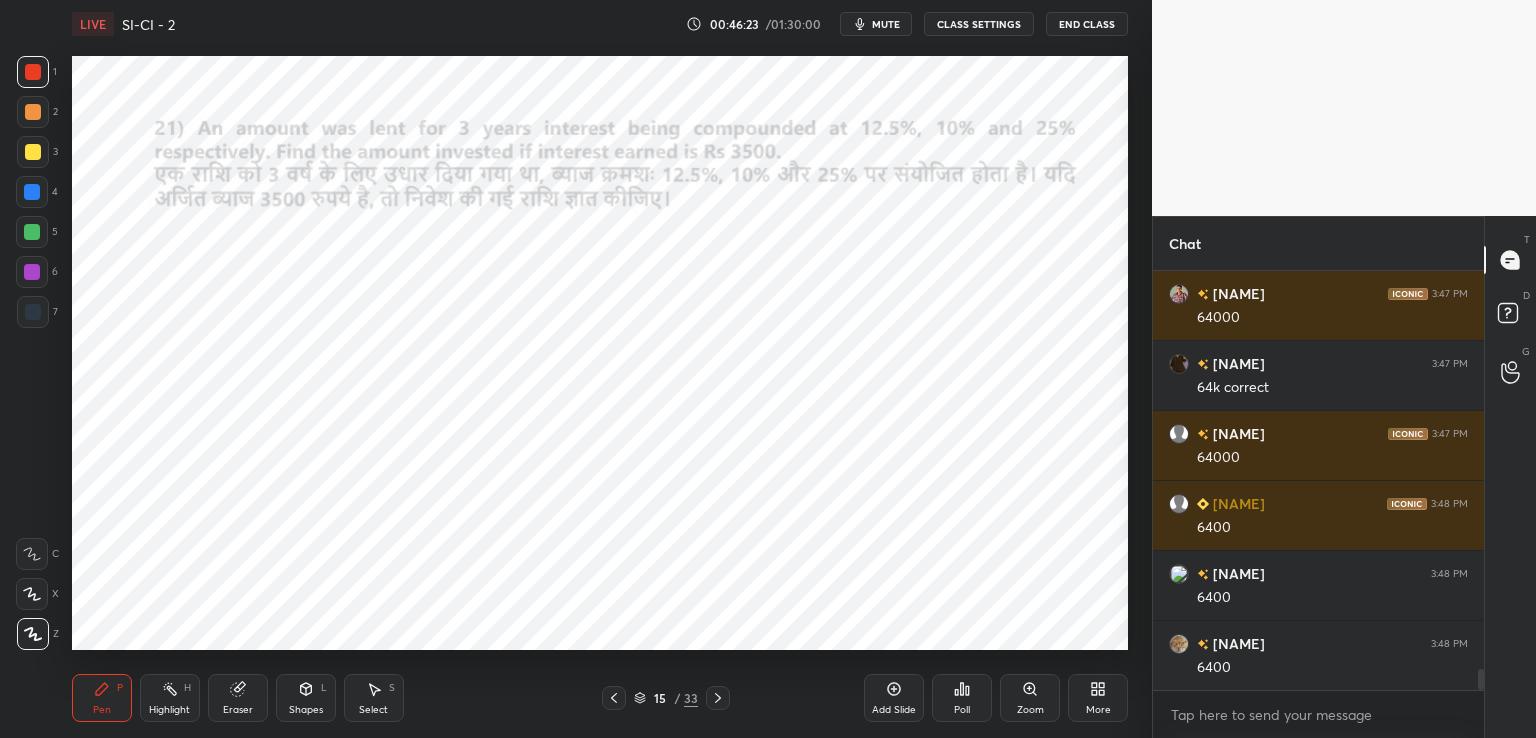 scroll, scrollTop: 8166, scrollLeft: 0, axis: vertical 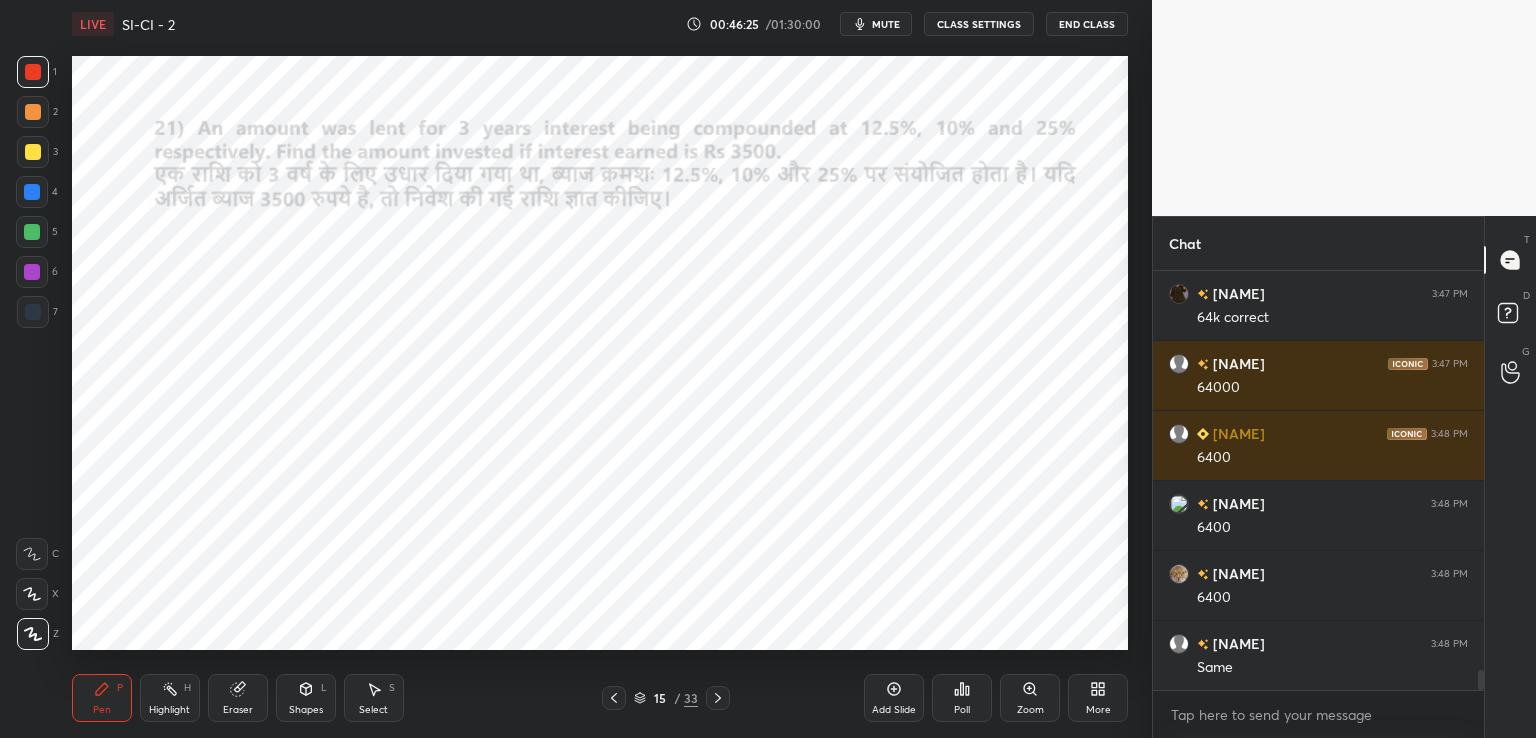 click 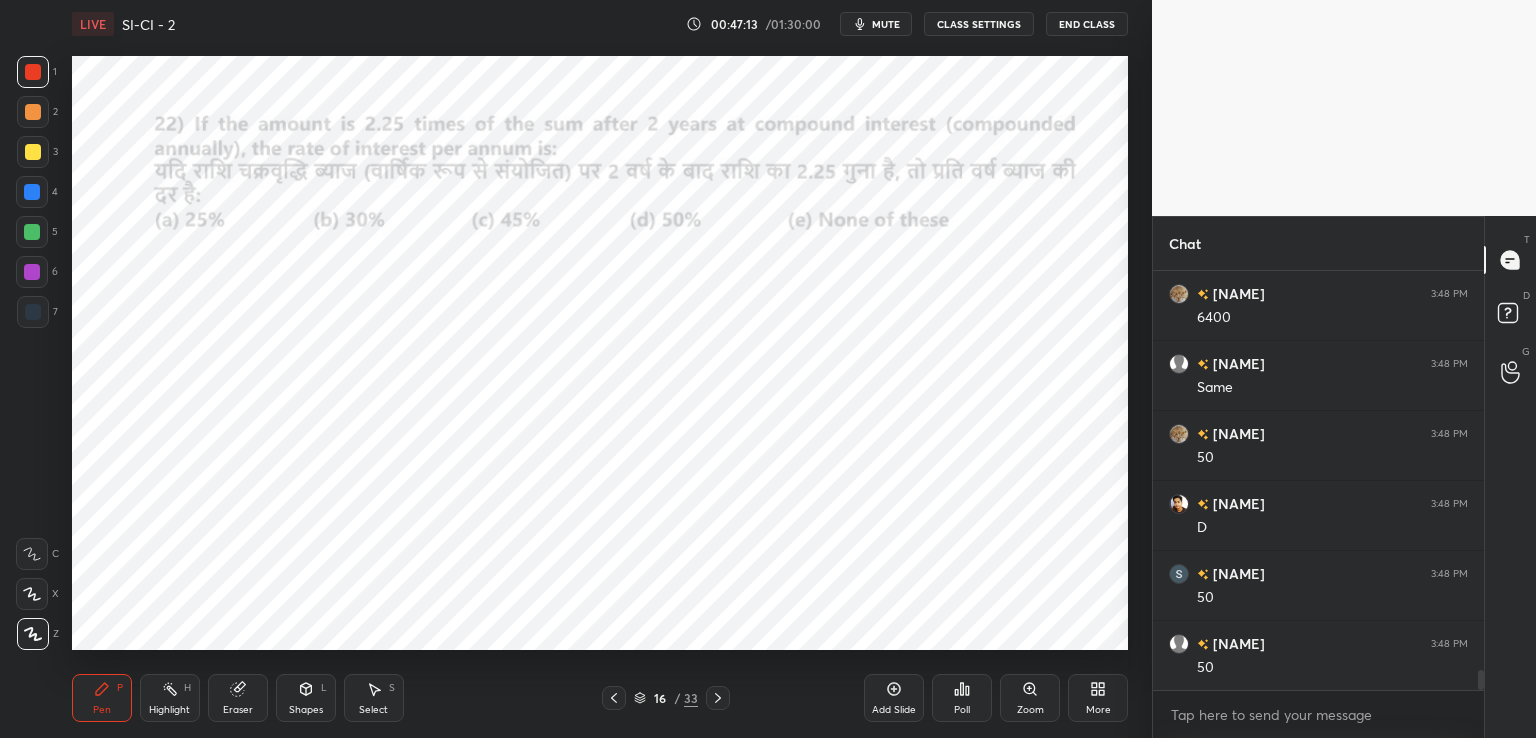 scroll, scrollTop: 8516, scrollLeft: 0, axis: vertical 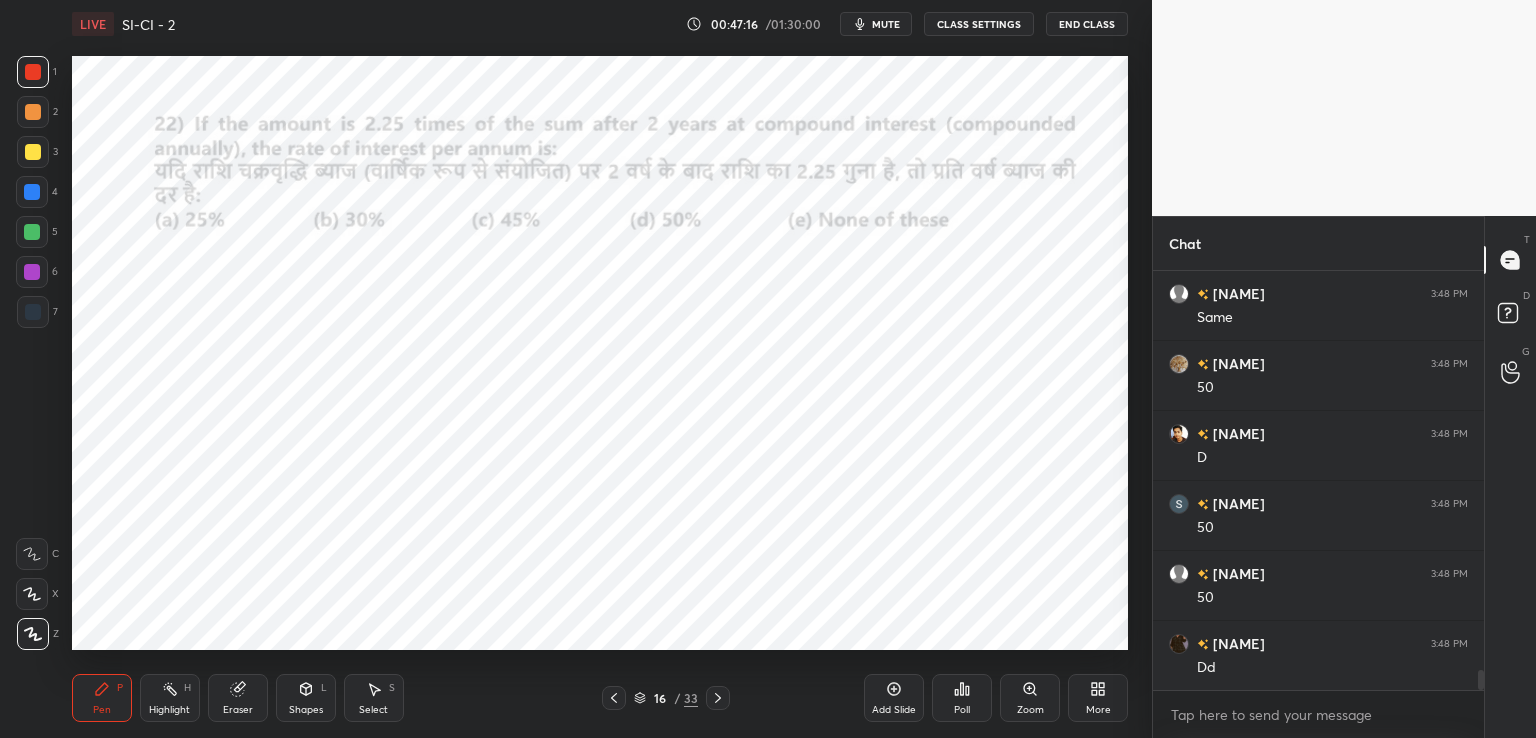 click at bounding box center [32, 192] 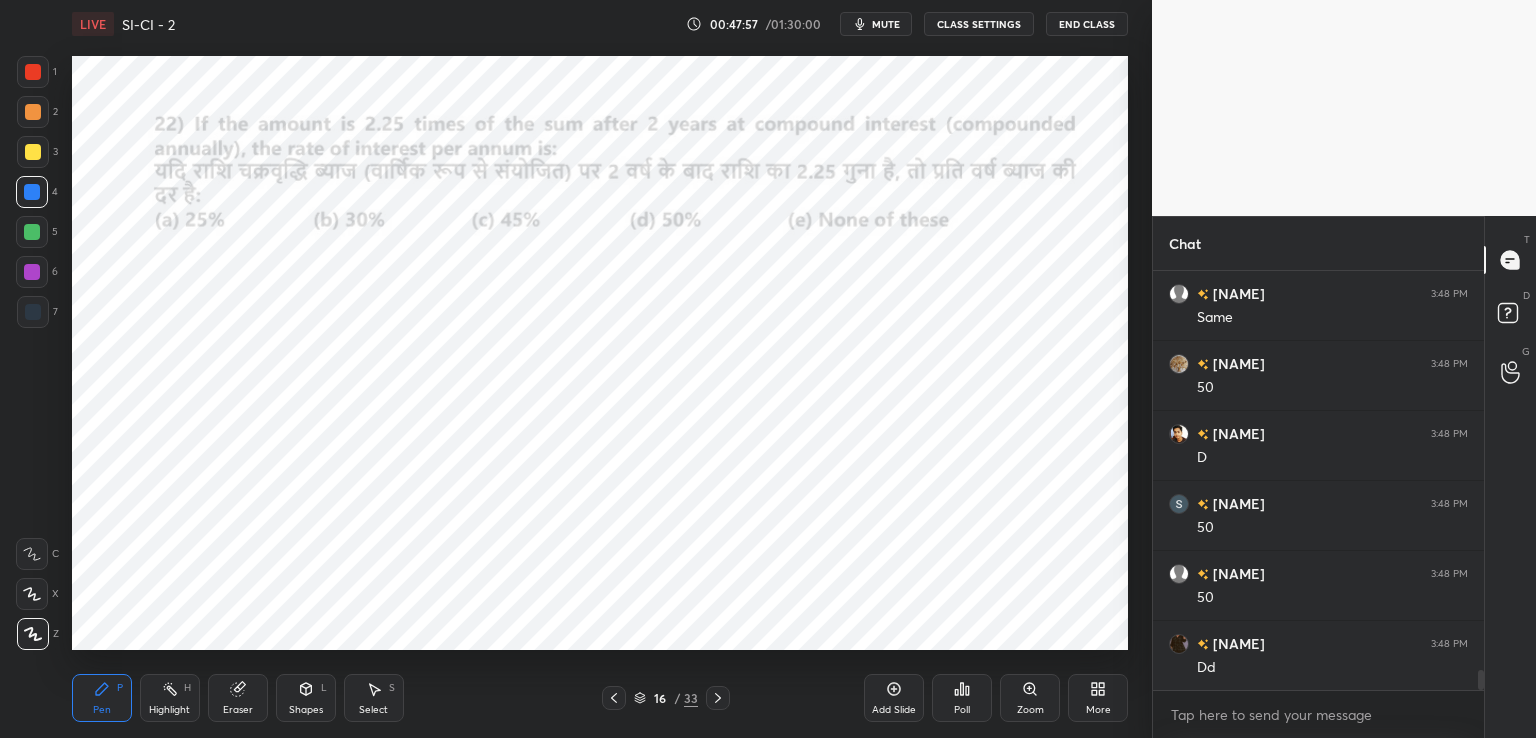 scroll, scrollTop: 8586, scrollLeft: 0, axis: vertical 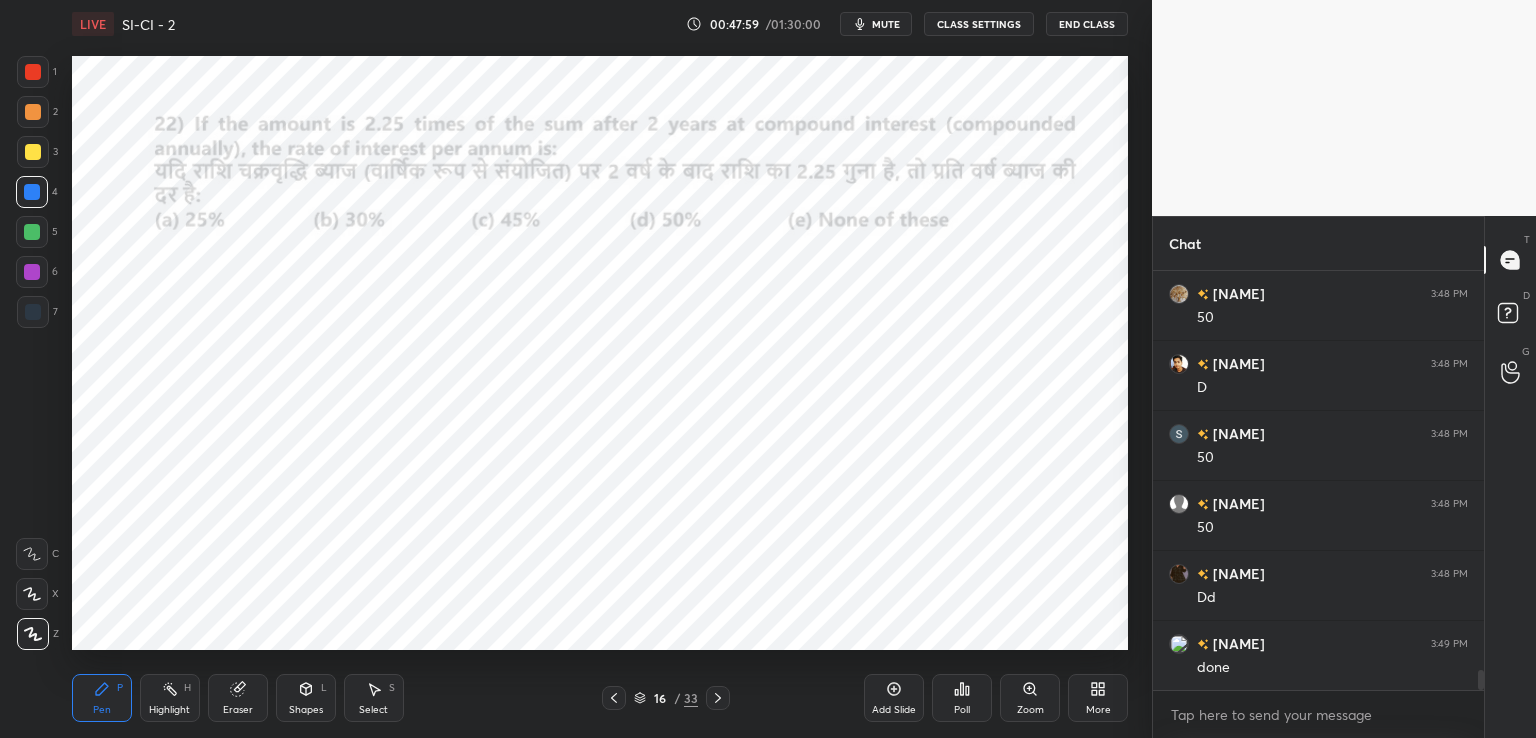 click on "16 / 33" at bounding box center [666, 698] 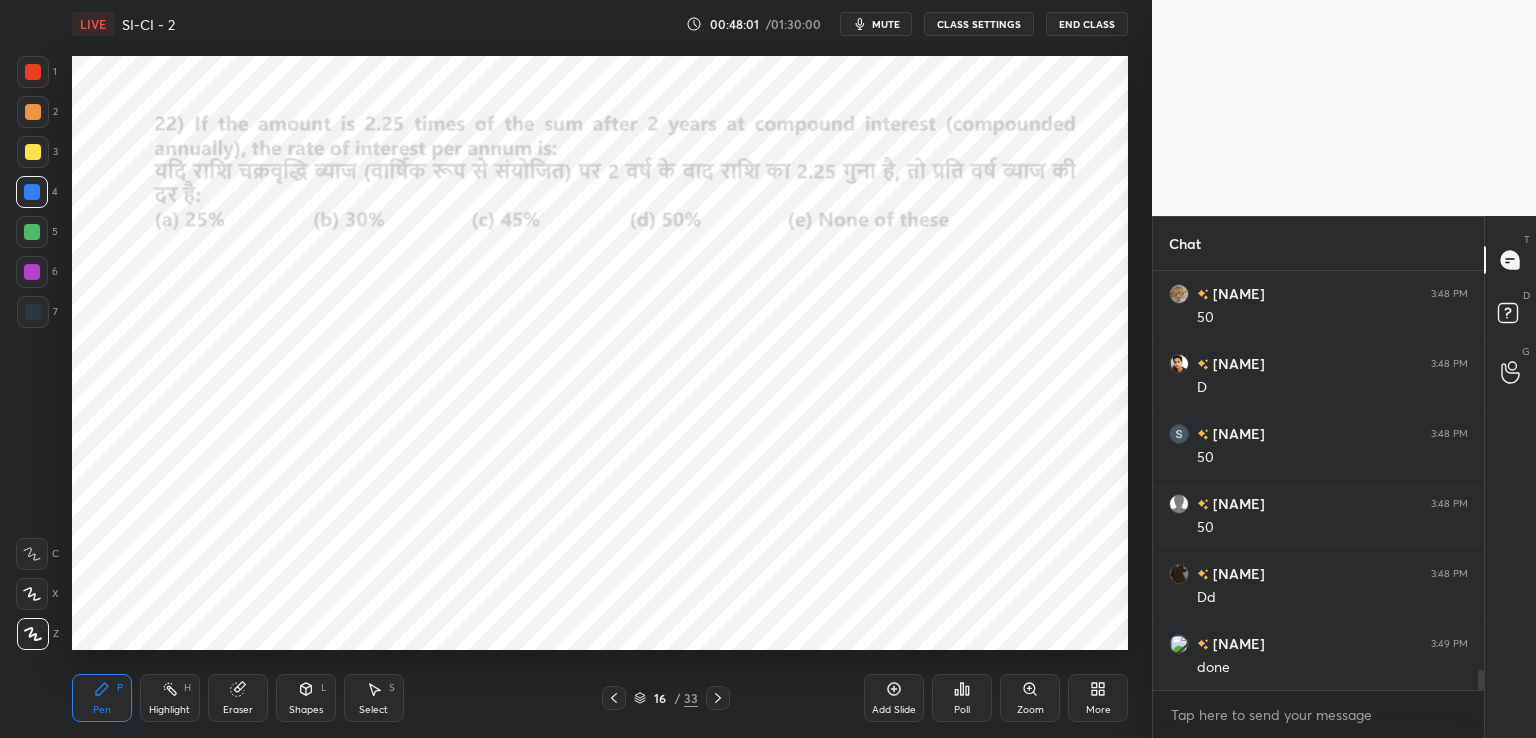 click 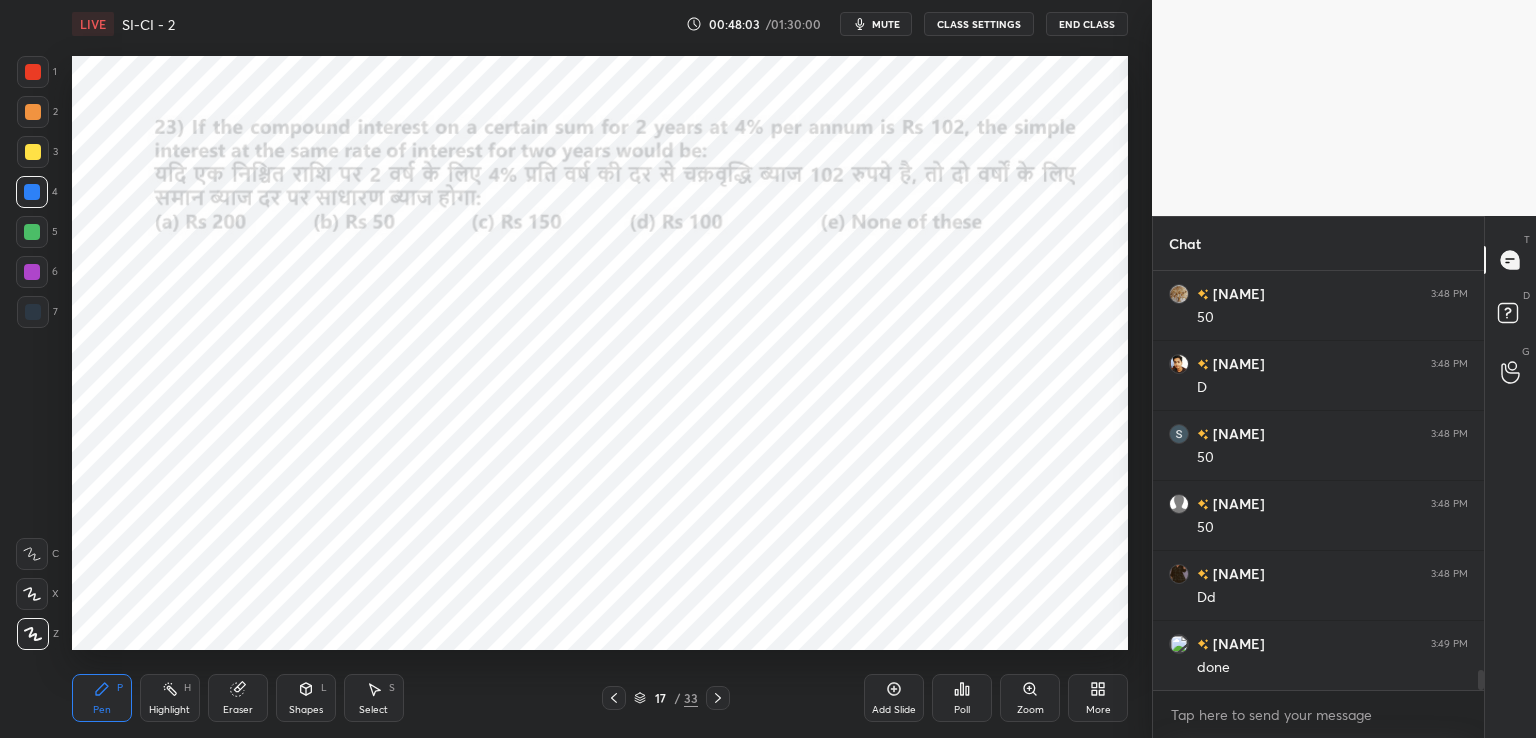 click 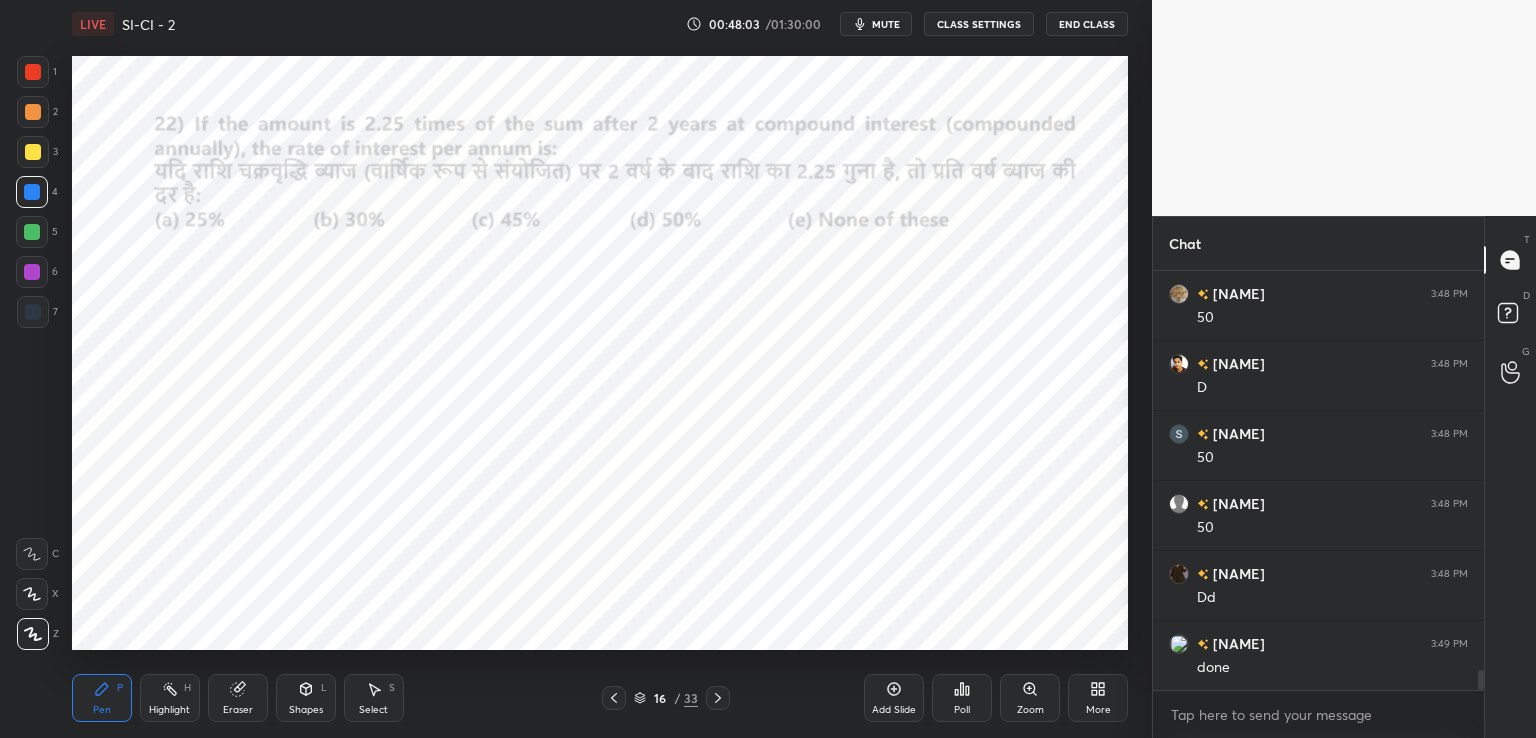 click 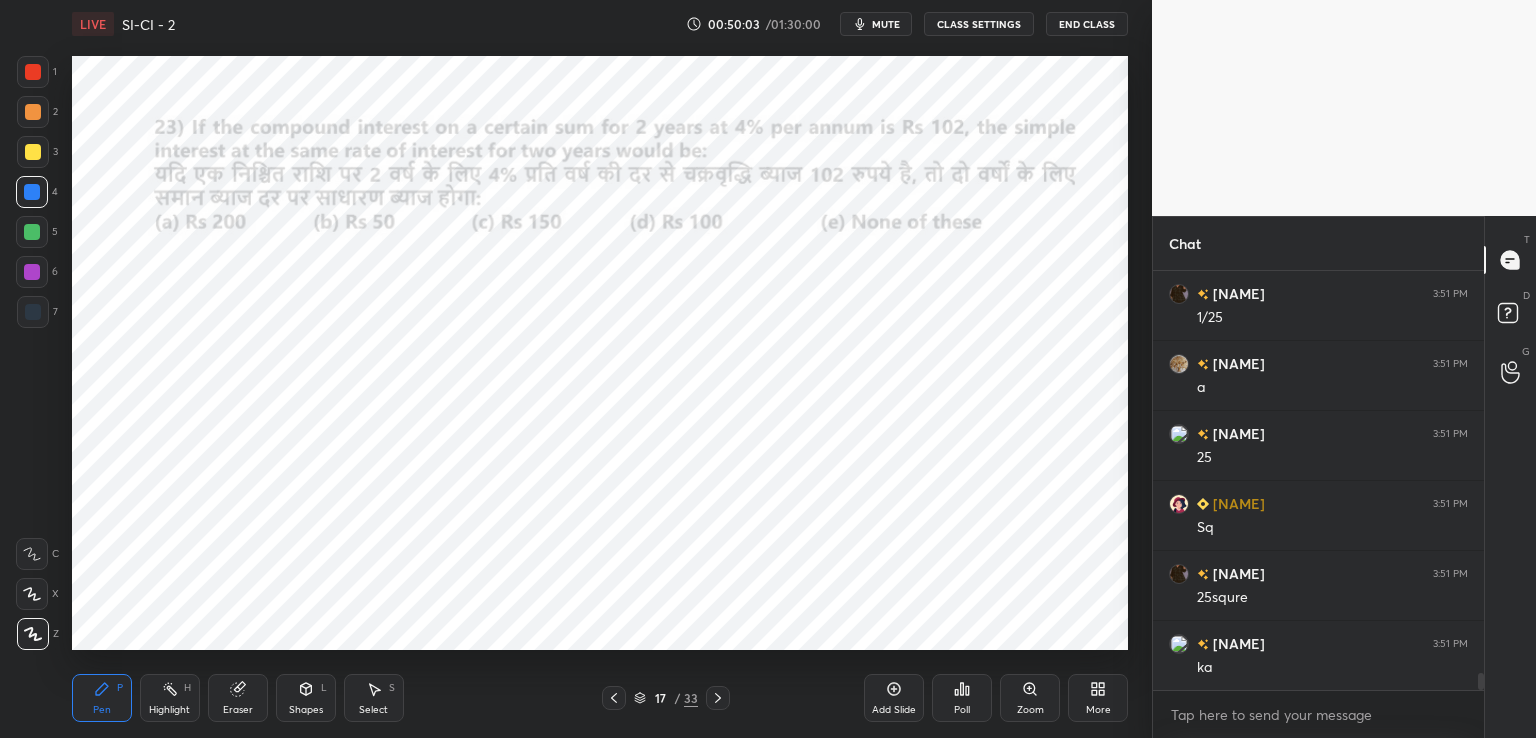 scroll, scrollTop: 9726, scrollLeft: 0, axis: vertical 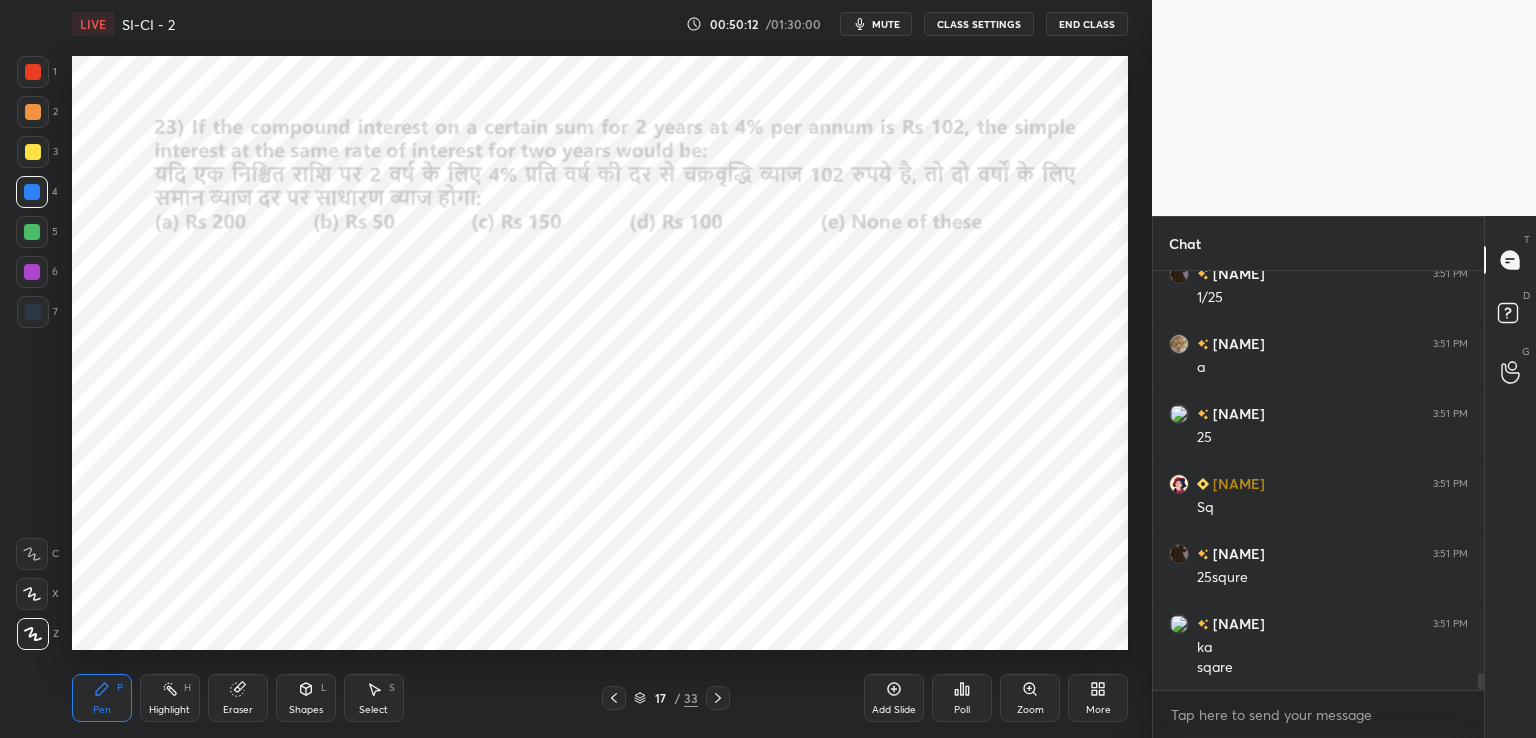 click at bounding box center (33, 72) 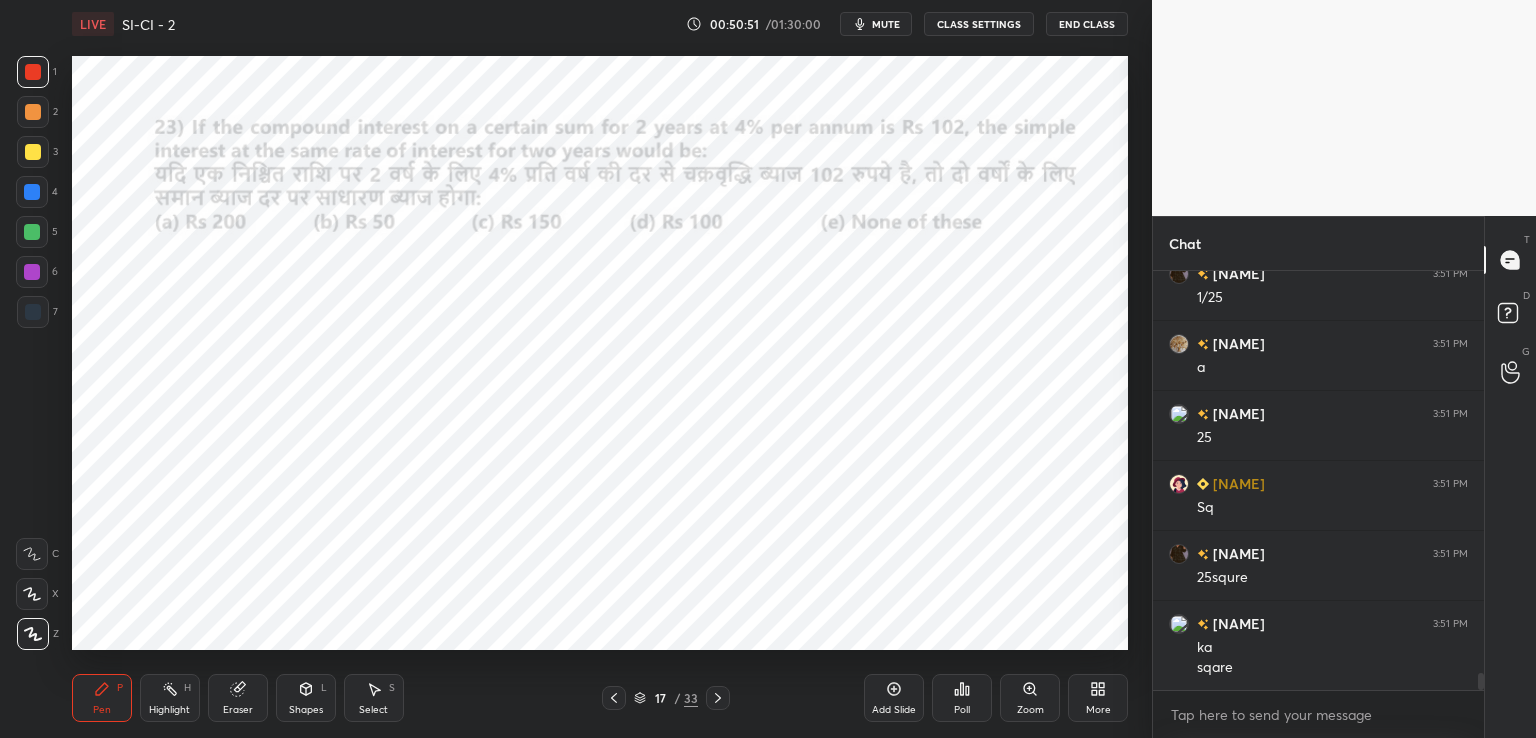 scroll, scrollTop: 9796, scrollLeft: 0, axis: vertical 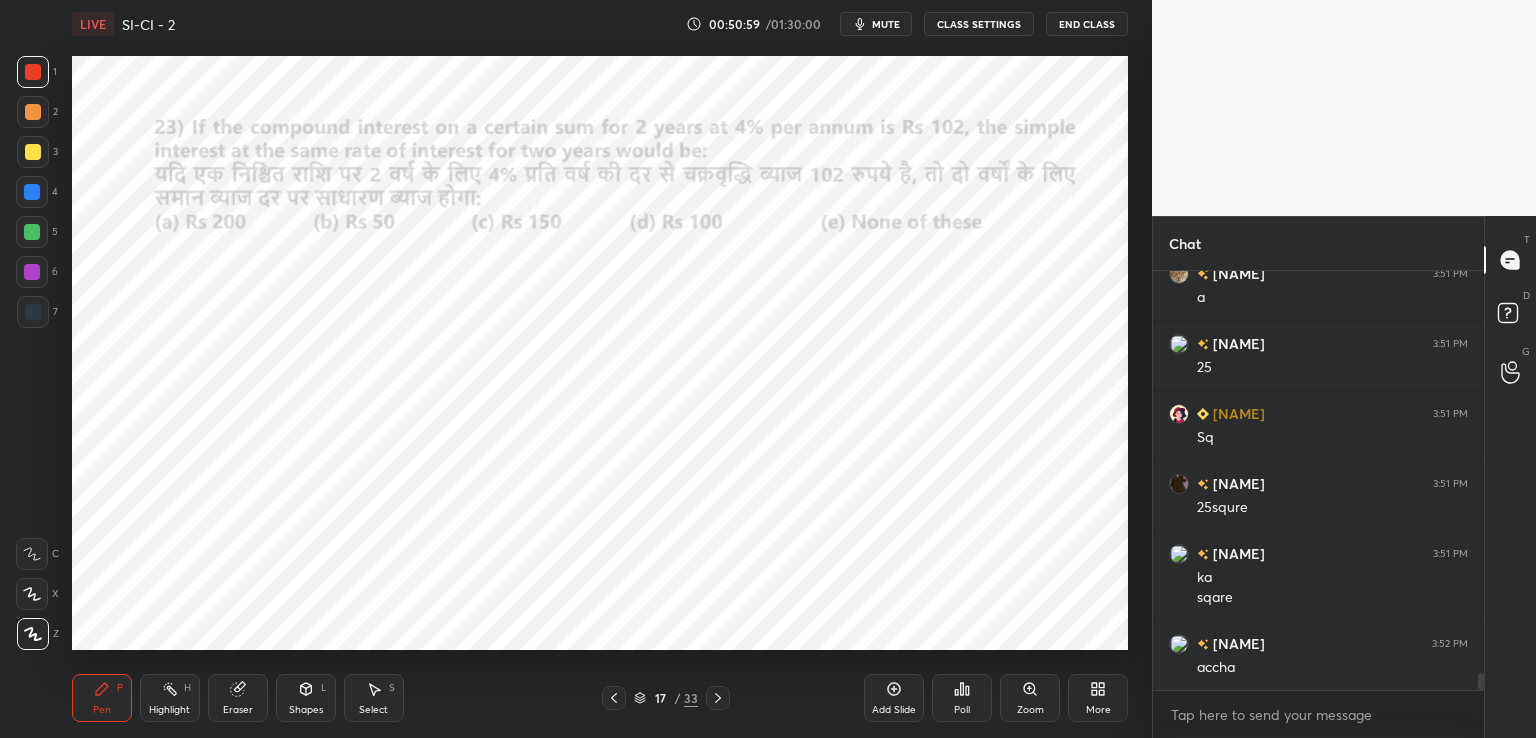 click 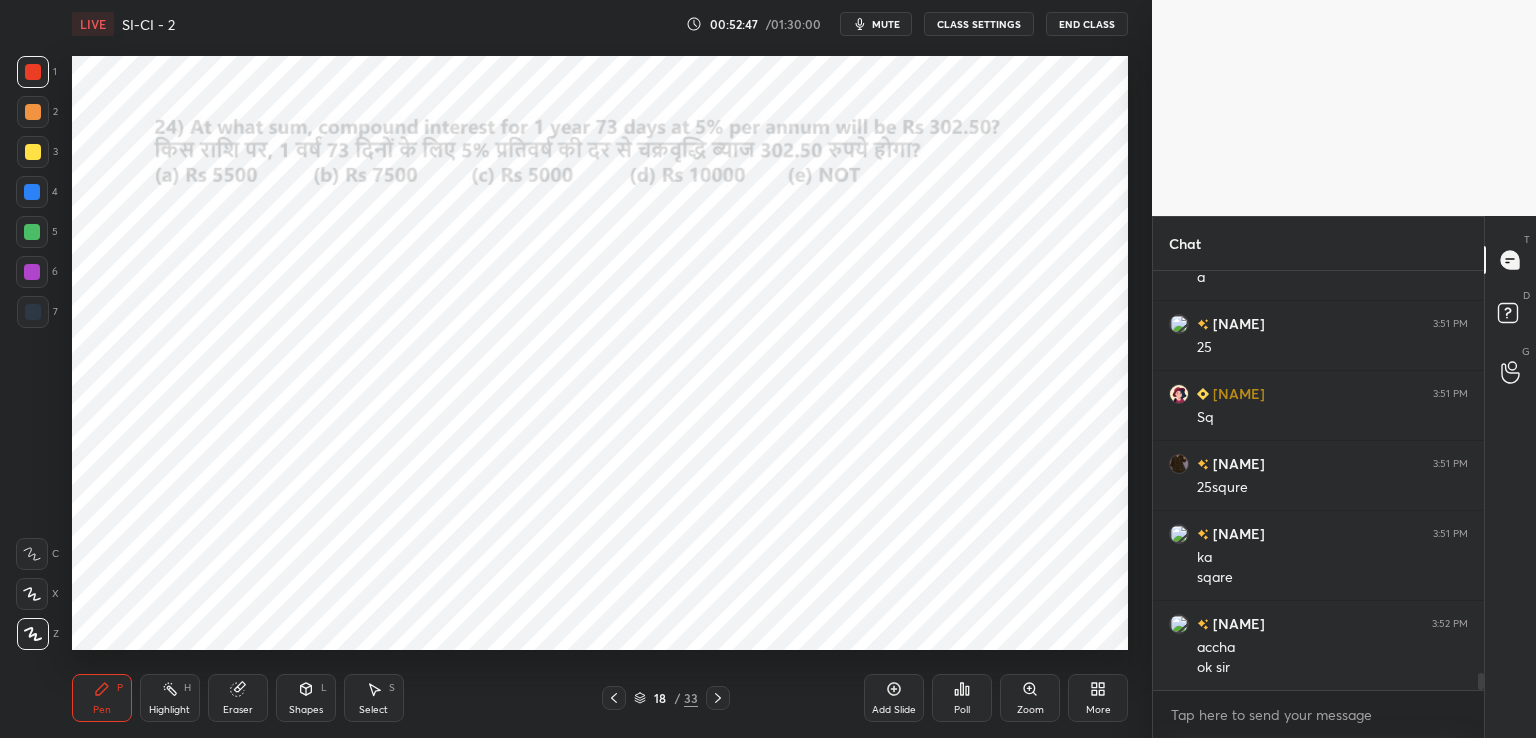 scroll, scrollTop: 9886, scrollLeft: 0, axis: vertical 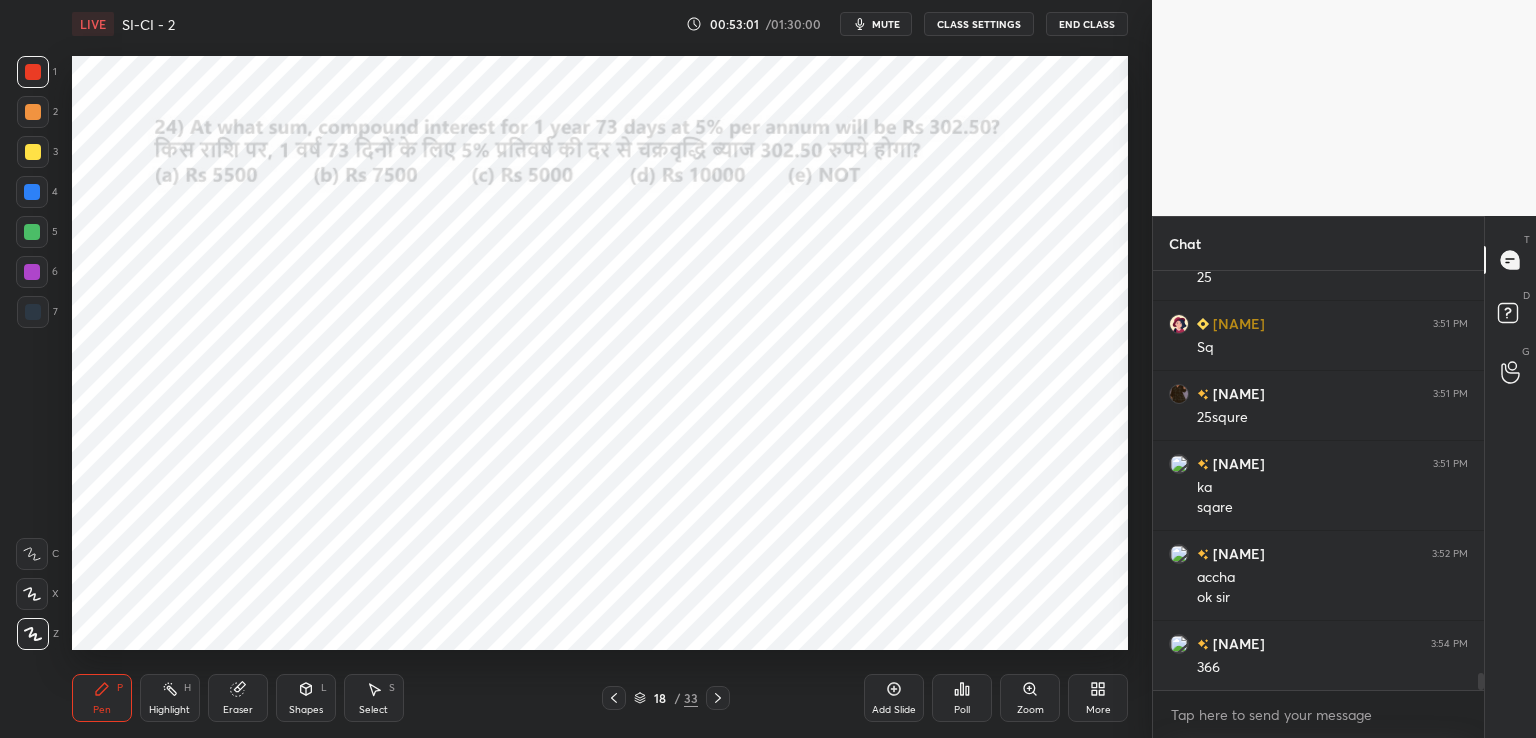 click at bounding box center (33, 312) 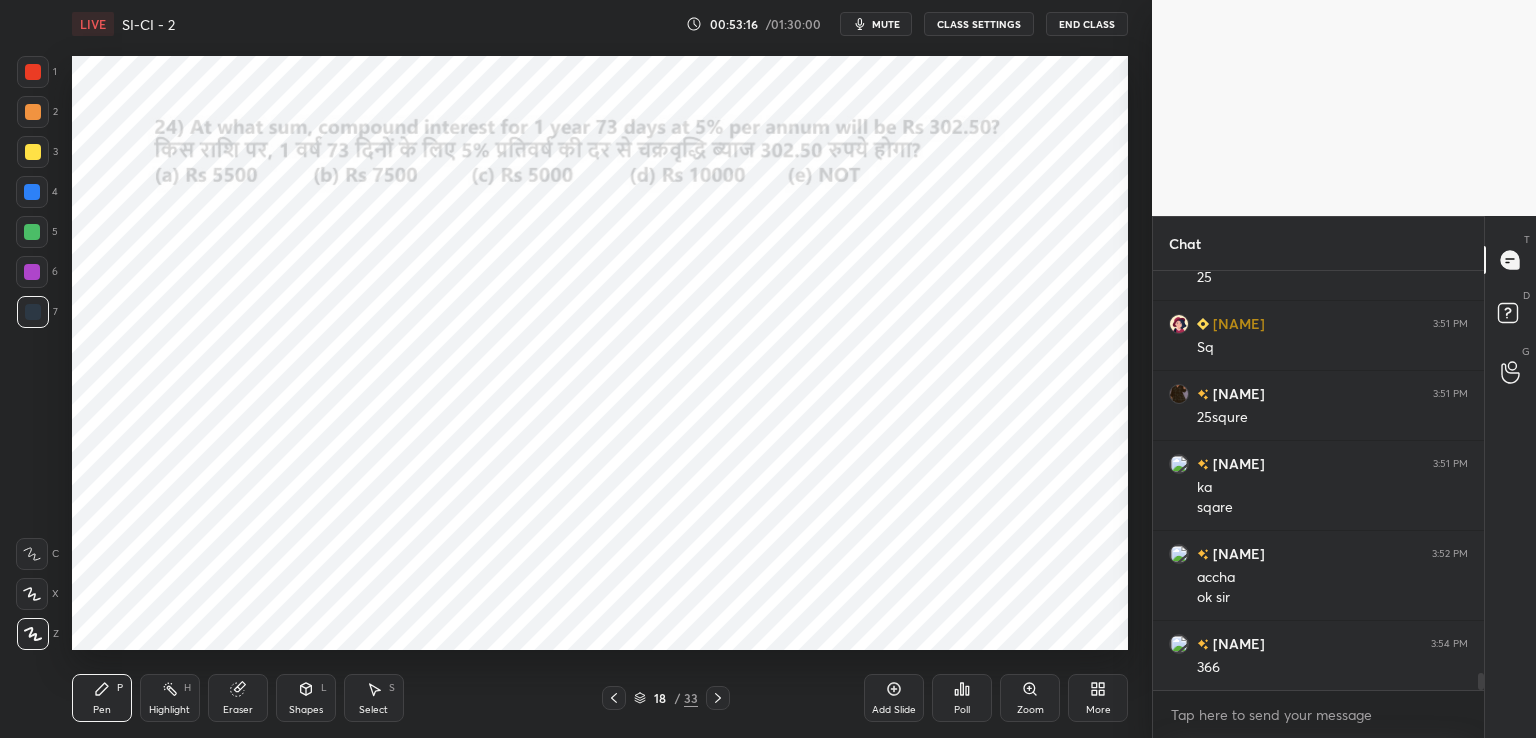 scroll, scrollTop: 9956, scrollLeft: 0, axis: vertical 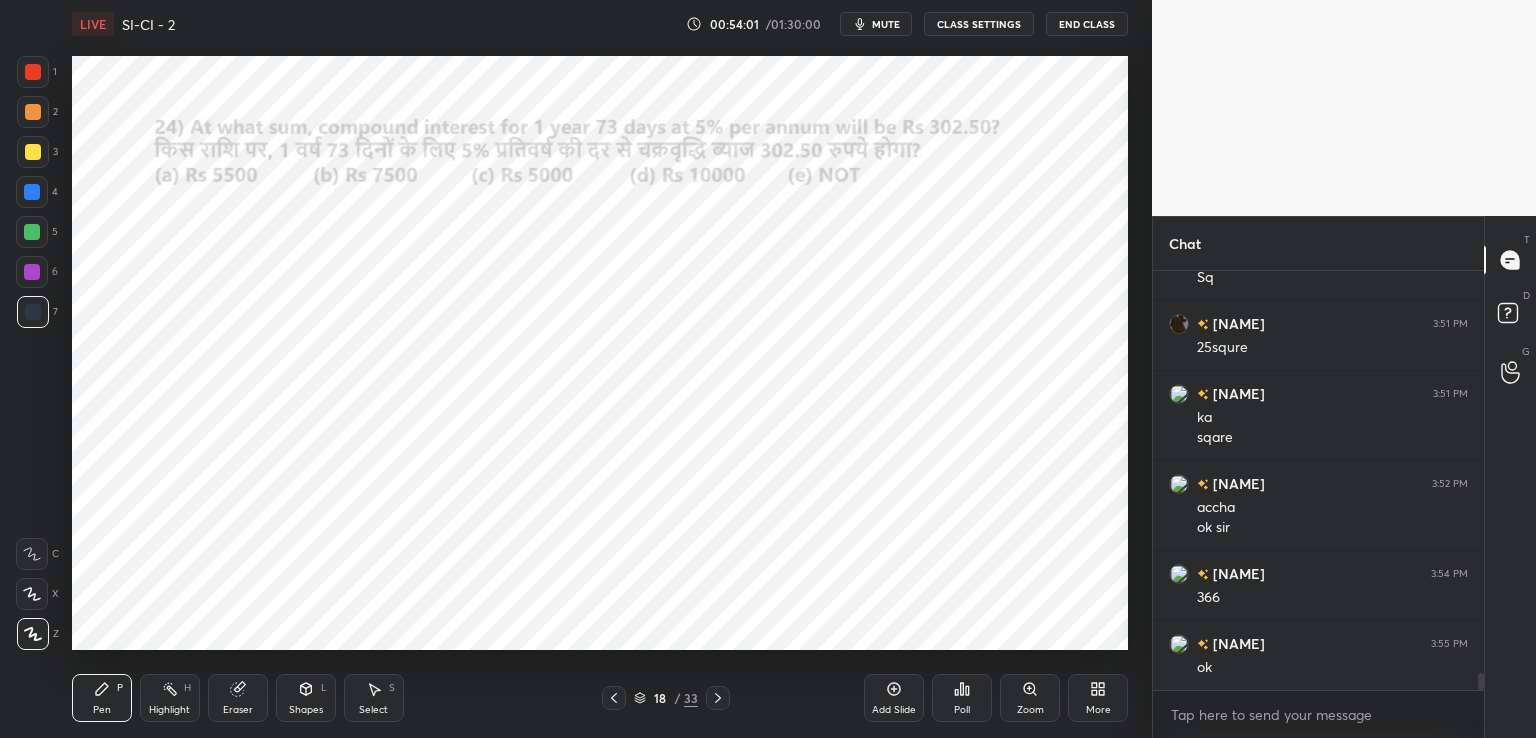 click at bounding box center (32, 192) 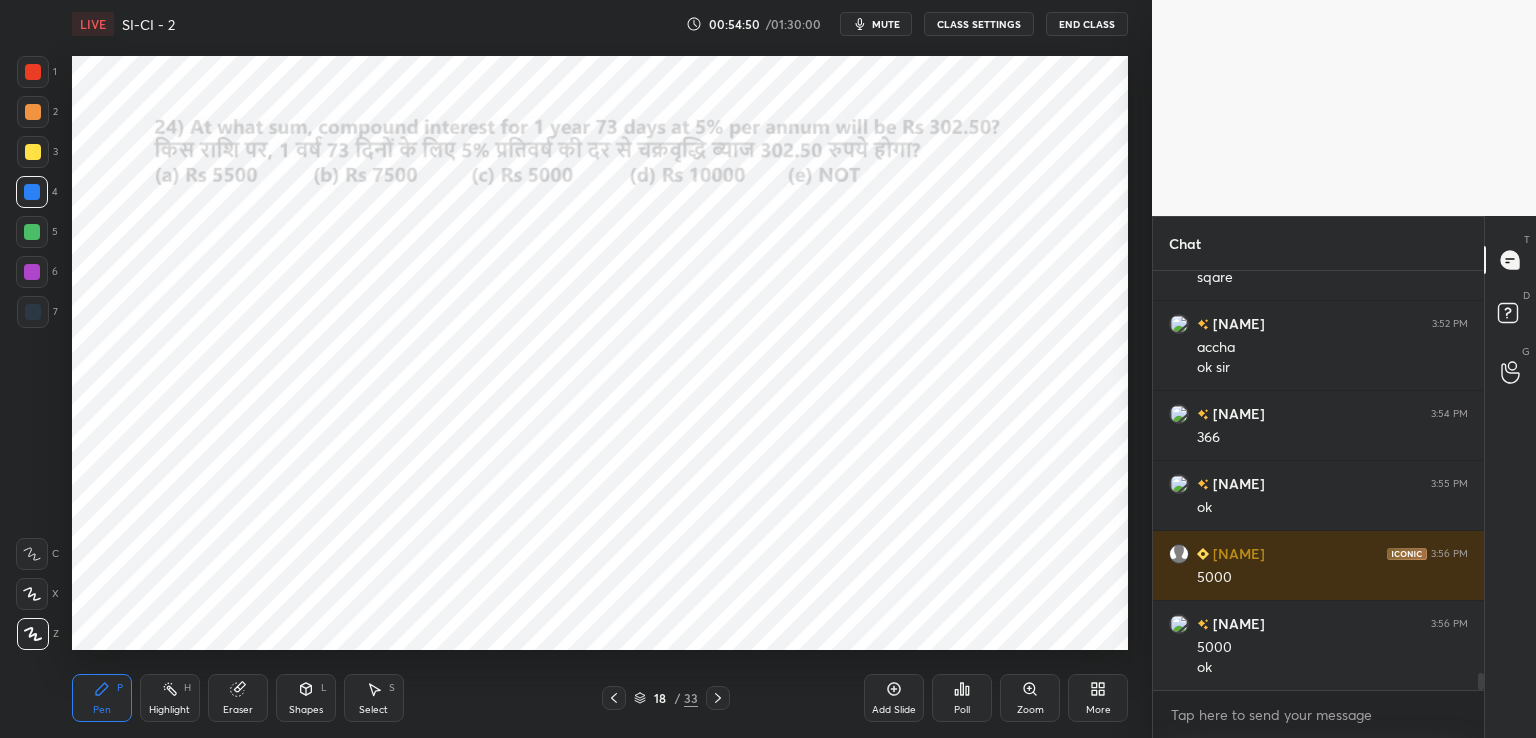 scroll, scrollTop: 10186, scrollLeft: 0, axis: vertical 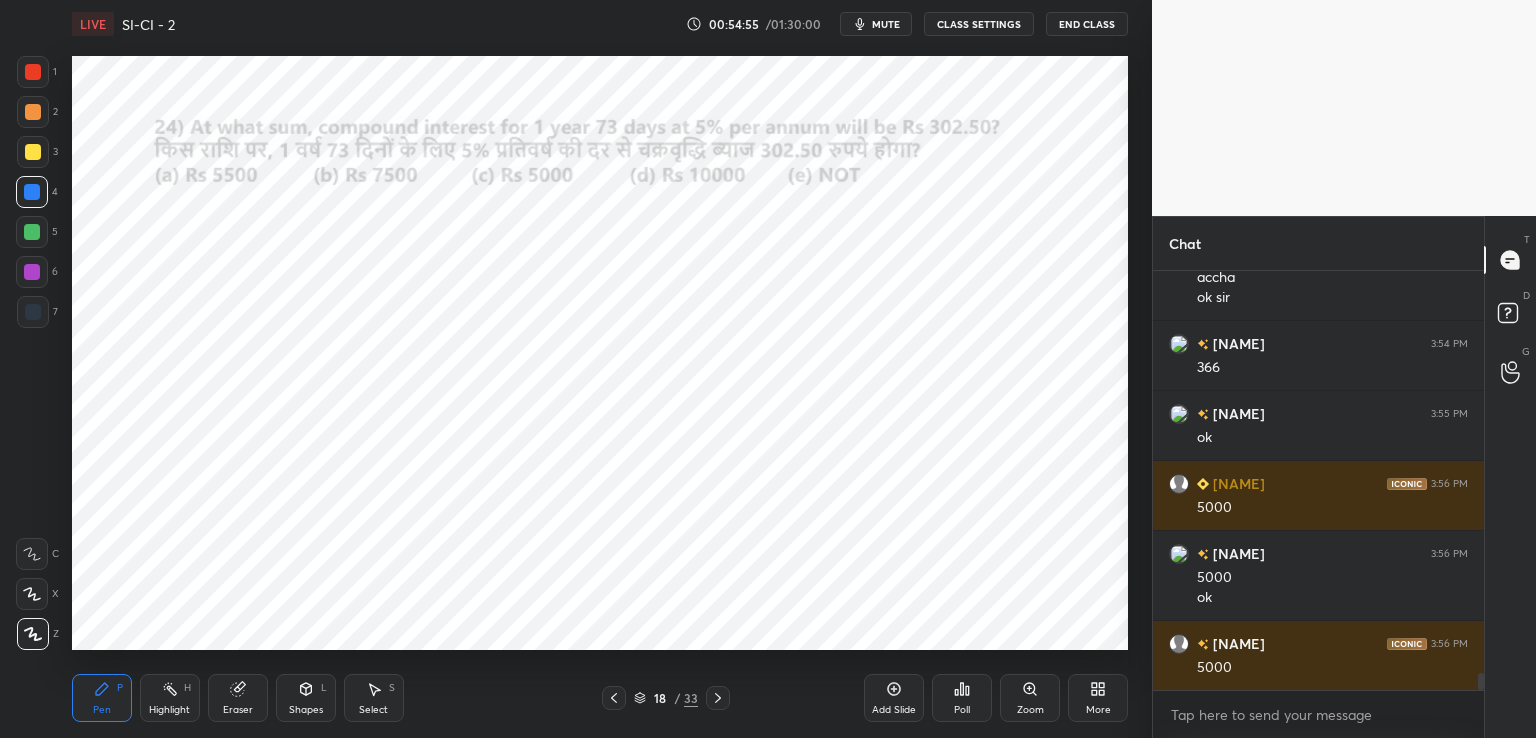 click 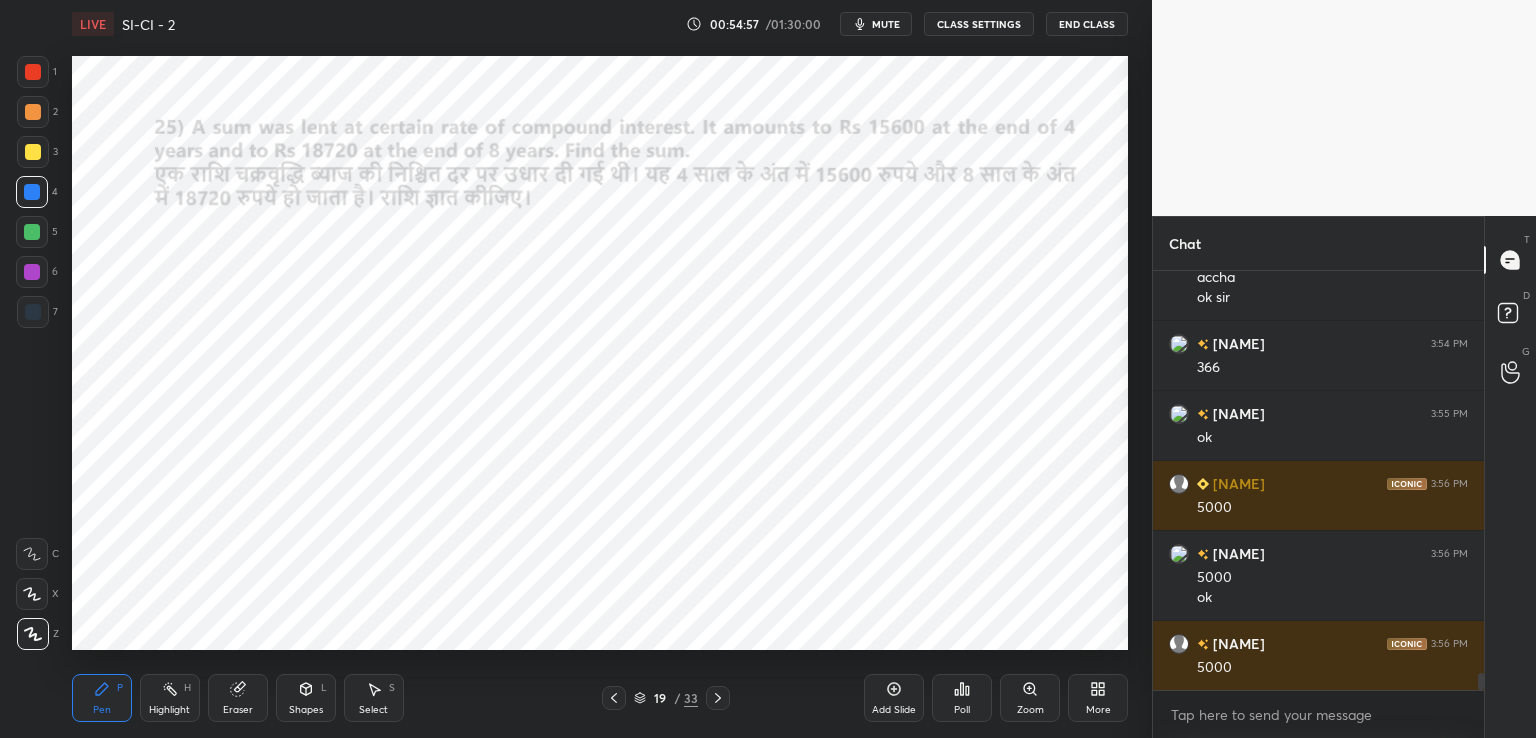 click at bounding box center (33, 72) 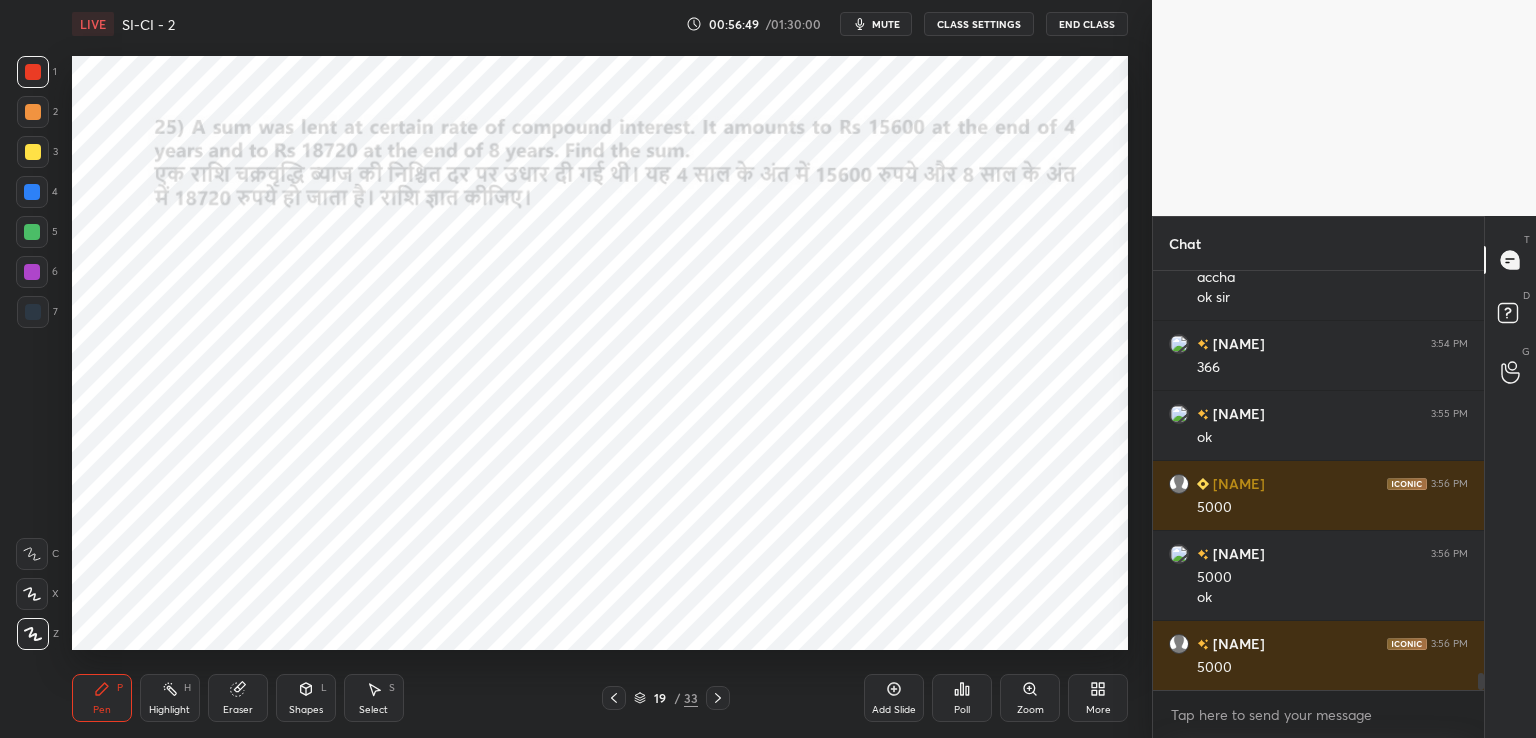 scroll, scrollTop: 10256, scrollLeft: 0, axis: vertical 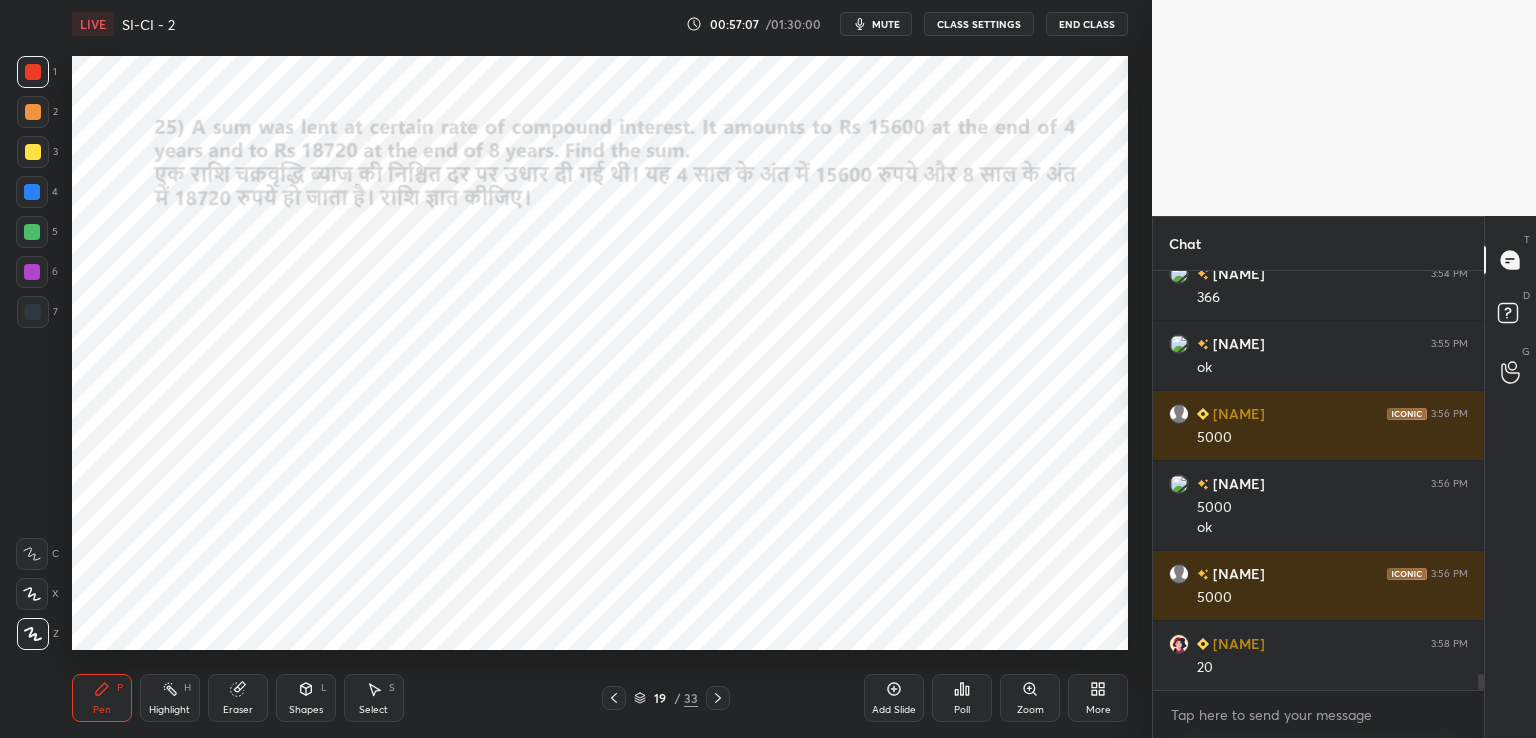 click on "Shapes L" at bounding box center (306, 698) 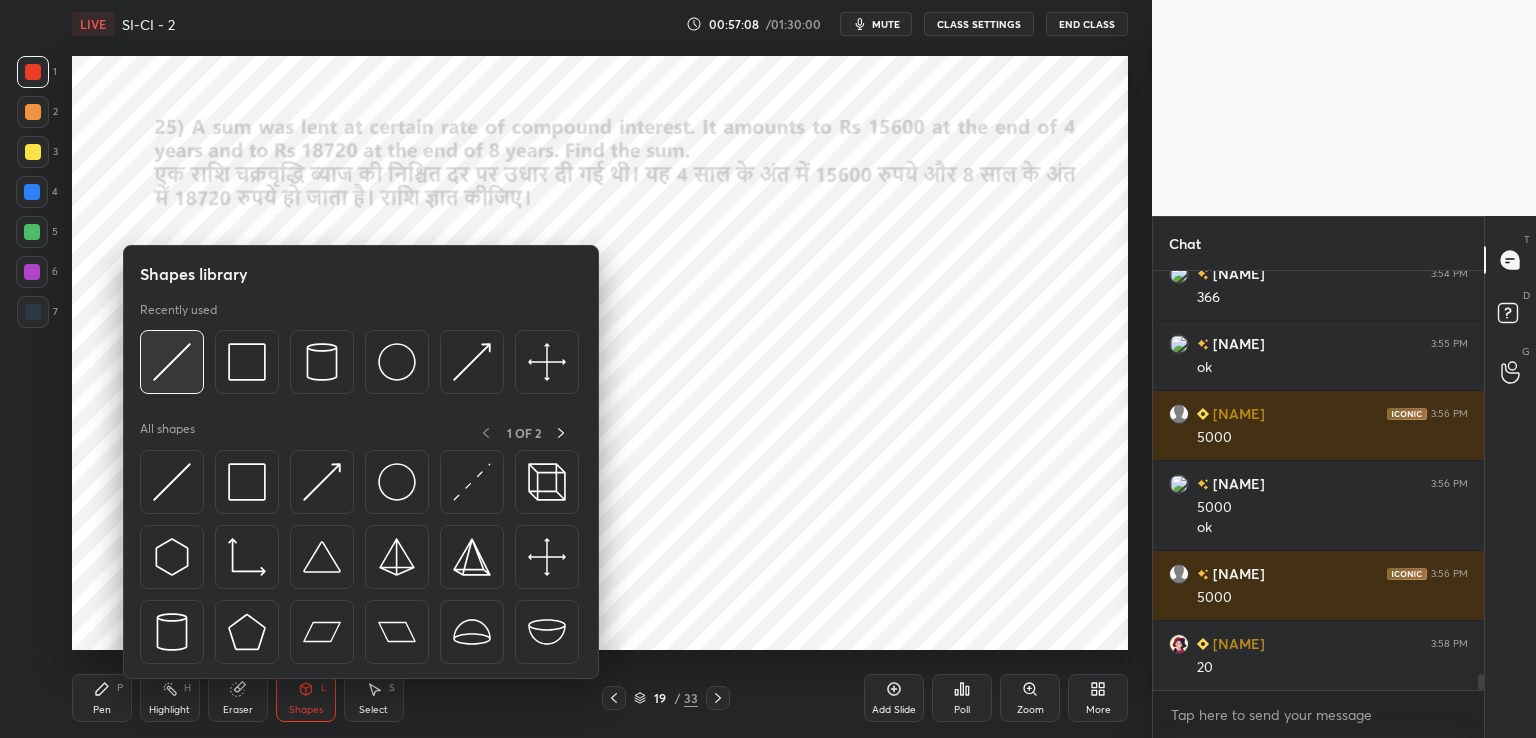 click at bounding box center [172, 362] 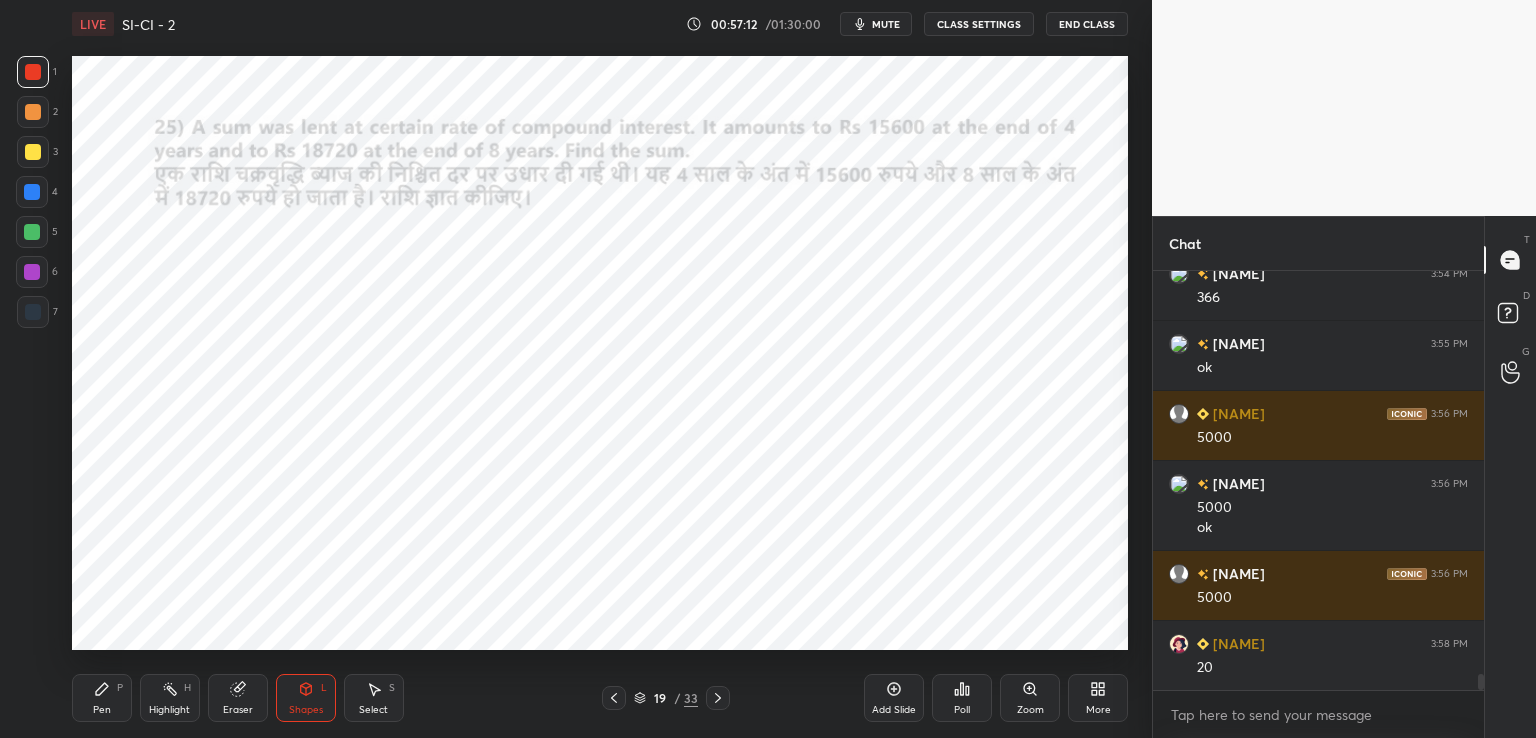 click on "Pen" at bounding box center (102, 710) 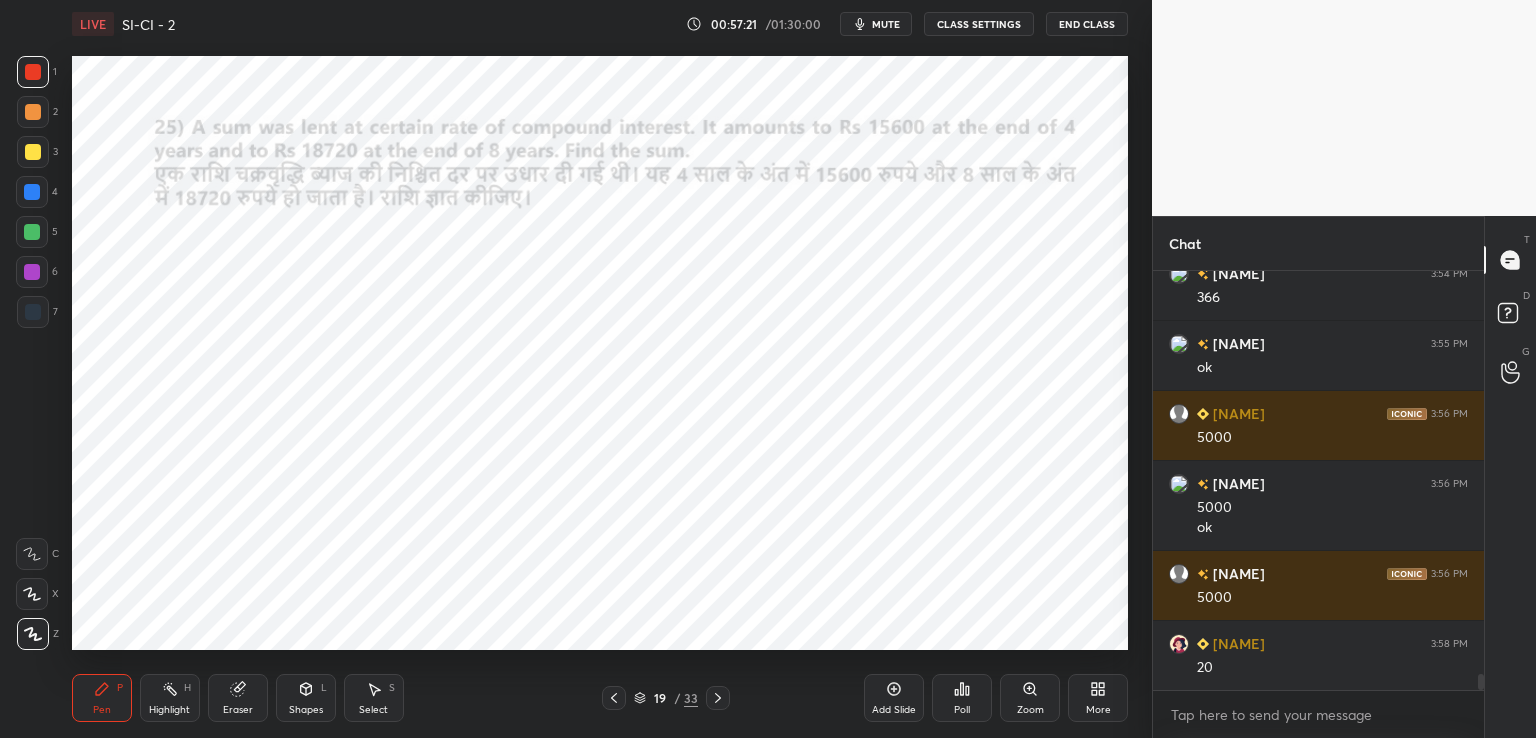 click at bounding box center [32, 192] 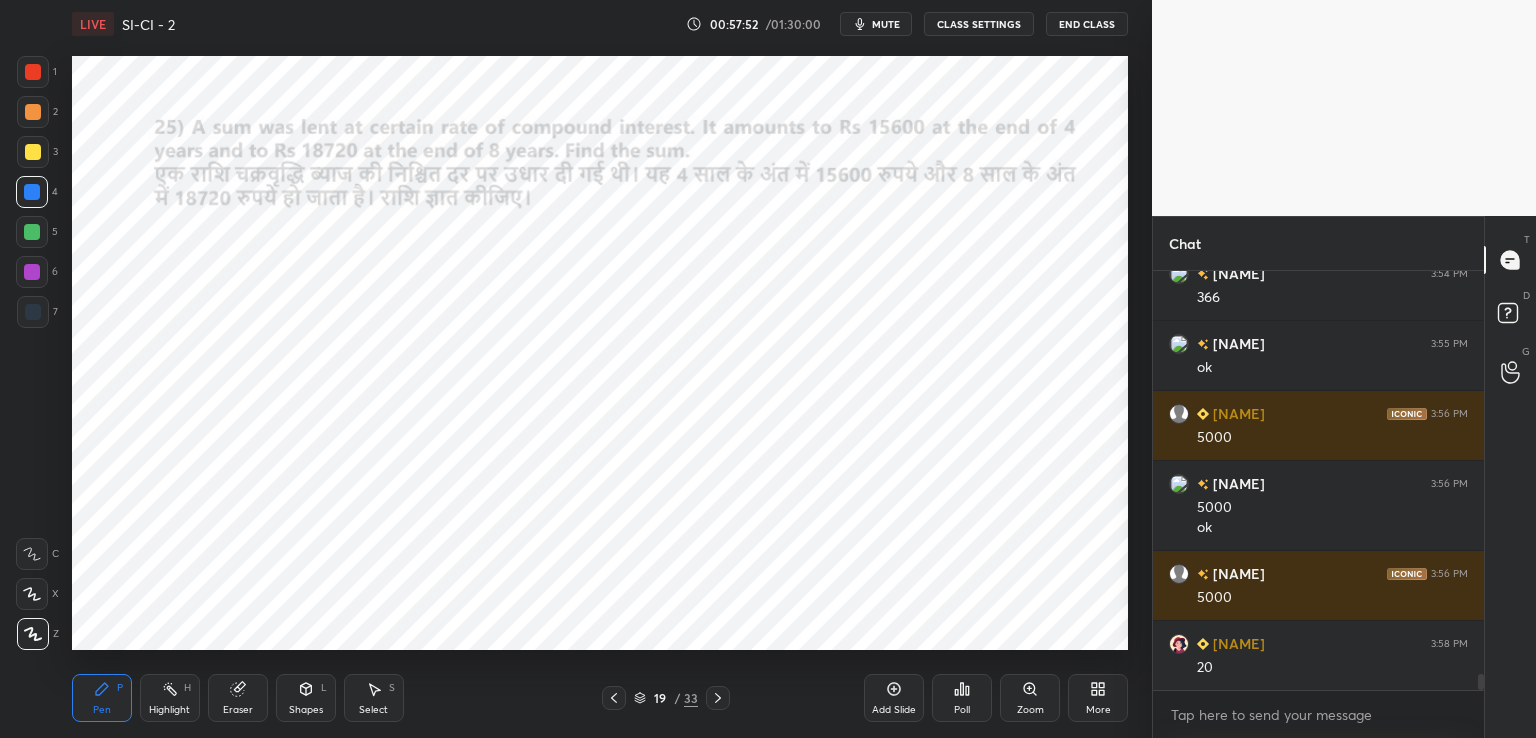 click at bounding box center (33, 312) 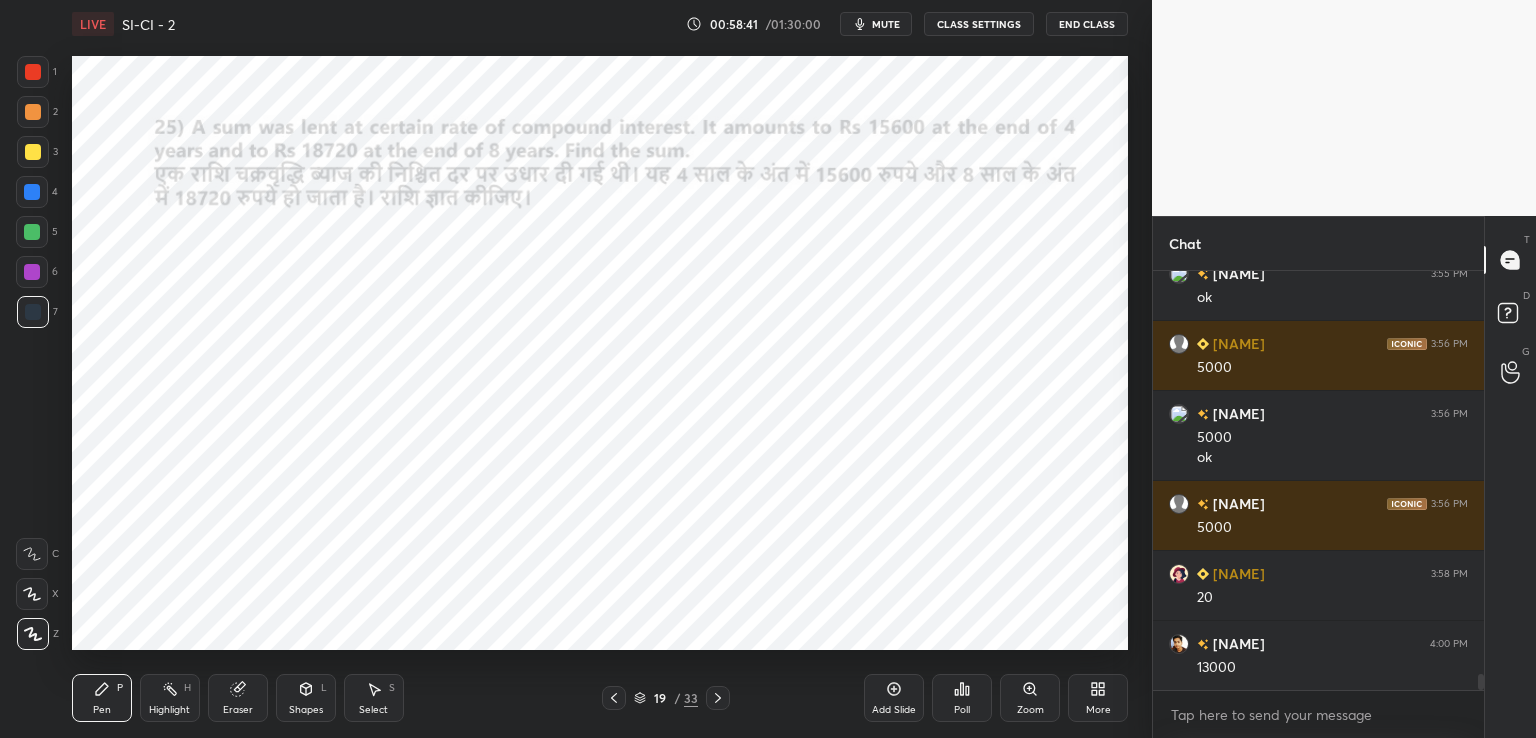 scroll, scrollTop: 10396, scrollLeft: 0, axis: vertical 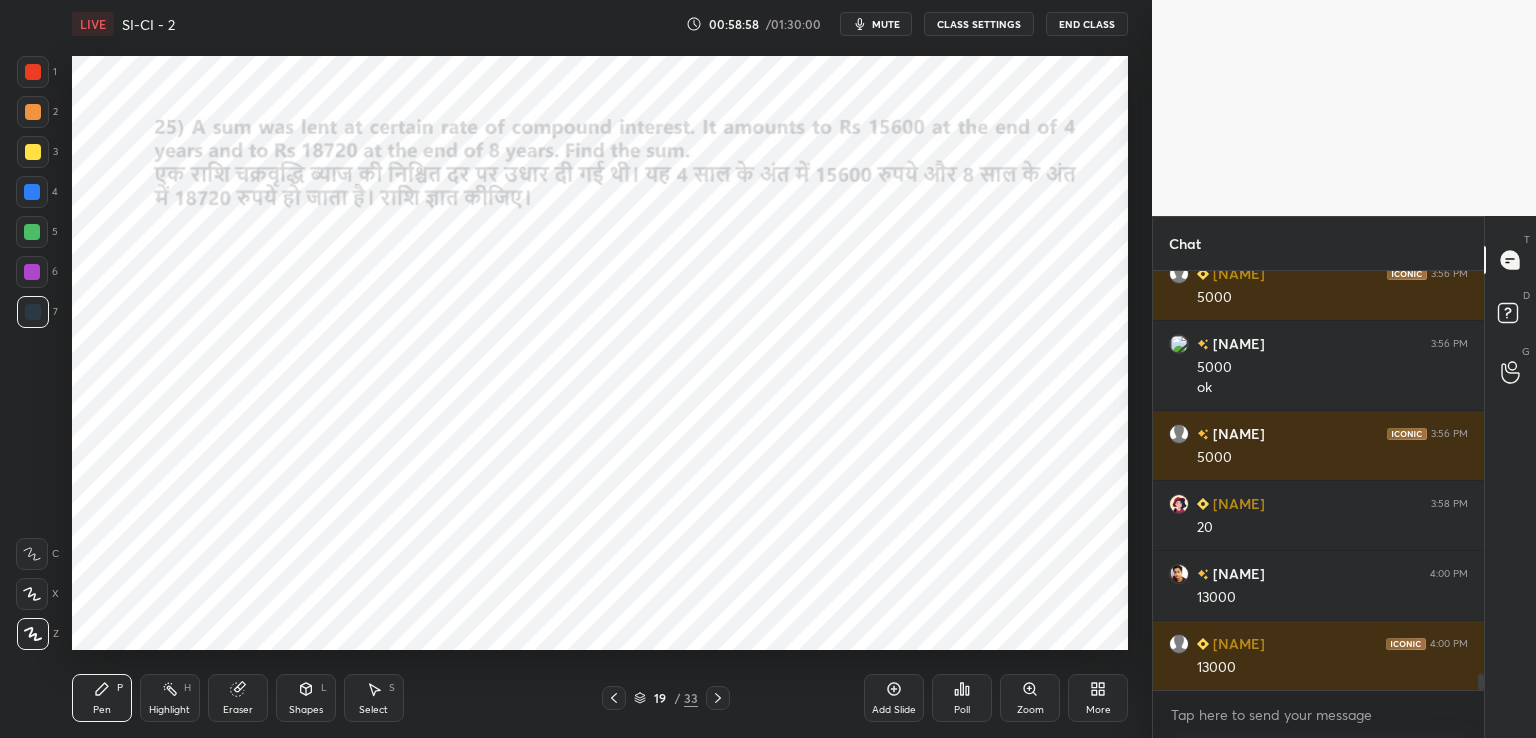 click at bounding box center (32, 192) 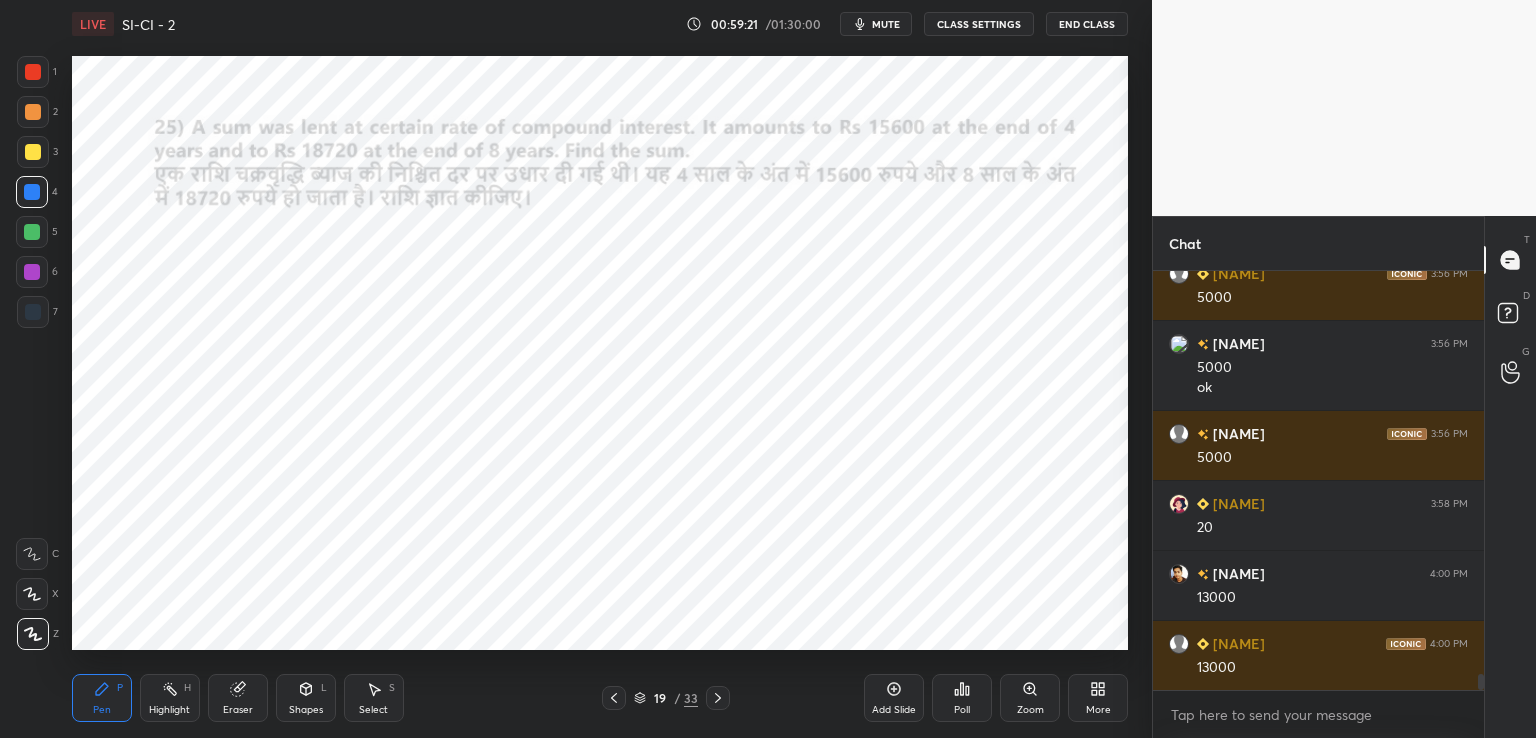 click at bounding box center (33, 312) 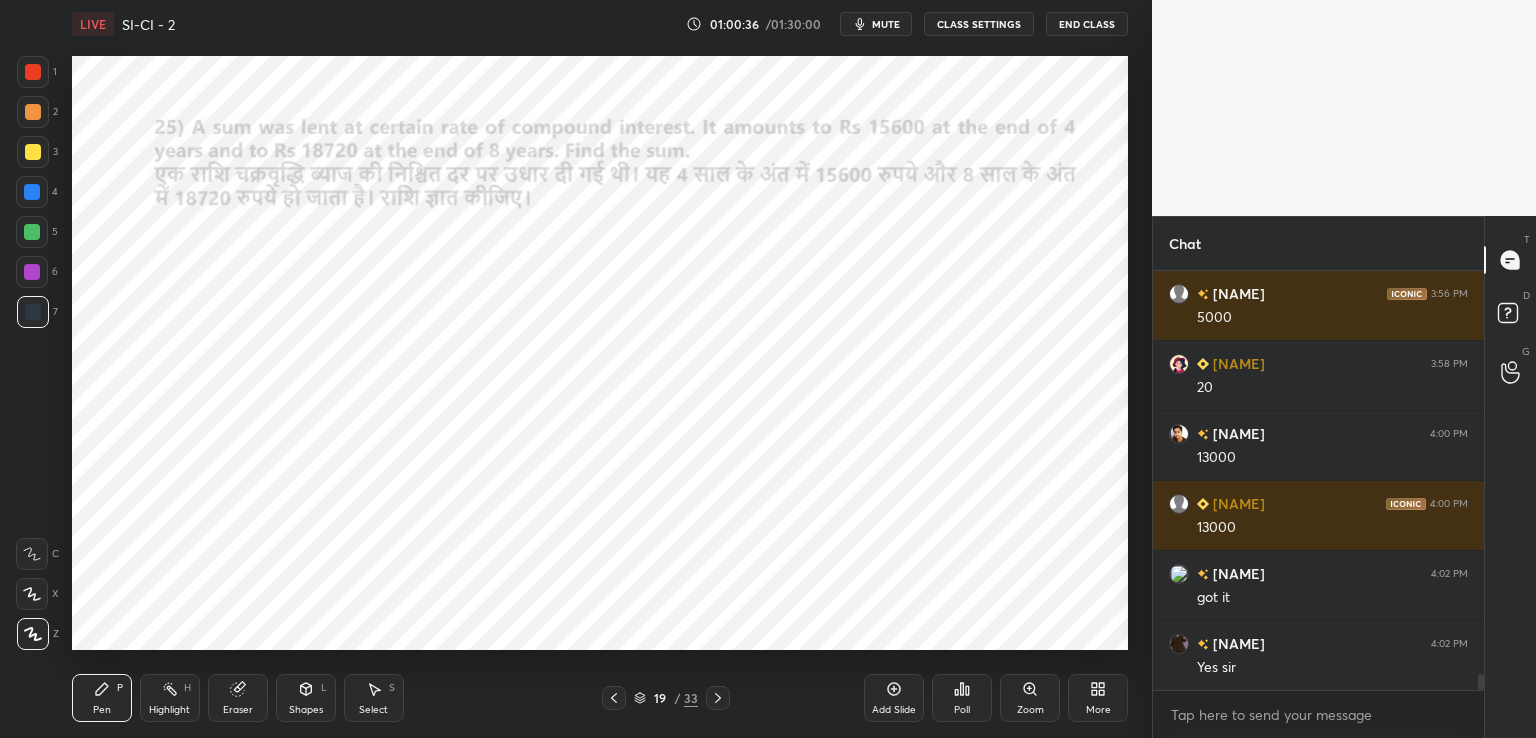 scroll, scrollTop: 10606, scrollLeft: 0, axis: vertical 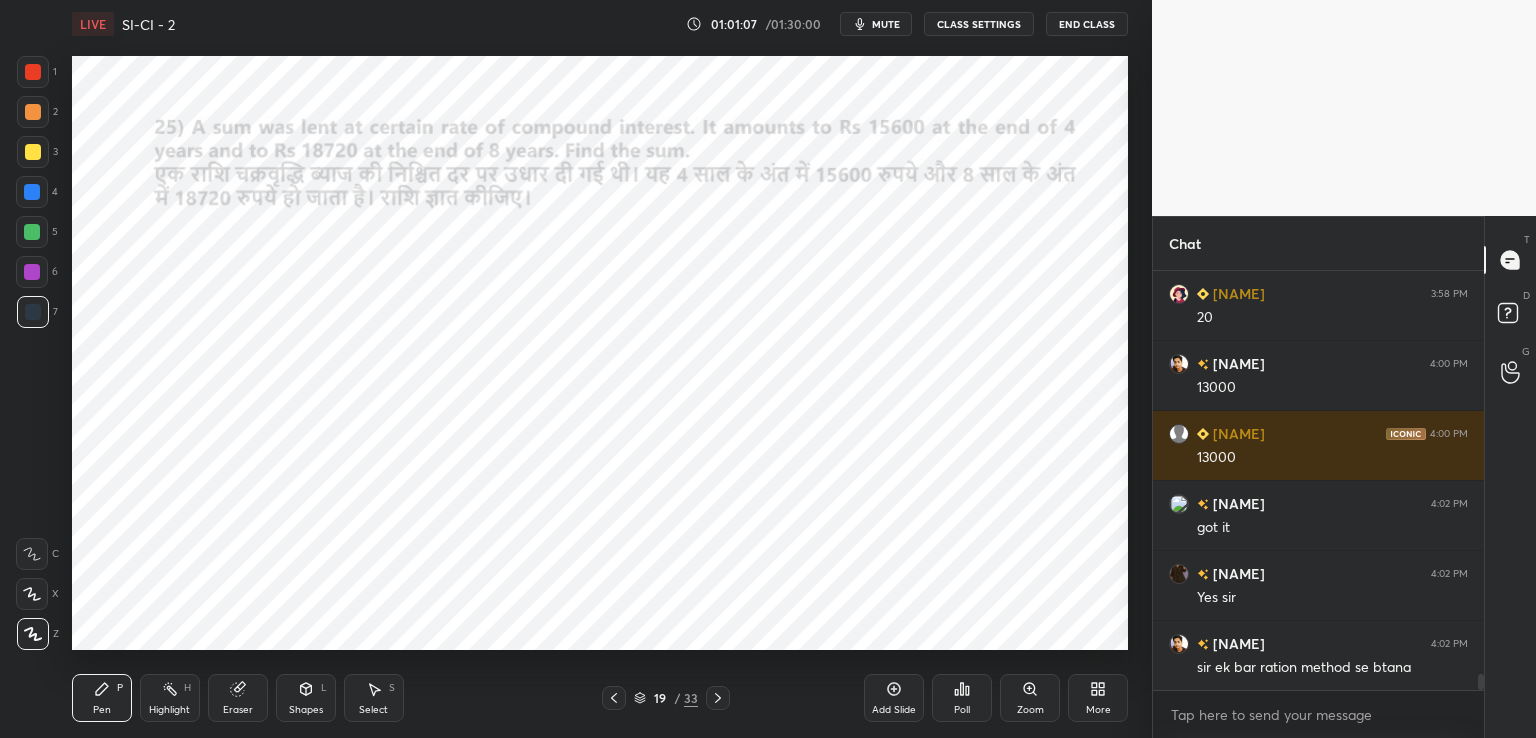 click at bounding box center (33, 72) 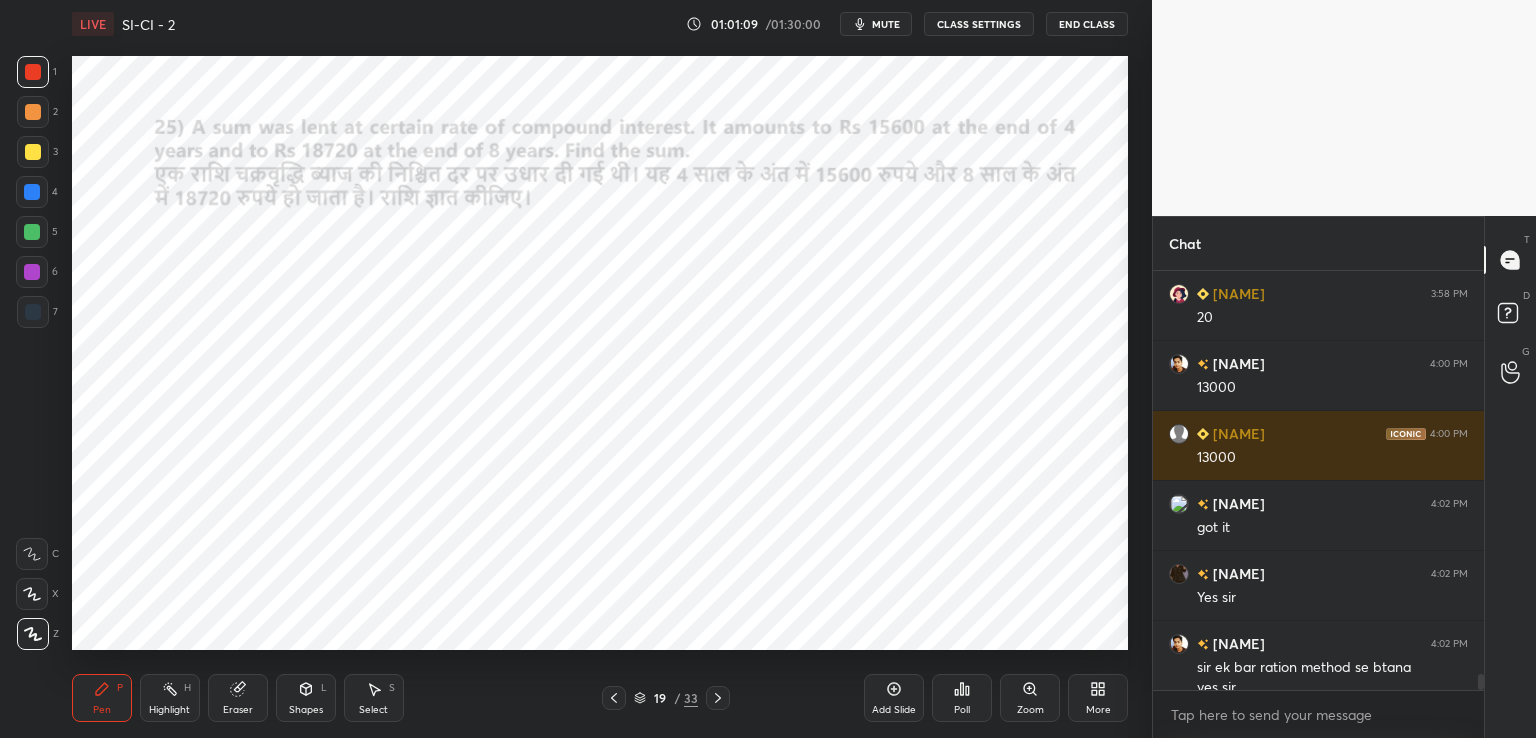 scroll, scrollTop: 10626, scrollLeft: 0, axis: vertical 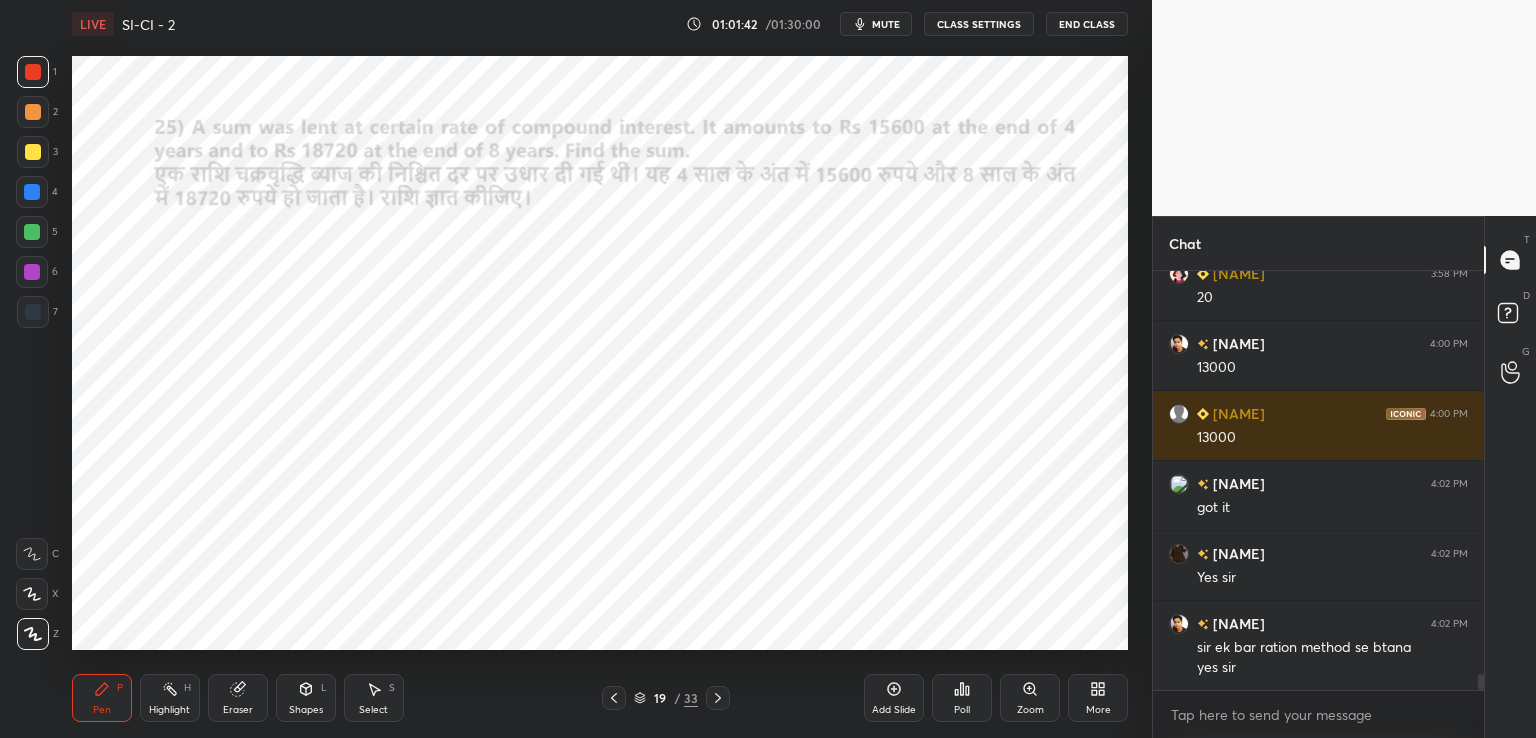 click on "Eraser" at bounding box center [238, 698] 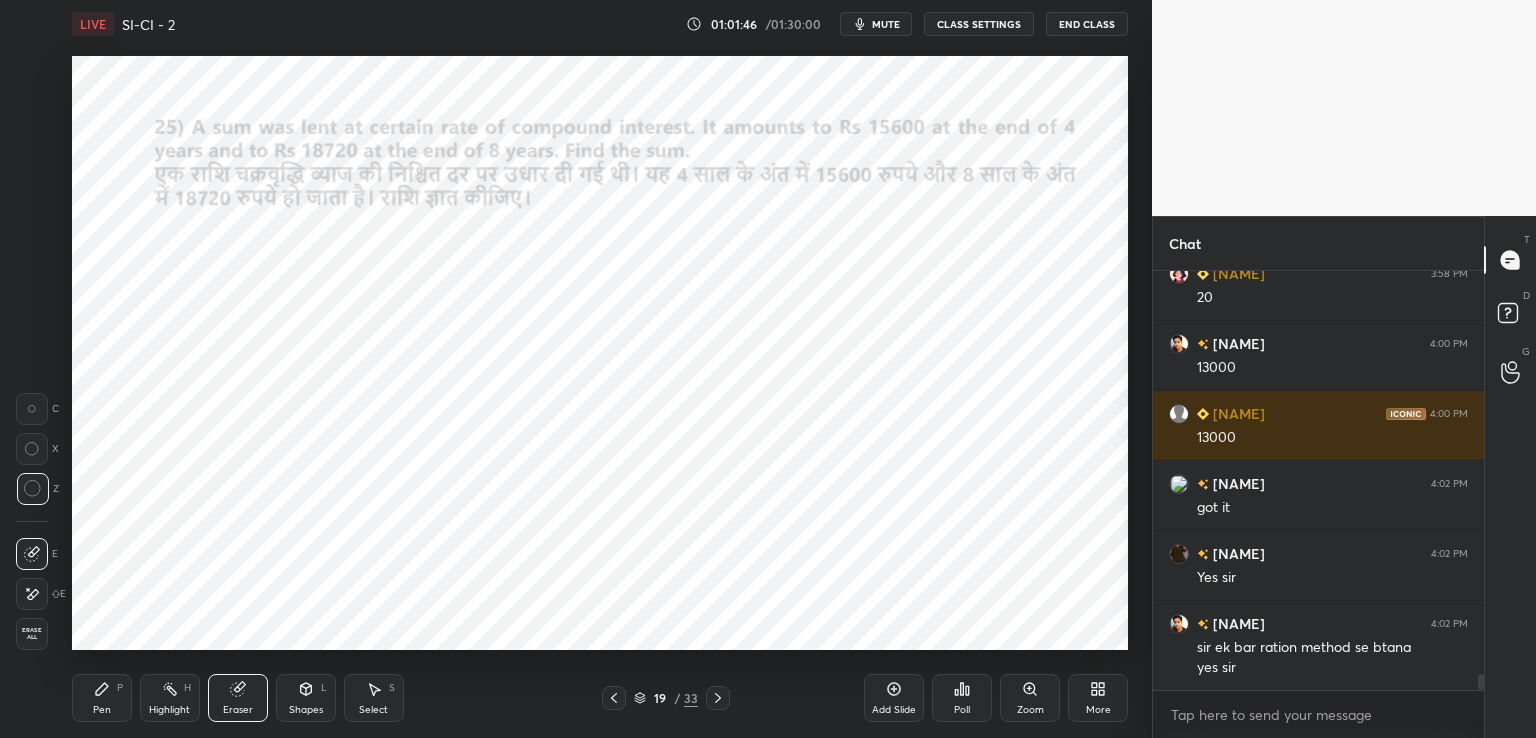 scroll, scrollTop: 10696, scrollLeft: 0, axis: vertical 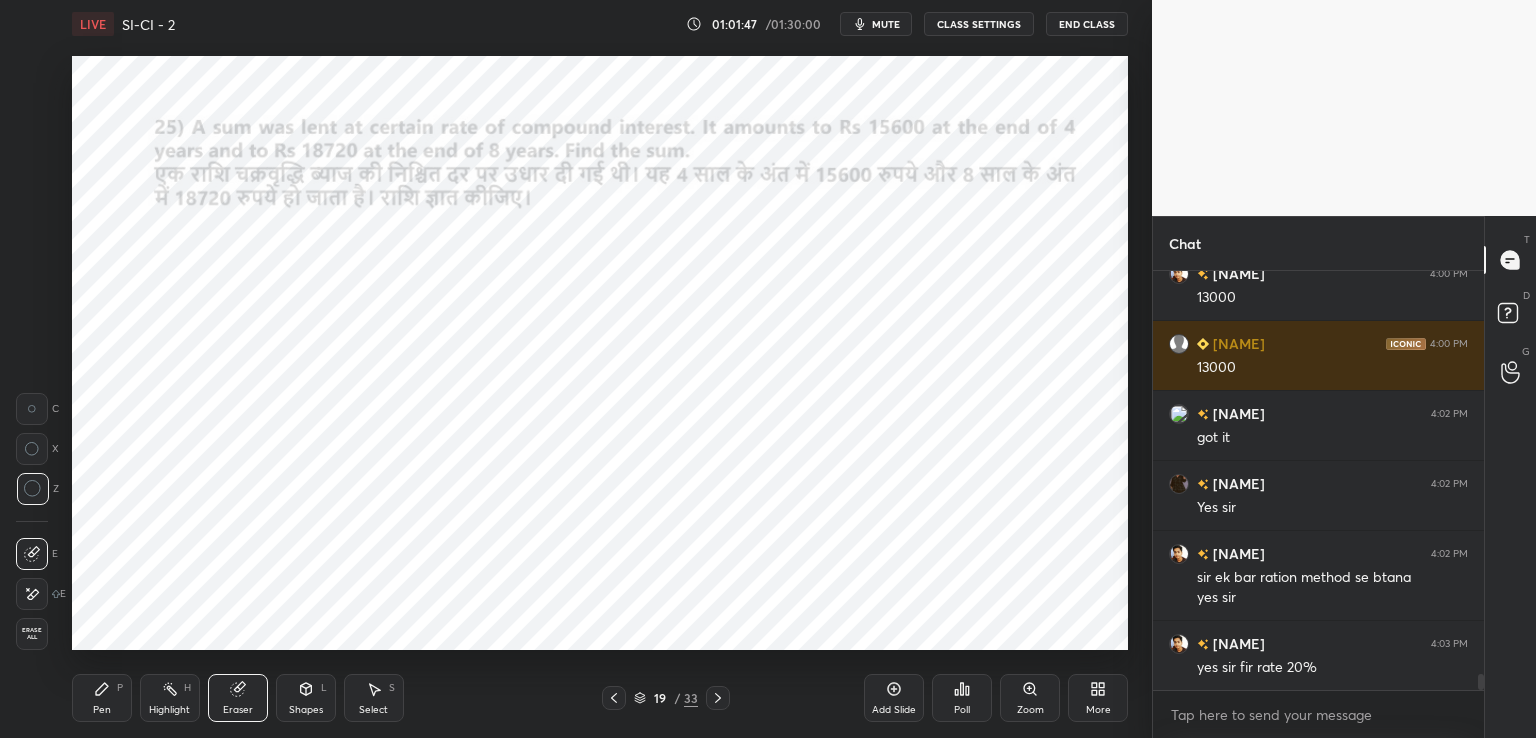 click 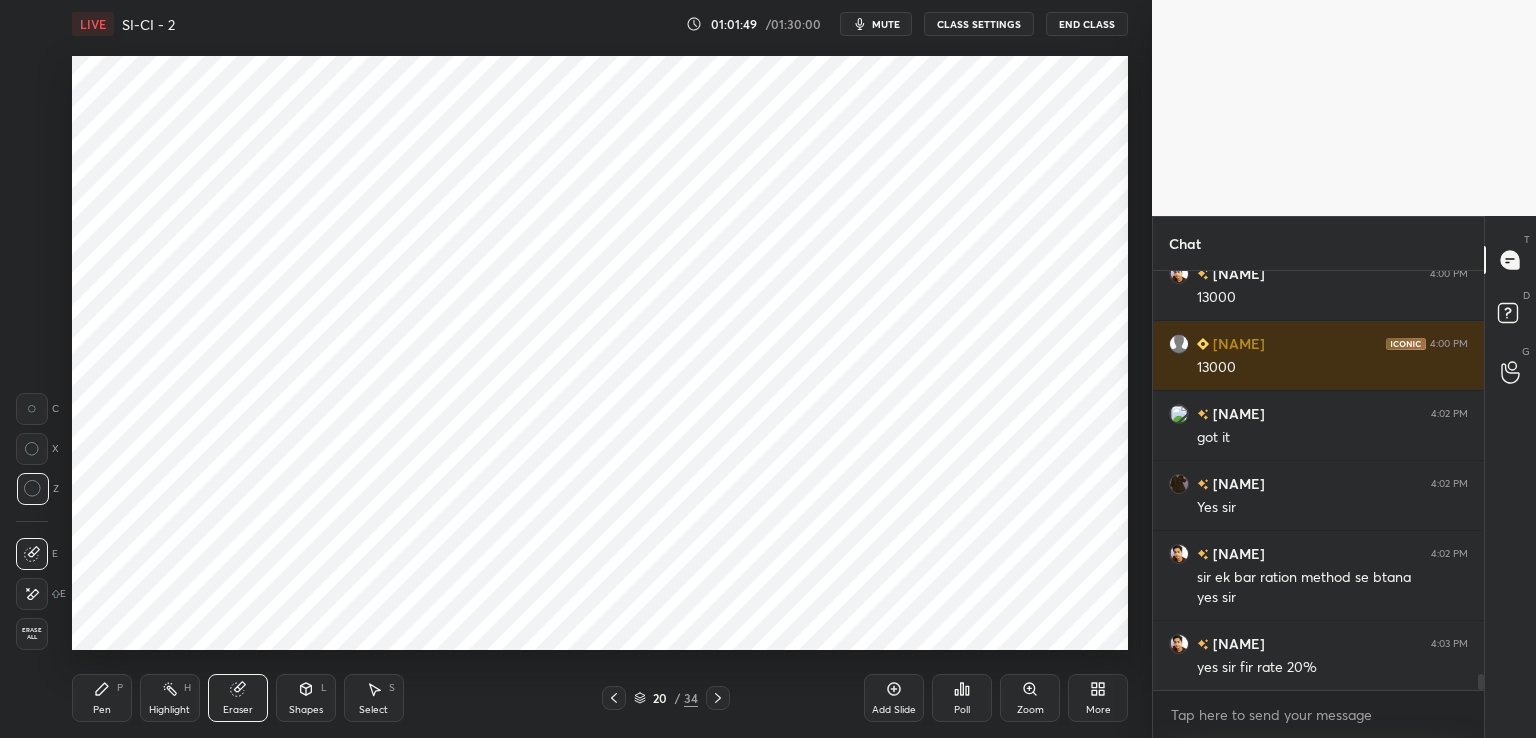 click on "Pen" at bounding box center (102, 710) 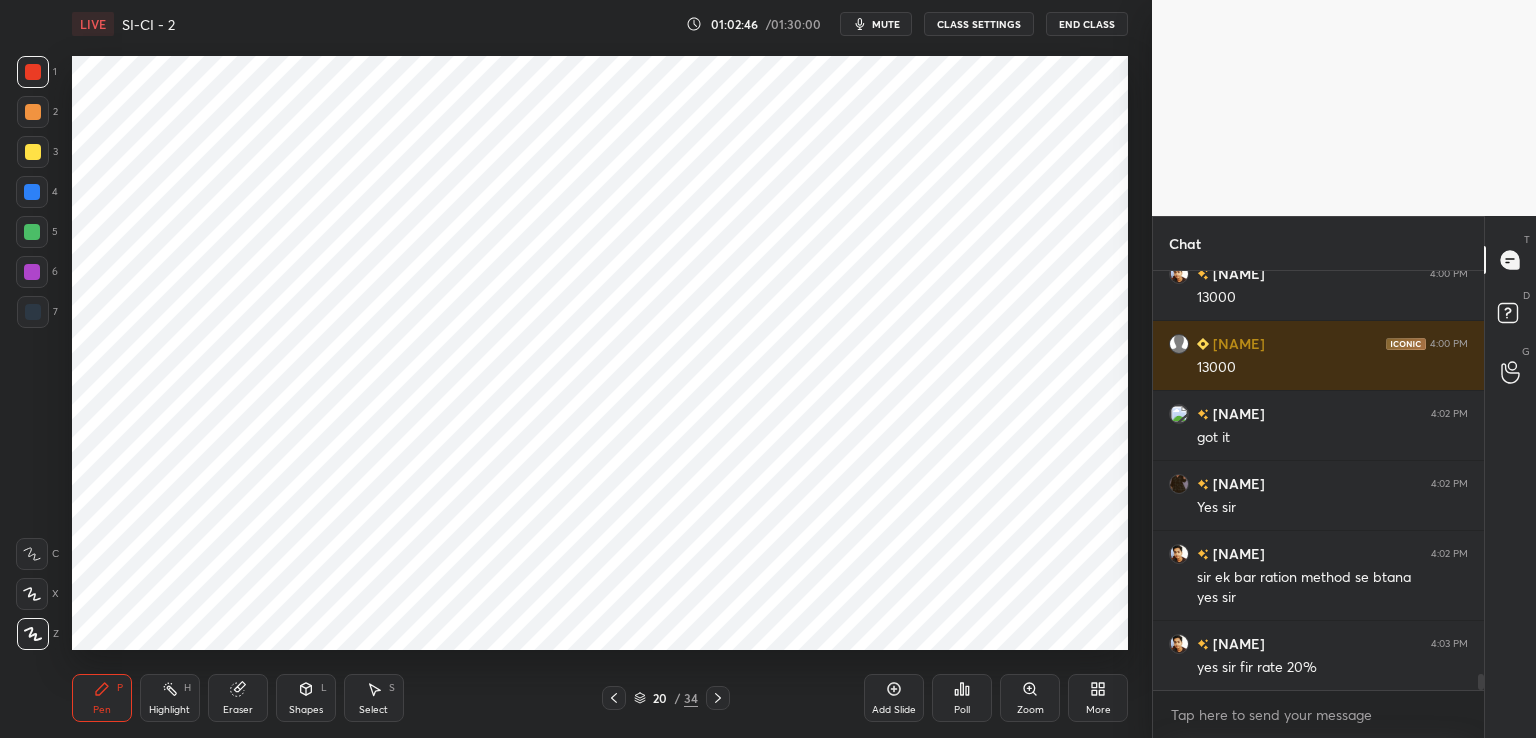 click 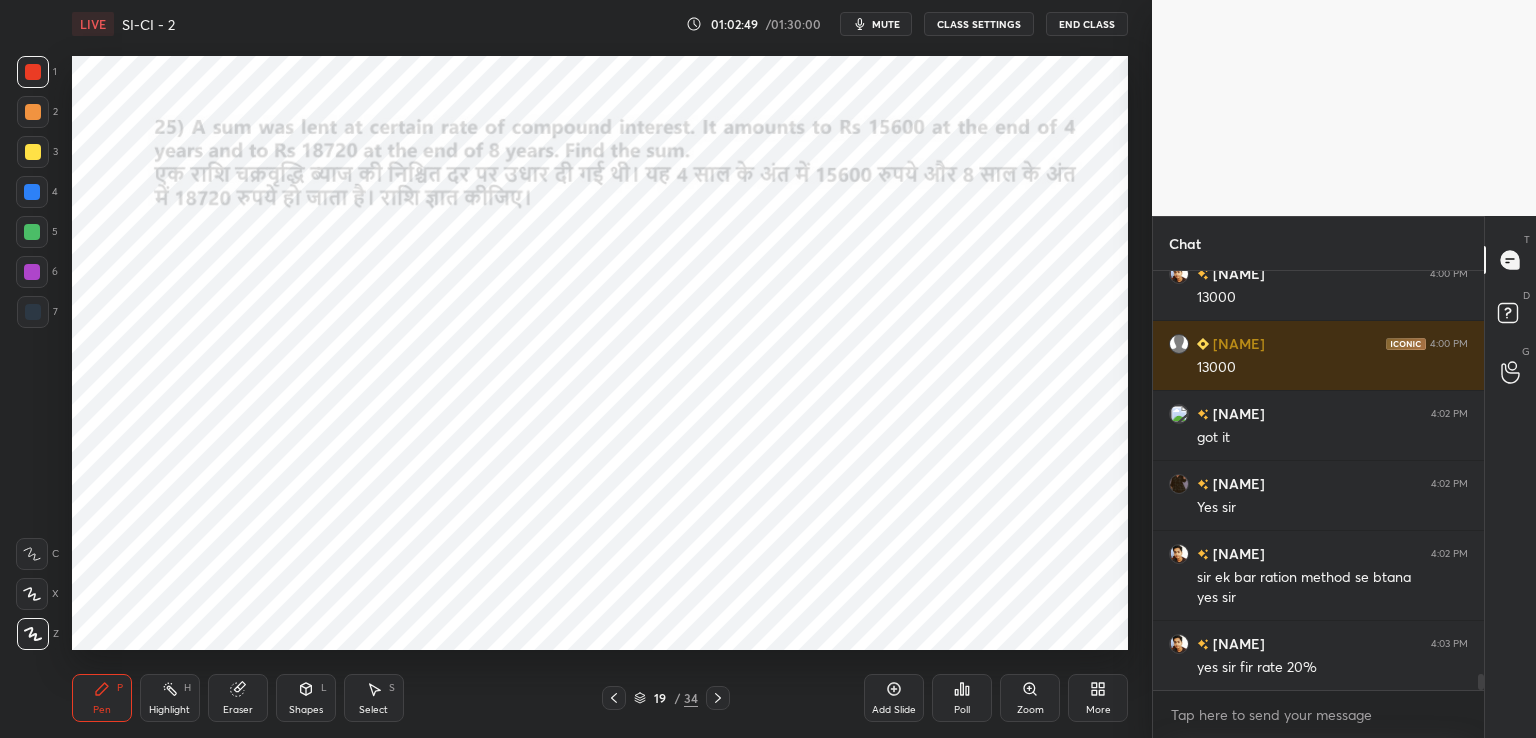scroll, scrollTop: 10766, scrollLeft: 0, axis: vertical 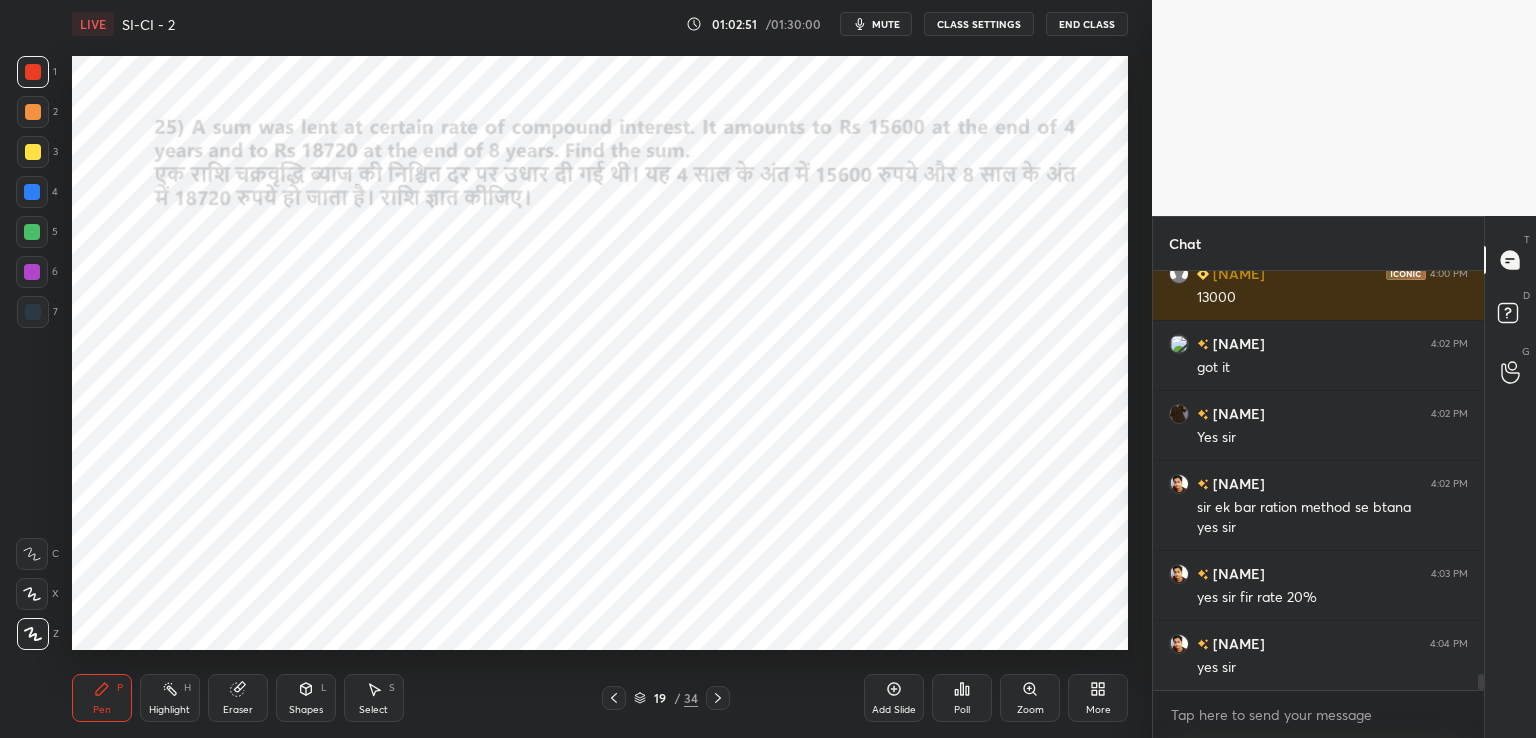 click 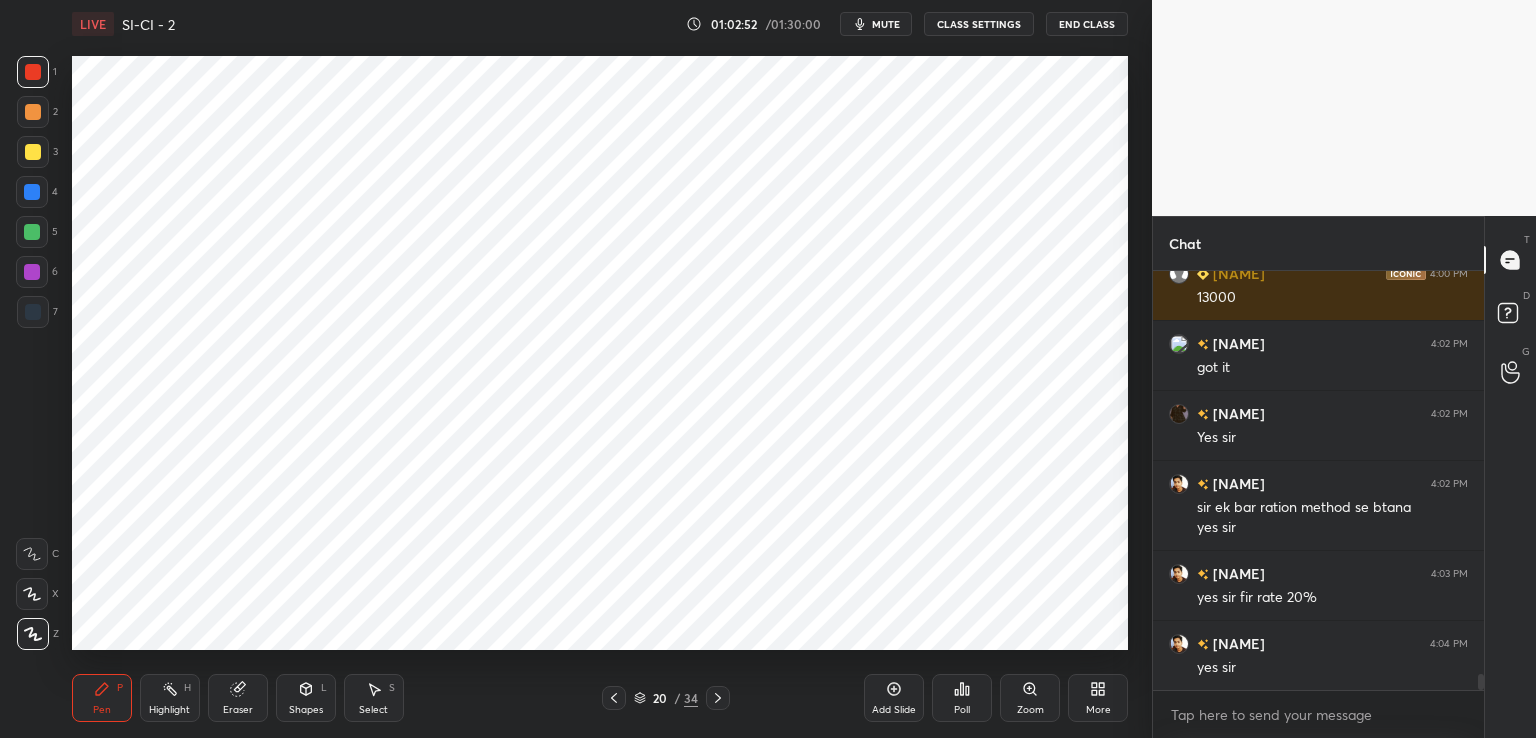 click 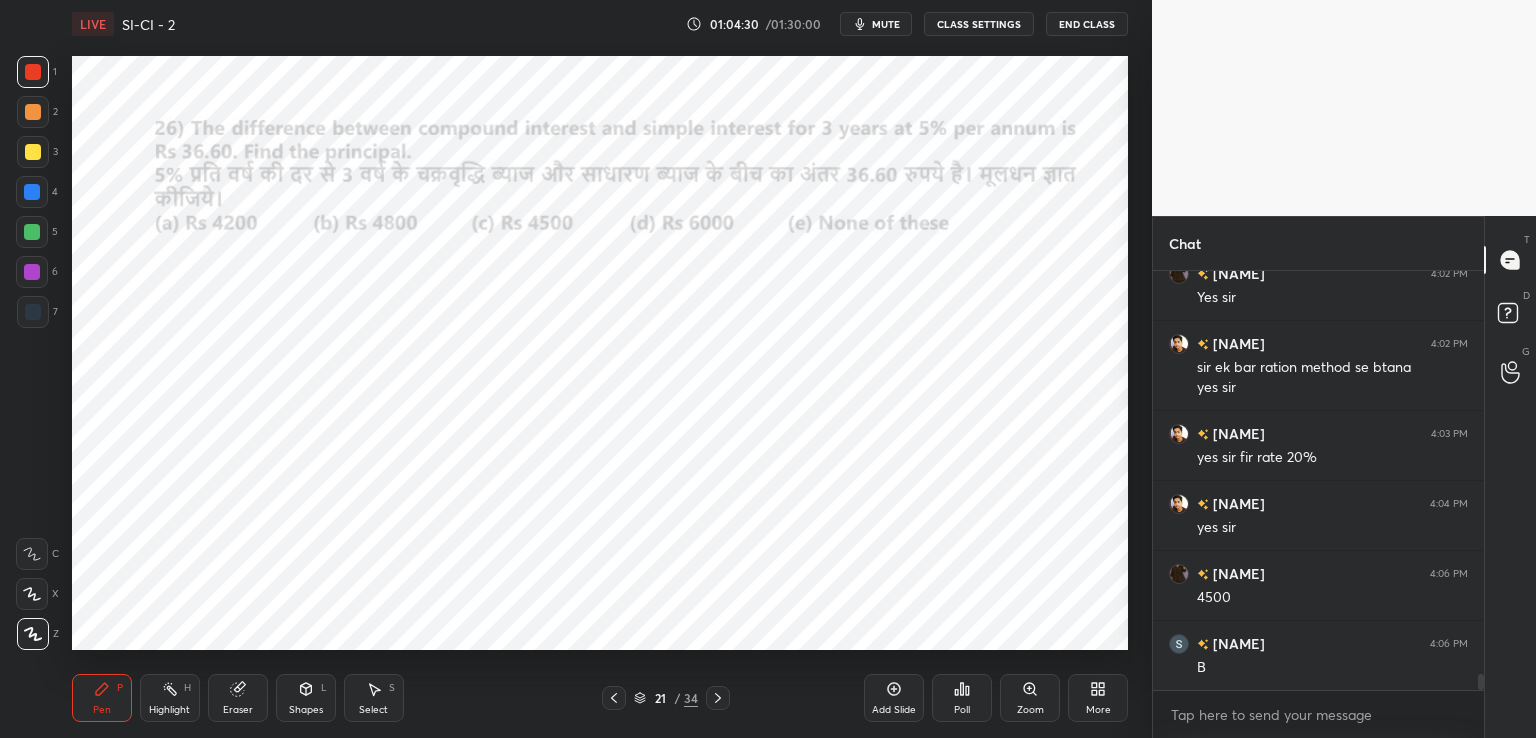 scroll, scrollTop: 10976, scrollLeft: 0, axis: vertical 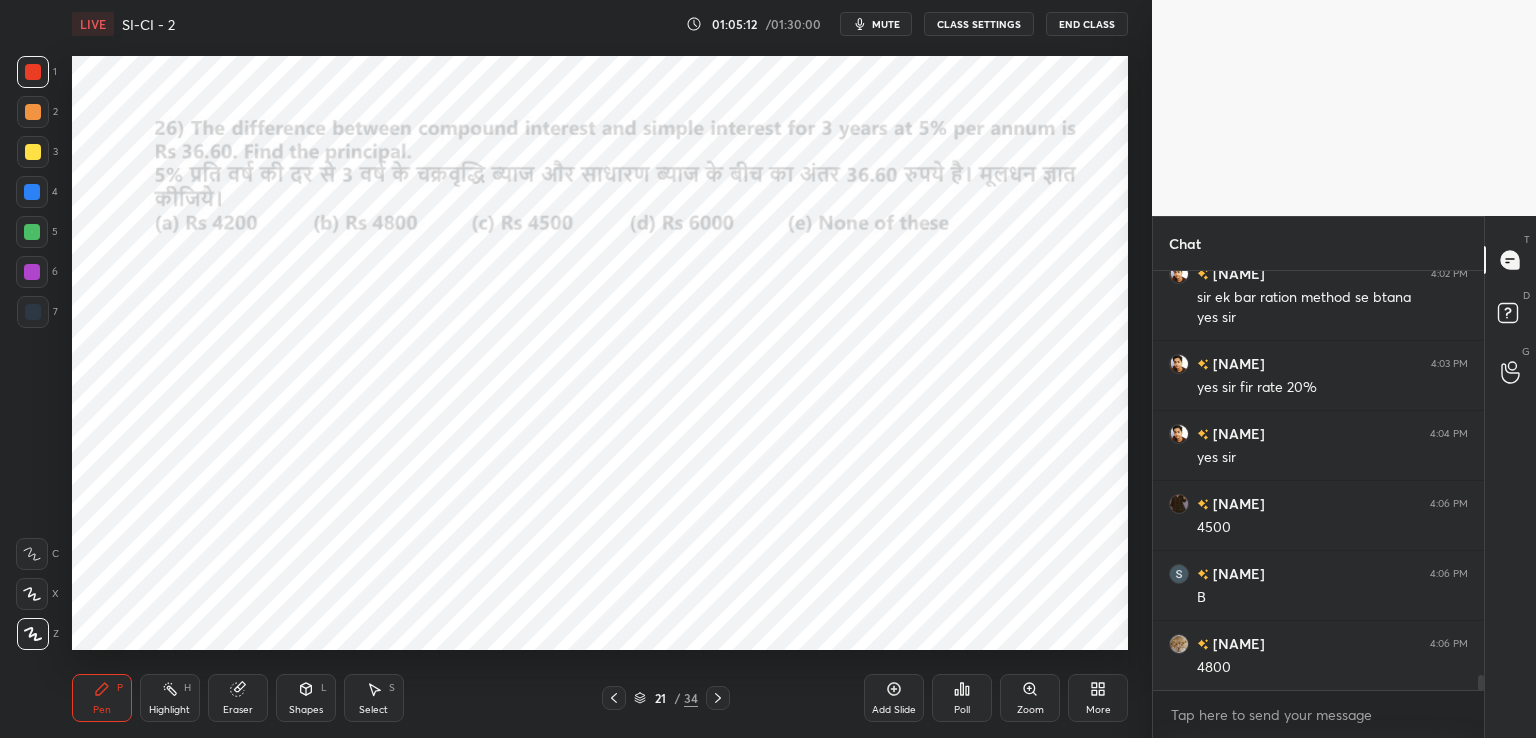 click at bounding box center (32, 192) 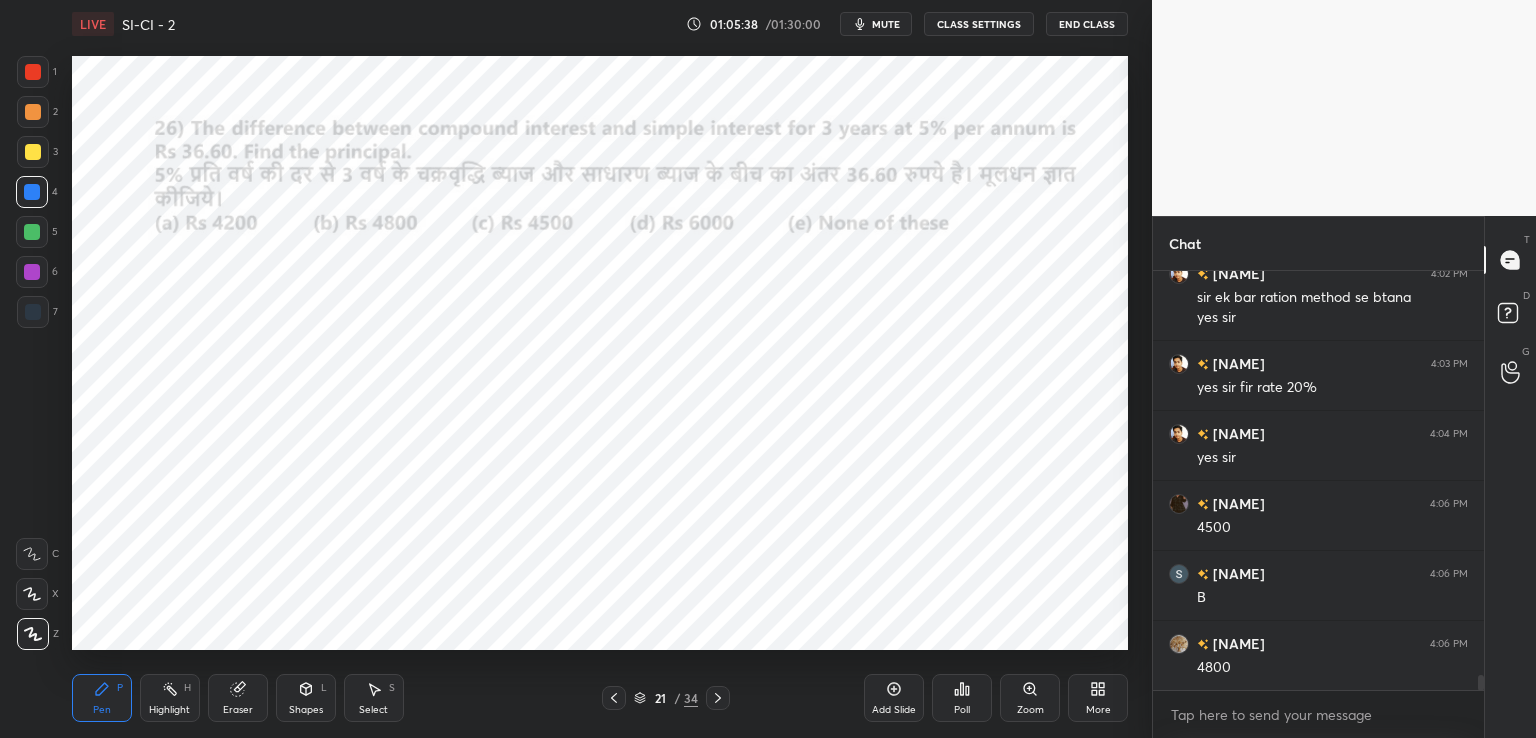 scroll, scrollTop: 11046, scrollLeft: 0, axis: vertical 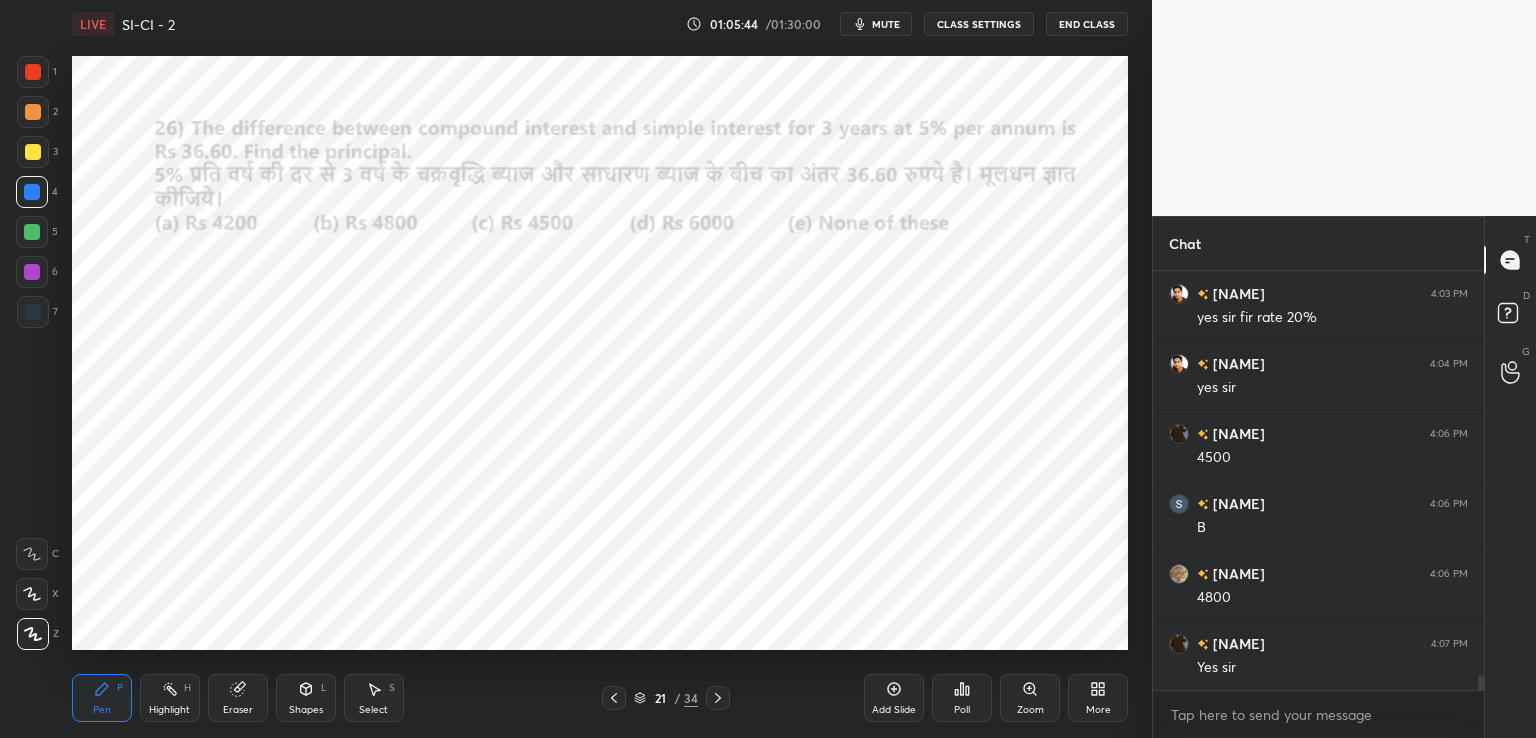 click 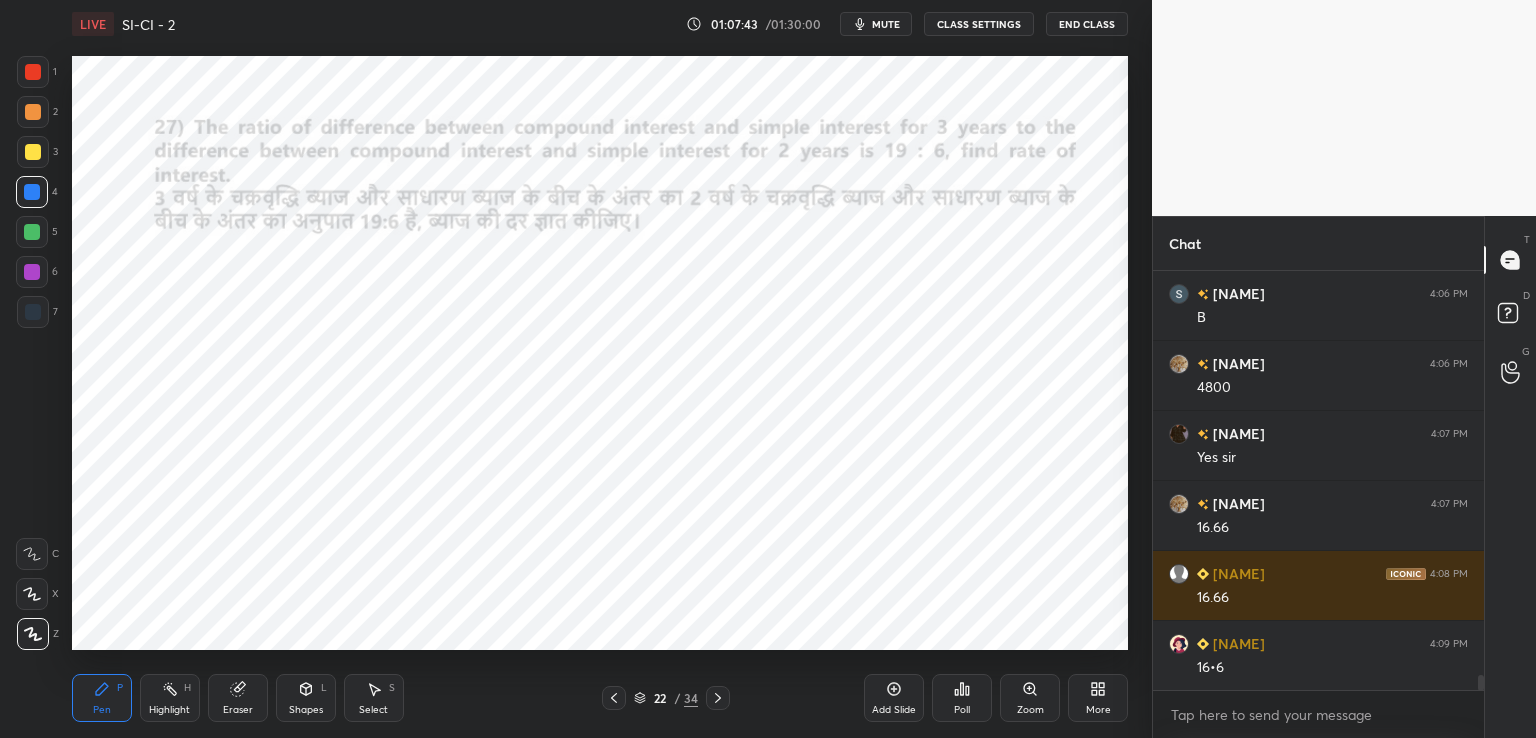 scroll, scrollTop: 11326, scrollLeft: 0, axis: vertical 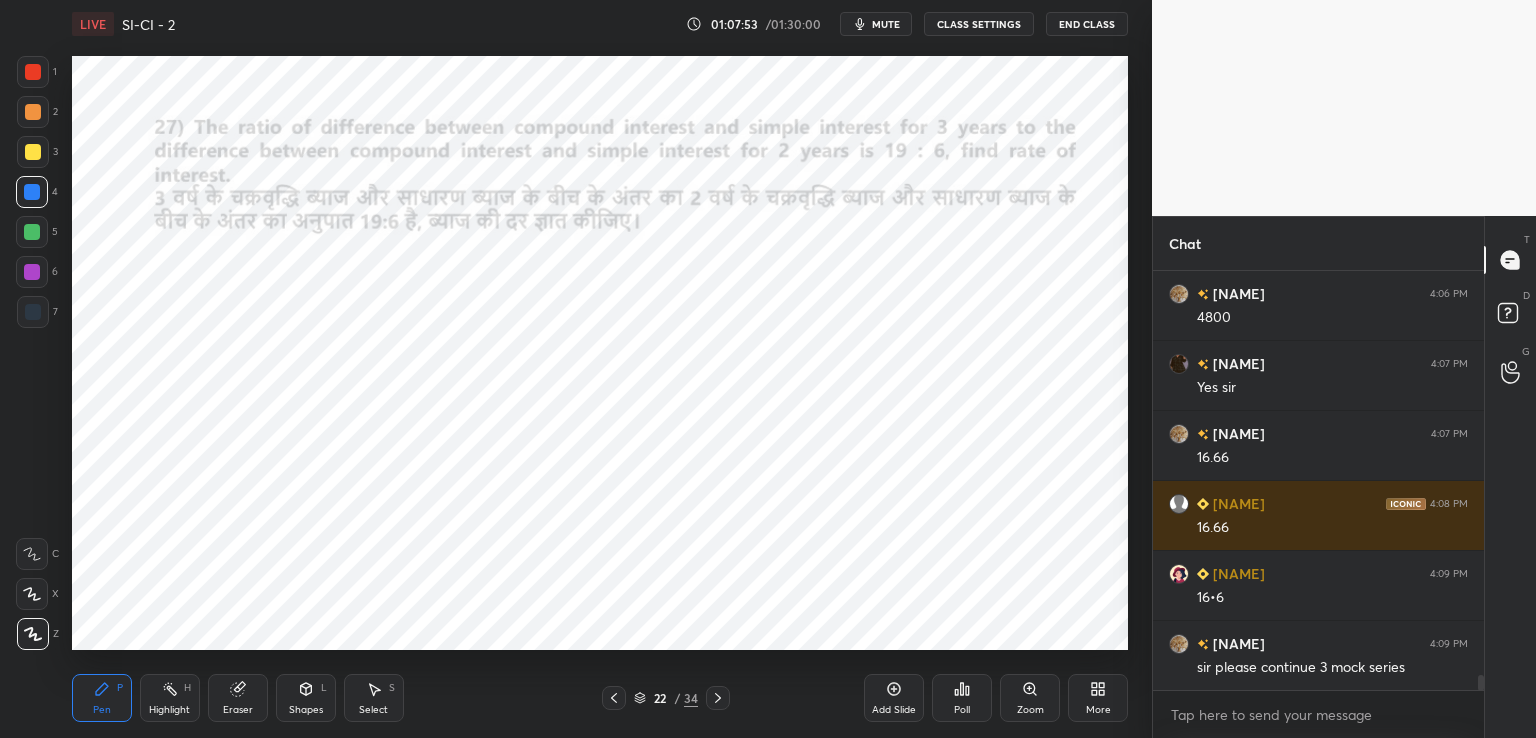 click at bounding box center [33, 72] 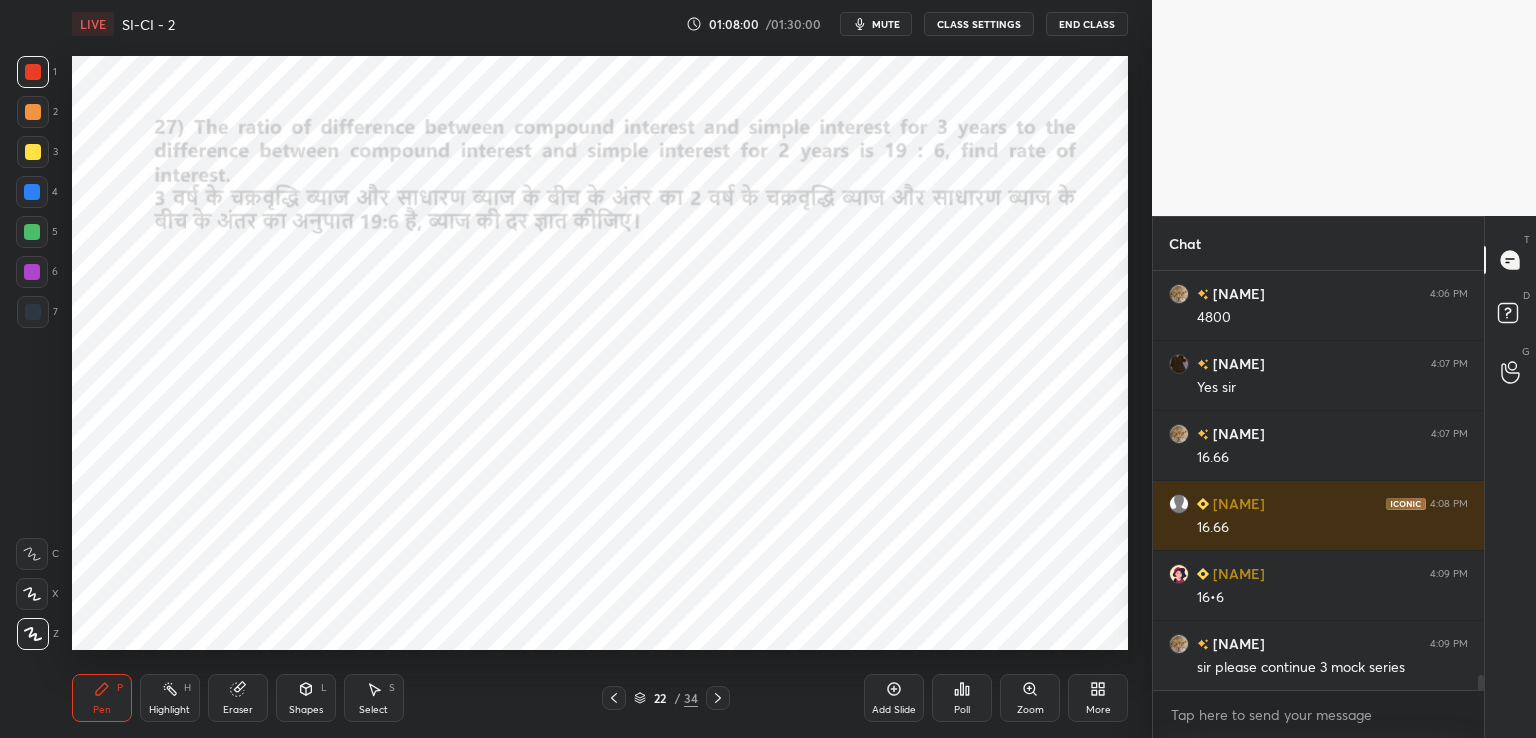 click at bounding box center [32, 192] 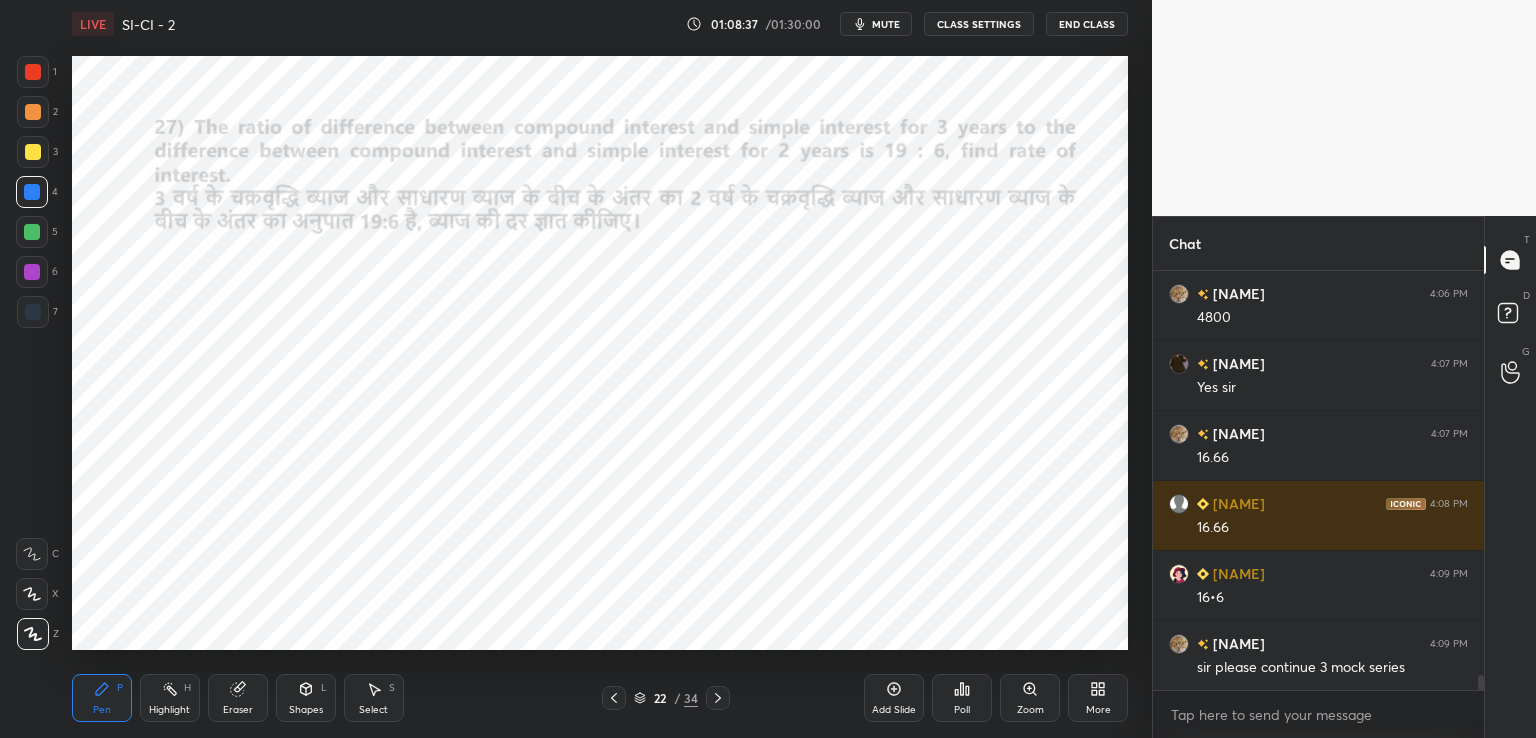 click at bounding box center [32, 232] 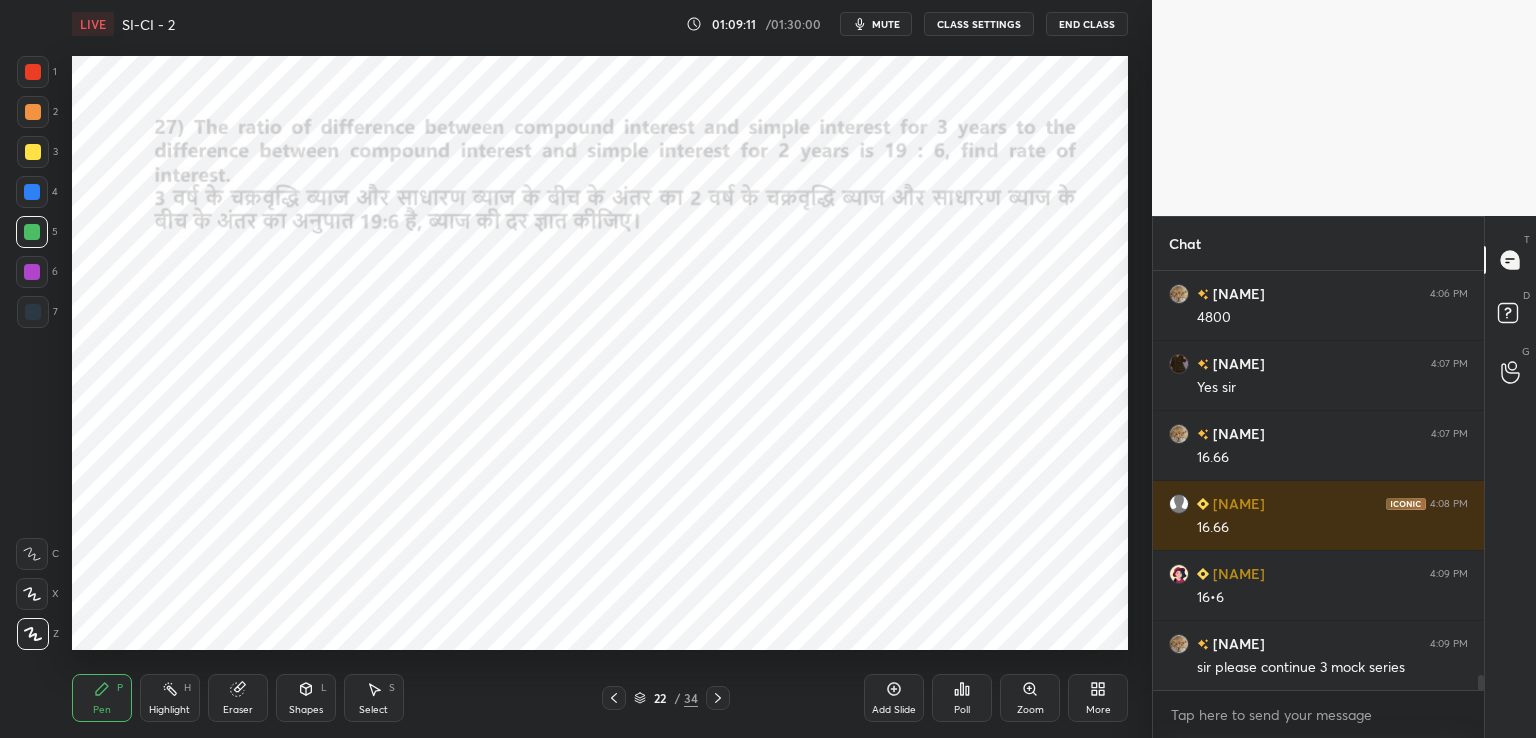scroll, scrollTop: 11396, scrollLeft: 0, axis: vertical 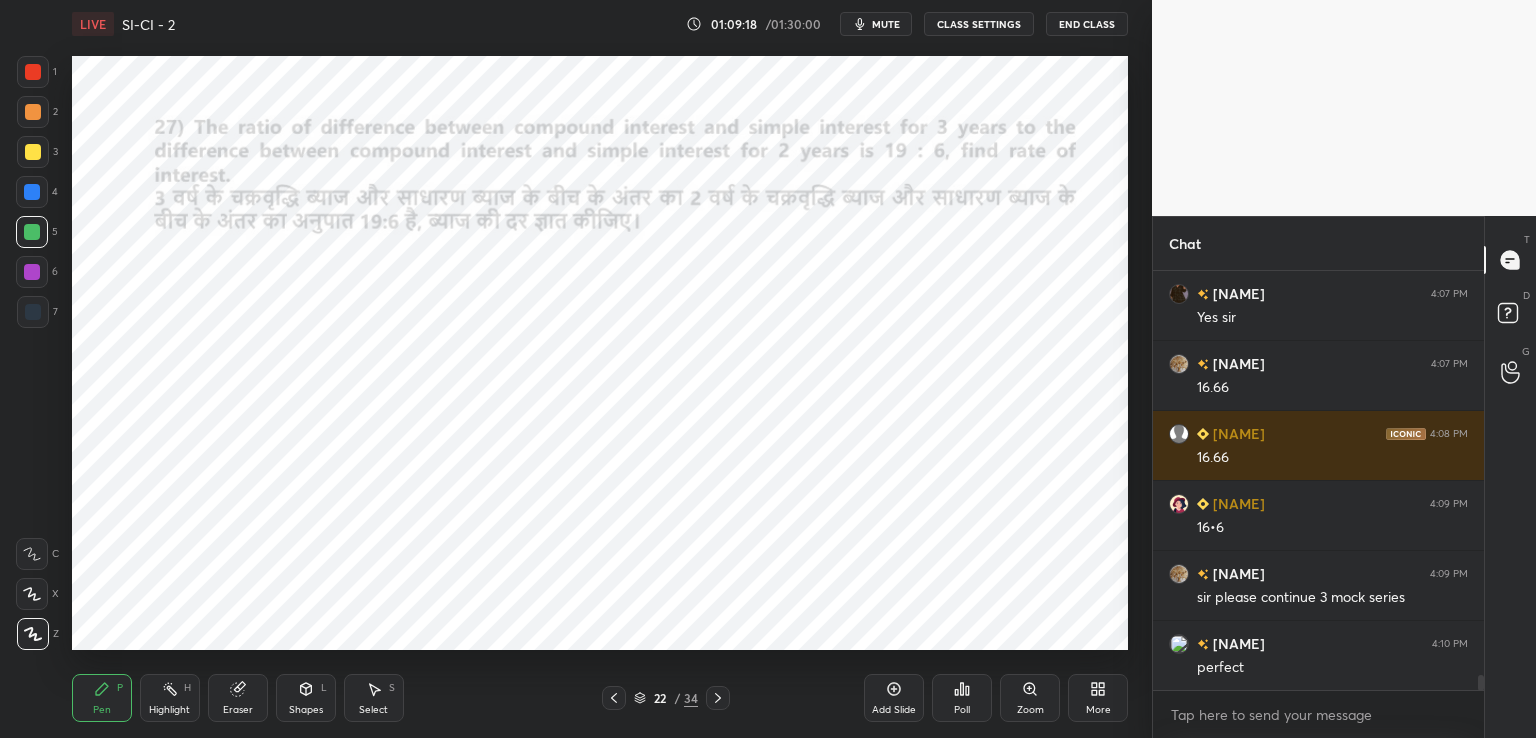 click 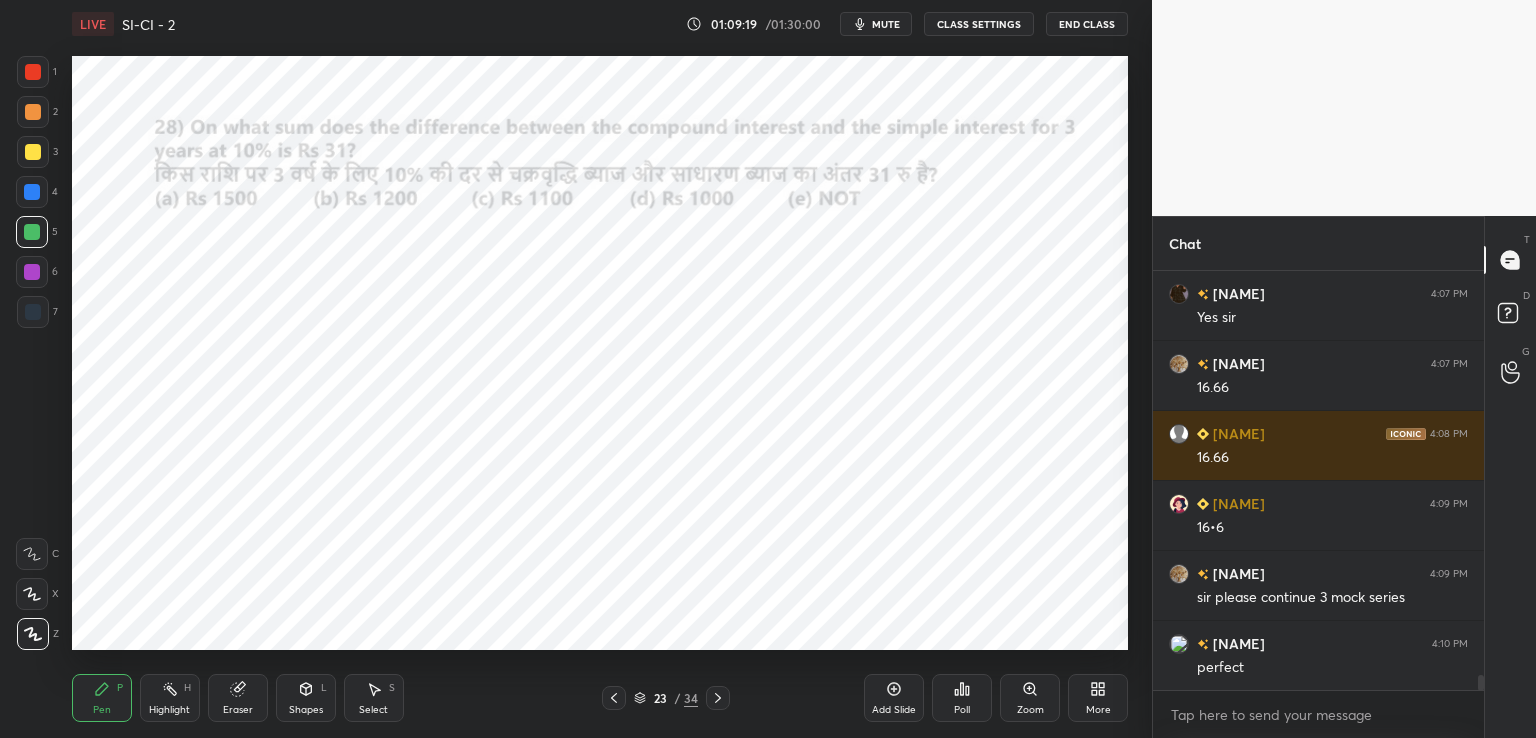 click at bounding box center (33, 72) 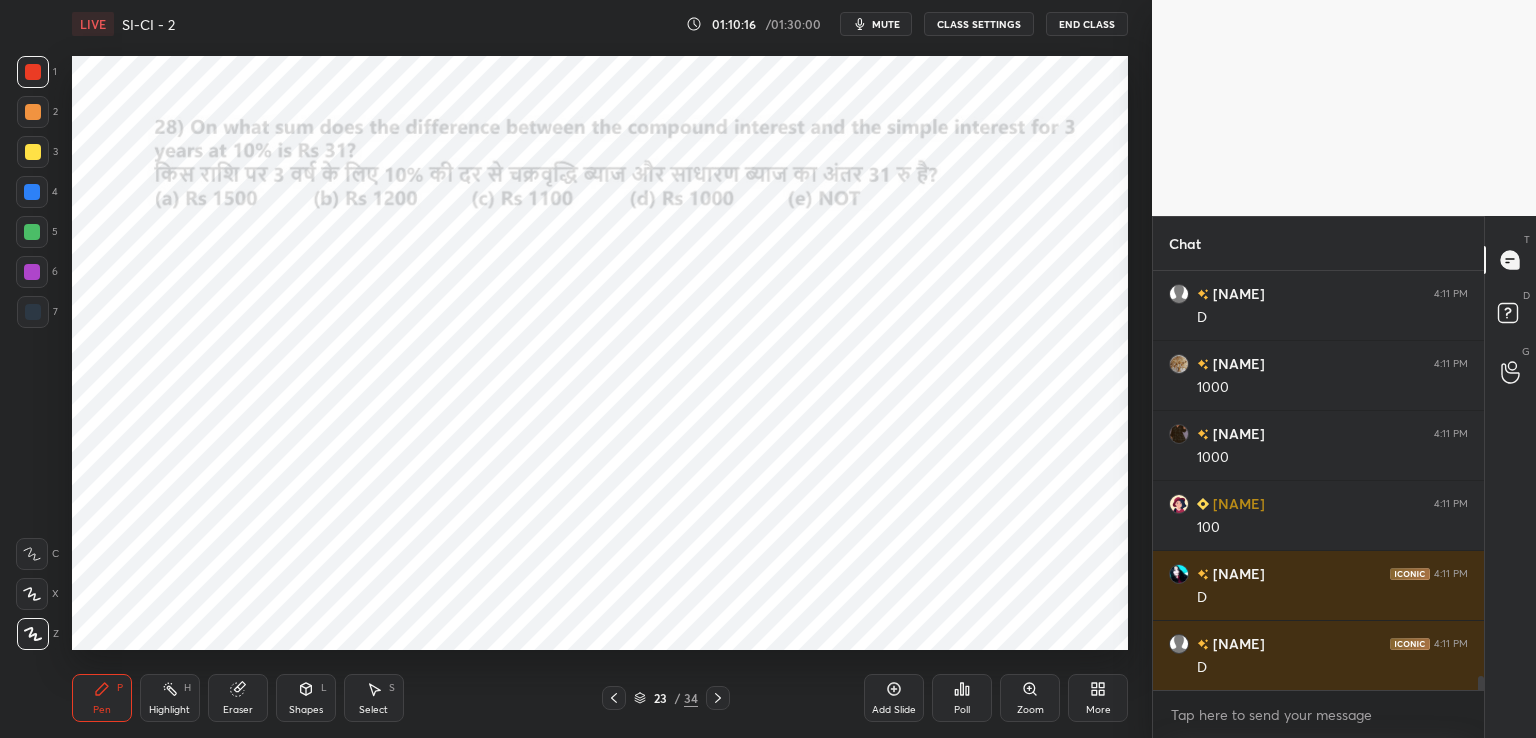 scroll, scrollTop: 11956, scrollLeft: 0, axis: vertical 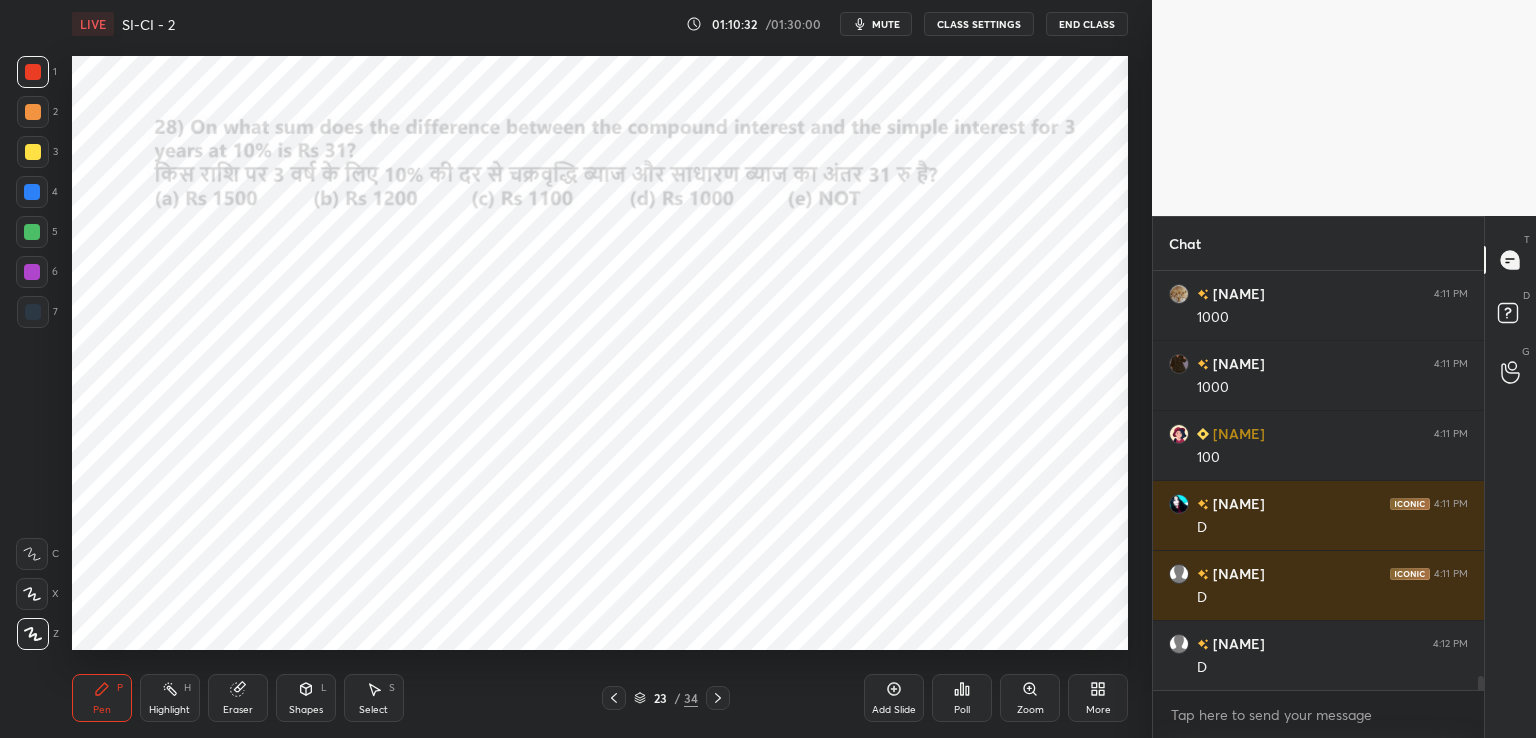 click at bounding box center [32, 192] 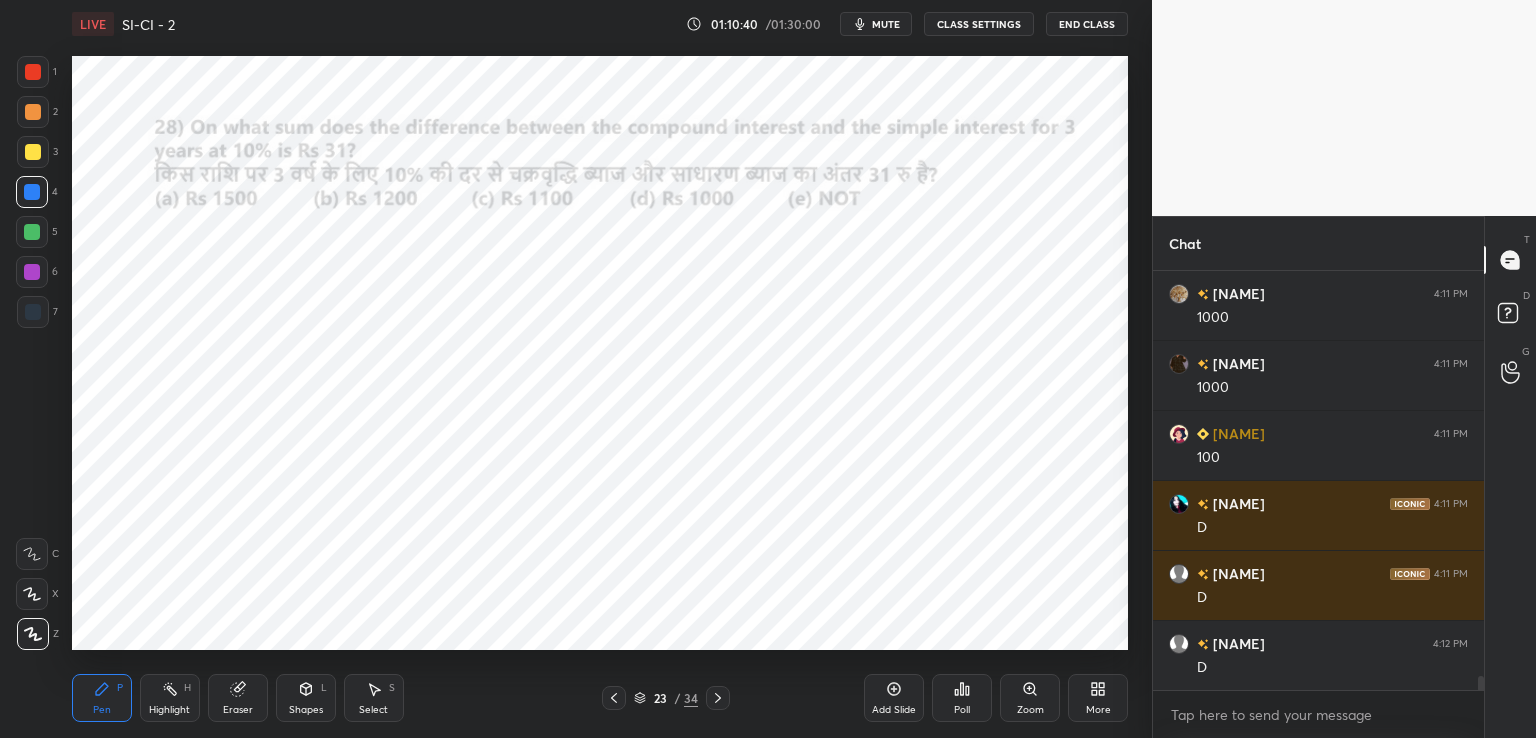 scroll, scrollTop: 12026, scrollLeft: 0, axis: vertical 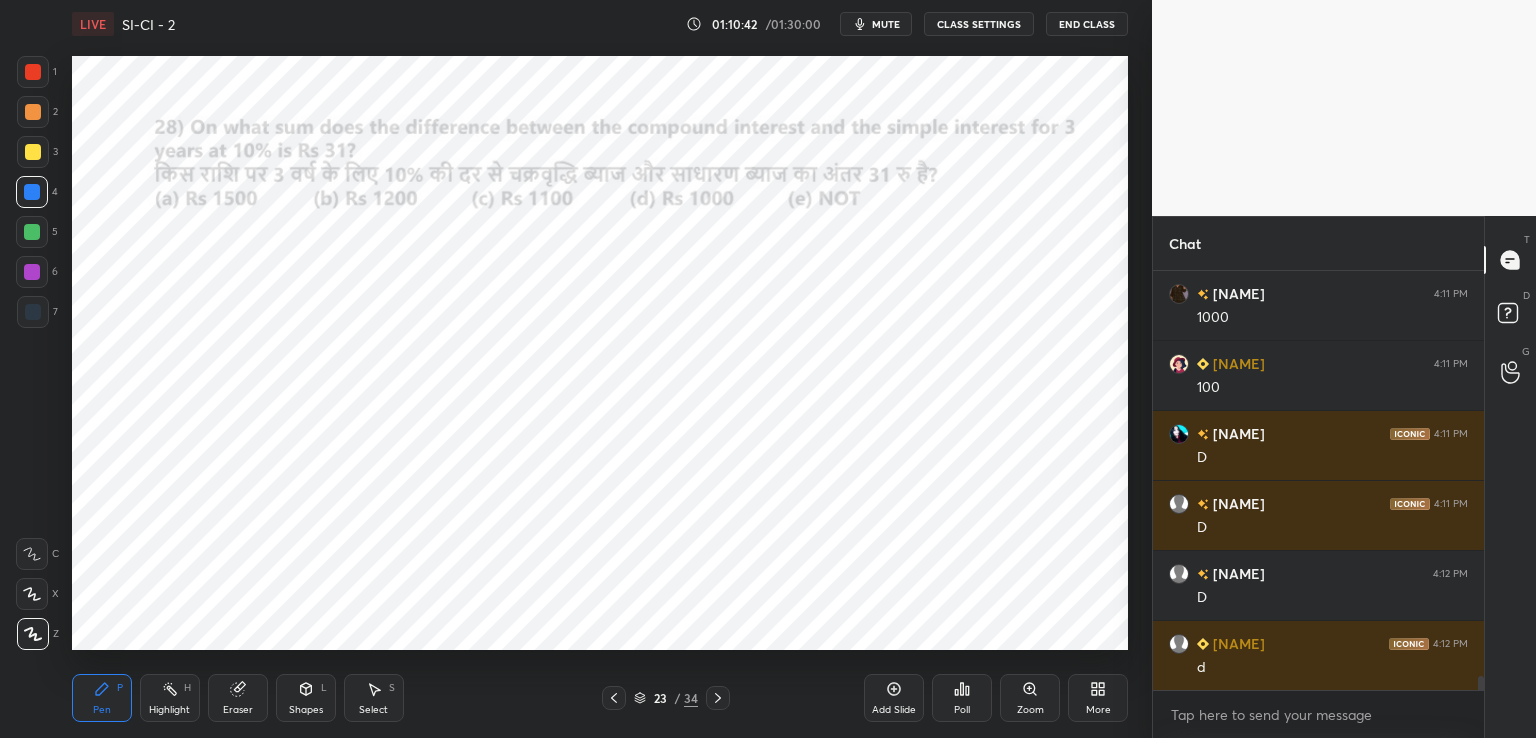 click 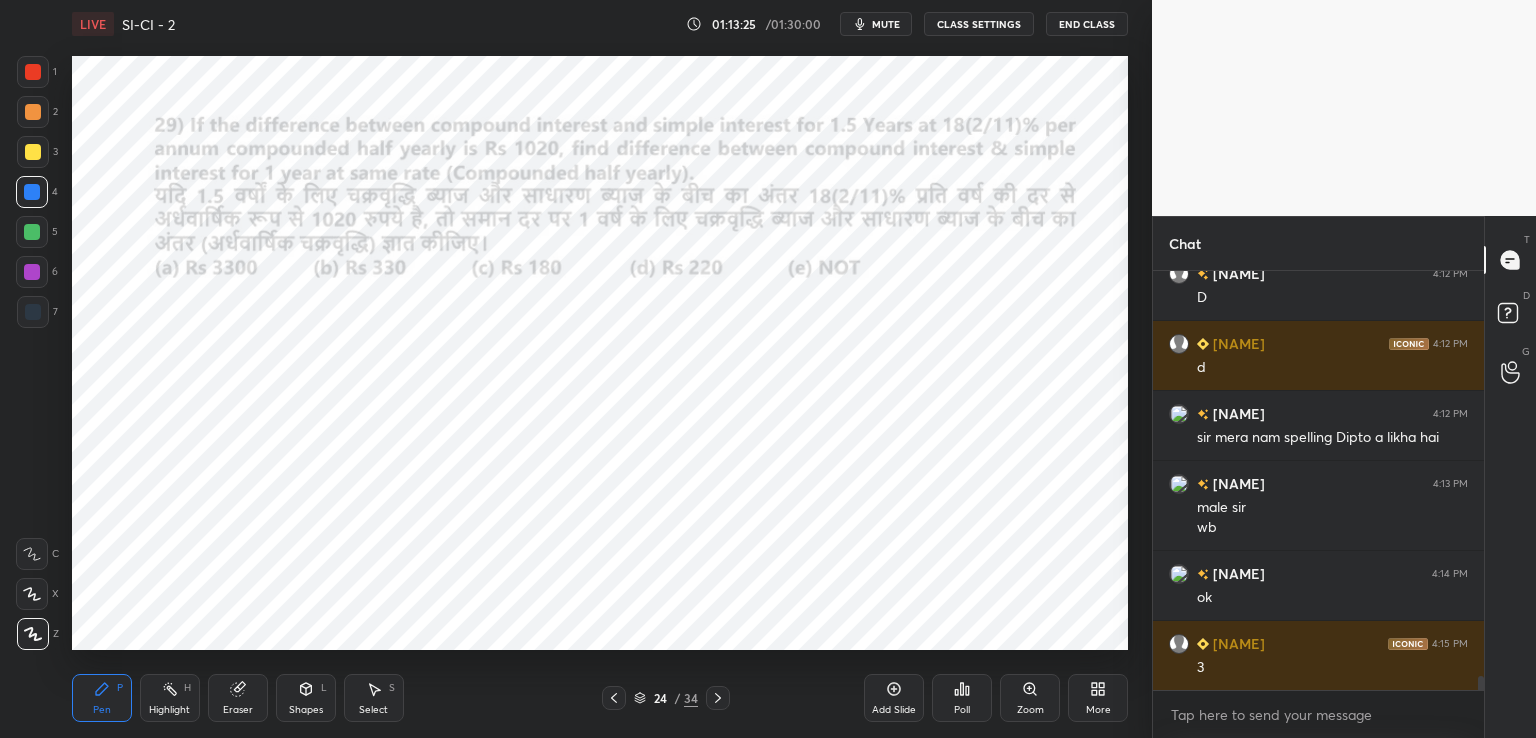 scroll, scrollTop: 12396, scrollLeft: 0, axis: vertical 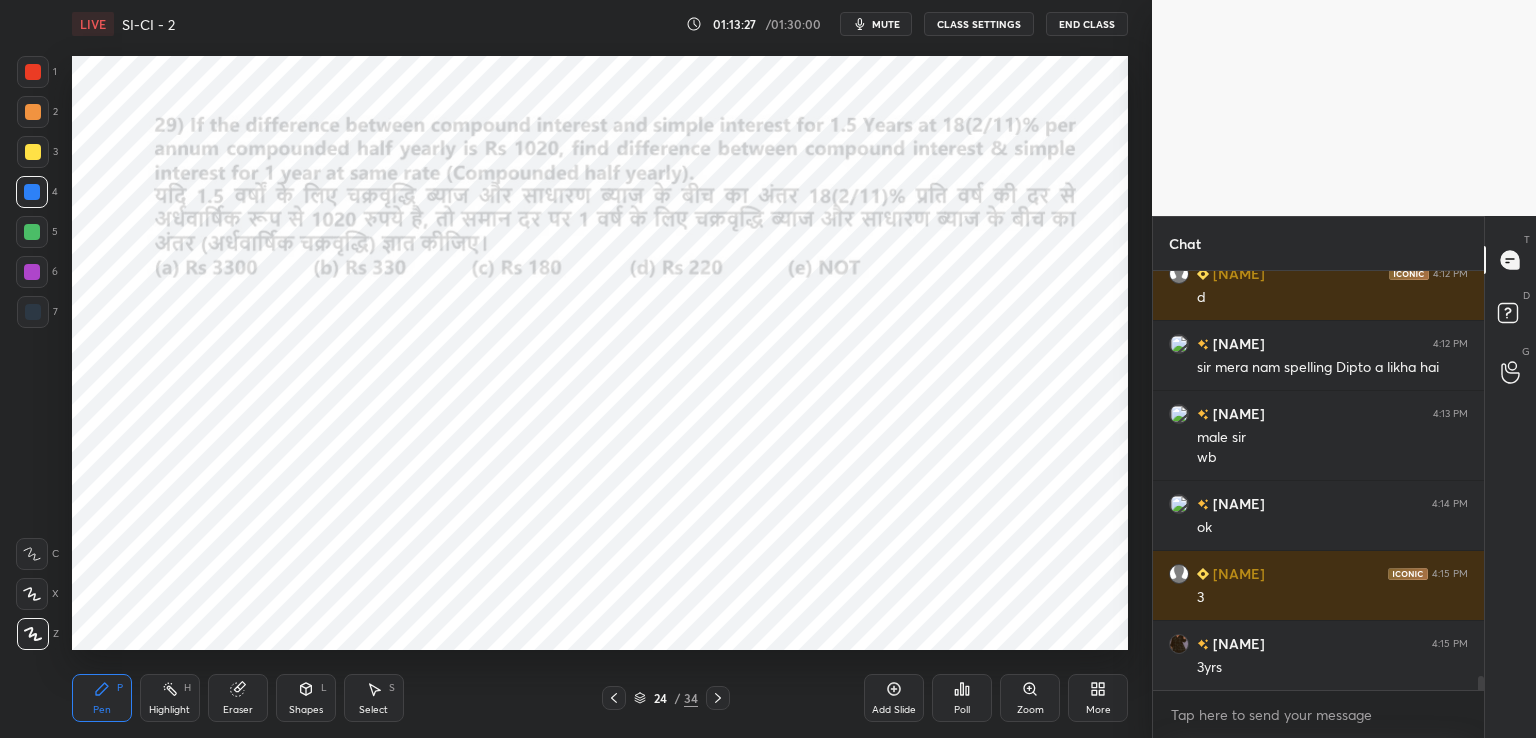click at bounding box center (33, 72) 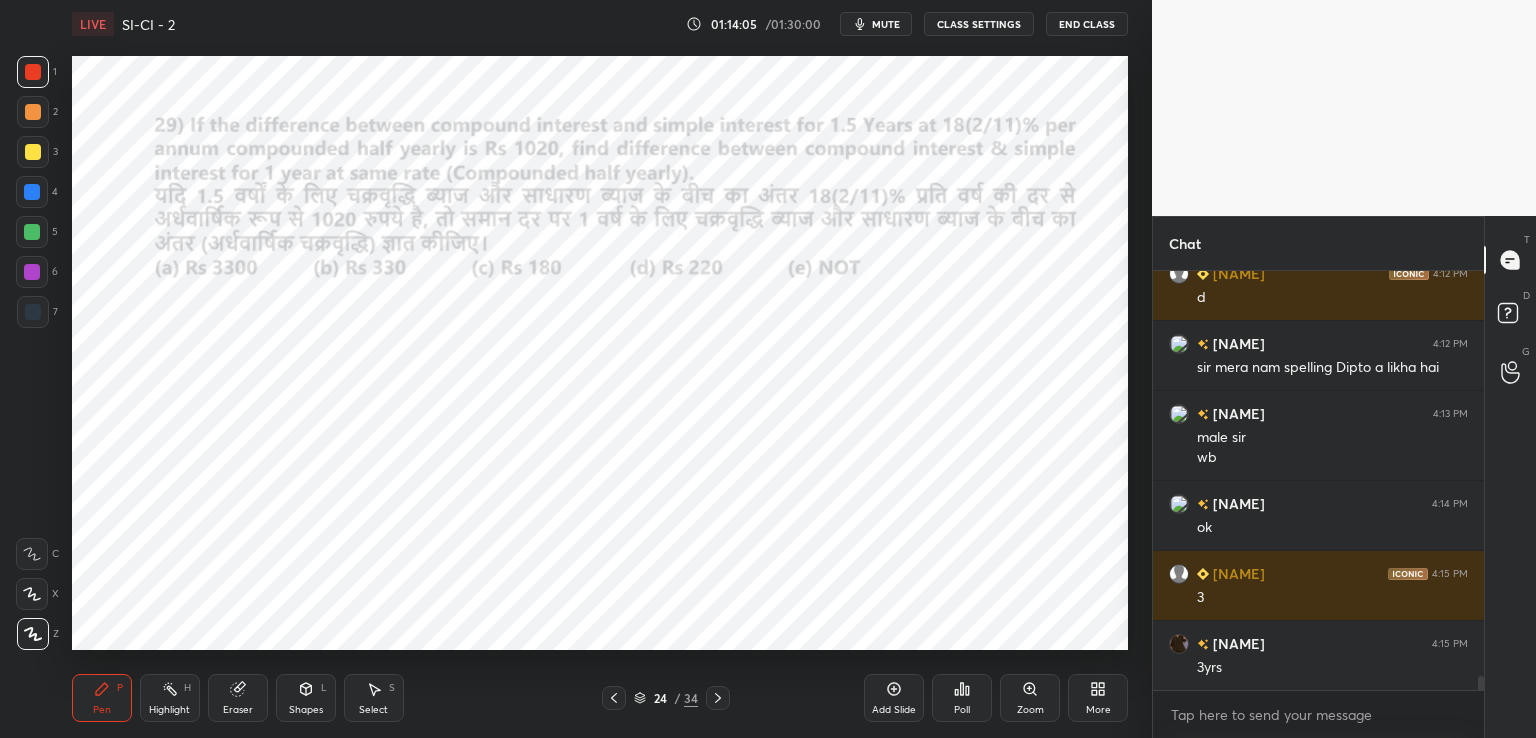click at bounding box center [32, 272] 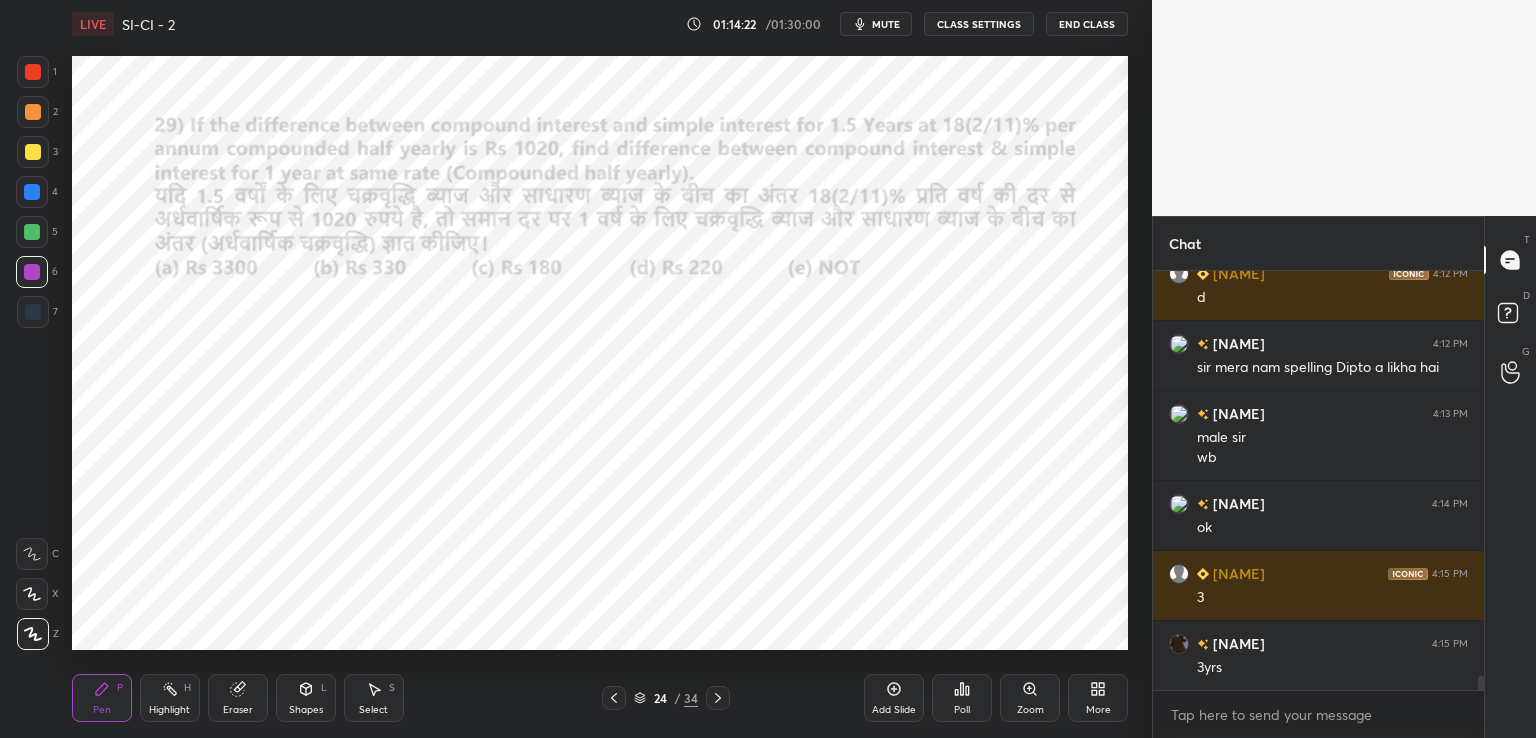 scroll, scrollTop: 12466, scrollLeft: 0, axis: vertical 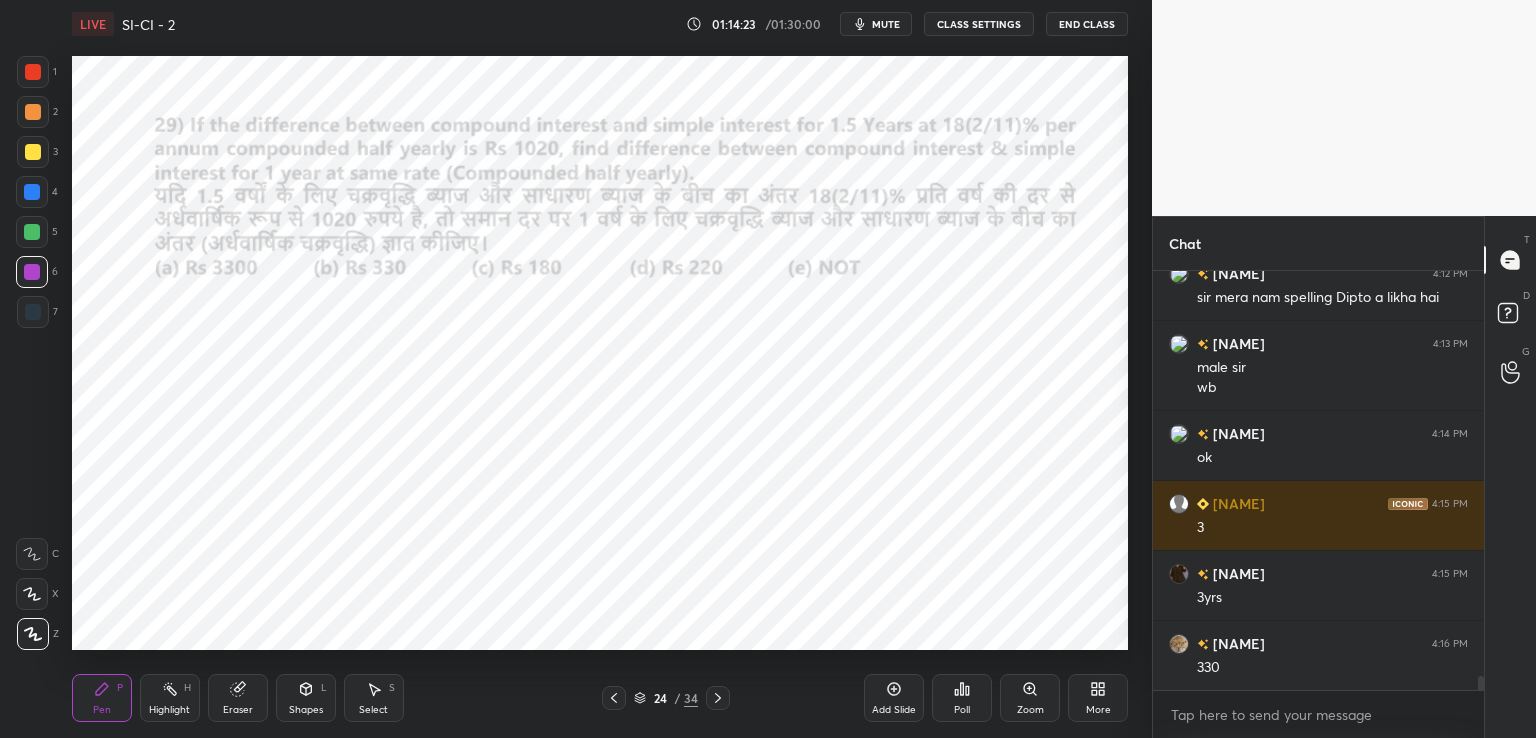 click at bounding box center (32, 192) 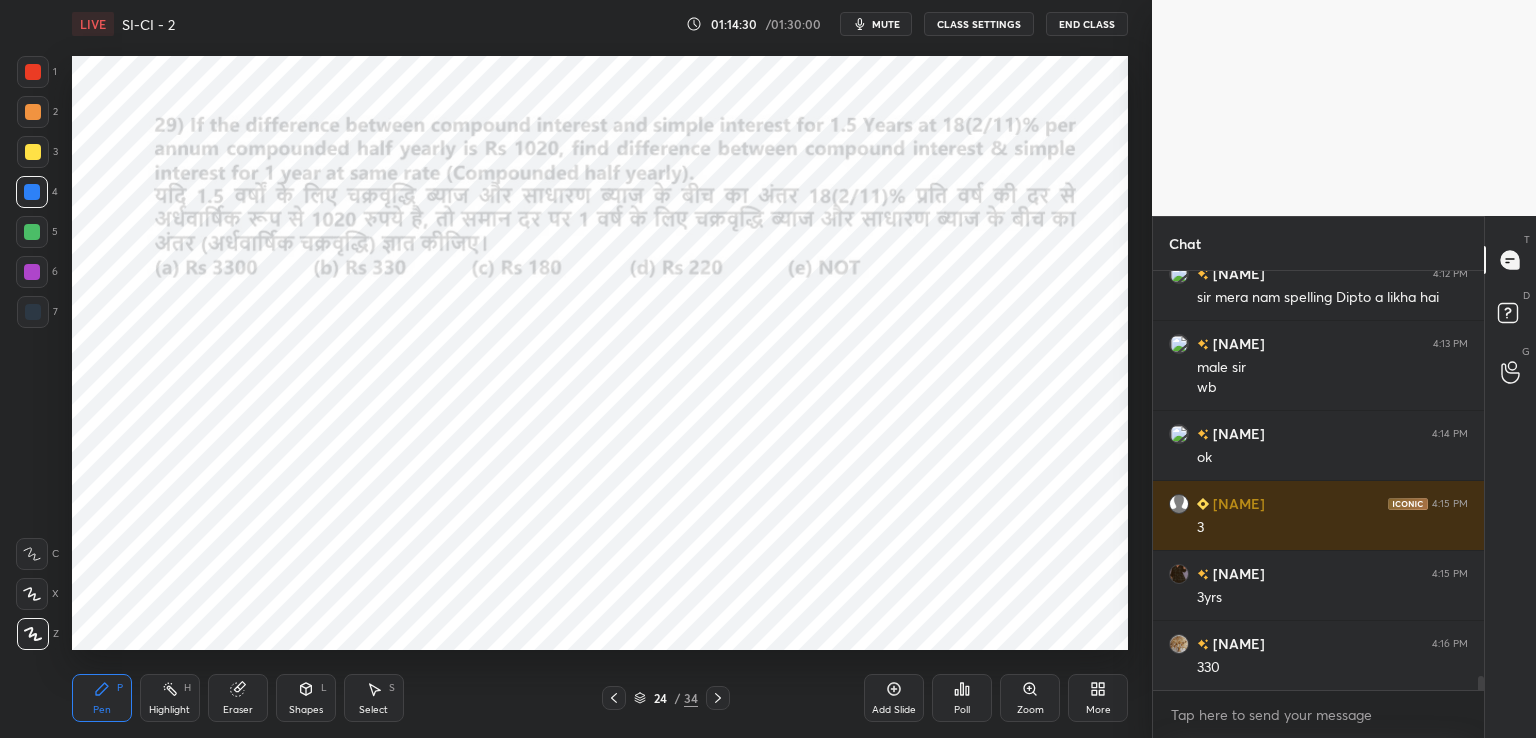 click at bounding box center (33, 72) 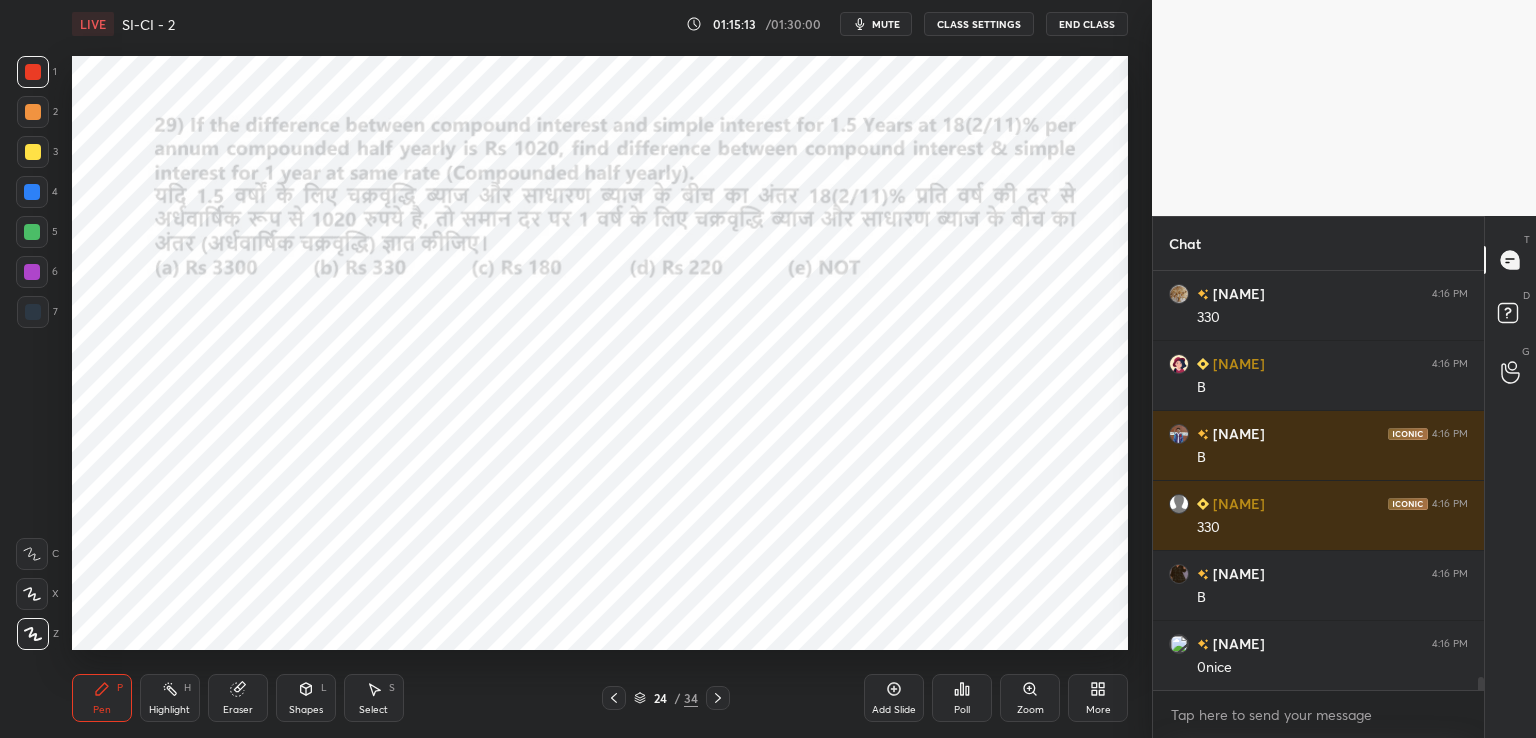 scroll, scrollTop: 12836, scrollLeft: 0, axis: vertical 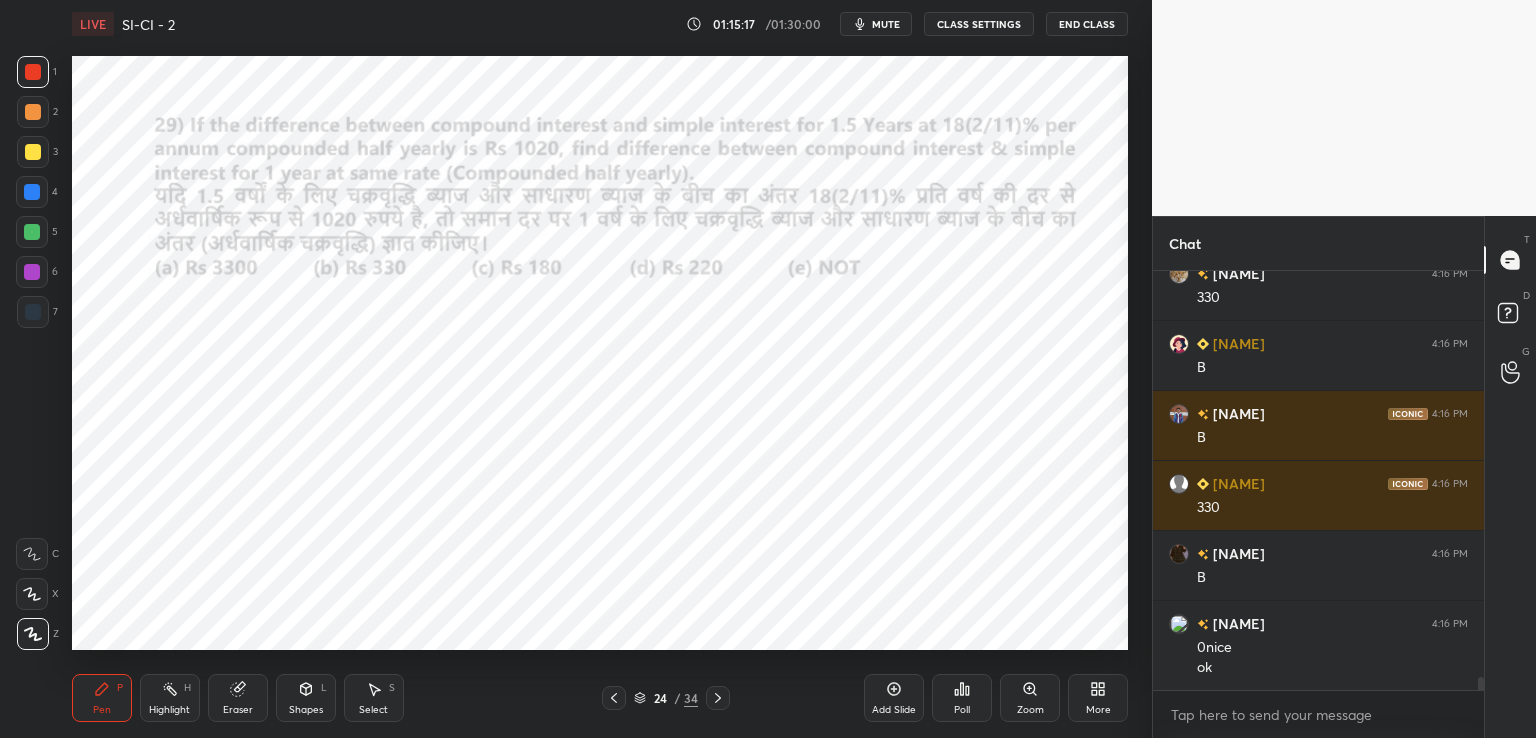click 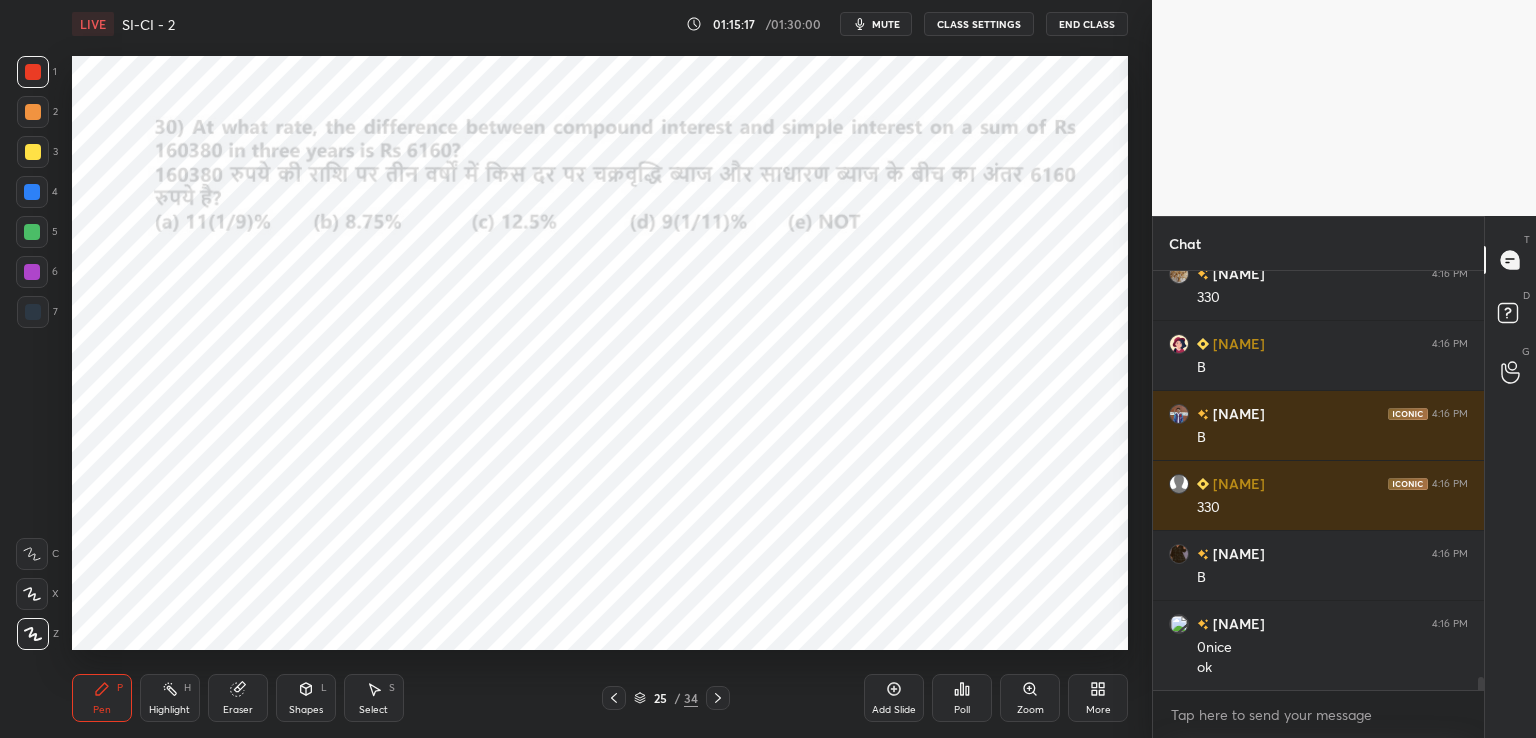 scroll, scrollTop: 12906, scrollLeft: 0, axis: vertical 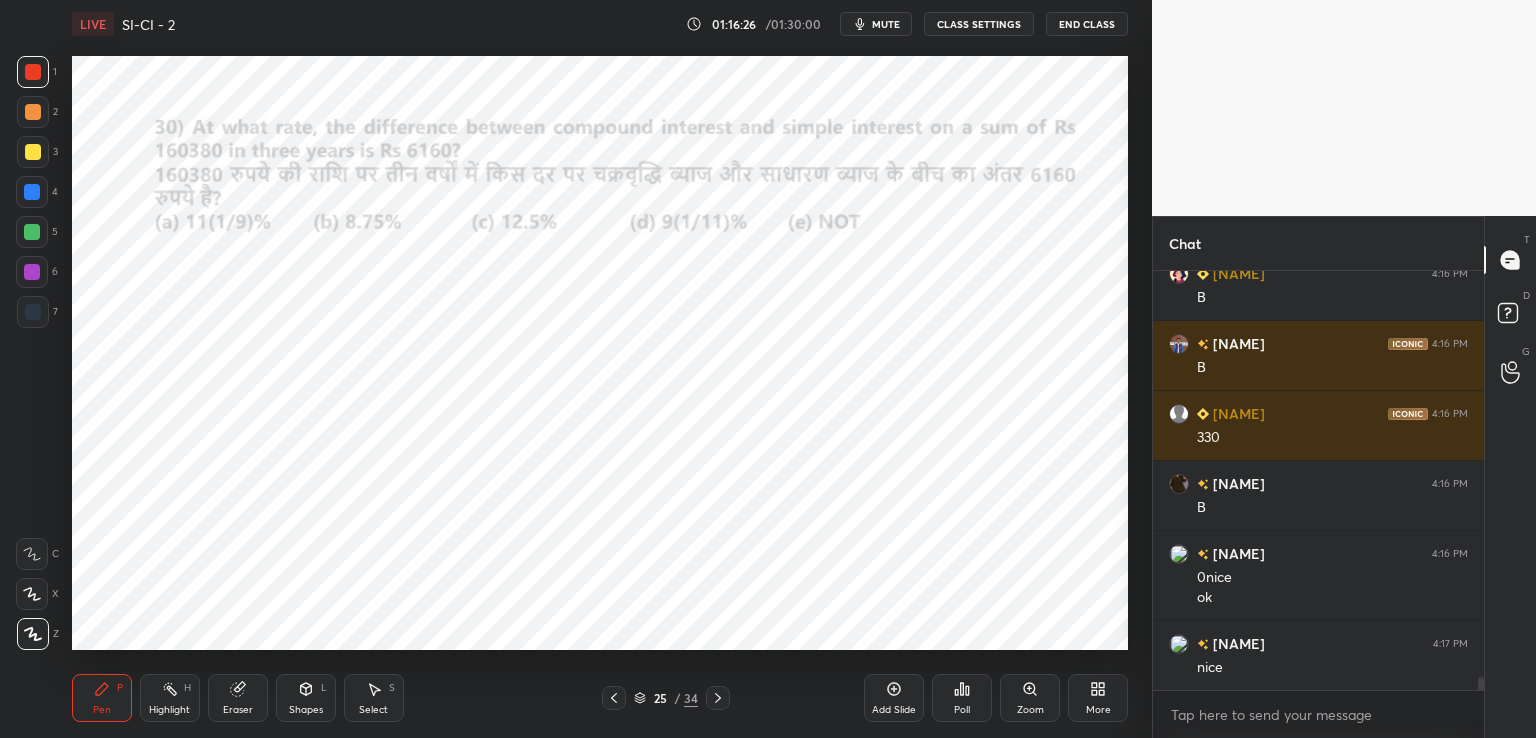 click on "Select S" at bounding box center (374, 698) 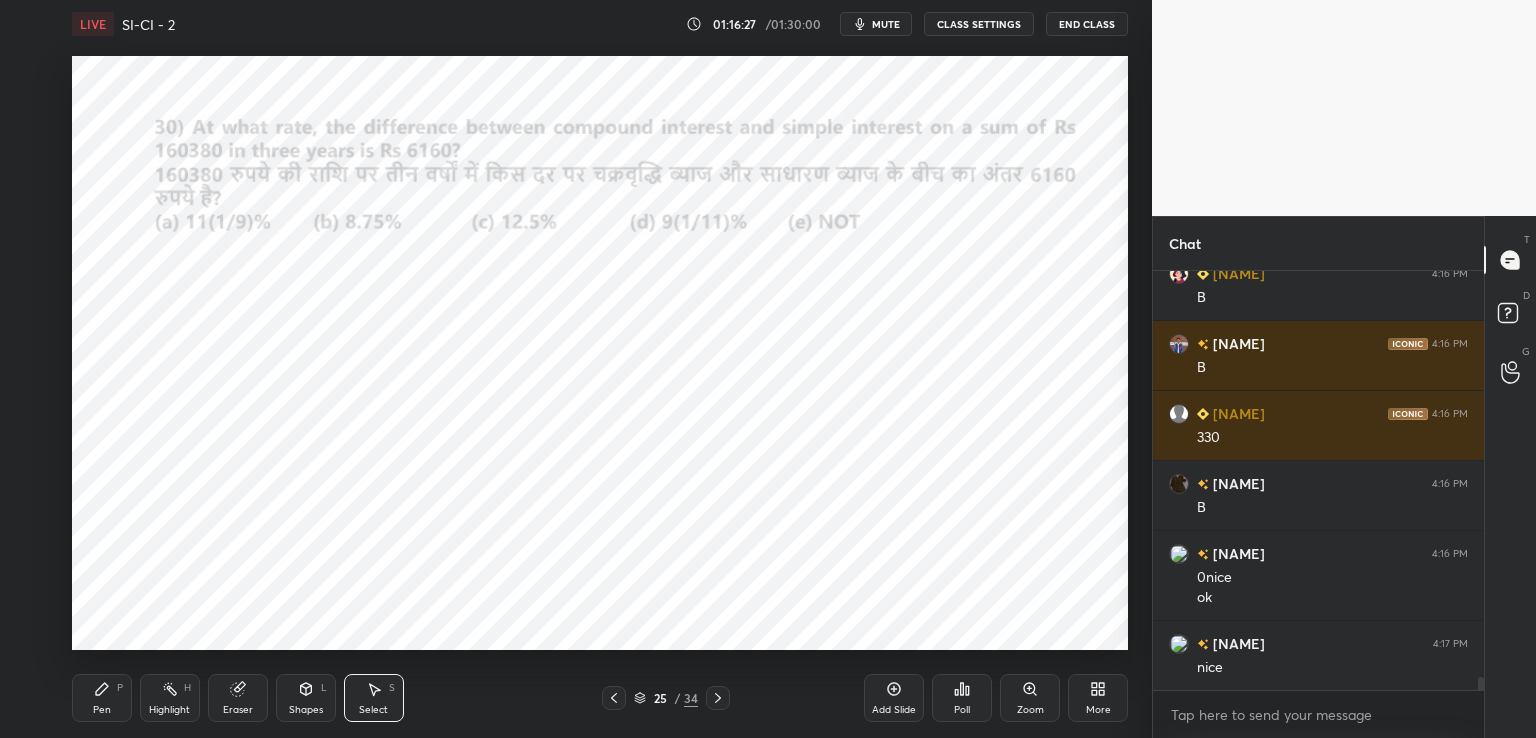 click on "Pen" at bounding box center (102, 710) 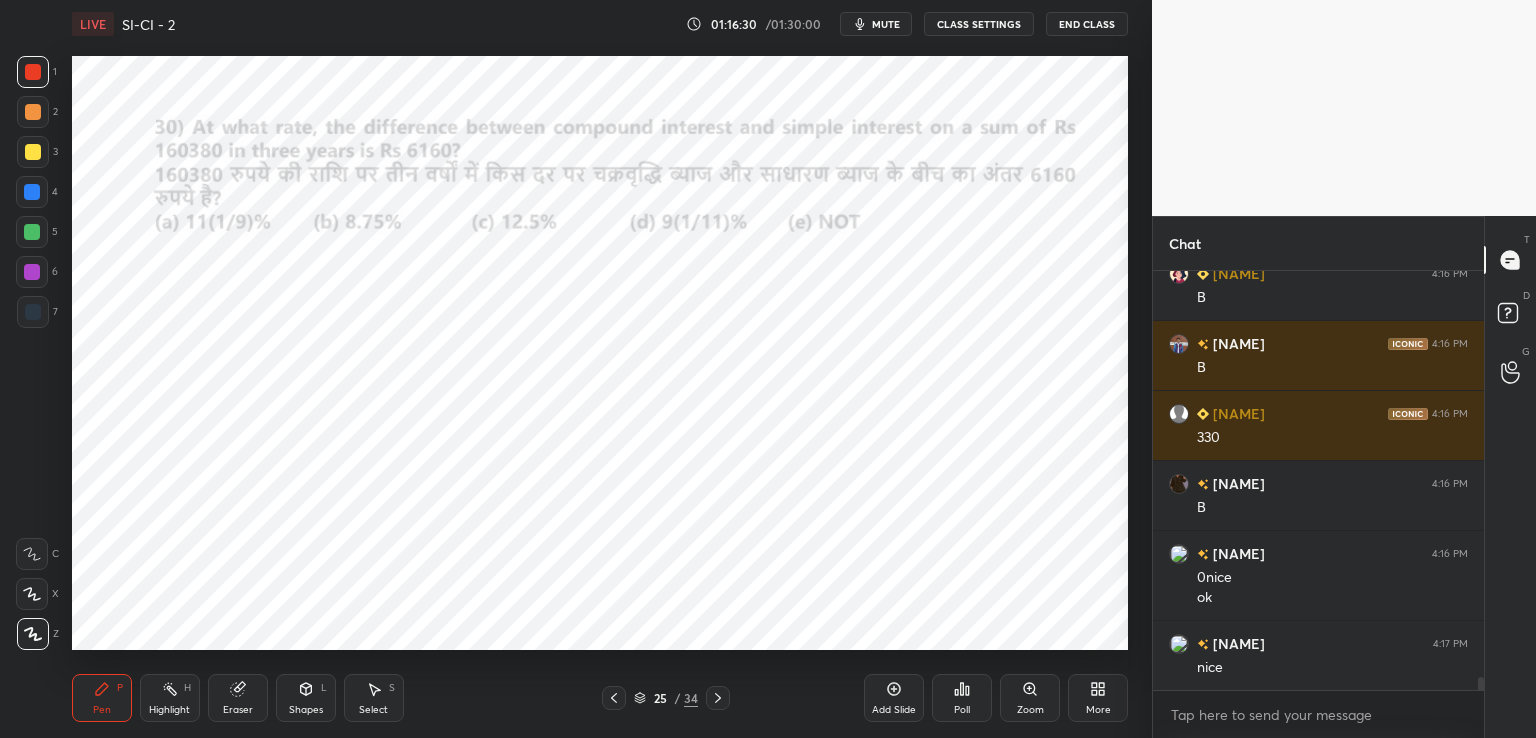 click 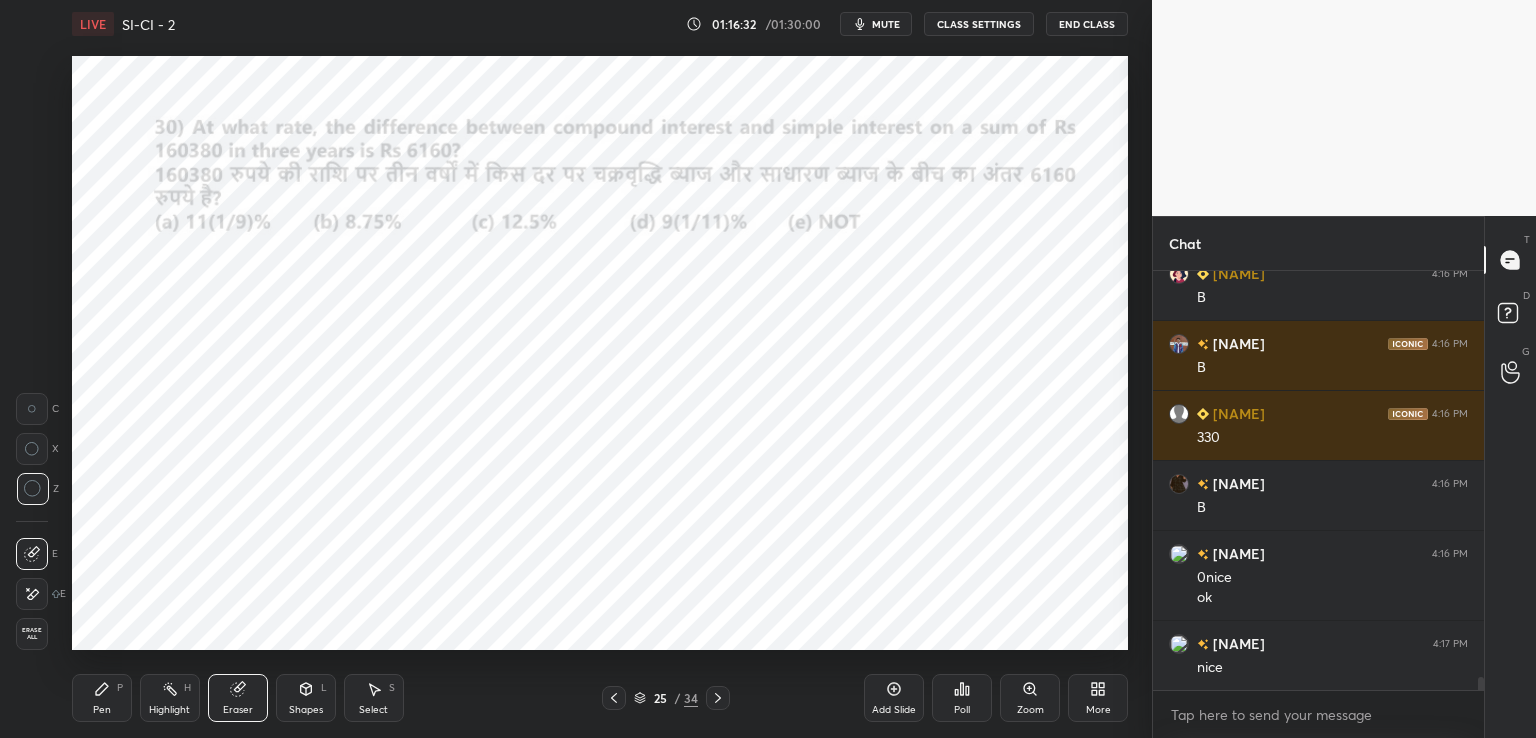 click on "Pen P" at bounding box center (102, 698) 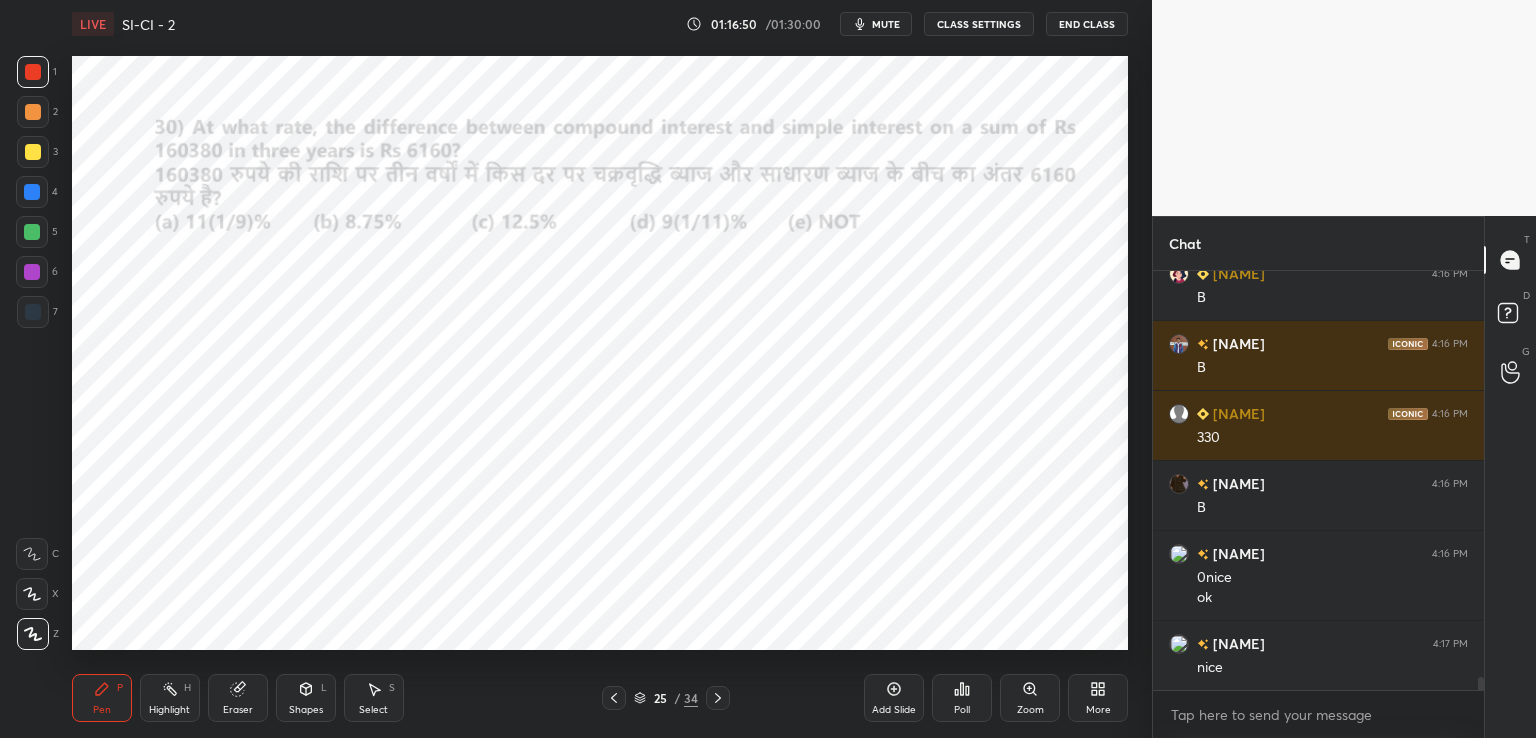 scroll, scrollTop: 12976, scrollLeft: 0, axis: vertical 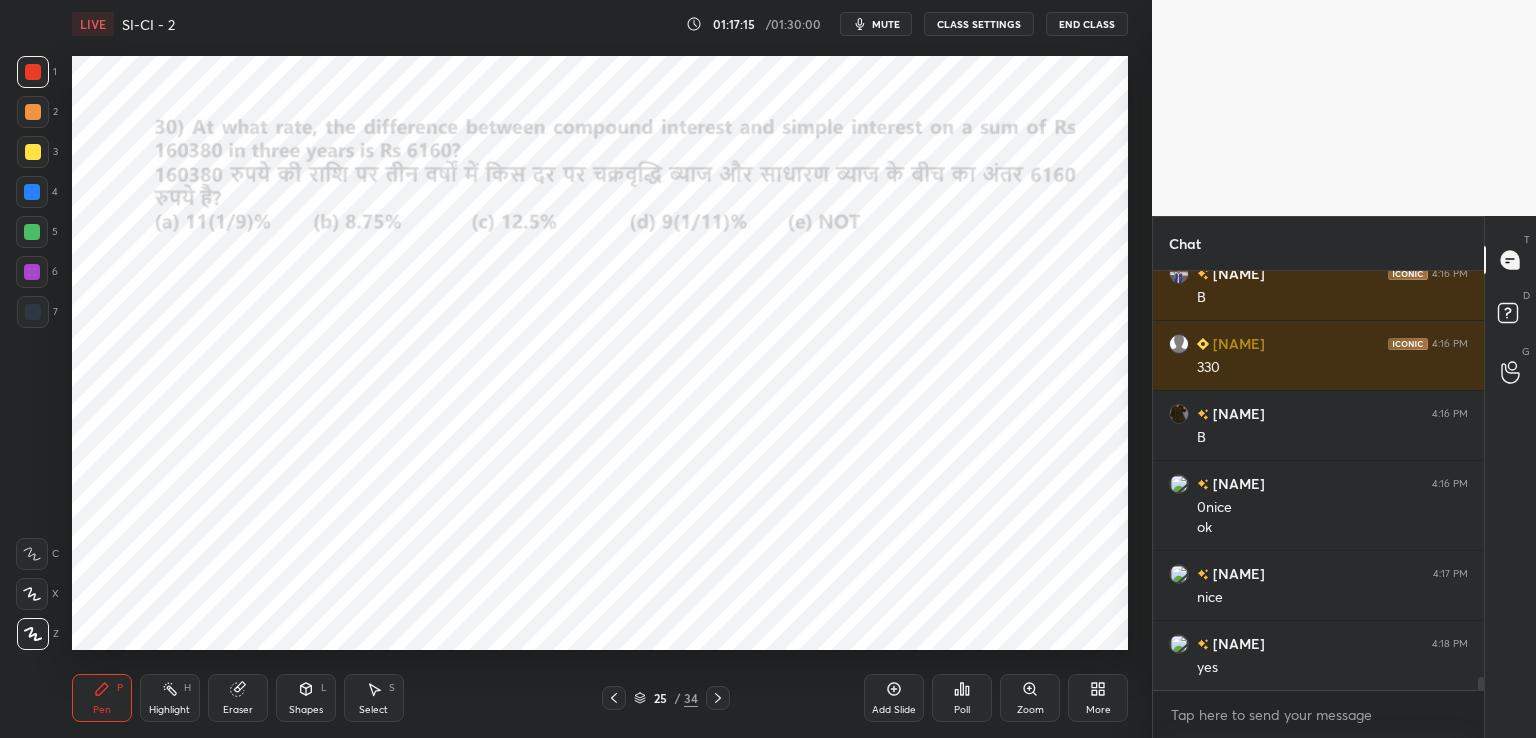 click on "Eraser" at bounding box center (238, 698) 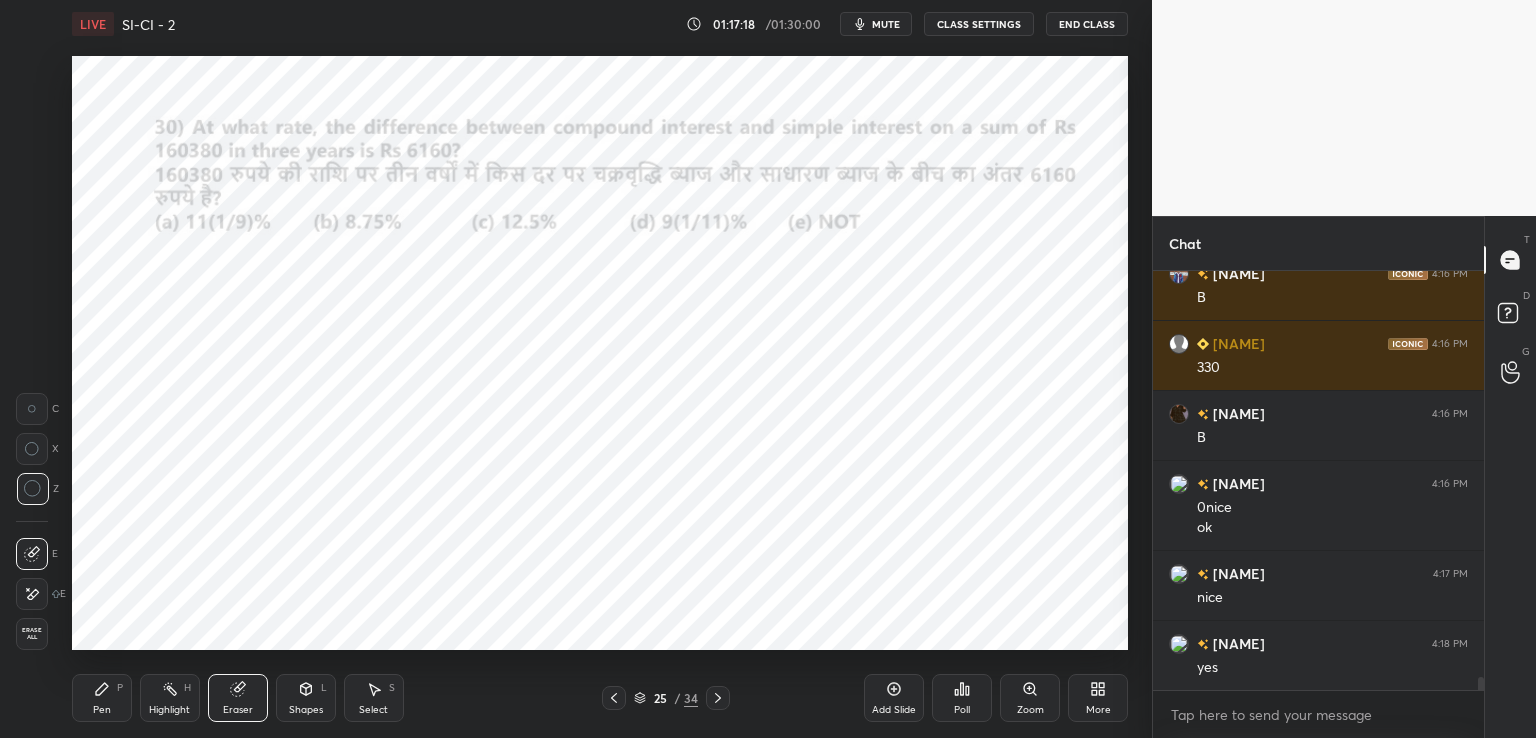 scroll, scrollTop: 13046, scrollLeft: 0, axis: vertical 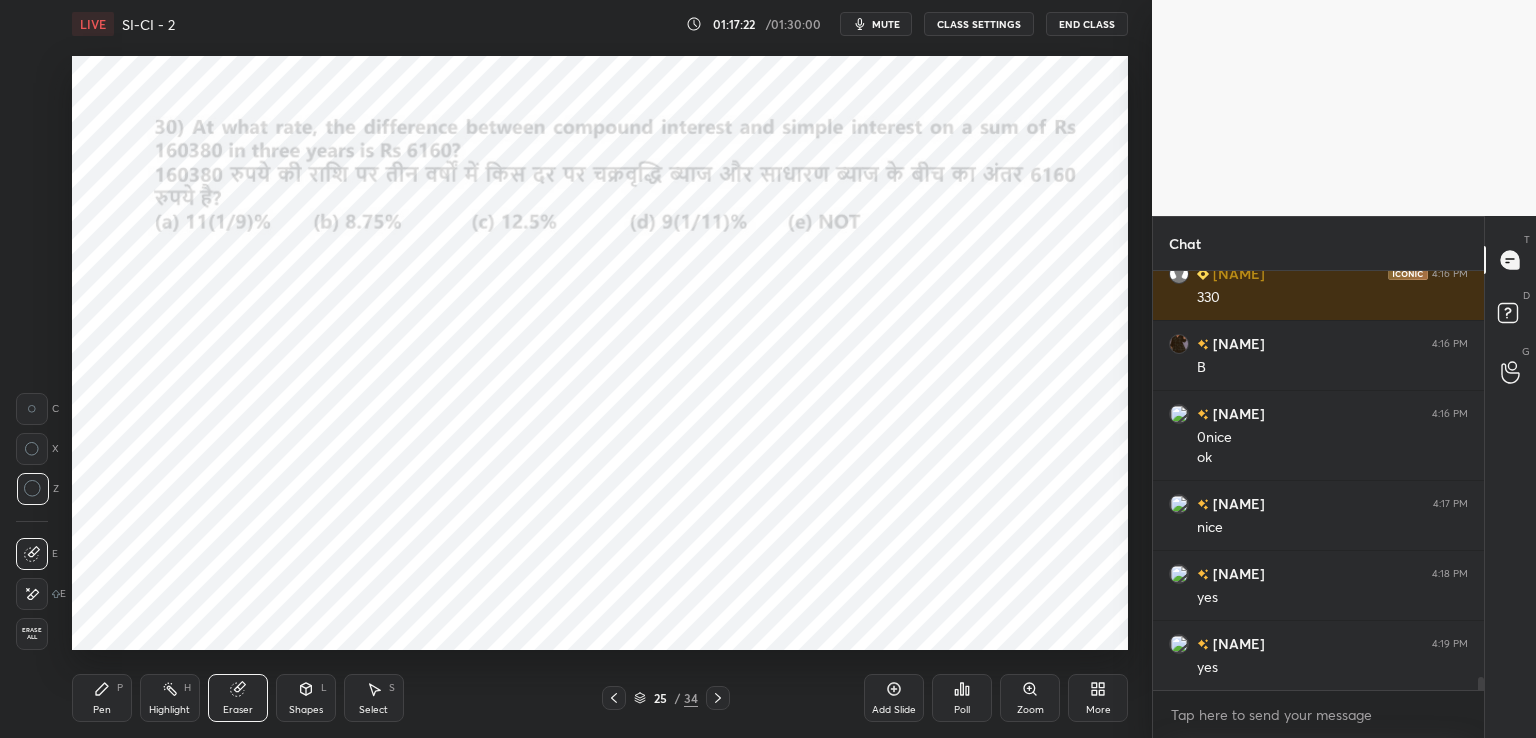 click 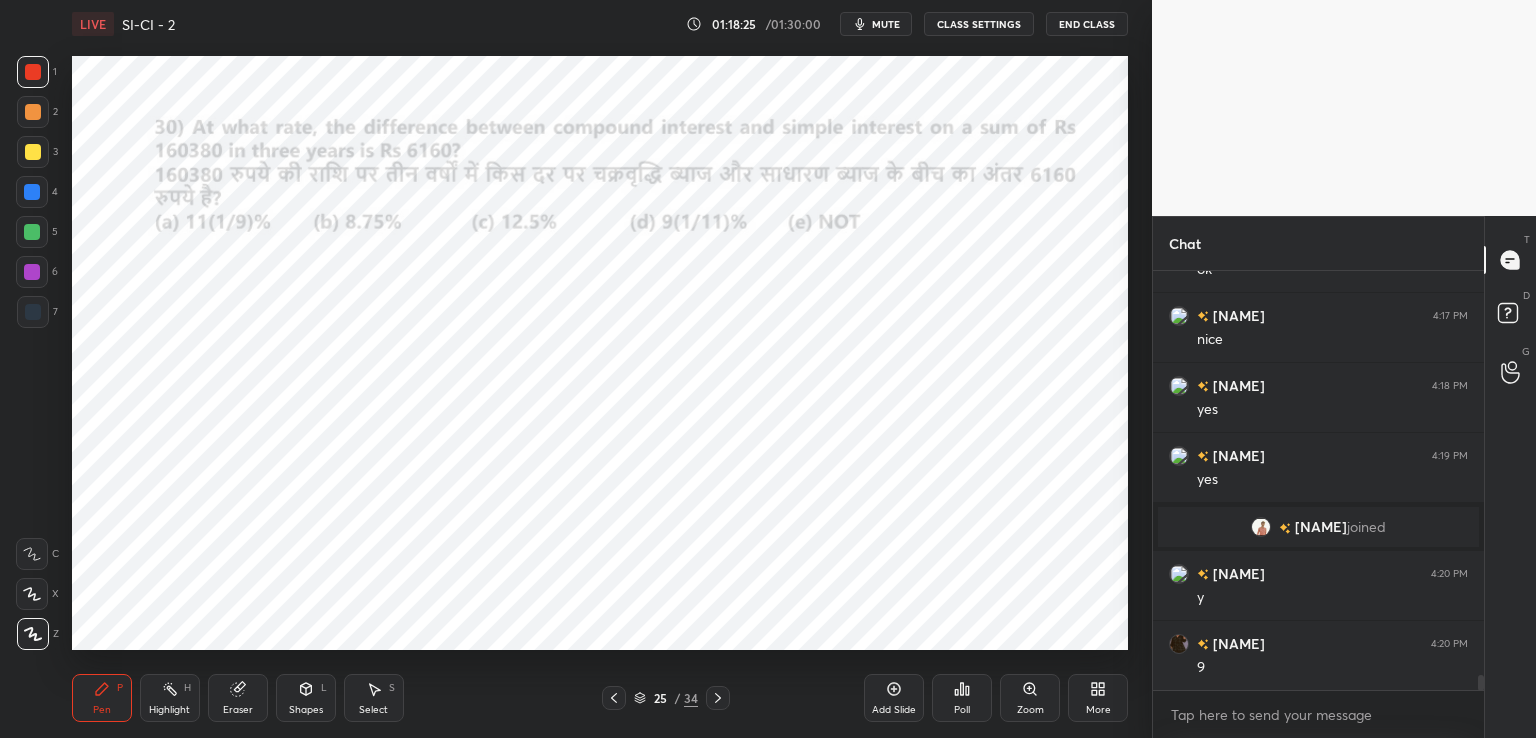 scroll, scrollTop: 11348, scrollLeft: 0, axis: vertical 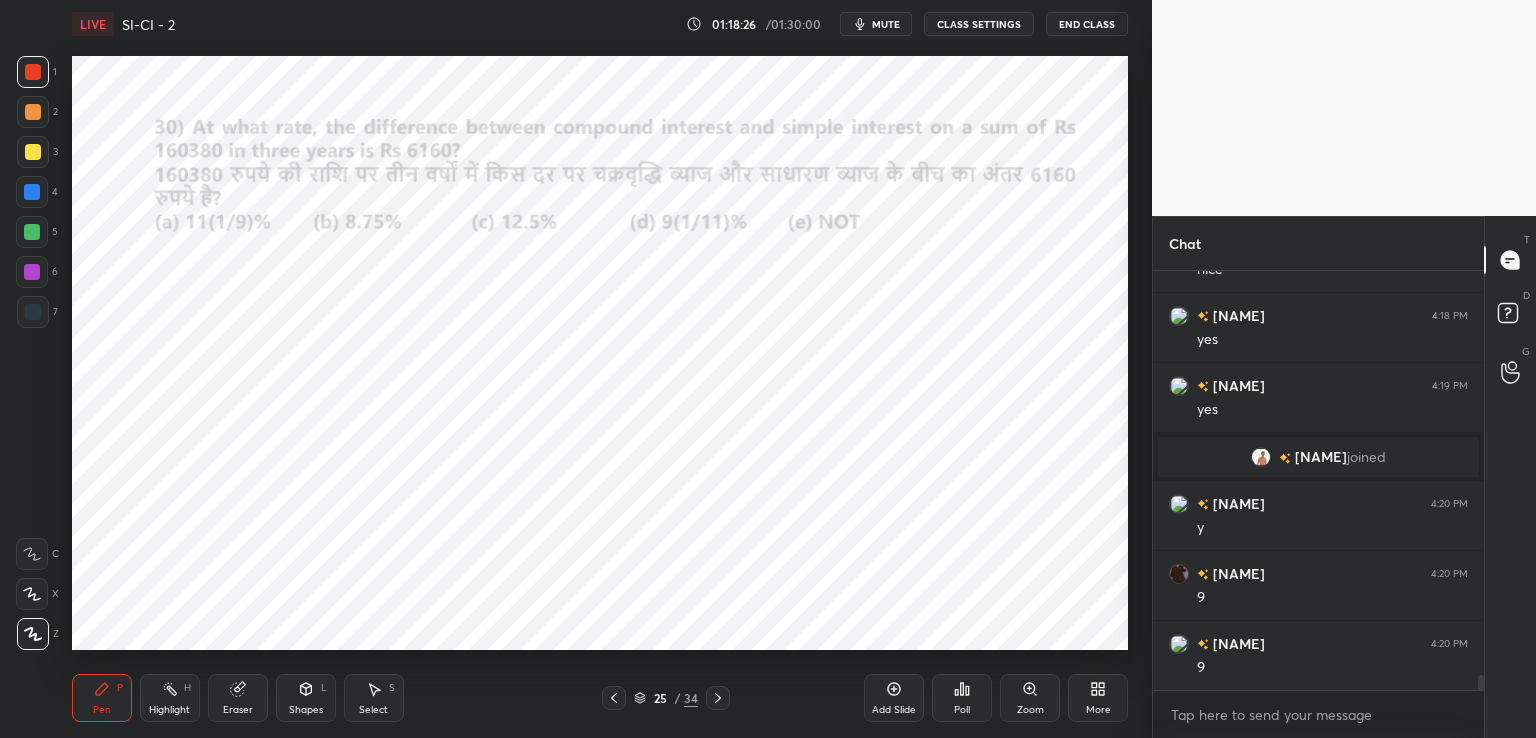 click at bounding box center (33, 312) 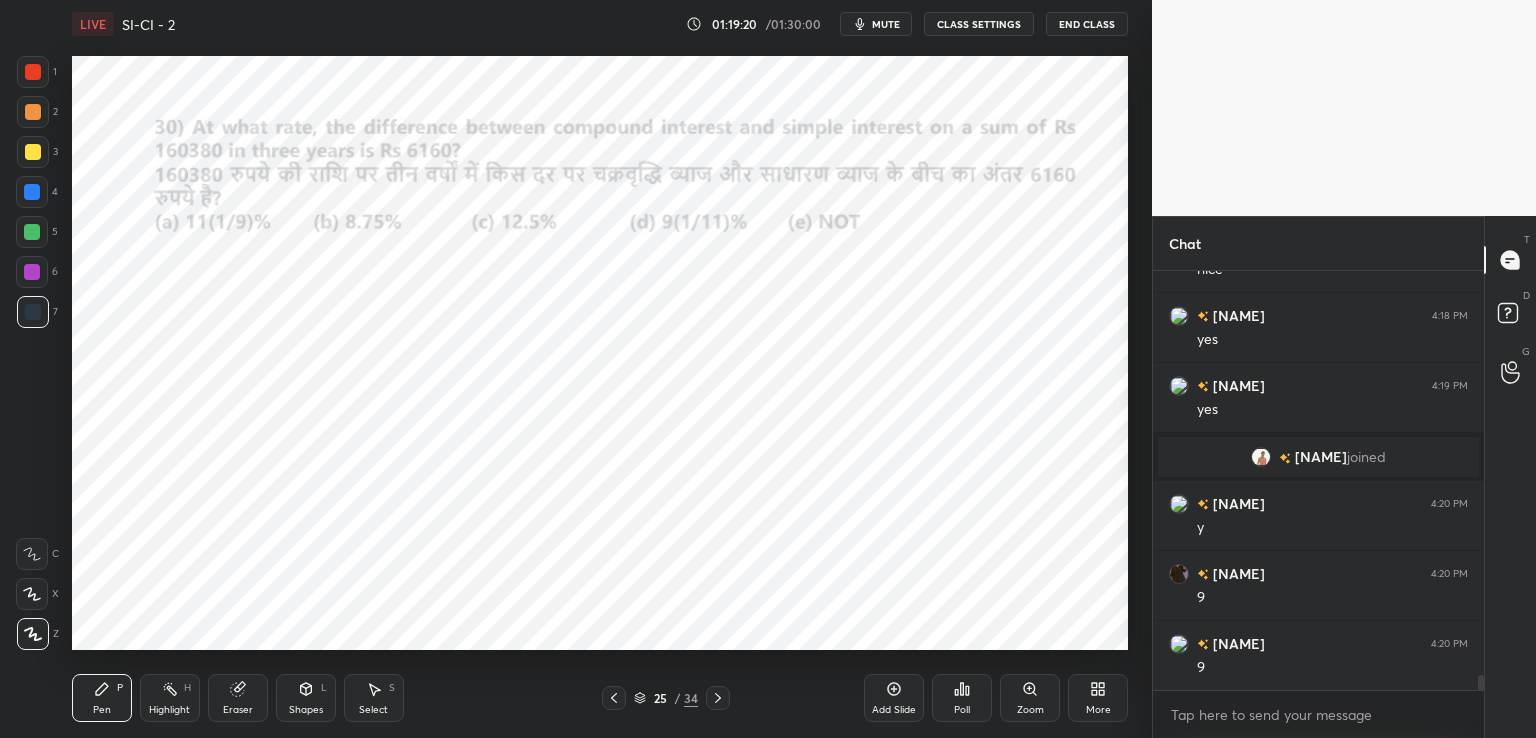 scroll, scrollTop: 11418, scrollLeft: 0, axis: vertical 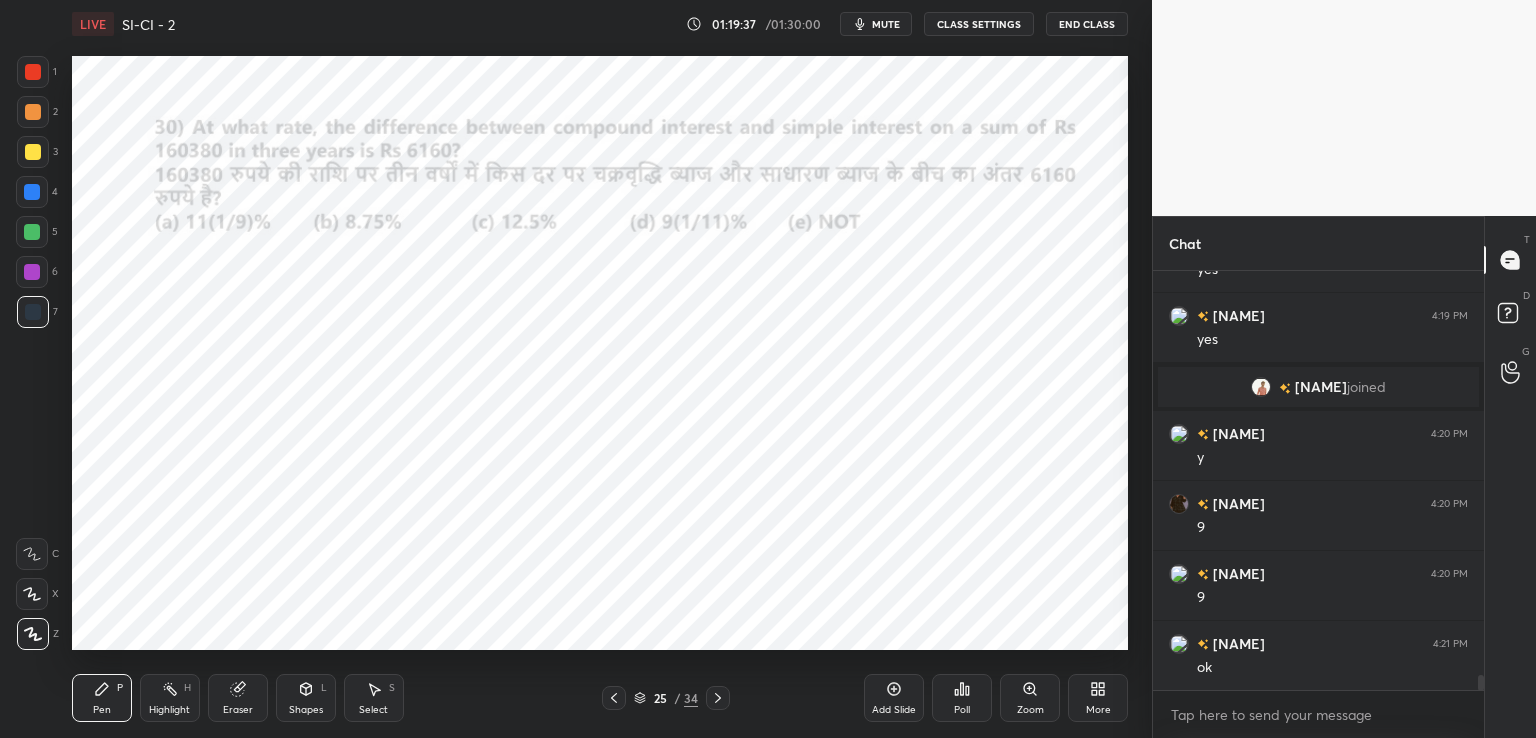 click on "Shapes L" at bounding box center [306, 698] 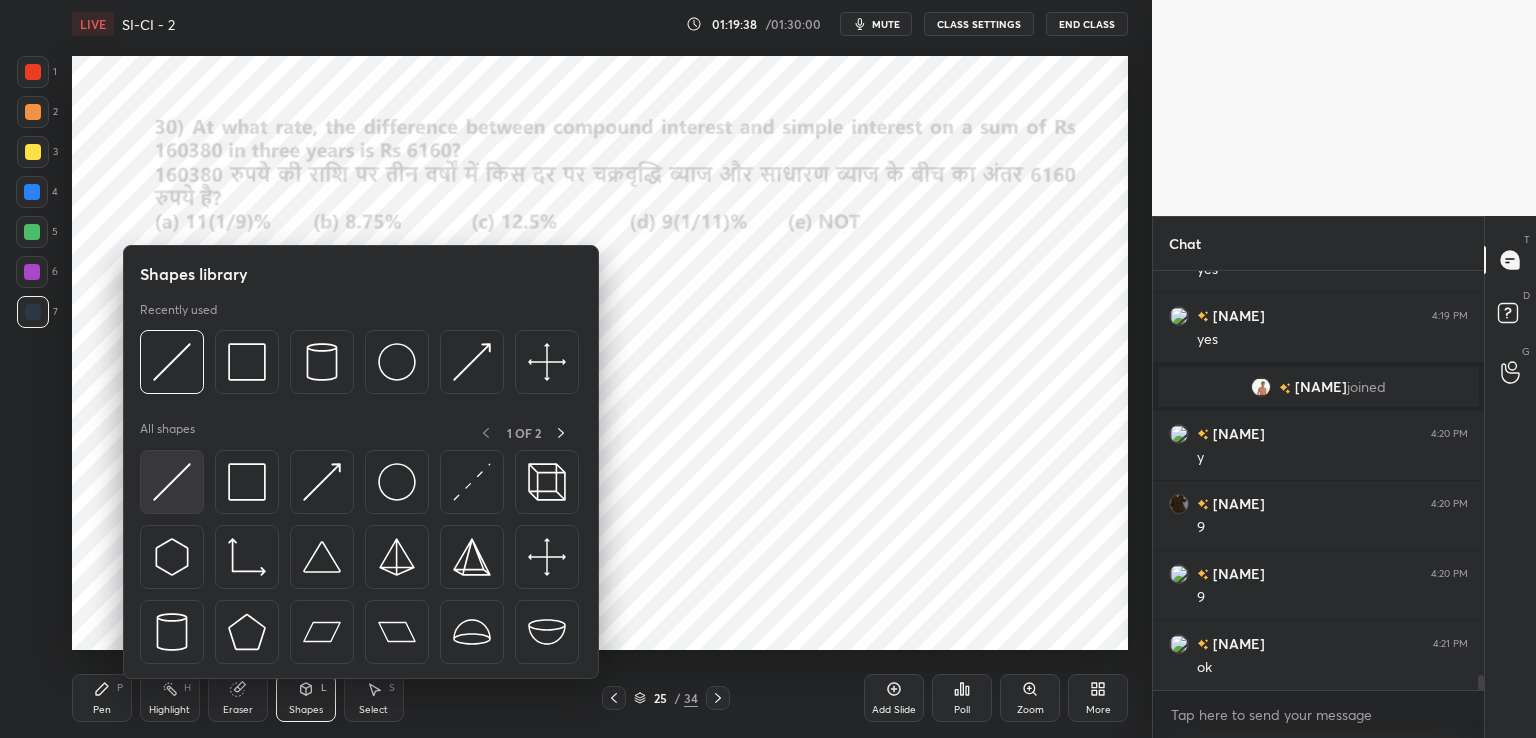 click at bounding box center (172, 482) 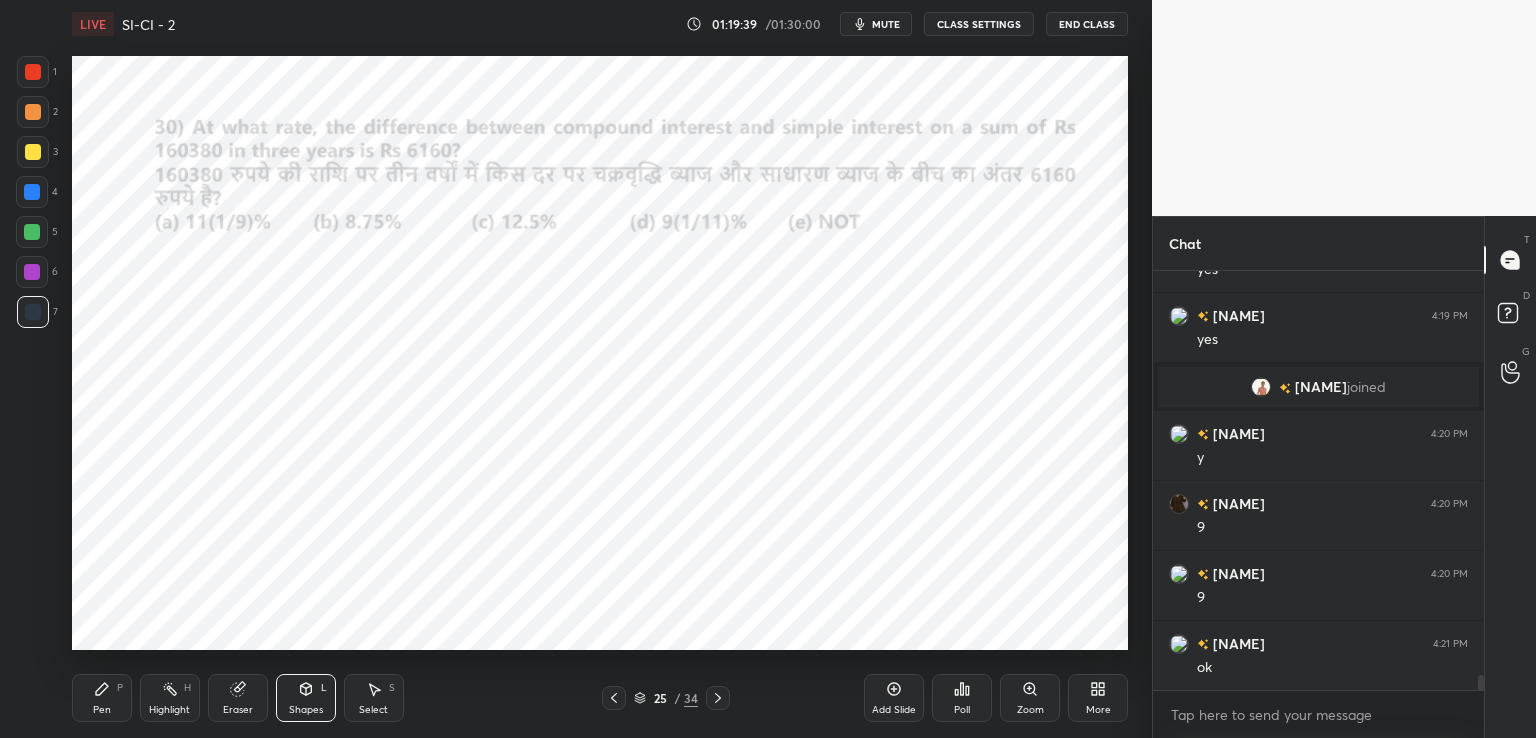 scroll, scrollTop: 11488, scrollLeft: 0, axis: vertical 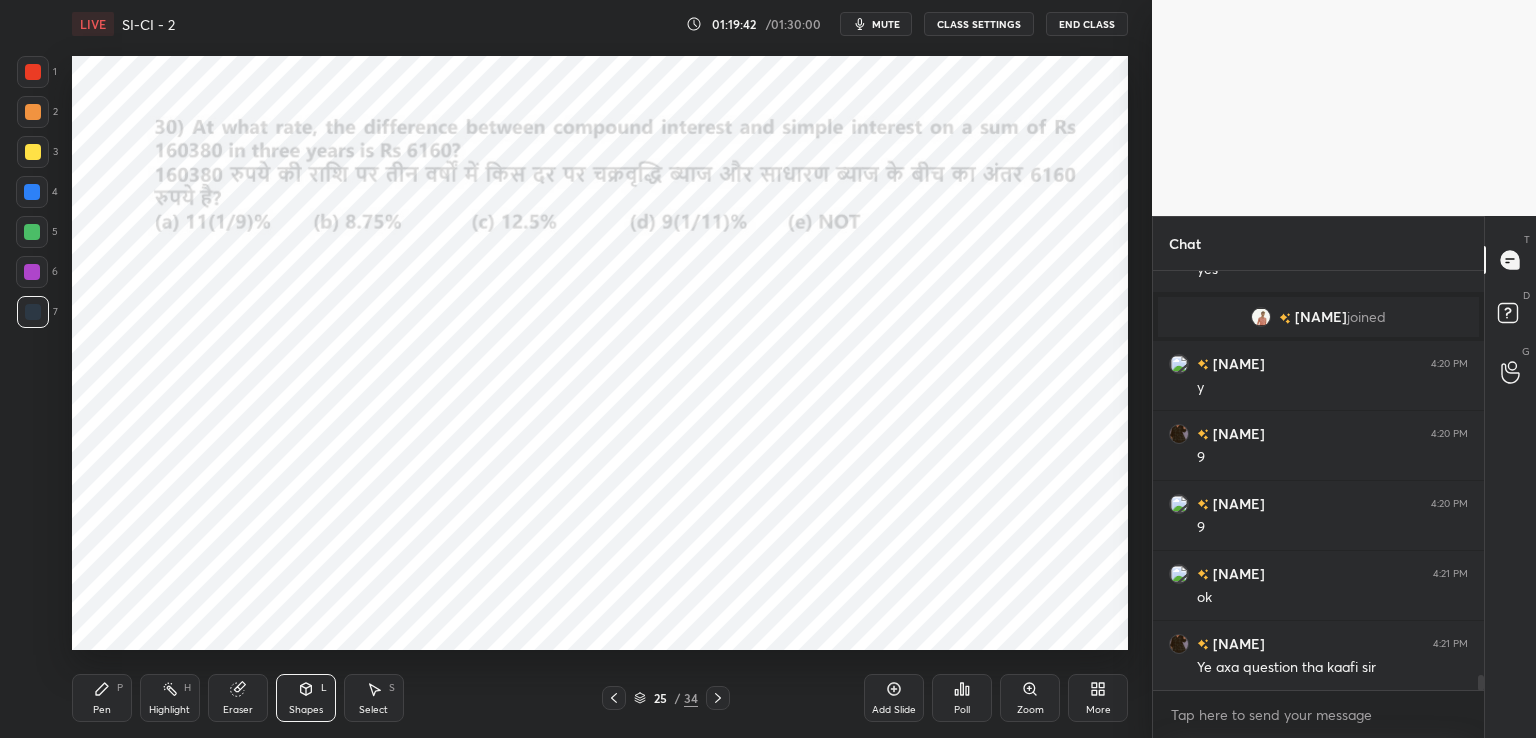 click at bounding box center [33, 72] 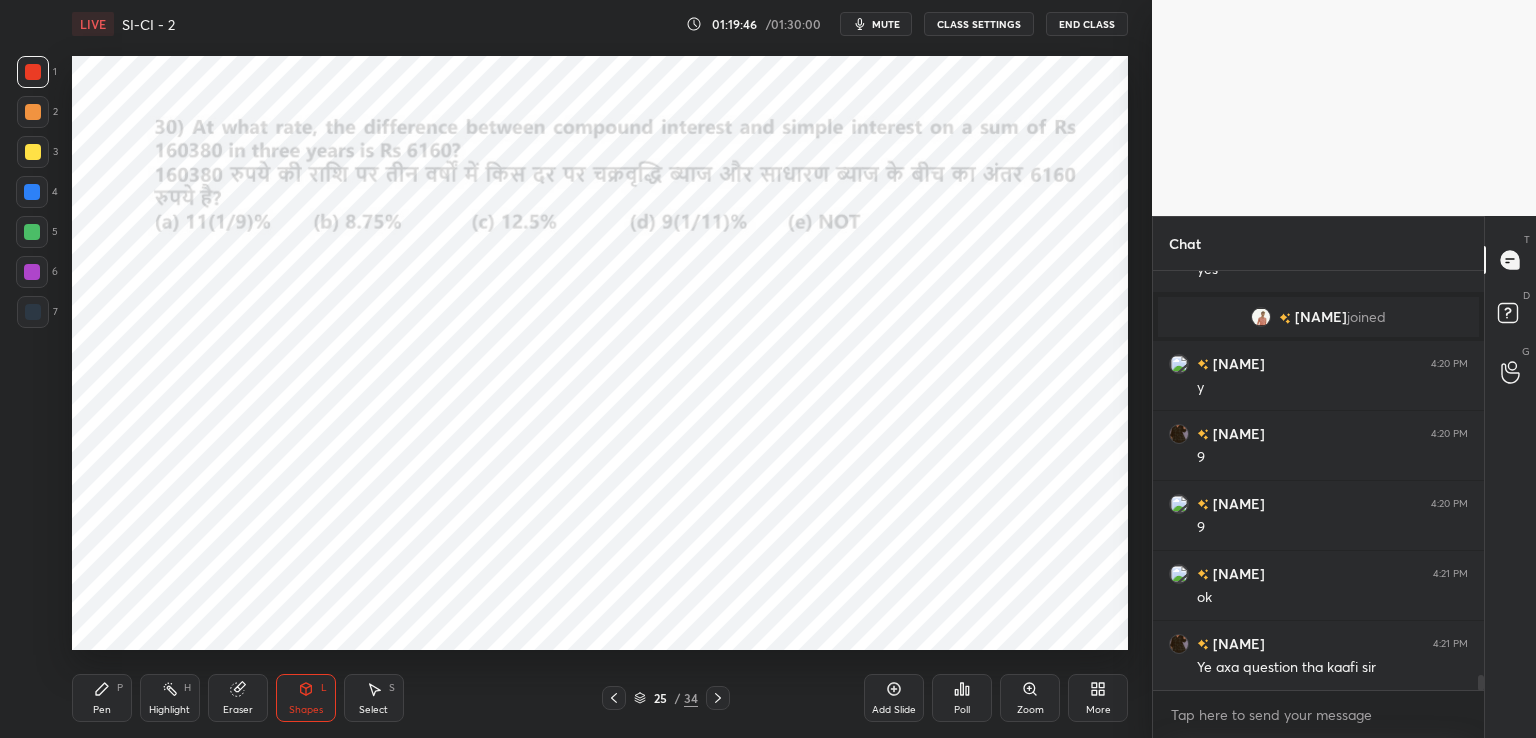 click 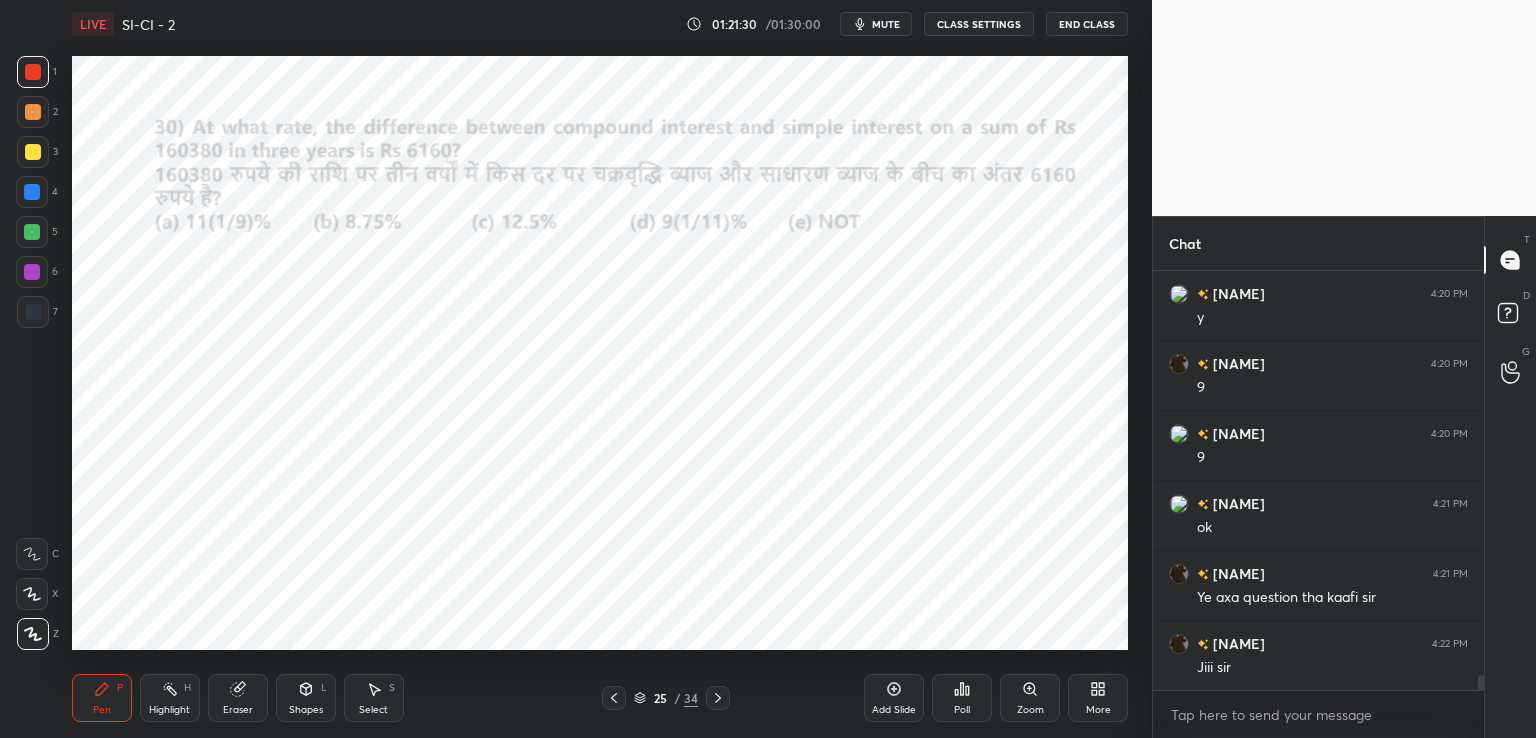 scroll, scrollTop: 11606, scrollLeft: 0, axis: vertical 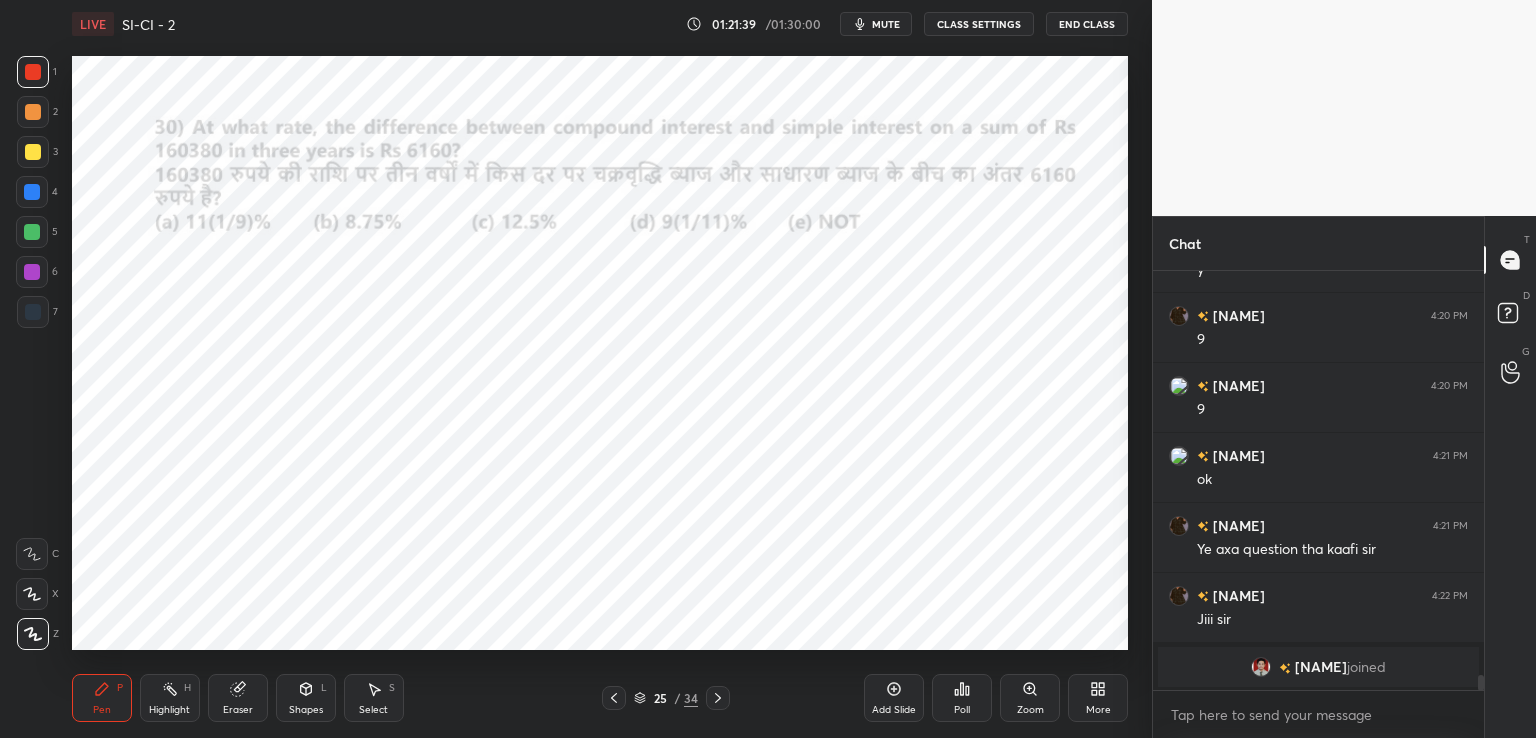 click 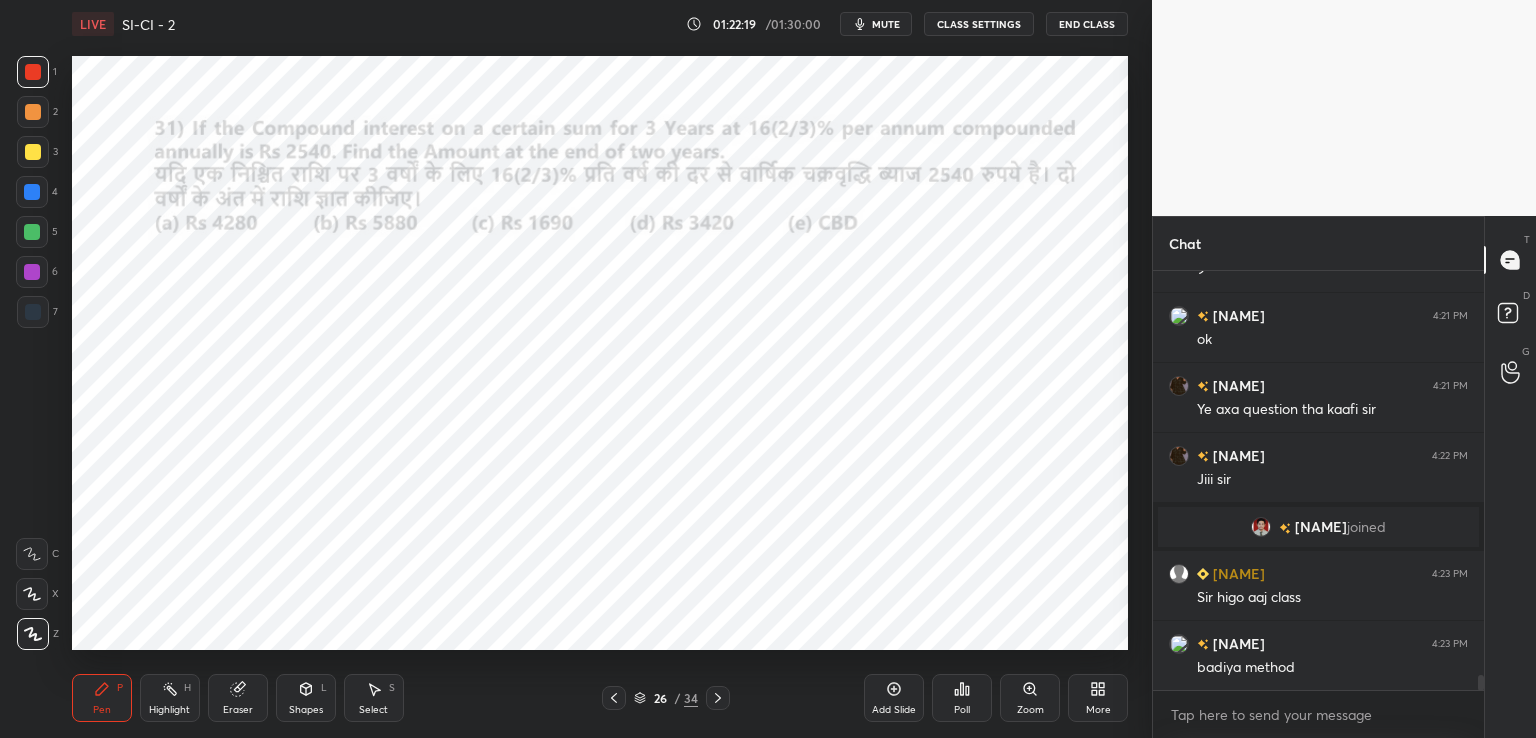 scroll, scrollTop: 11716, scrollLeft: 0, axis: vertical 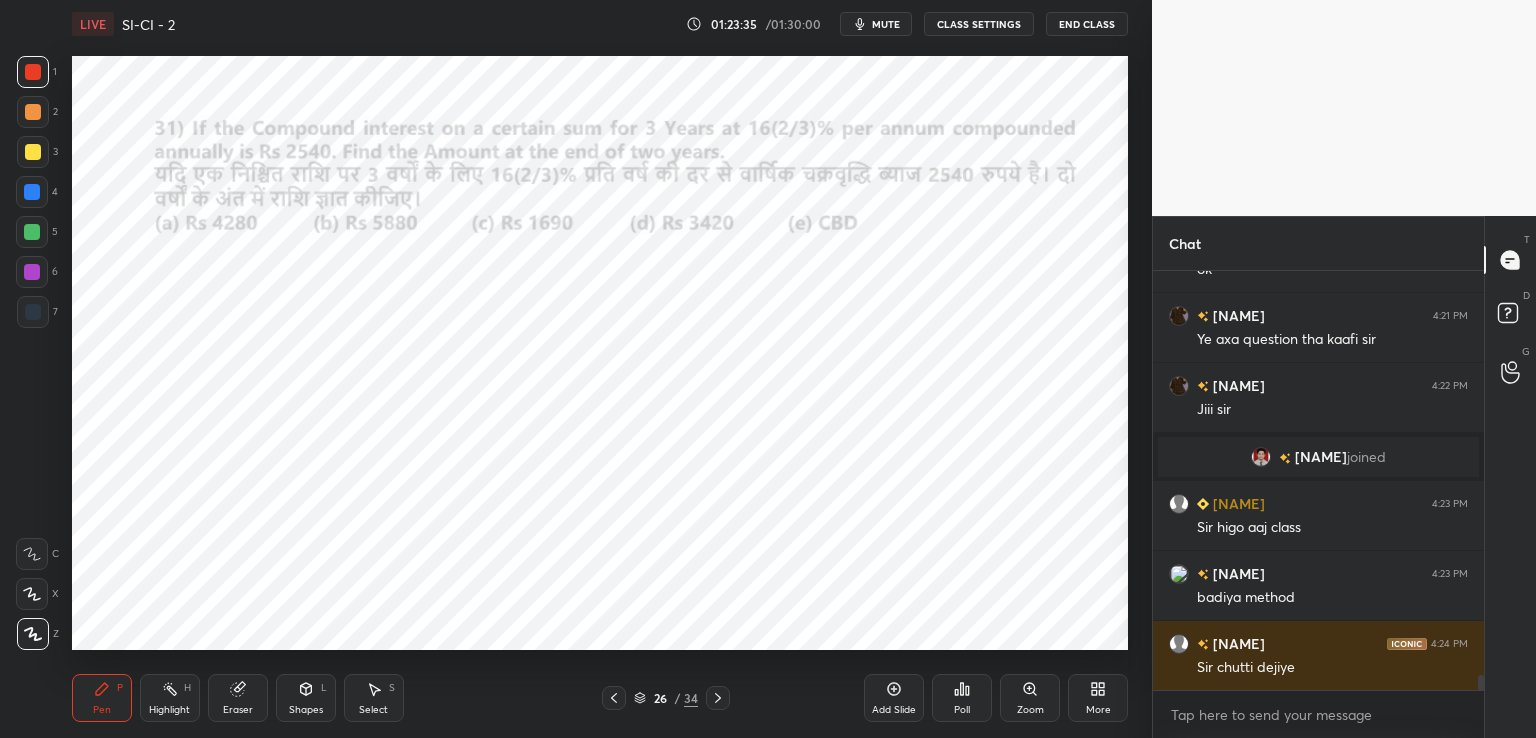 click at bounding box center (32, 192) 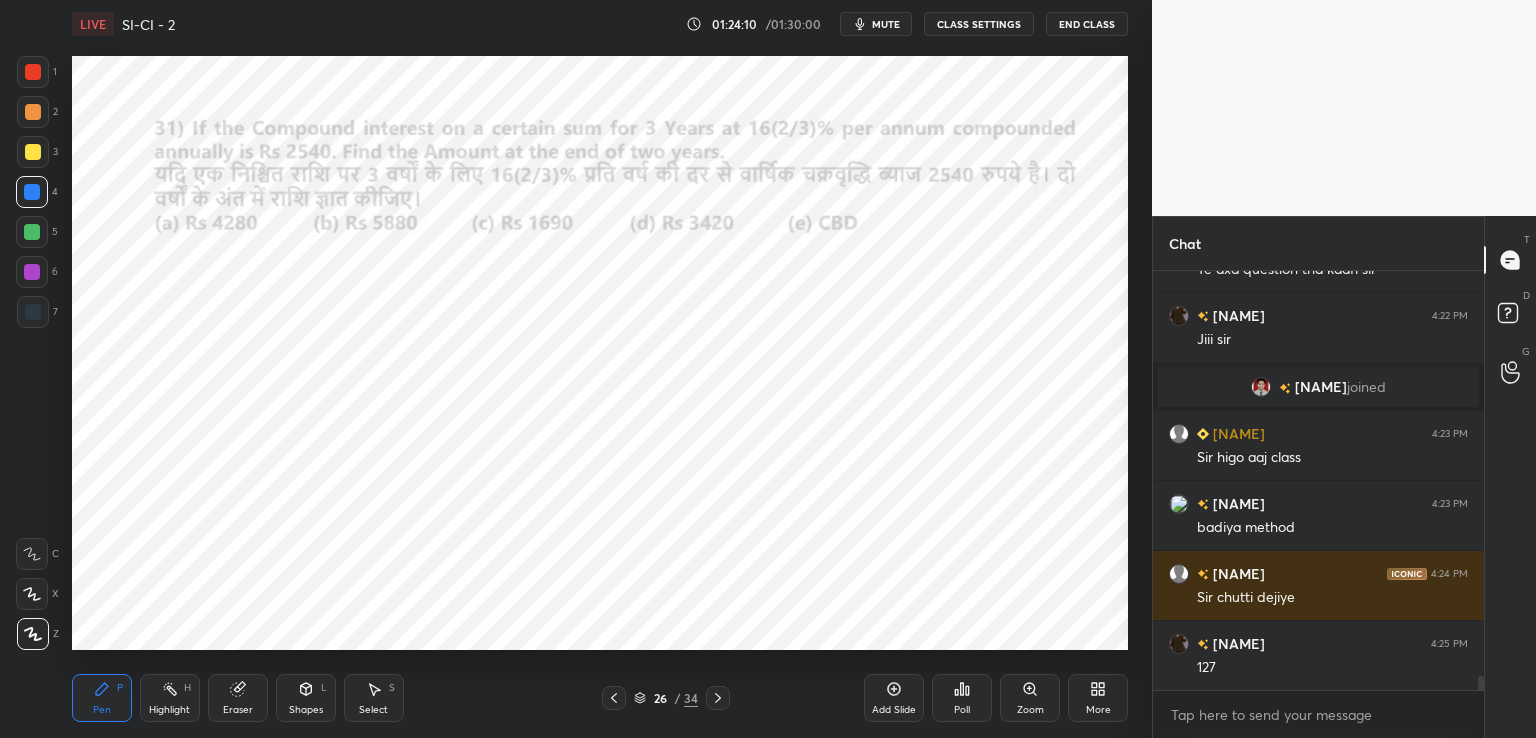 scroll, scrollTop: 11806, scrollLeft: 0, axis: vertical 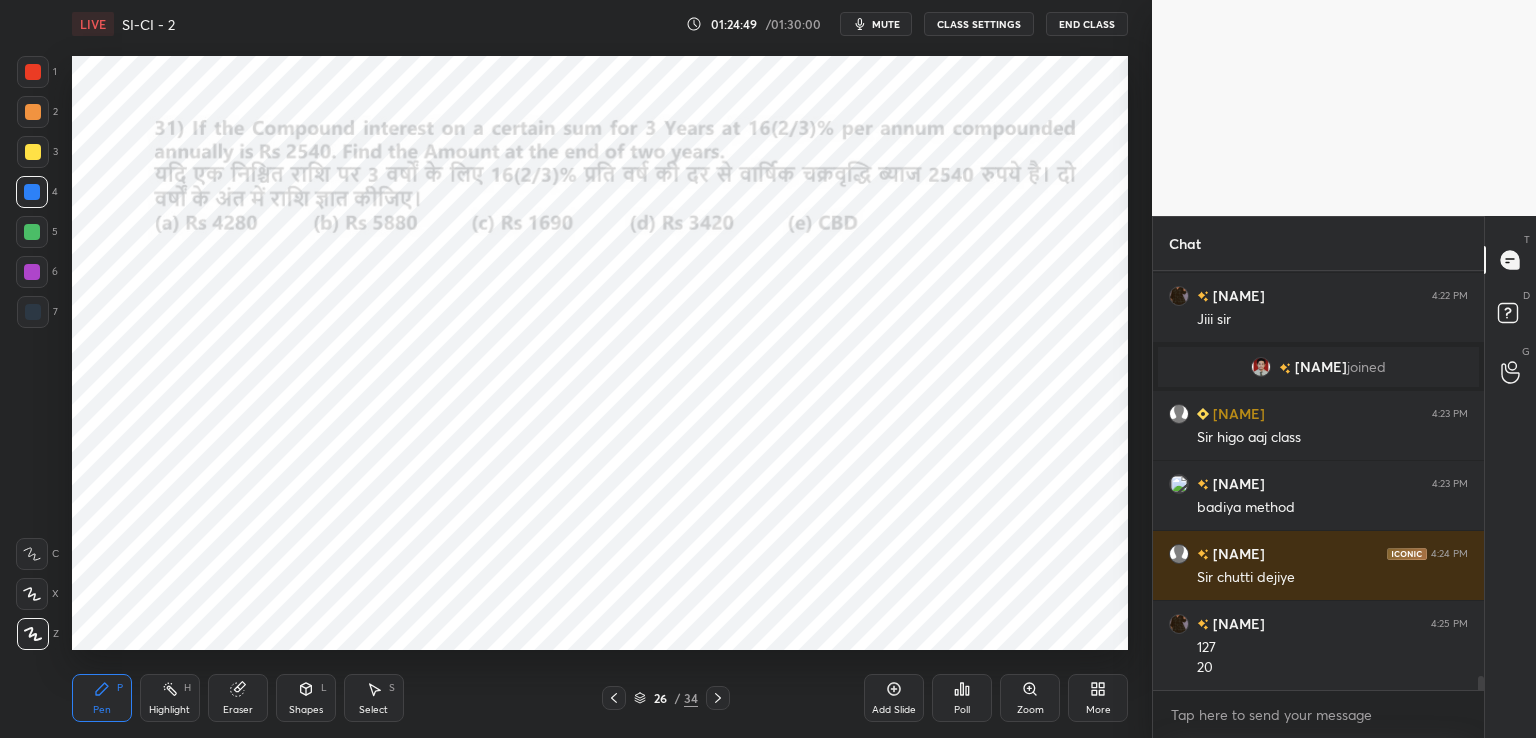click at bounding box center (32, 272) 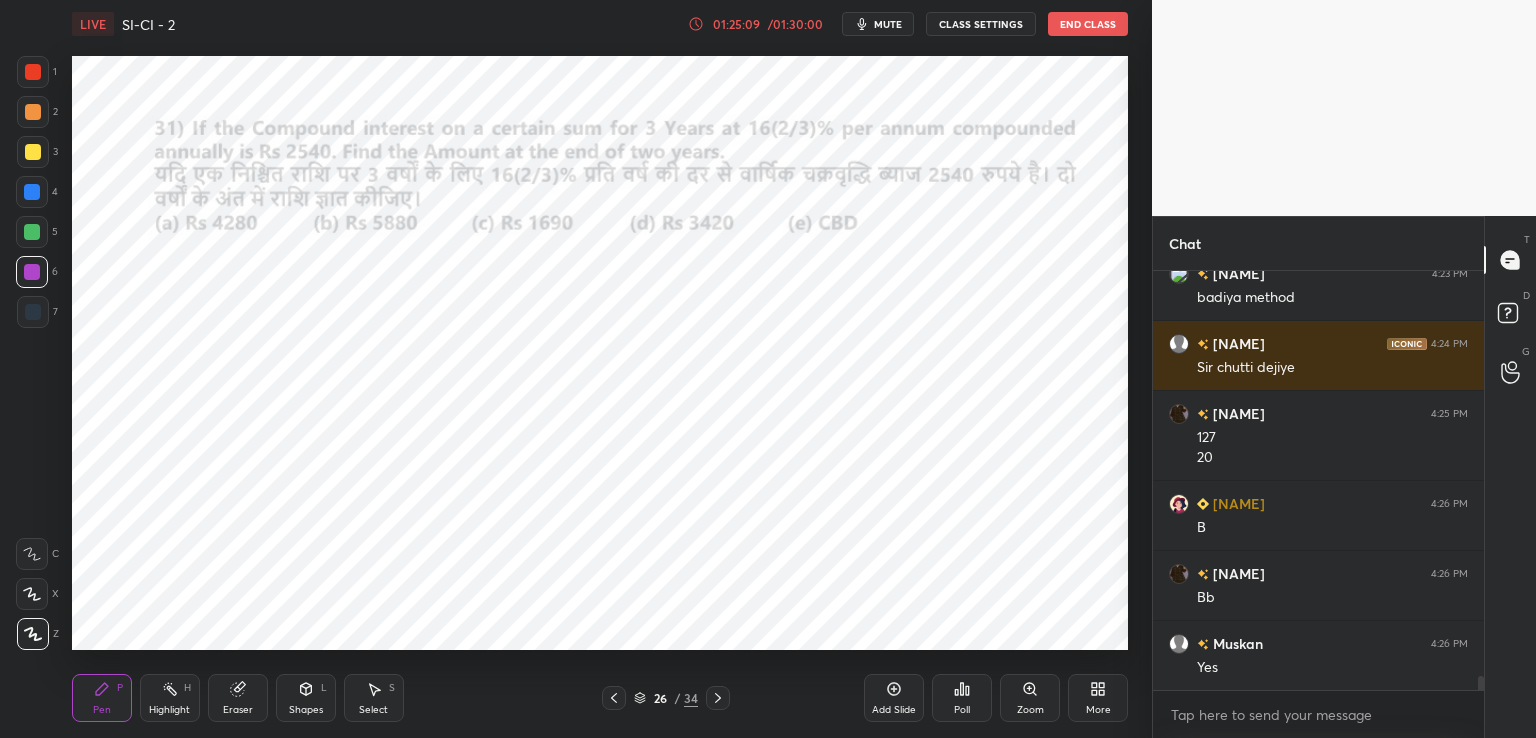 scroll, scrollTop: 12086, scrollLeft: 0, axis: vertical 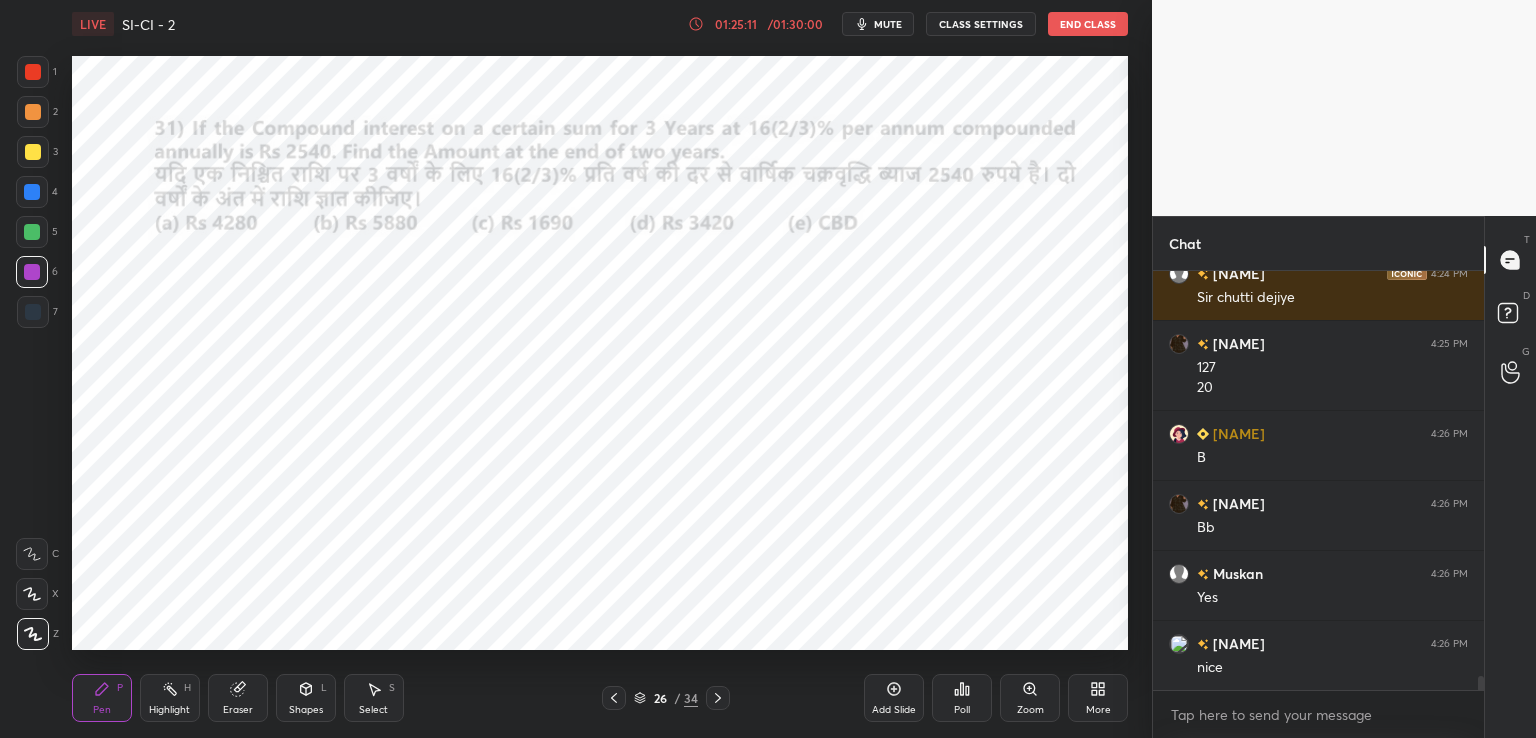 click 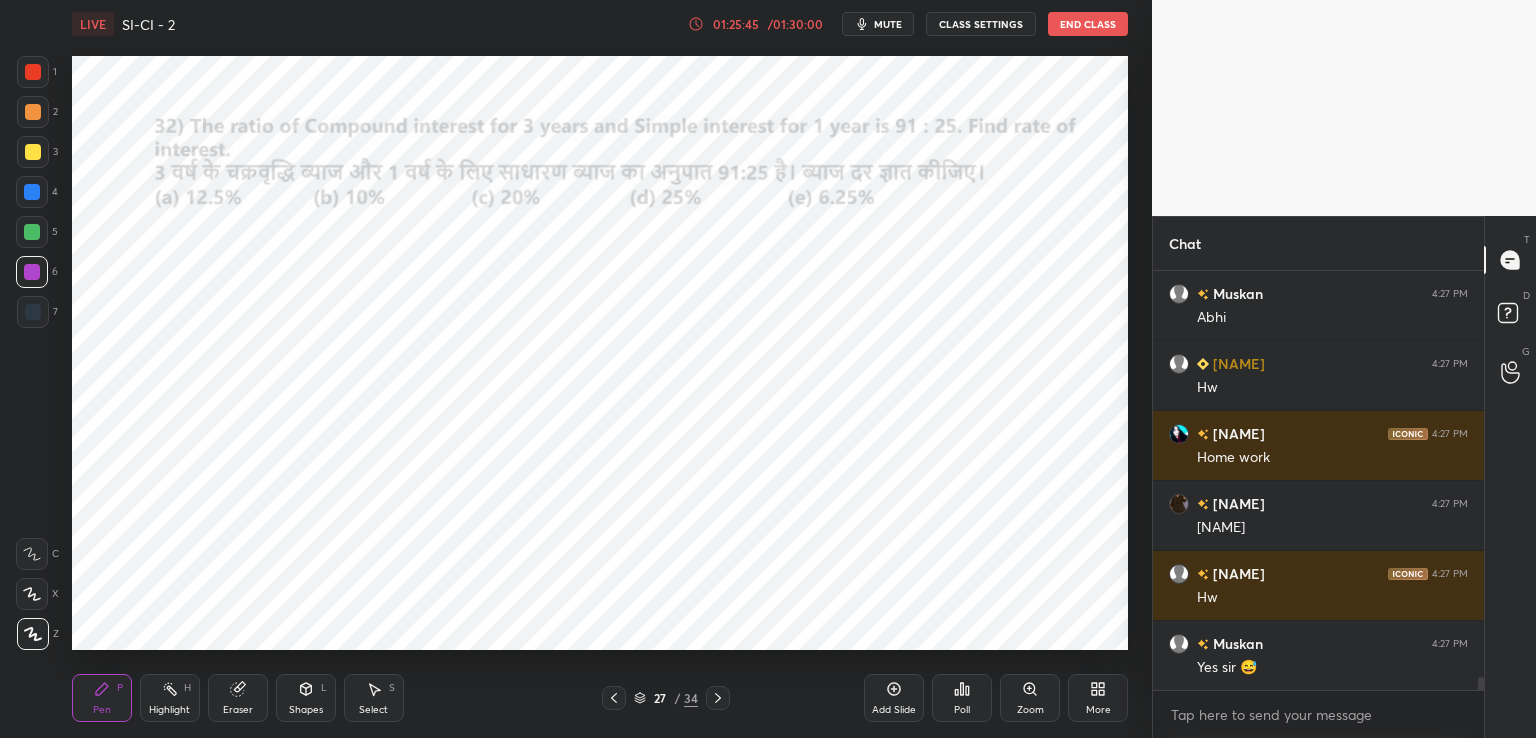 scroll, scrollTop: 12786, scrollLeft: 0, axis: vertical 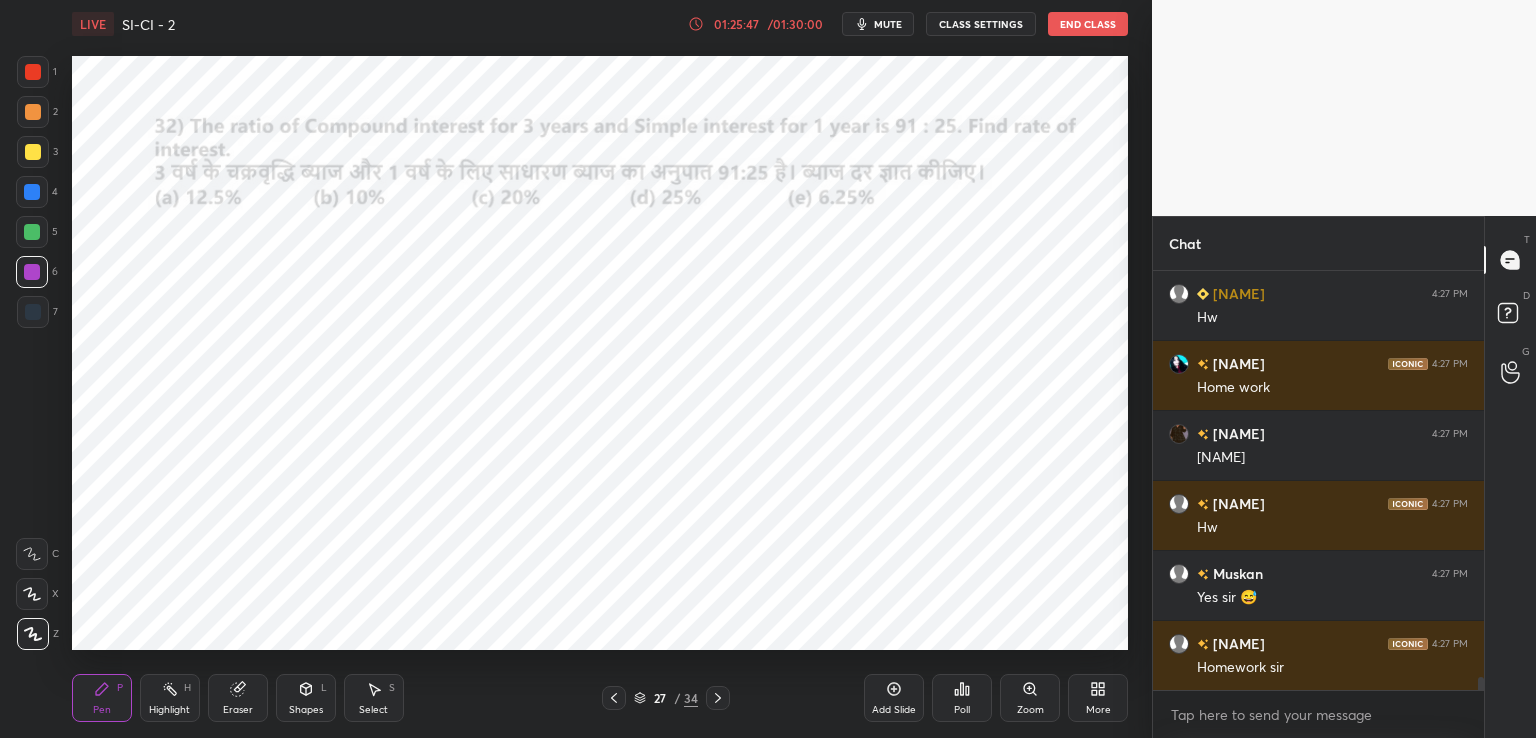 click 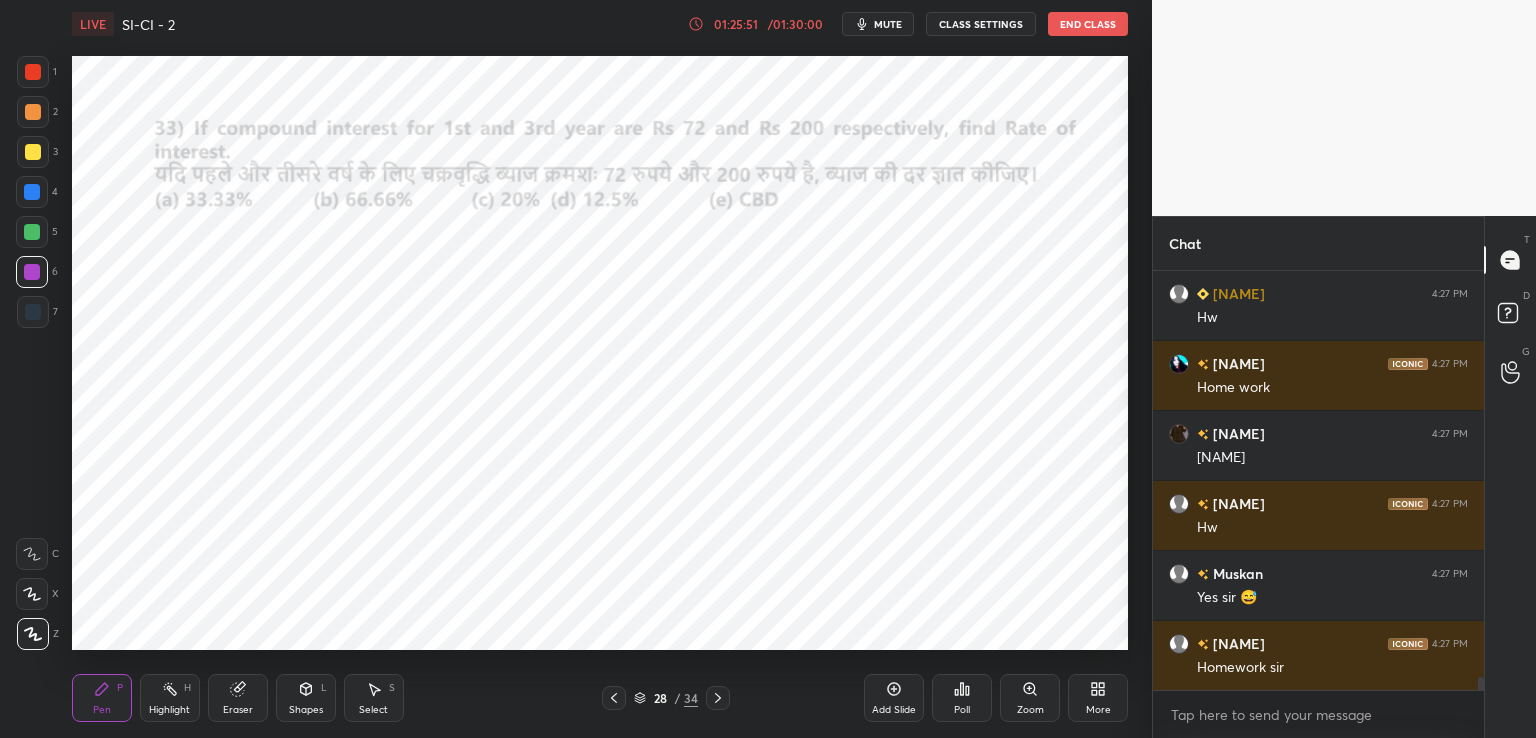 click 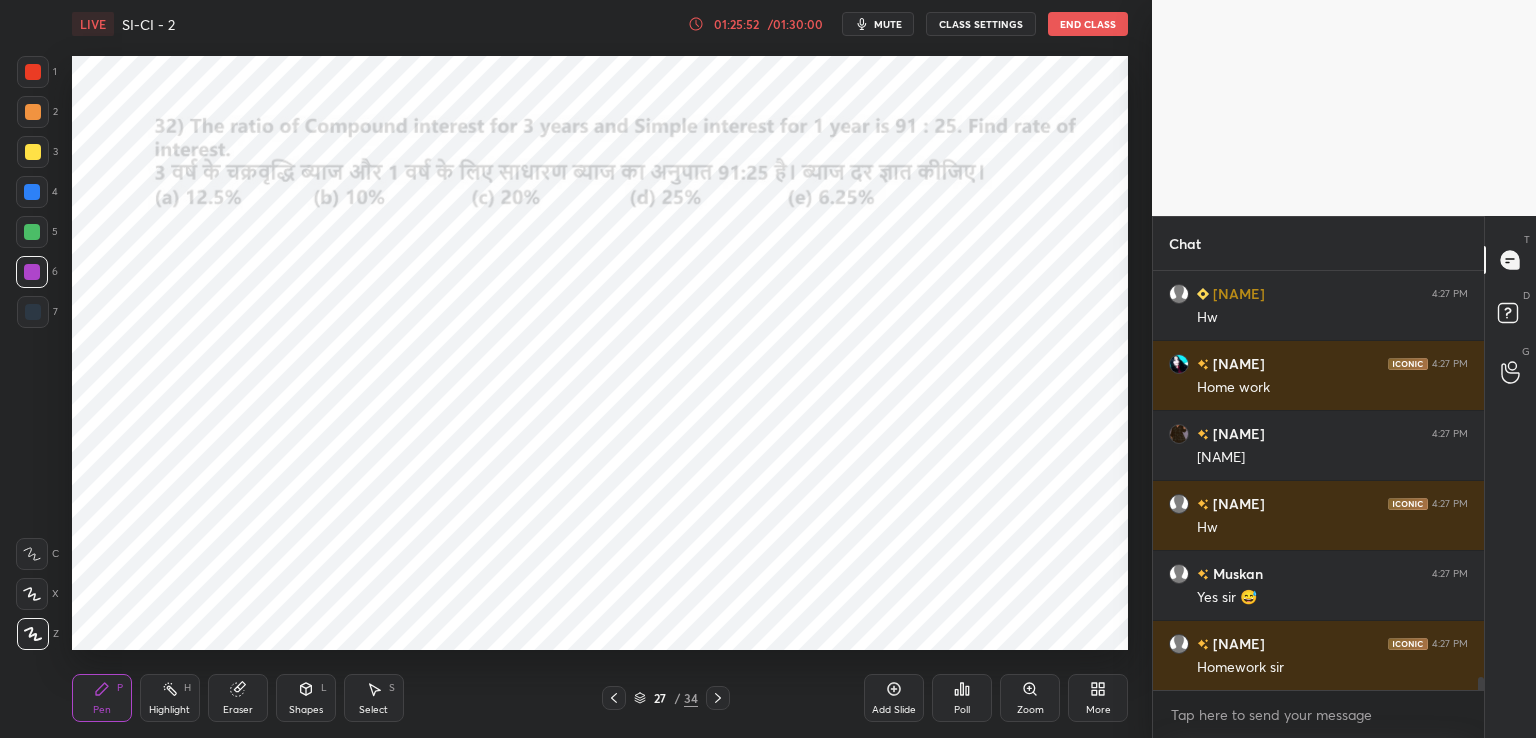 click 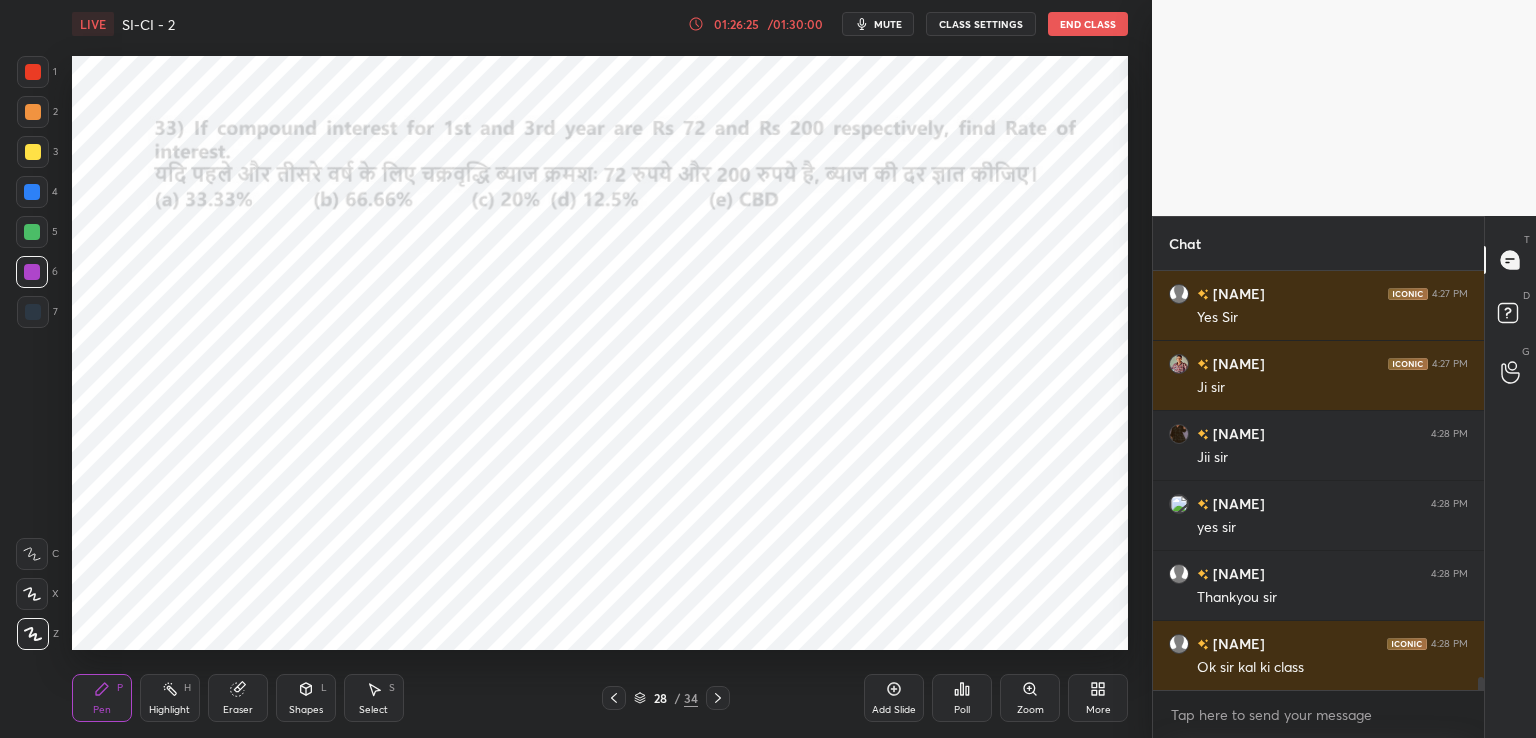 scroll, scrollTop: 13366, scrollLeft: 0, axis: vertical 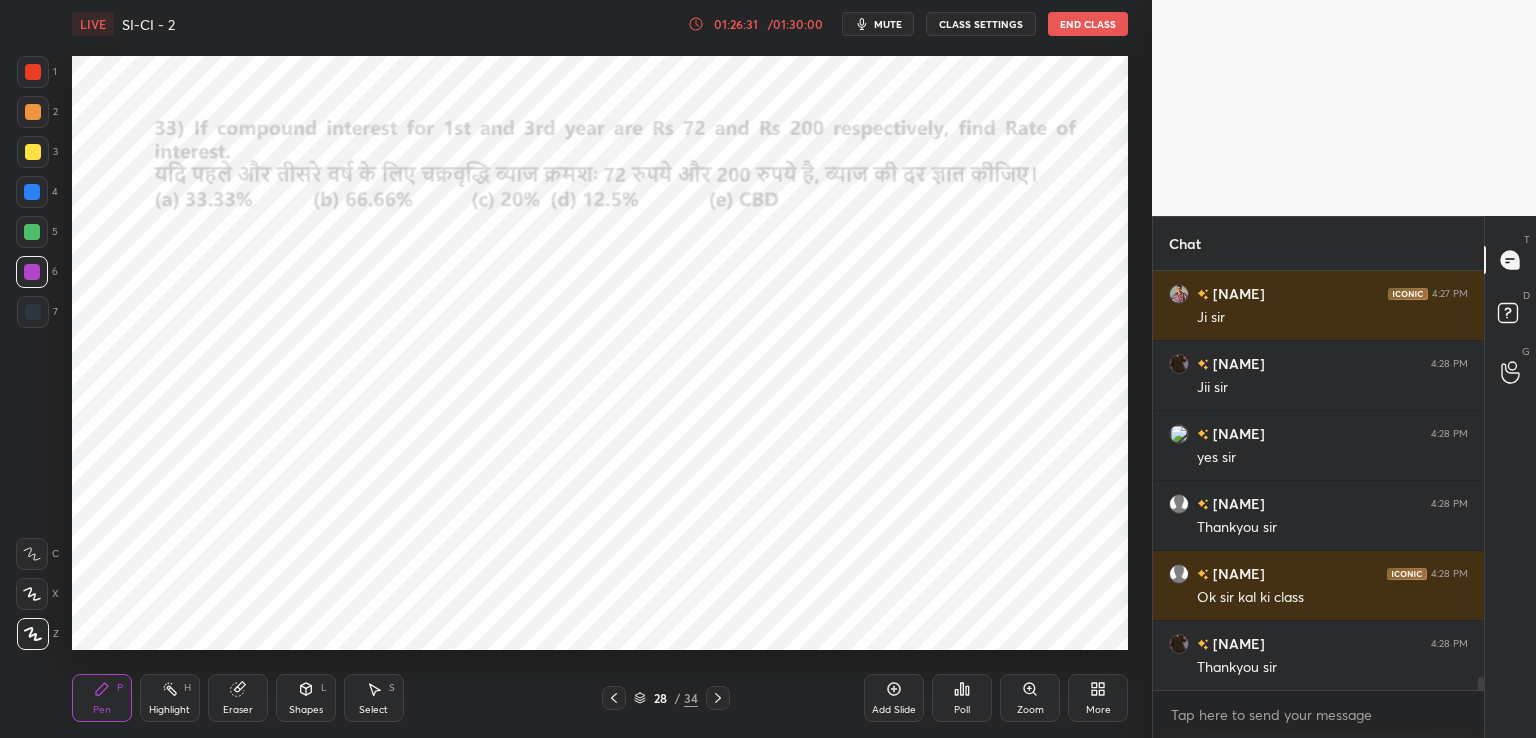 click on "mute" at bounding box center (888, 24) 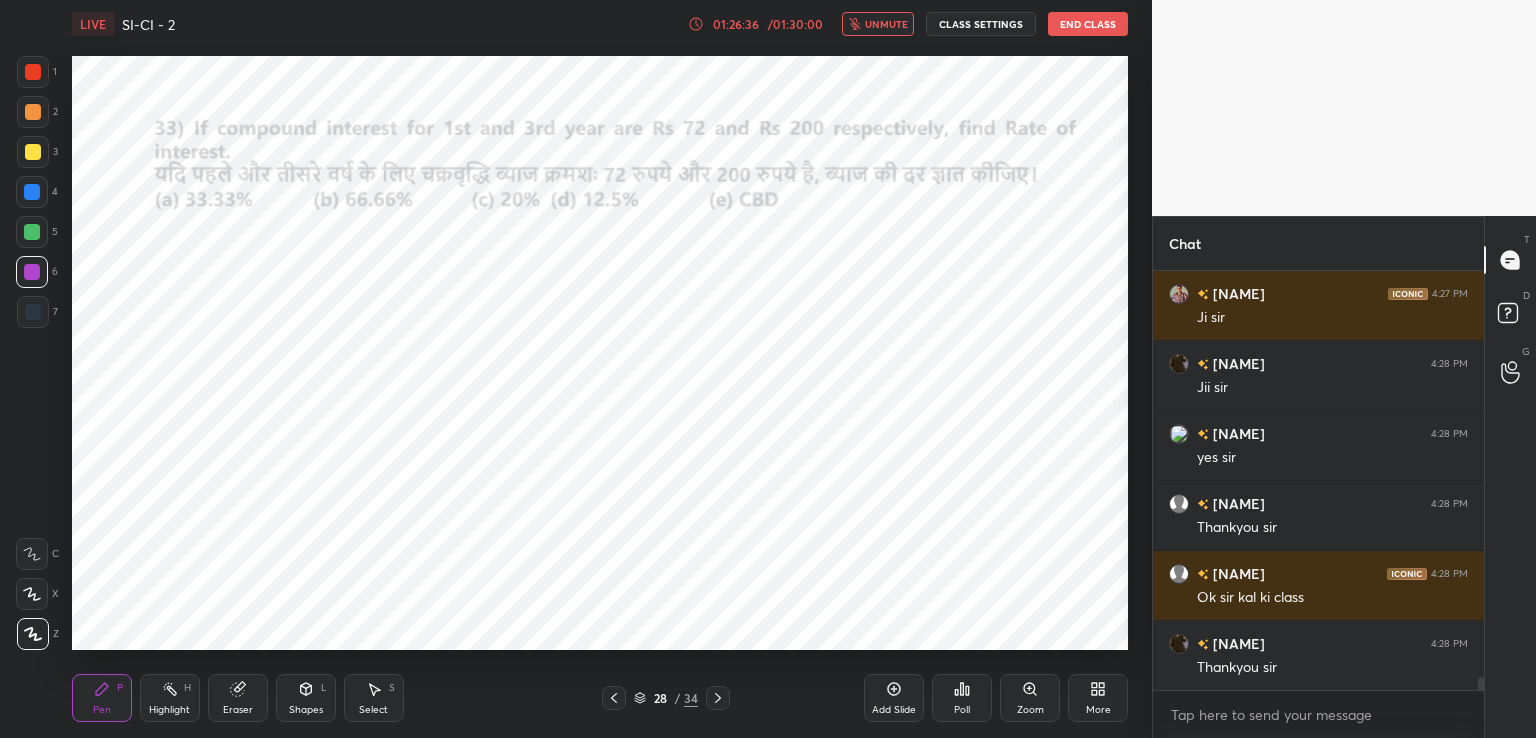 type on "x" 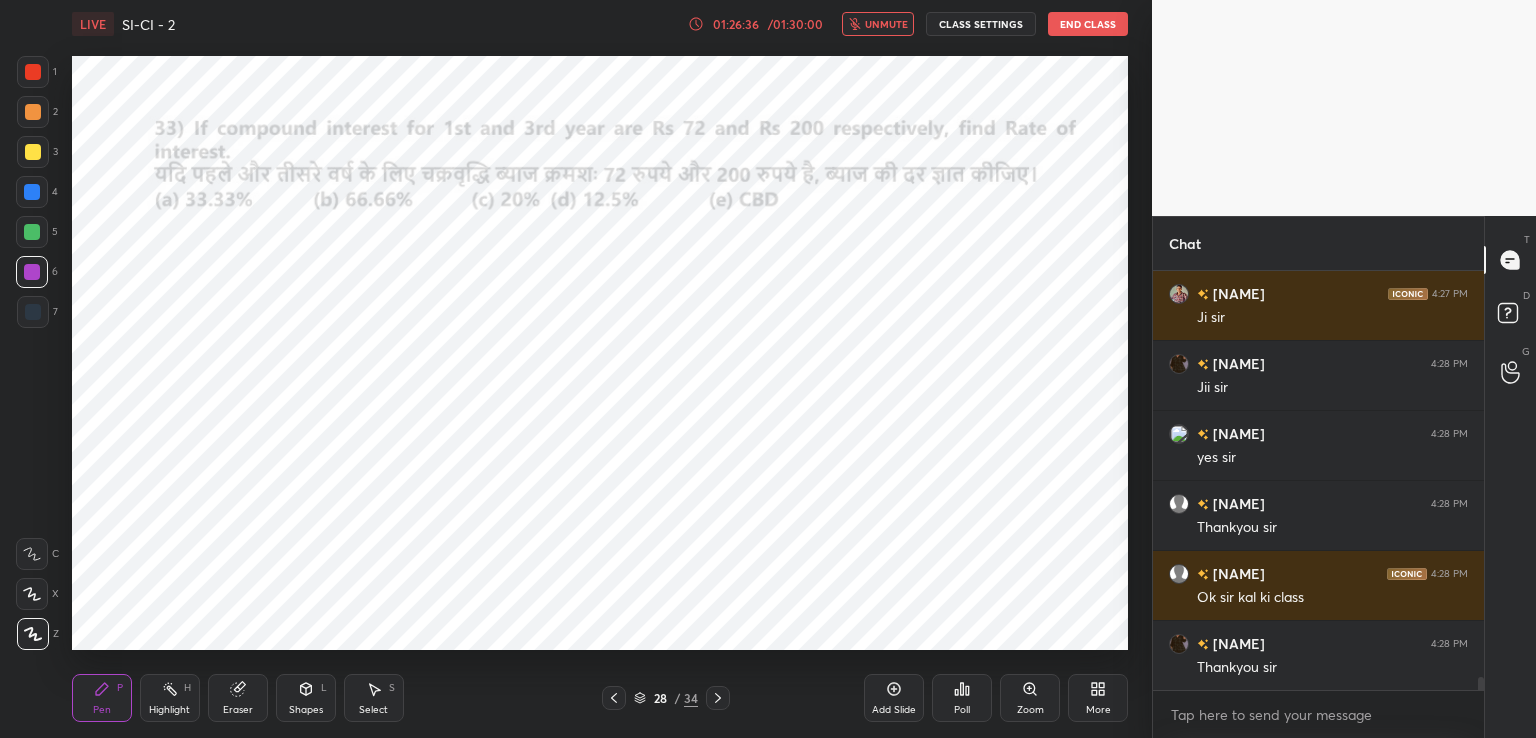 scroll, scrollTop: 378, scrollLeft: 325, axis: both 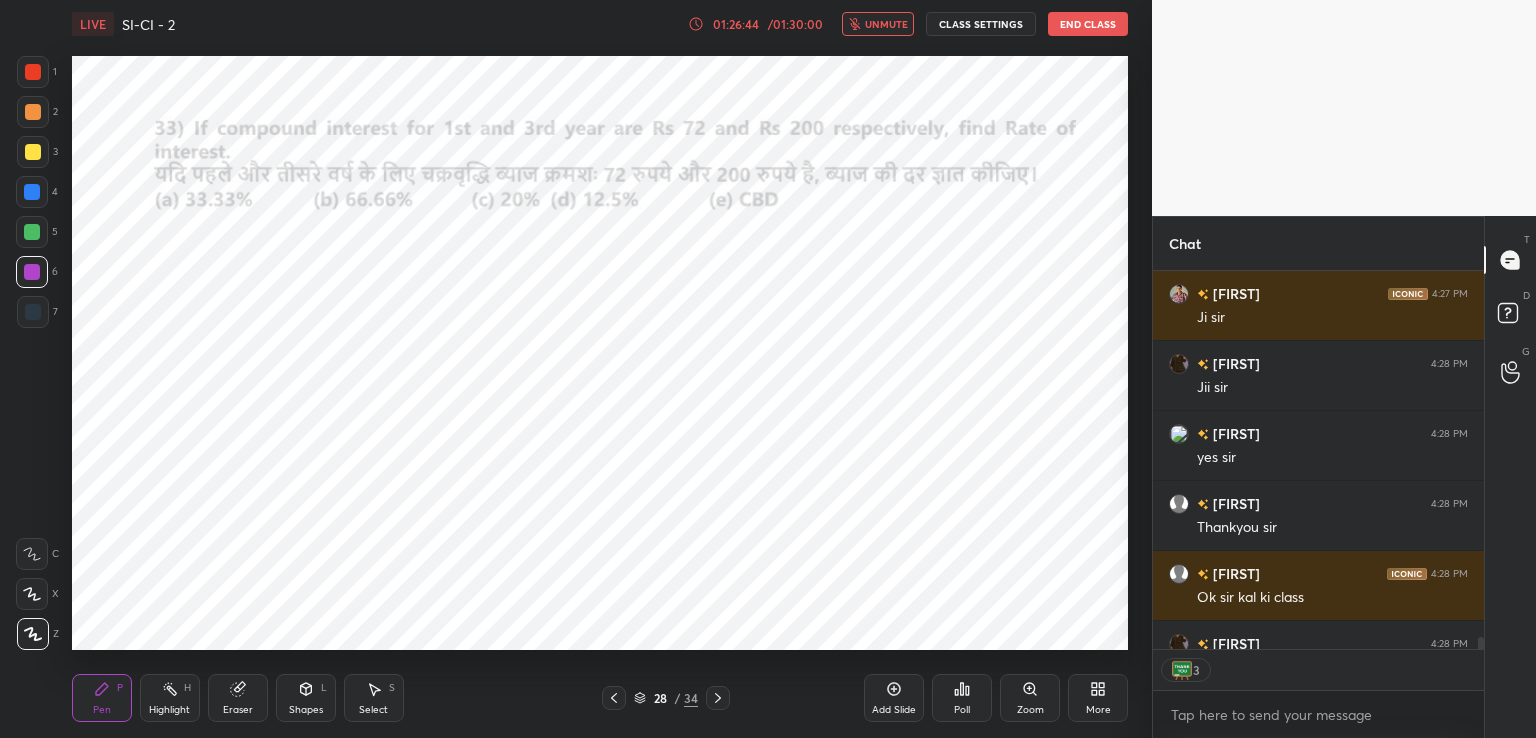 click on "End Class" at bounding box center [1088, 24] 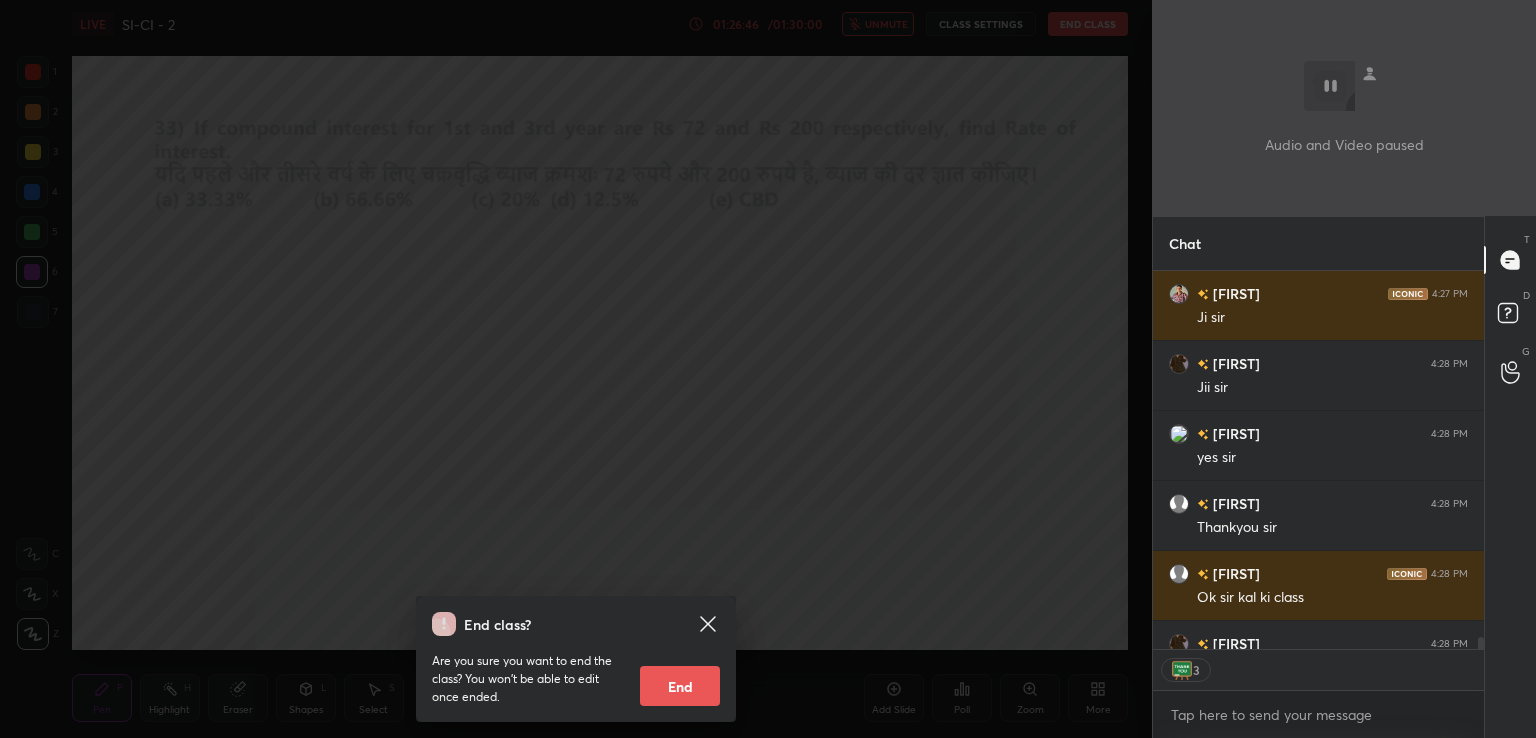 click 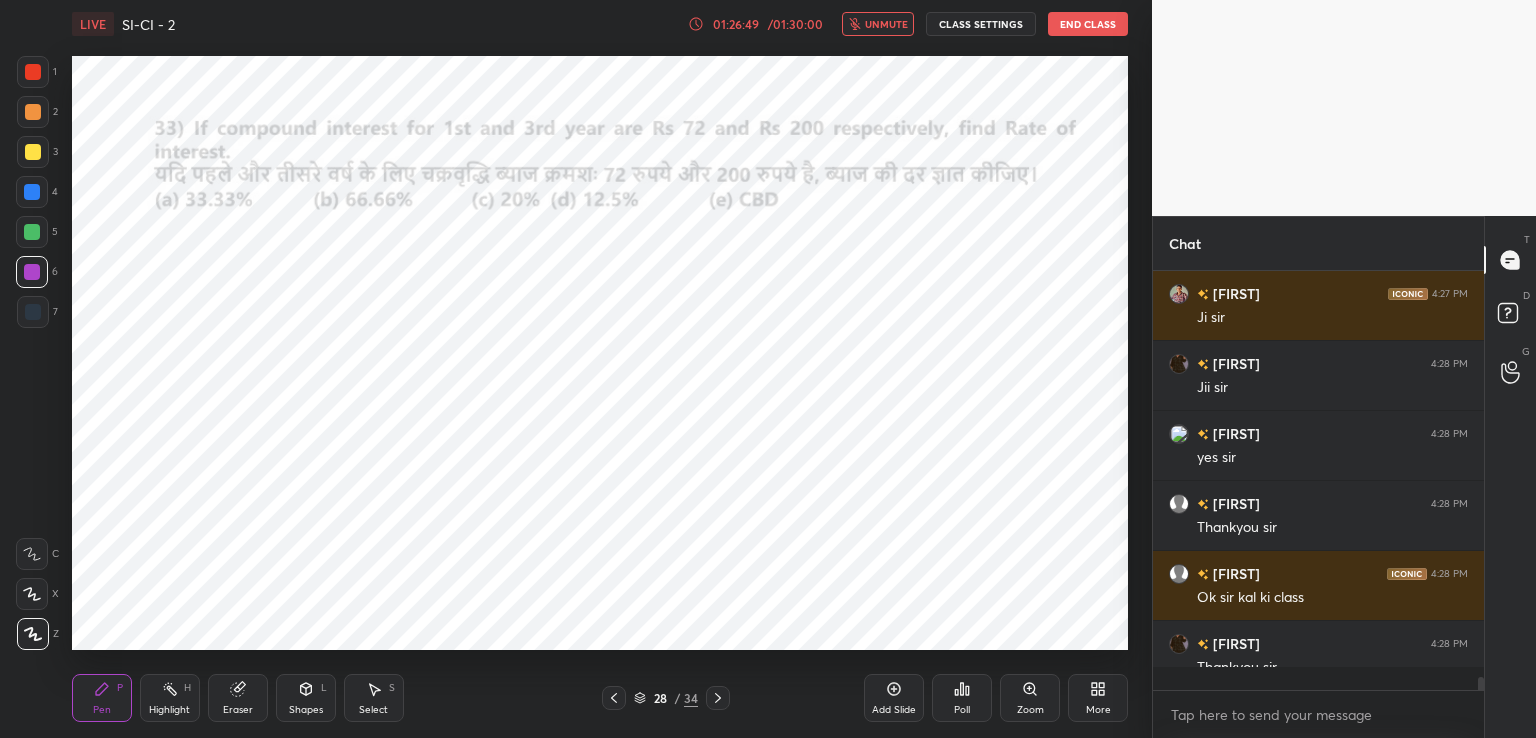 scroll, scrollTop: 6, scrollLeft: 6, axis: both 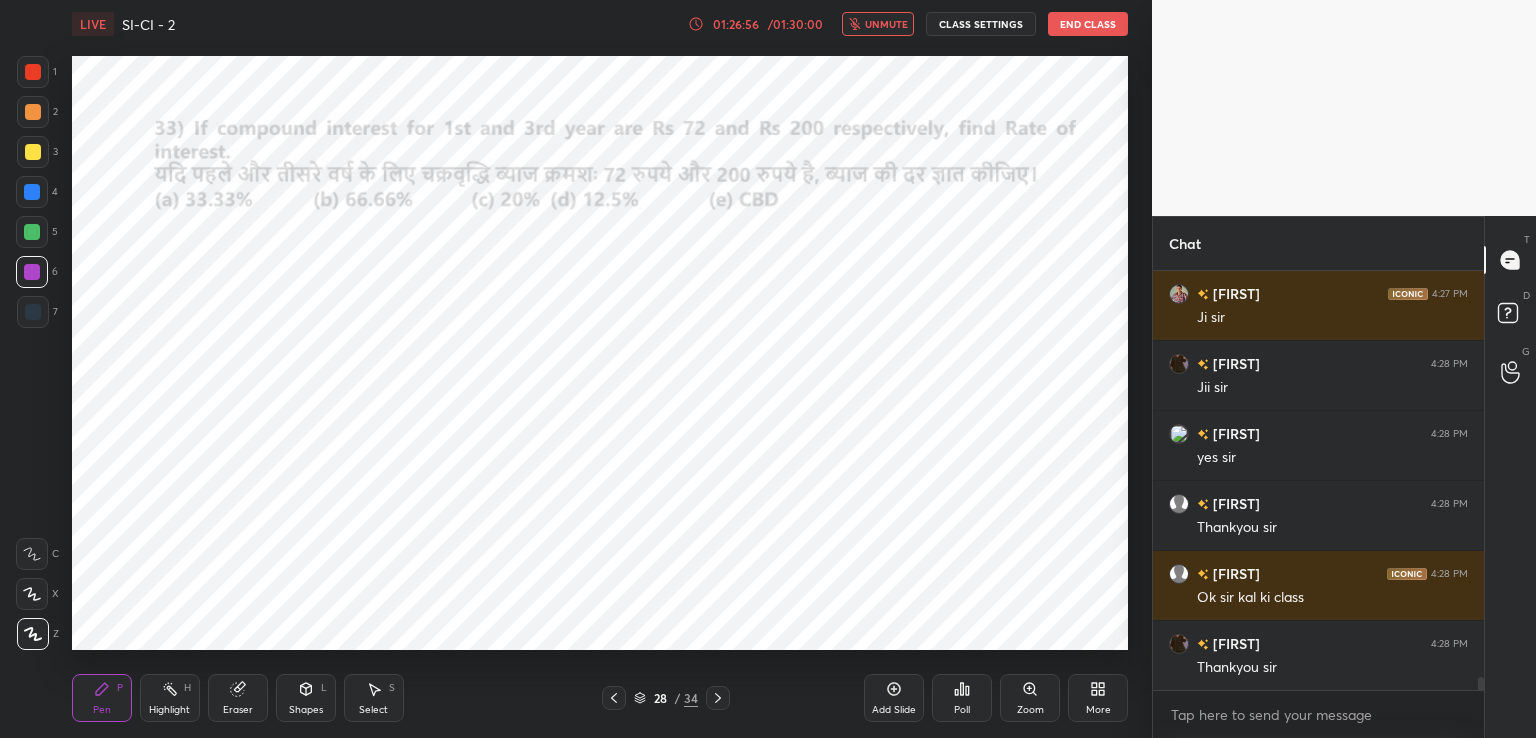 click on "End Class" at bounding box center [1088, 24] 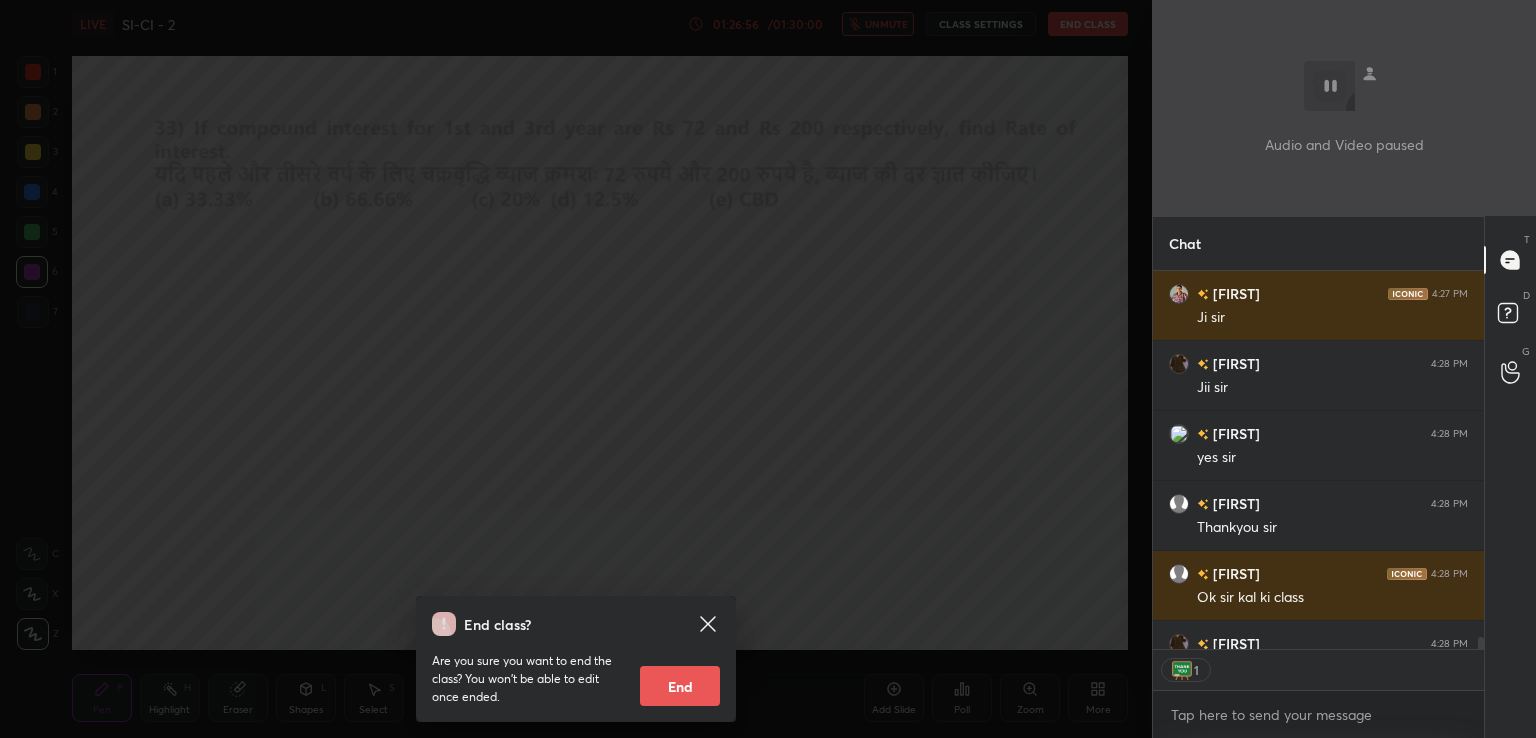 scroll, scrollTop: 373, scrollLeft: 325, axis: both 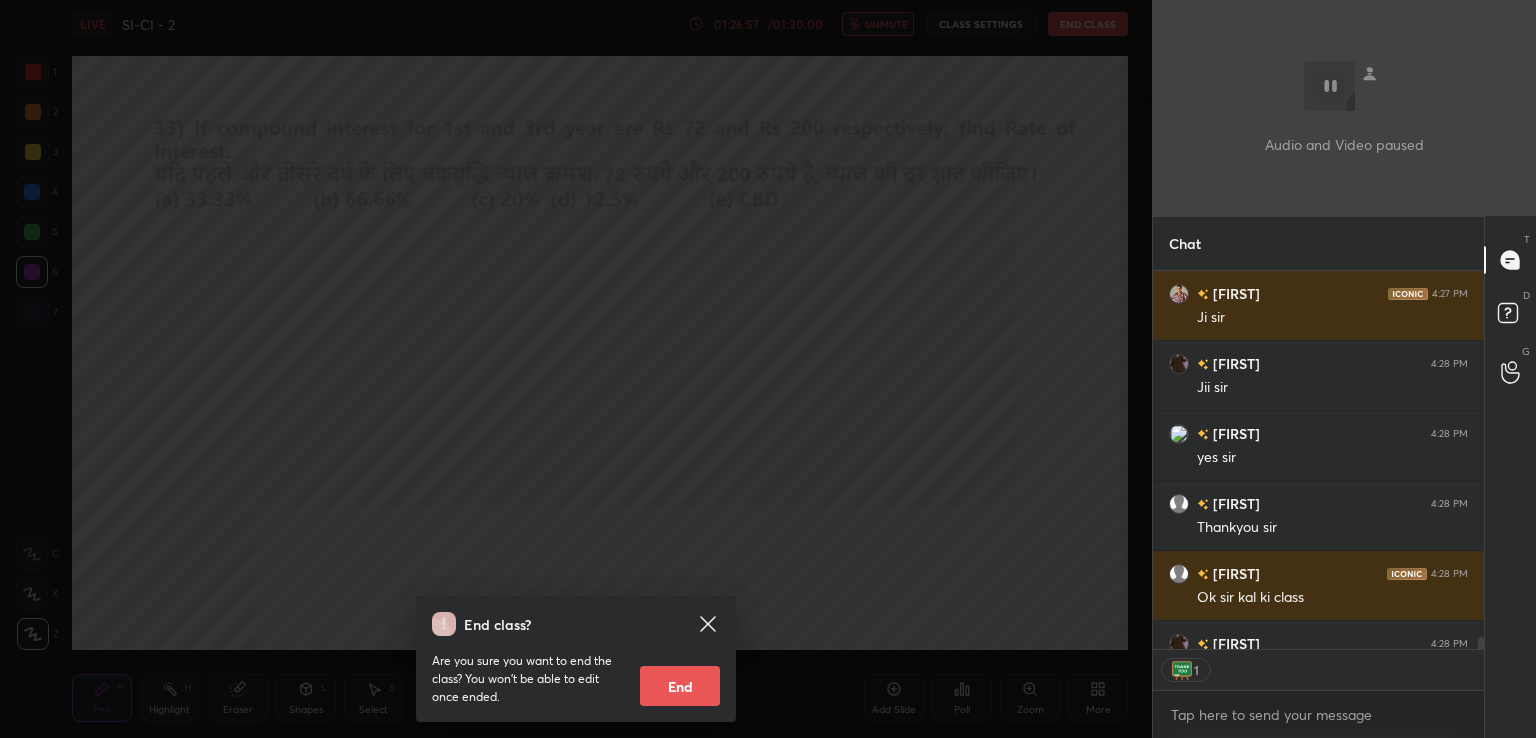 click 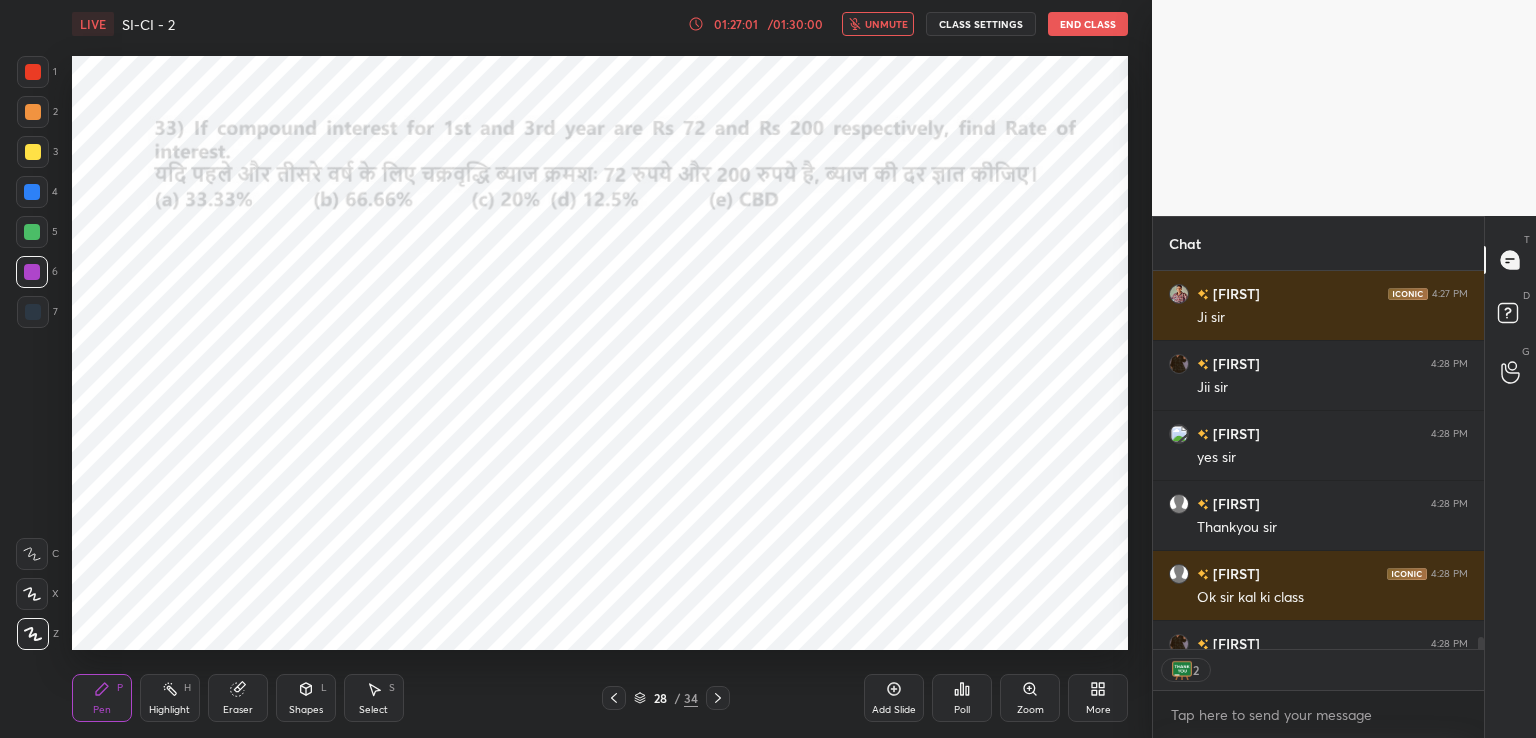 click on "End Class" at bounding box center [1088, 24] 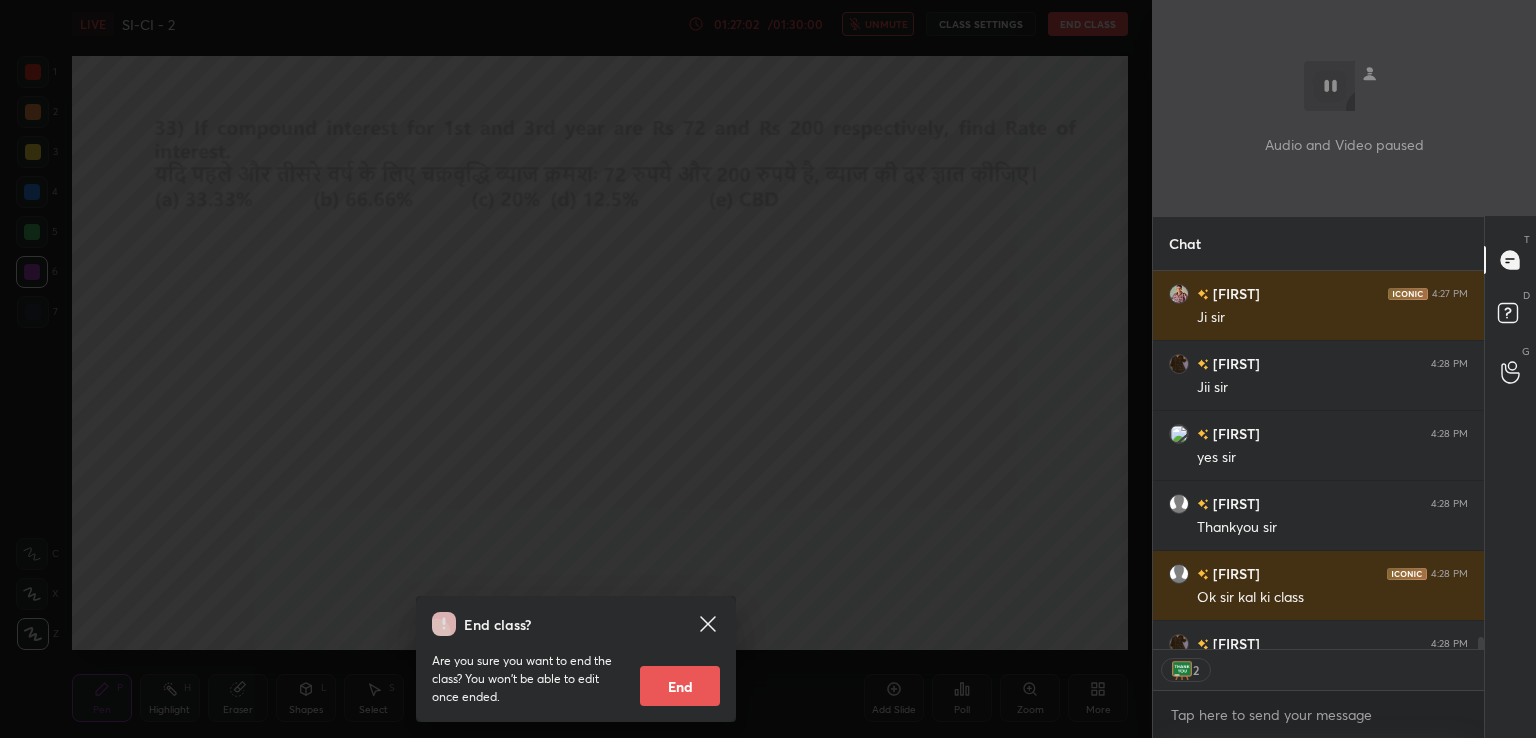 click on "End" at bounding box center [680, 686] 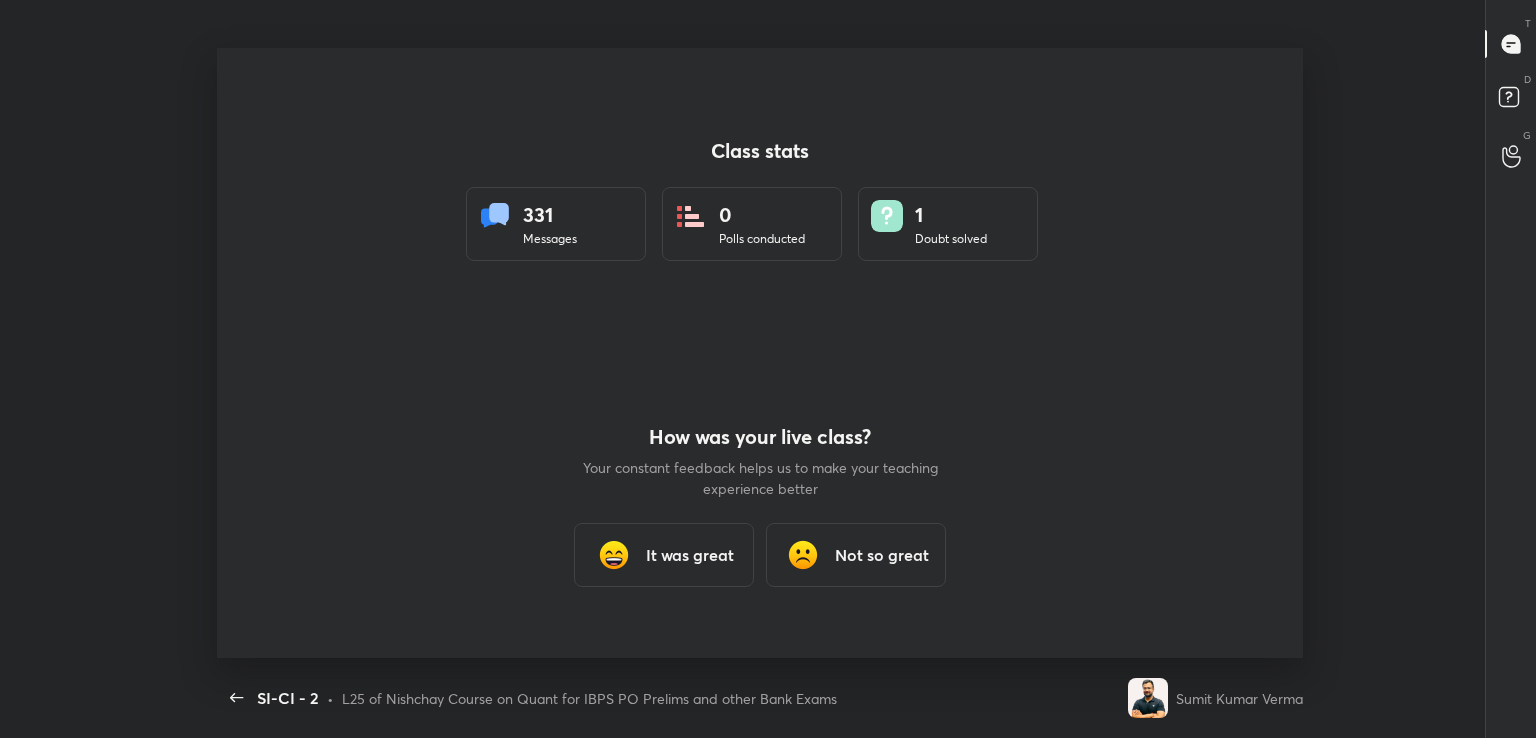 scroll, scrollTop: 99389, scrollLeft: 98736, axis: both 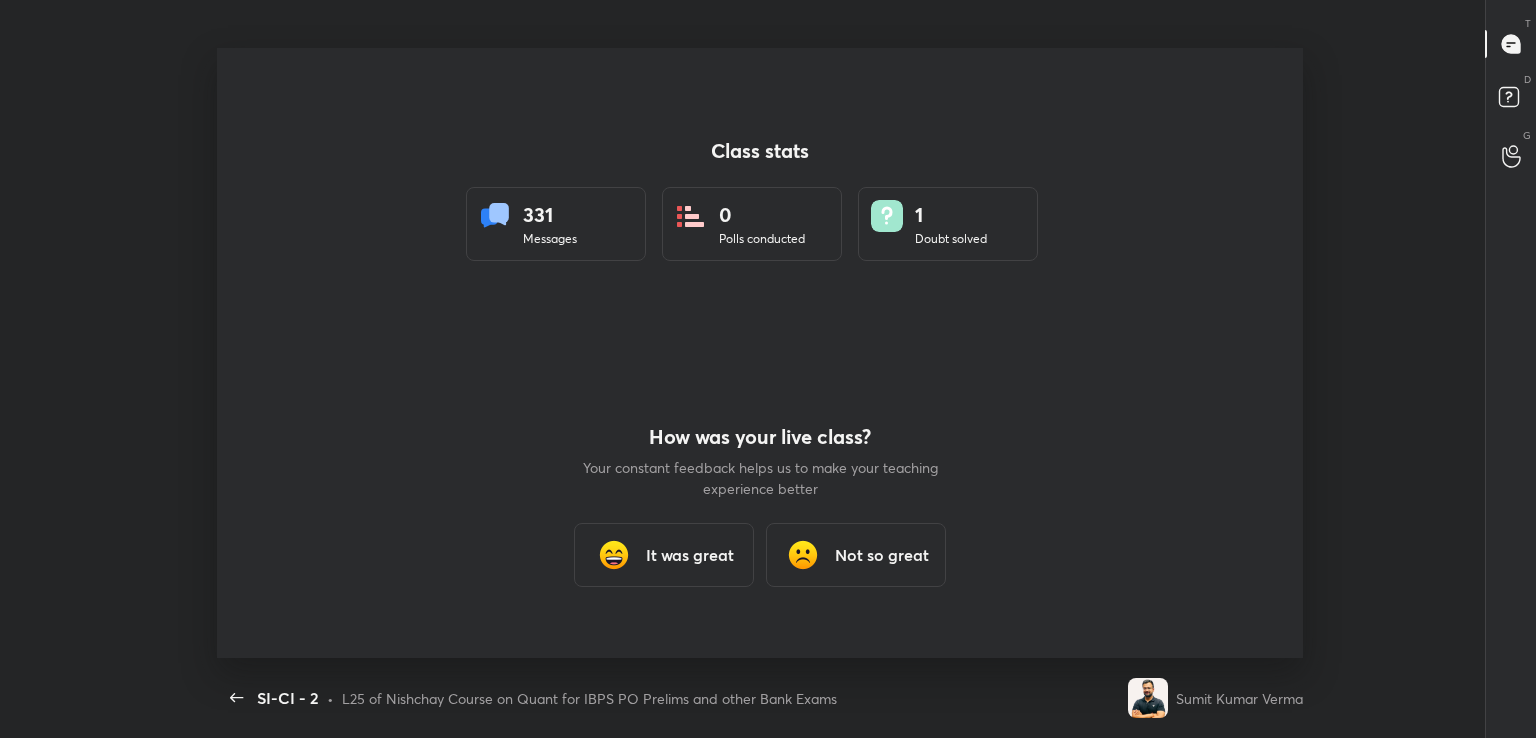 click on "It was great" at bounding box center [690, 555] 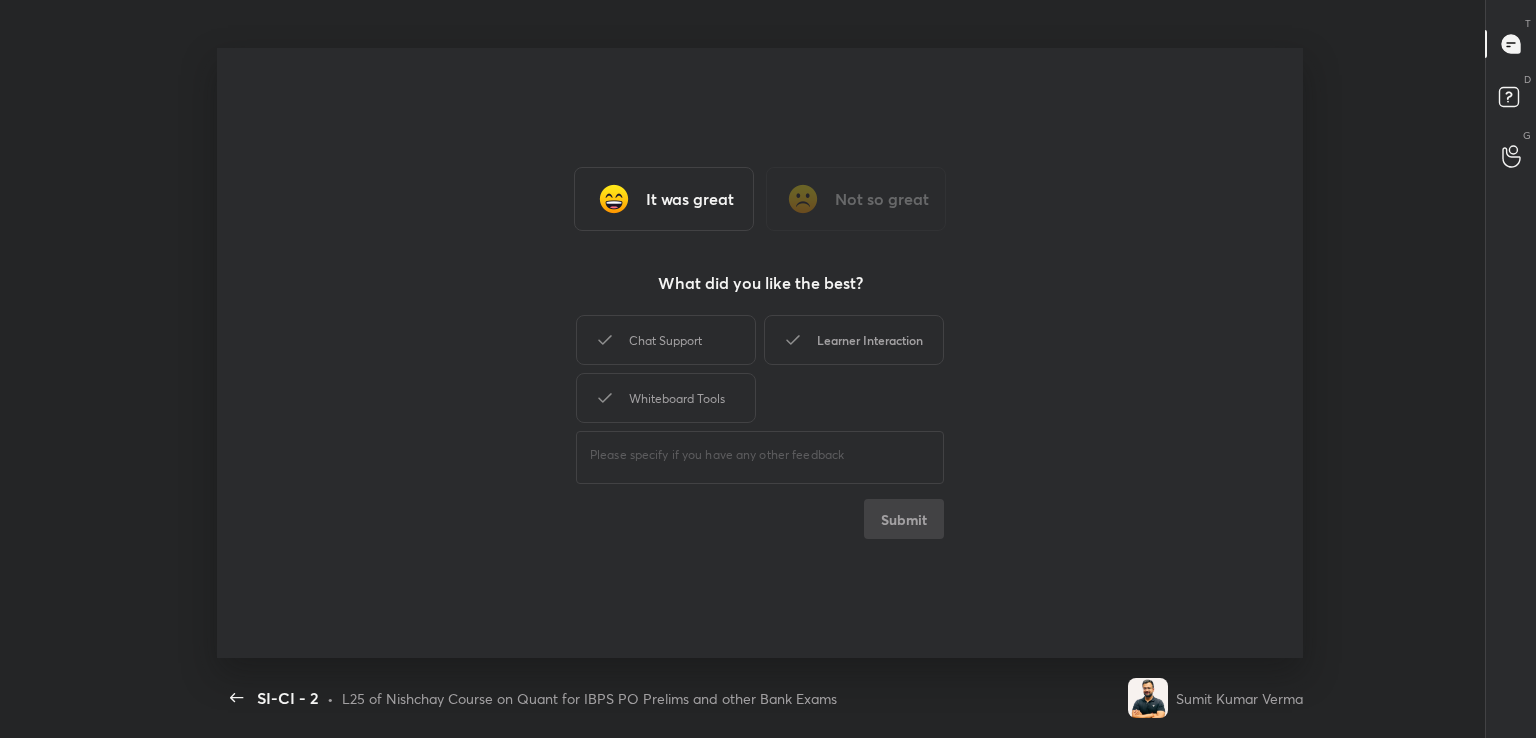 click on "Chat Support" at bounding box center (666, 340) 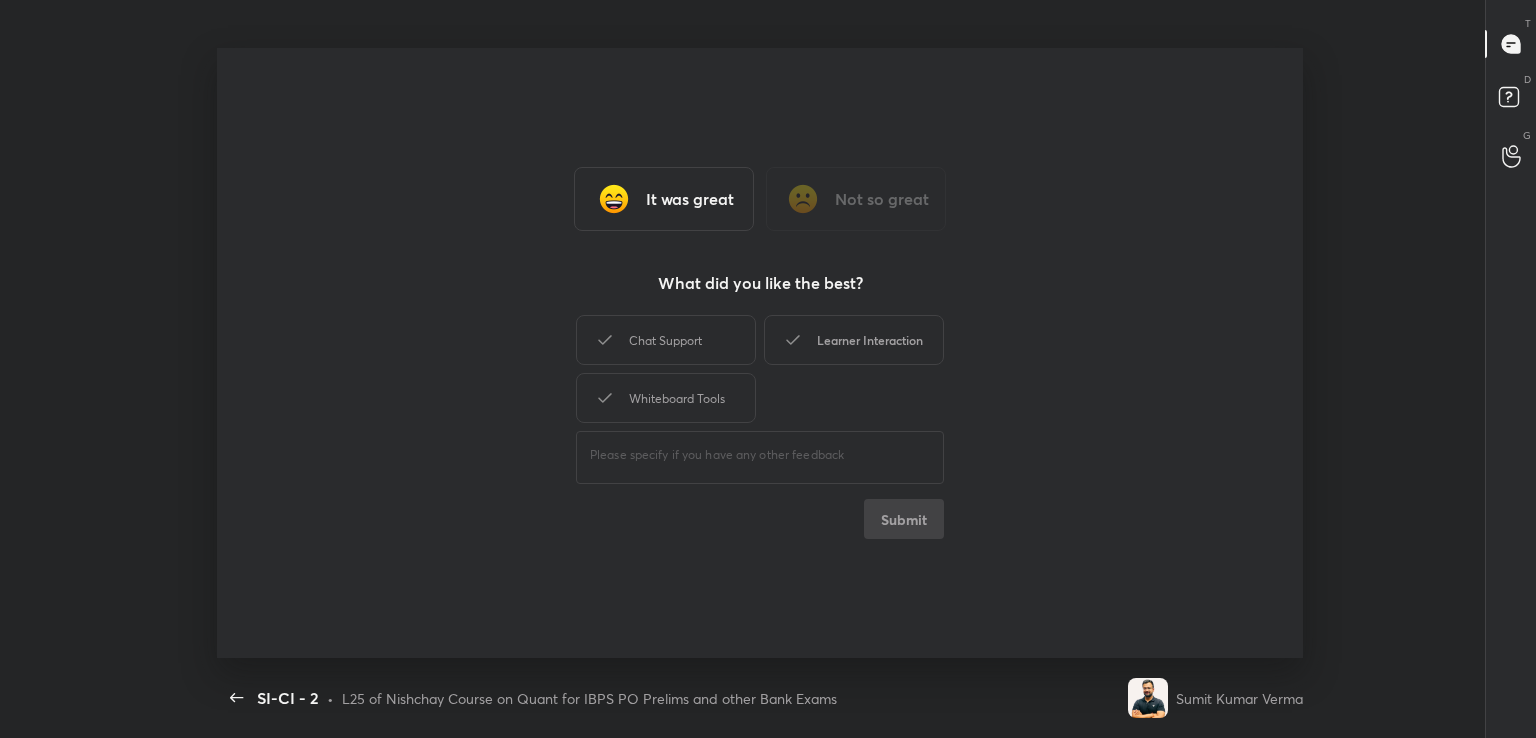 click 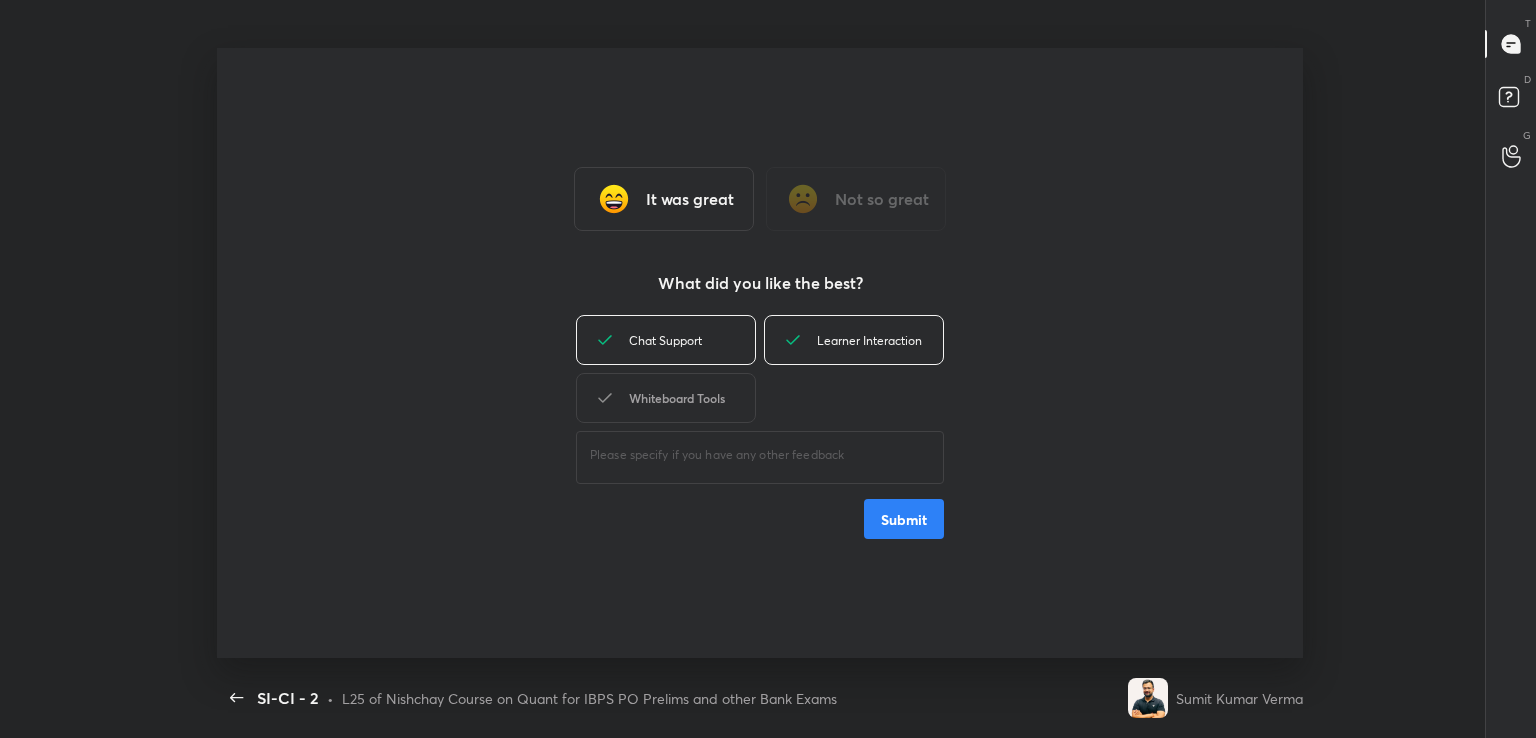 click on "Whiteboard Tools" at bounding box center (666, 398) 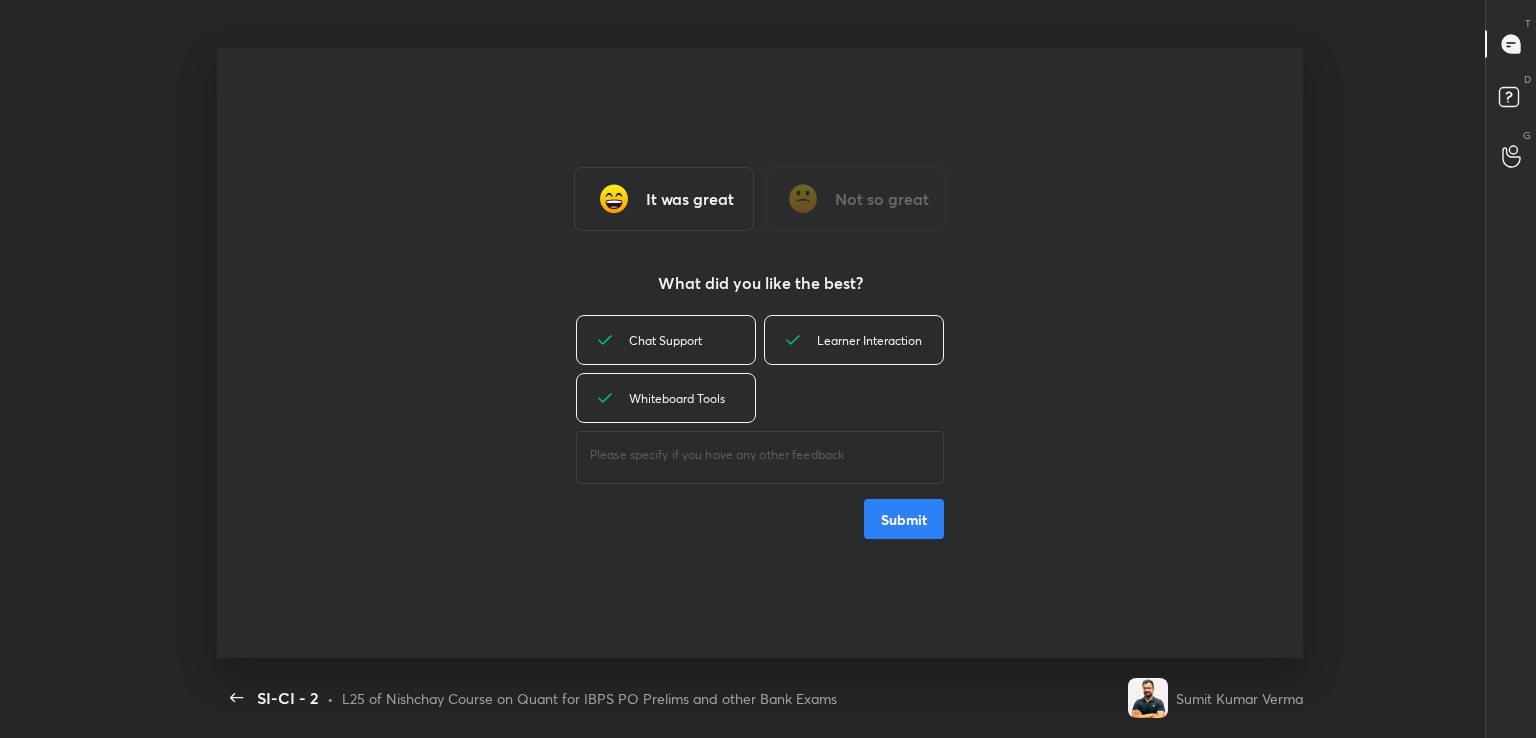 click on "Submit" at bounding box center (904, 519) 